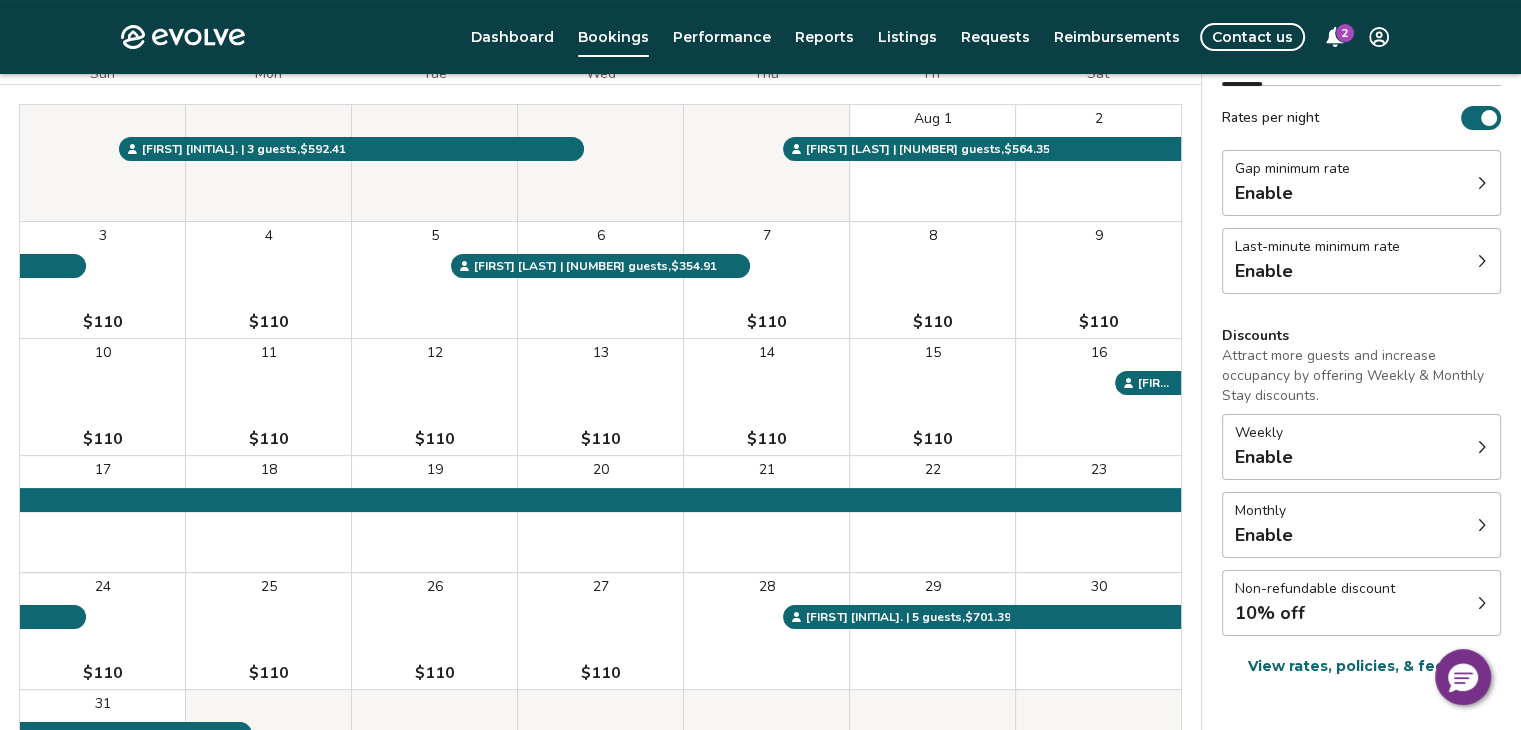 scroll, scrollTop: 0, scrollLeft: 0, axis: both 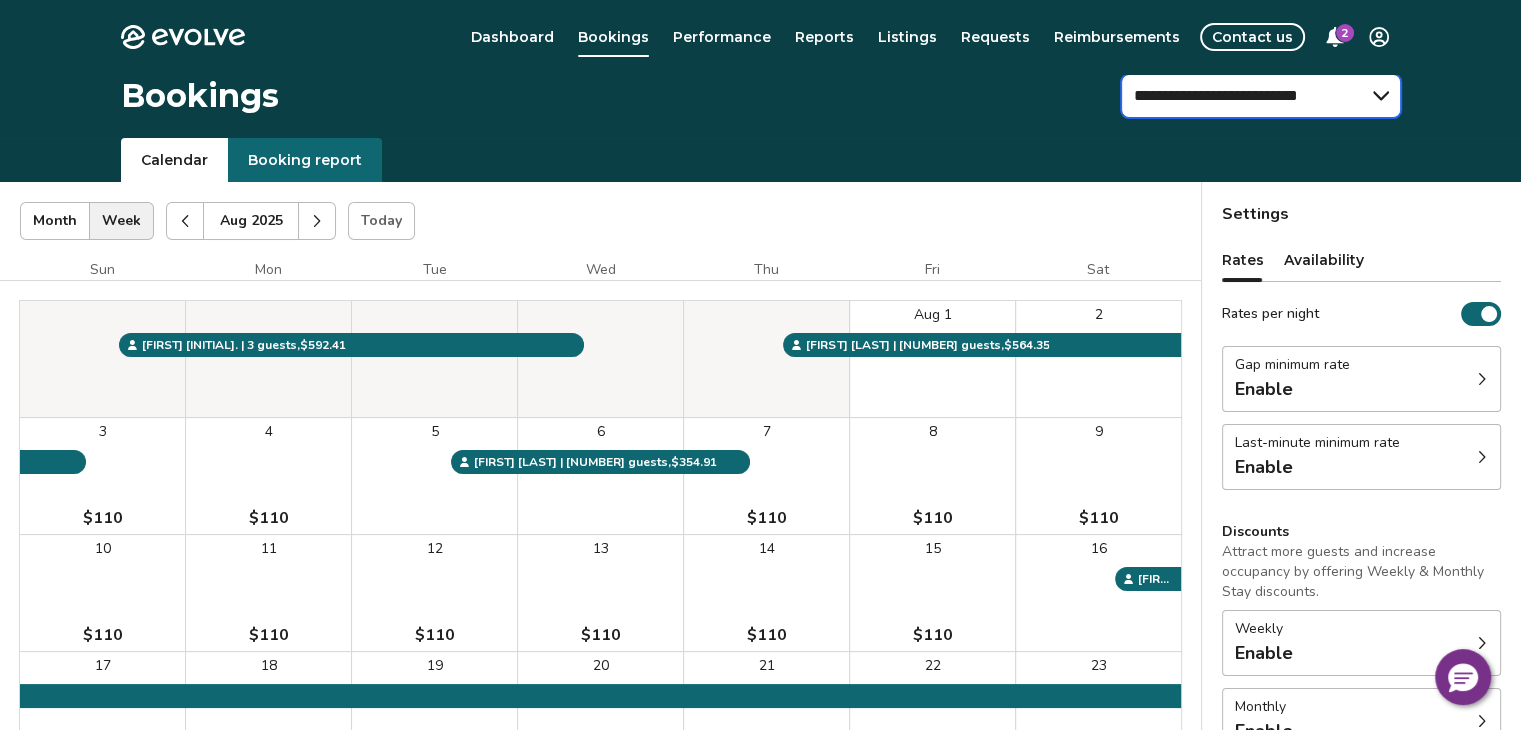 click on "**********" at bounding box center (1261, 96) 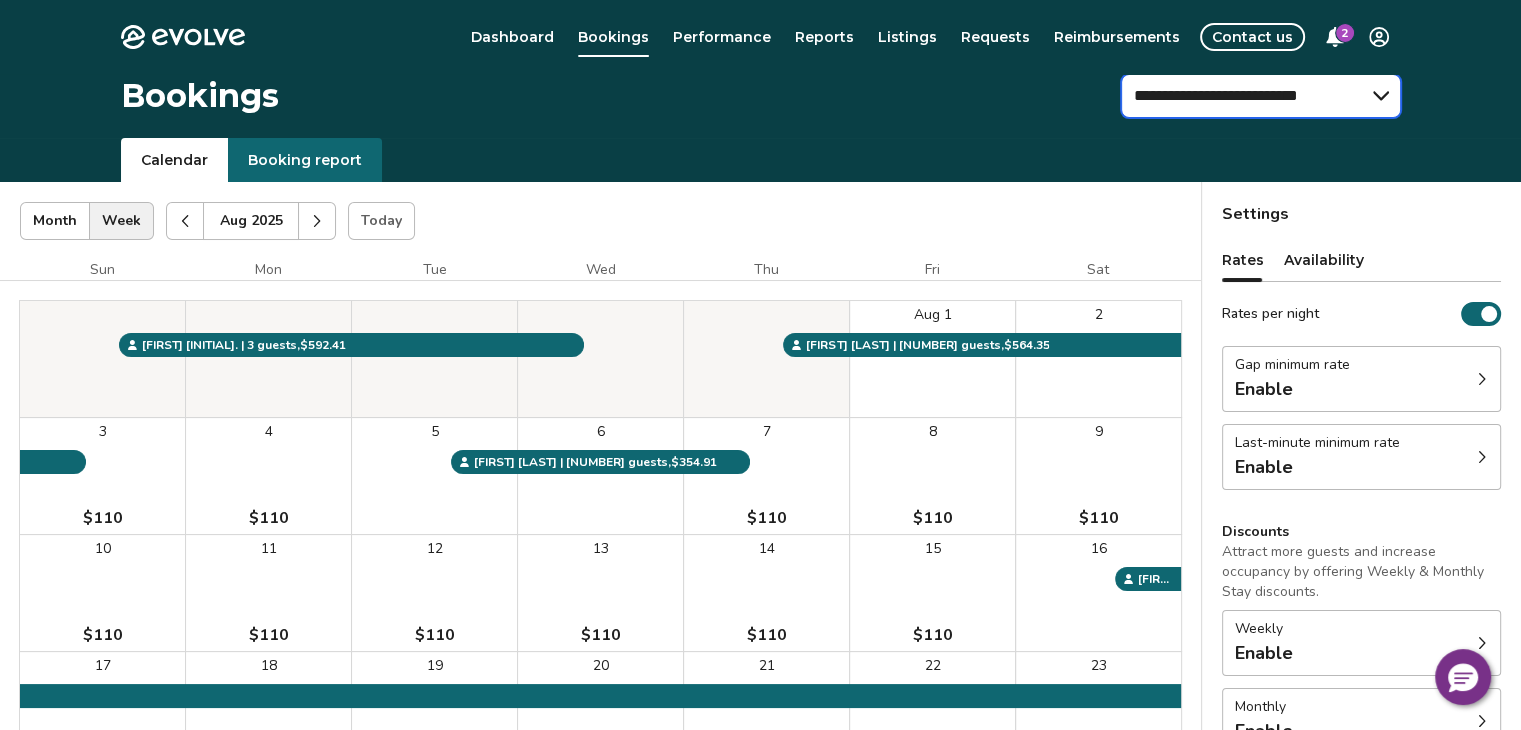 click on "**********" at bounding box center [1261, 96] 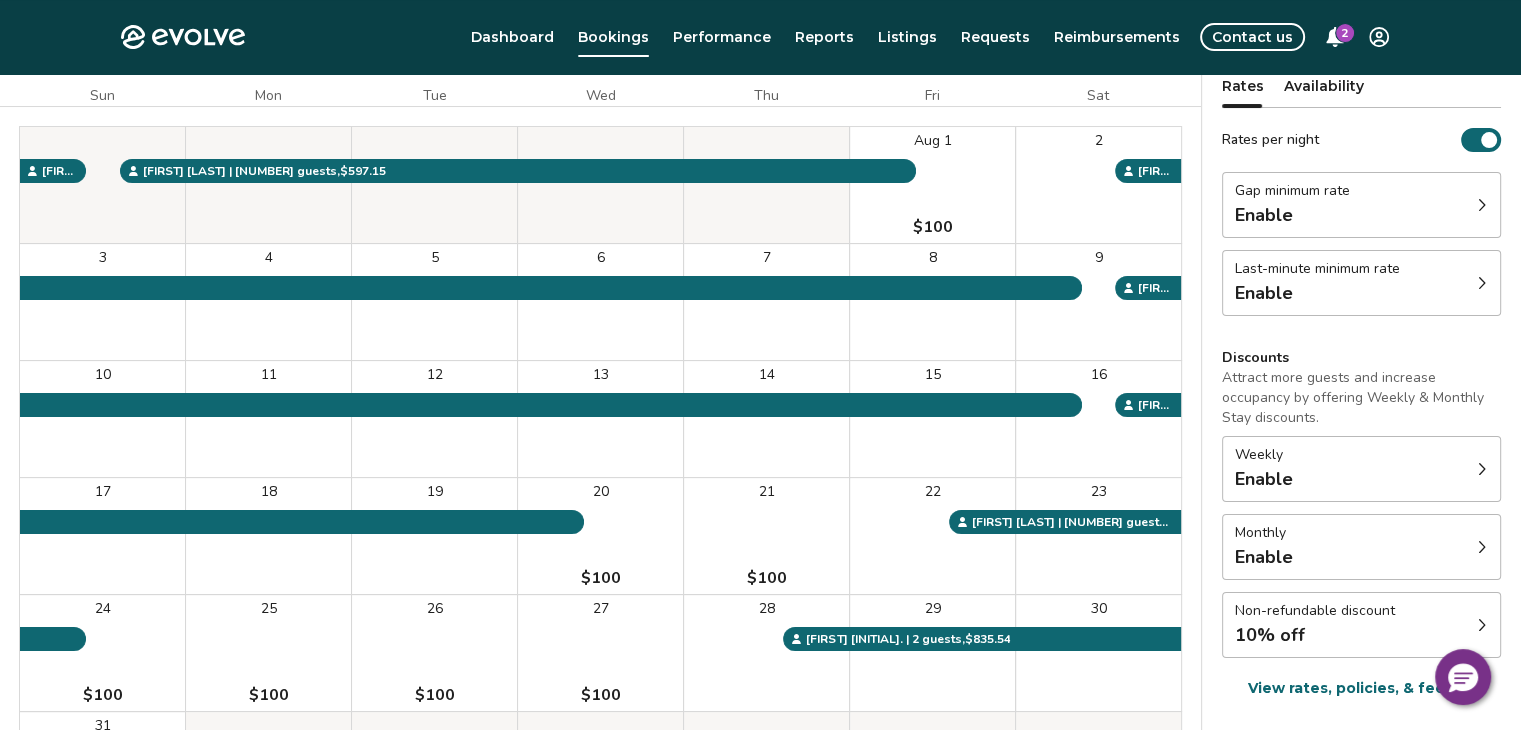scroll, scrollTop: 0, scrollLeft: 0, axis: both 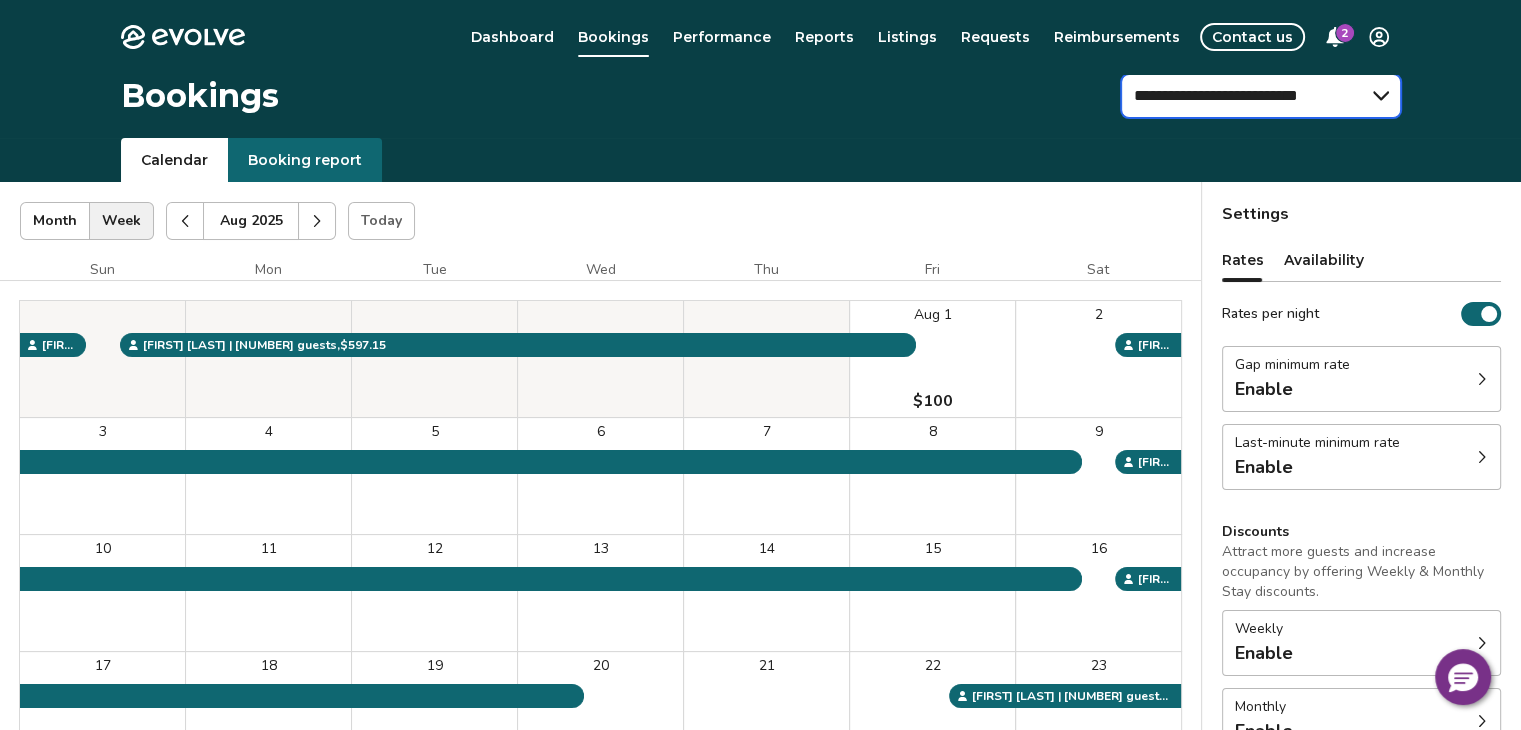 click on "**********" at bounding box center [1261, 96] 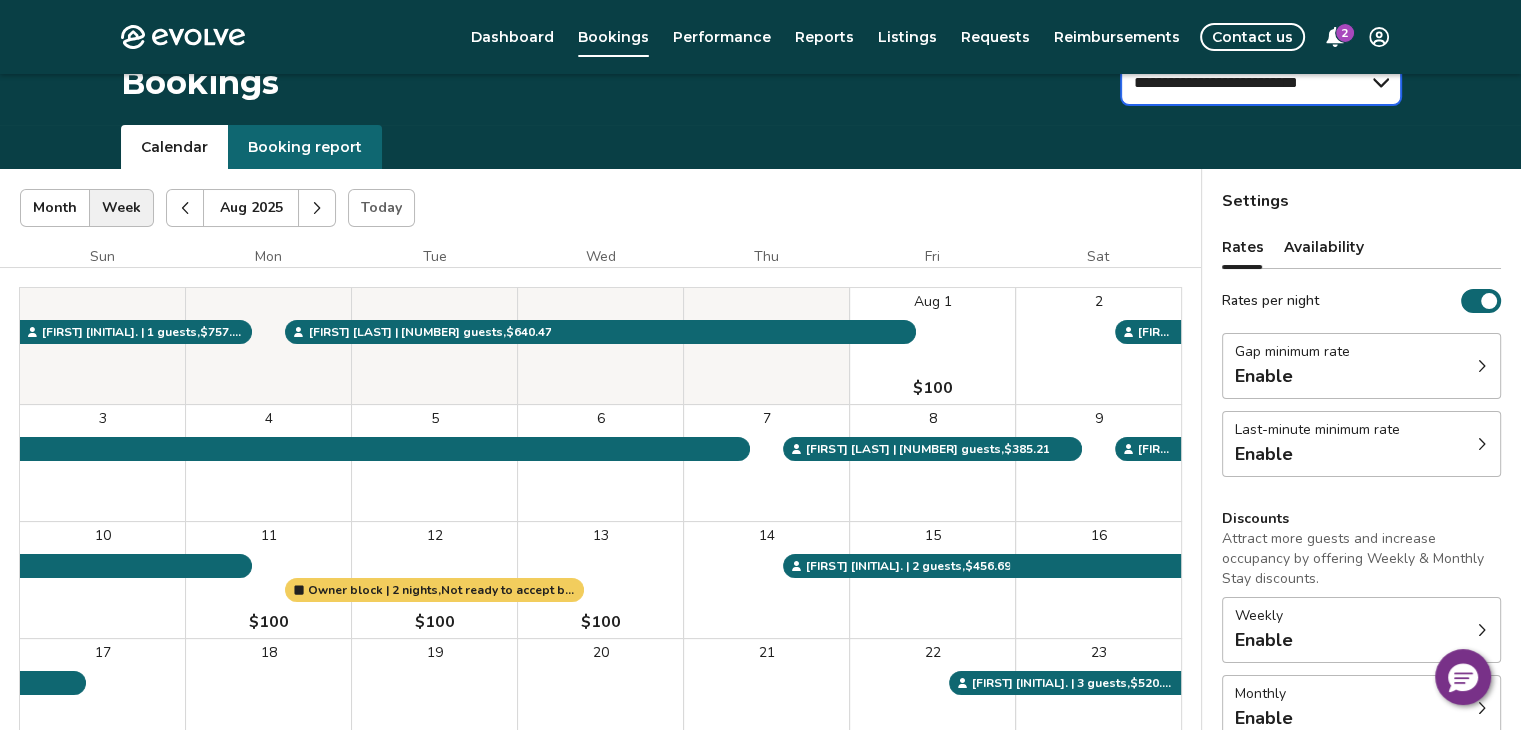 scroll, scrollTop: 0, scrollLeft: 0, axis: both 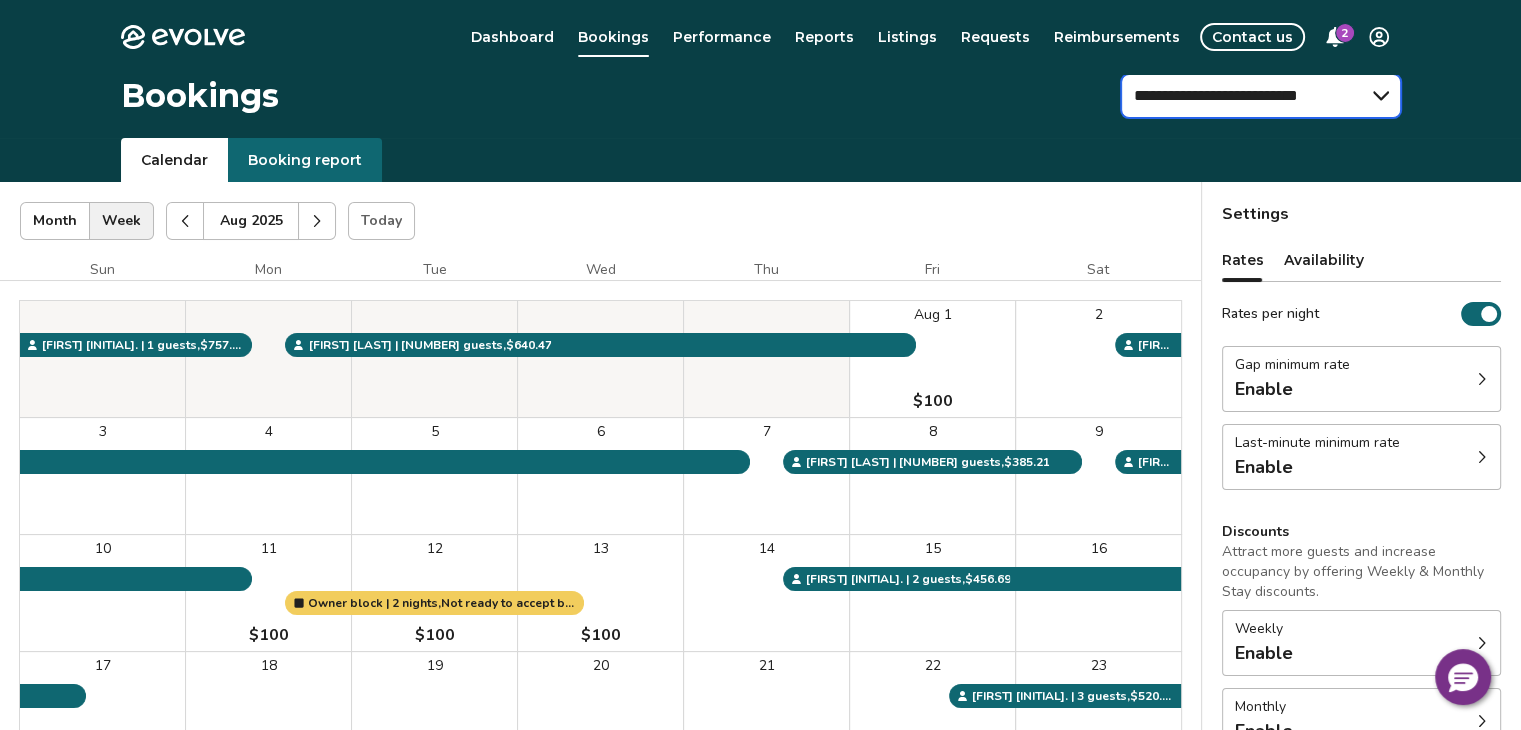 click on "**********" at bounding box center (1261, 96) 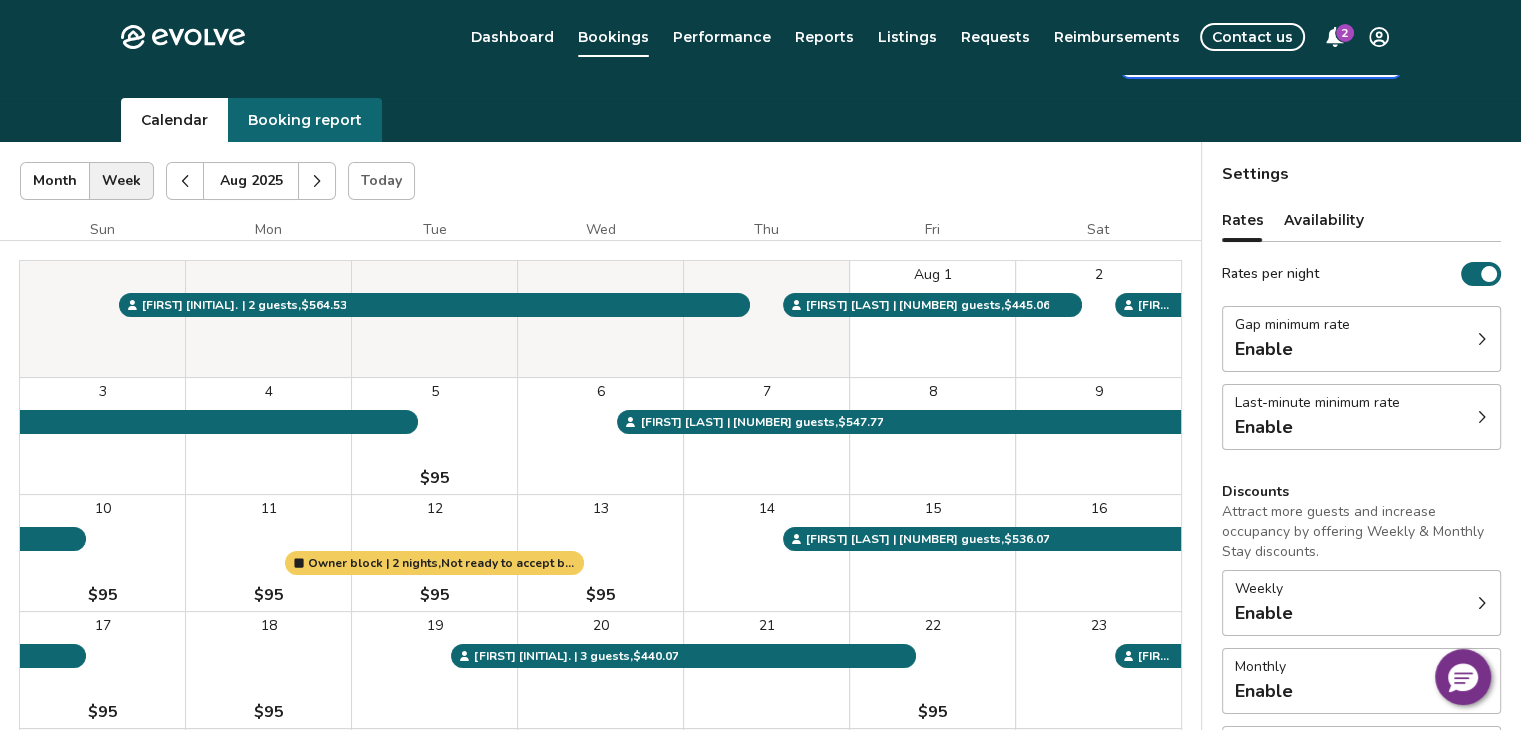 scroll, scrollTop: 0, scrollLeft: 0, axis: both 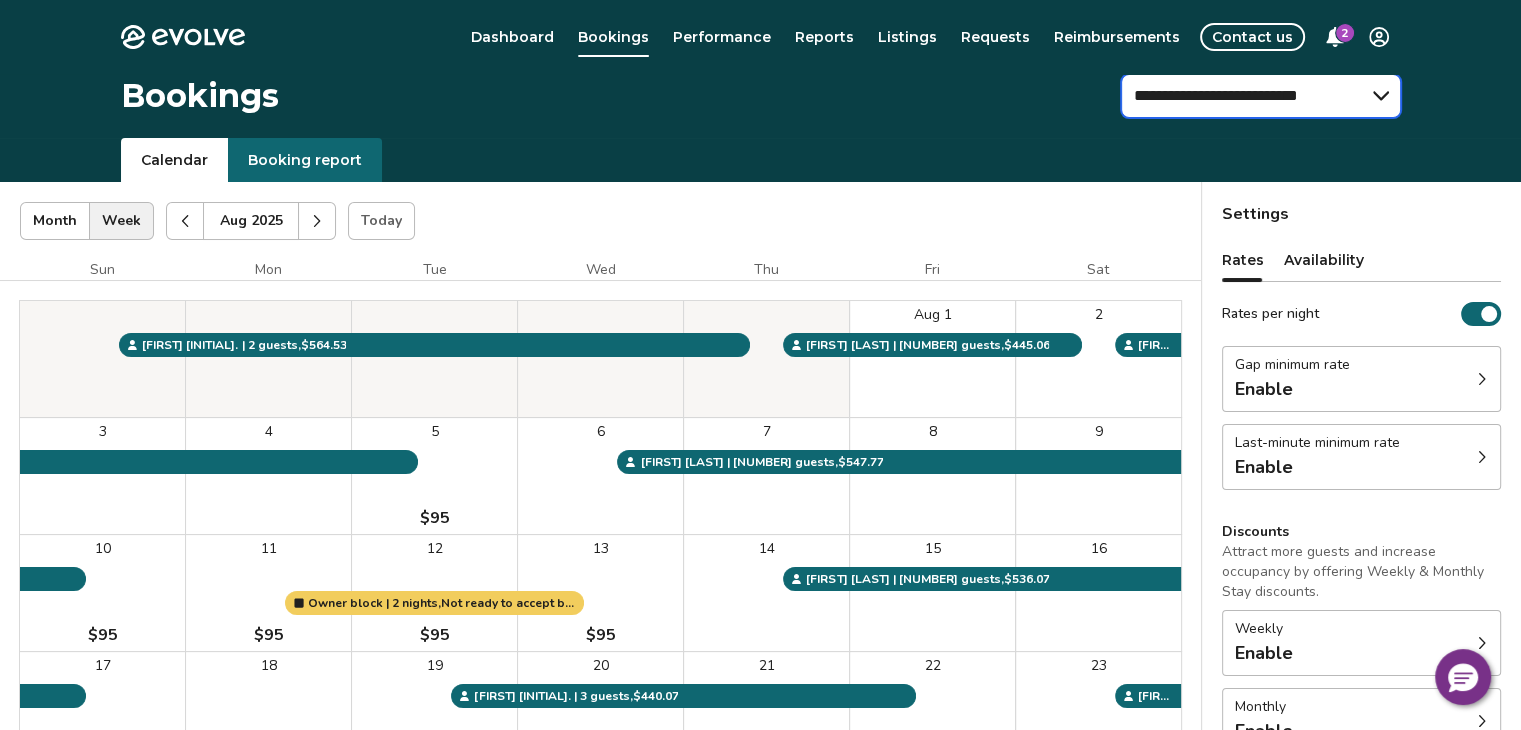 click on "**********" at bounding box center [1261, 96] 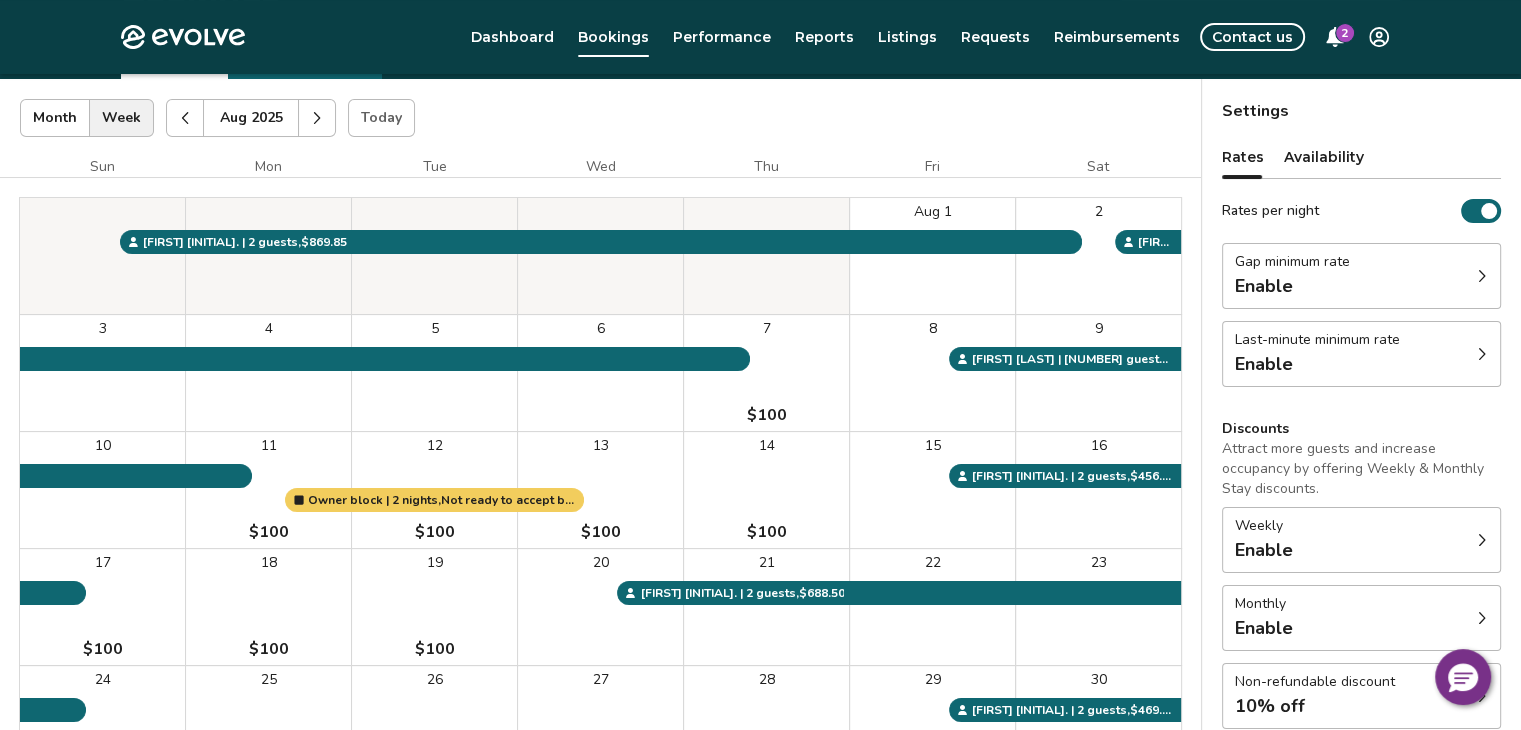 scroll, scrollTop: 0, scrollLeft: 0, axis: both 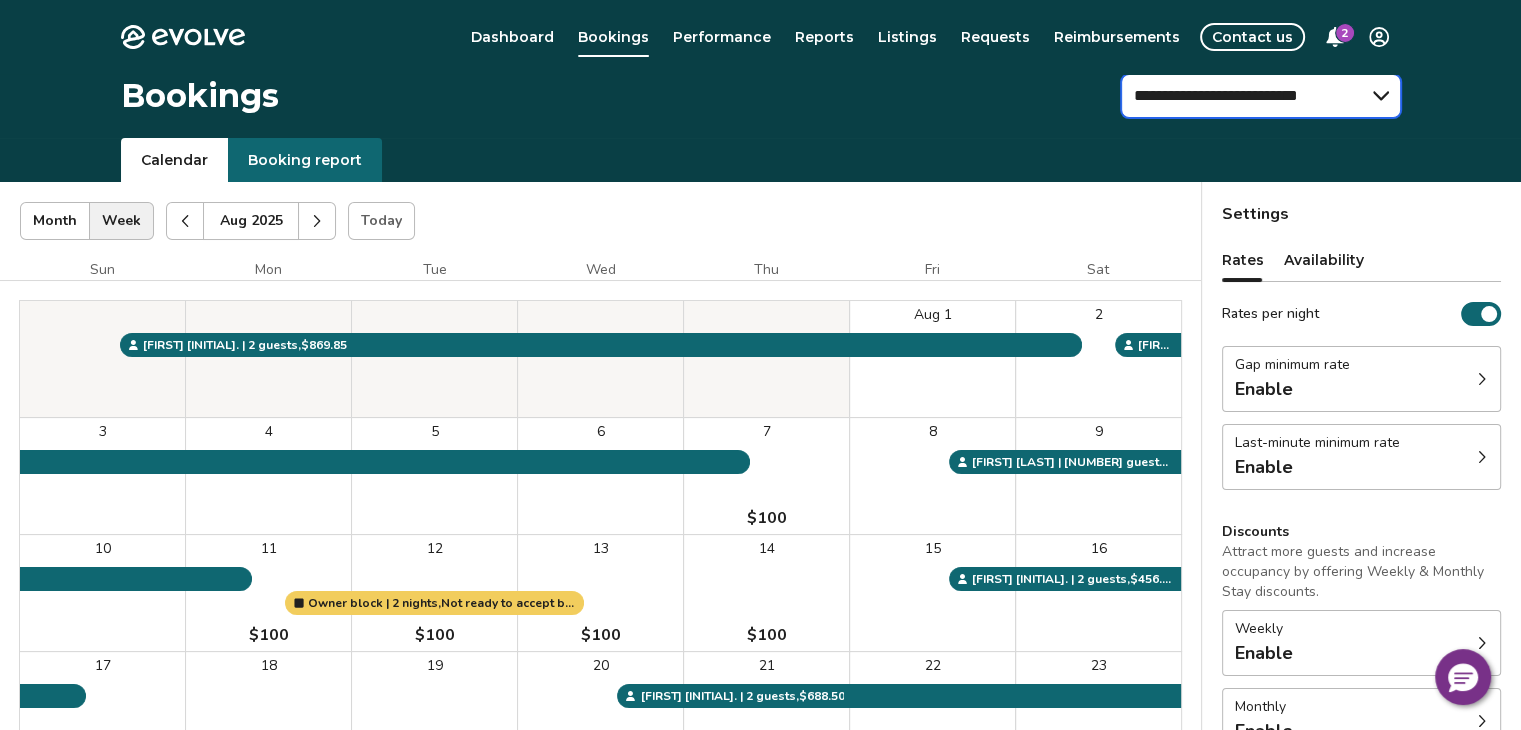 click on "**********" at bounding box center [1261, 96] 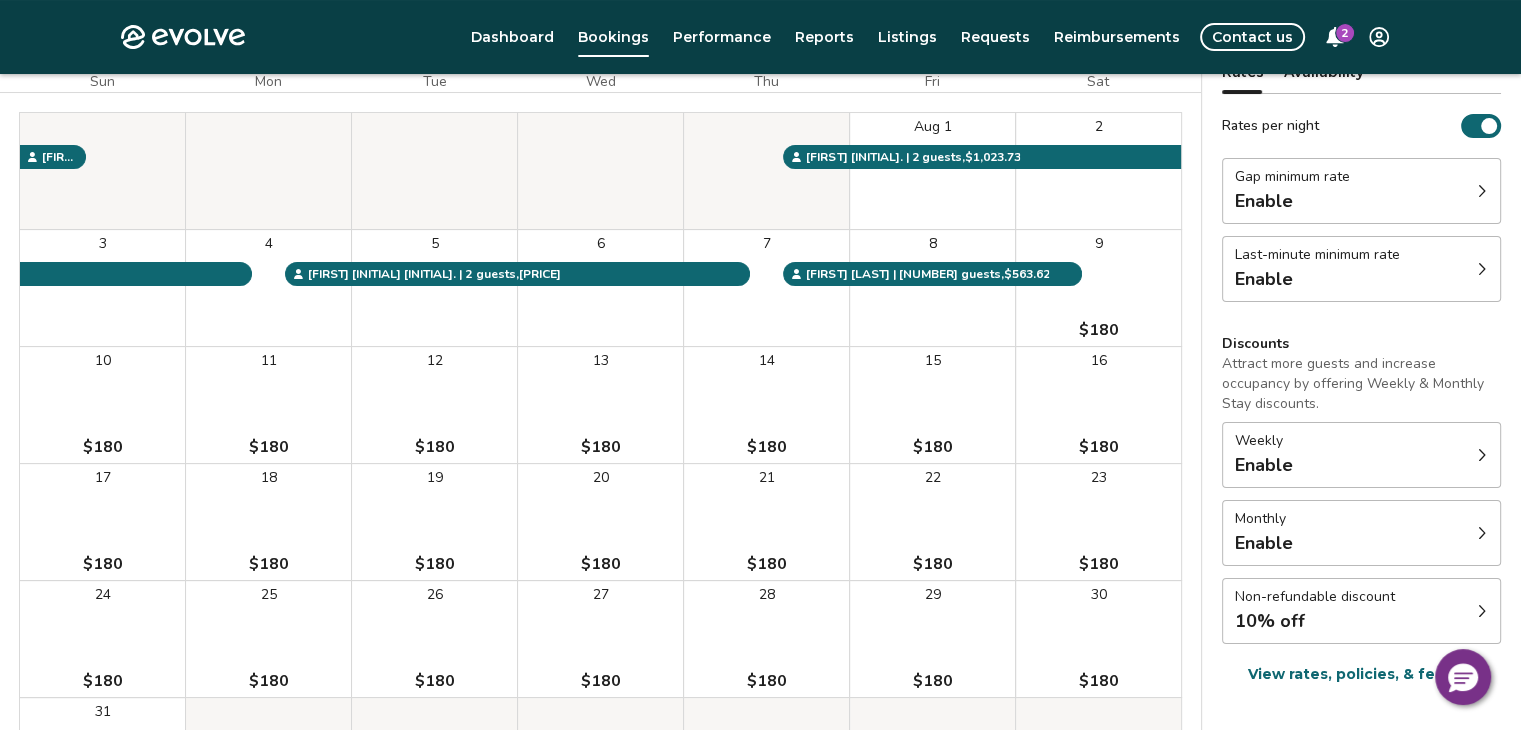 scroll, scrollTop: 191, scrollLeft: 0, axis: vertical 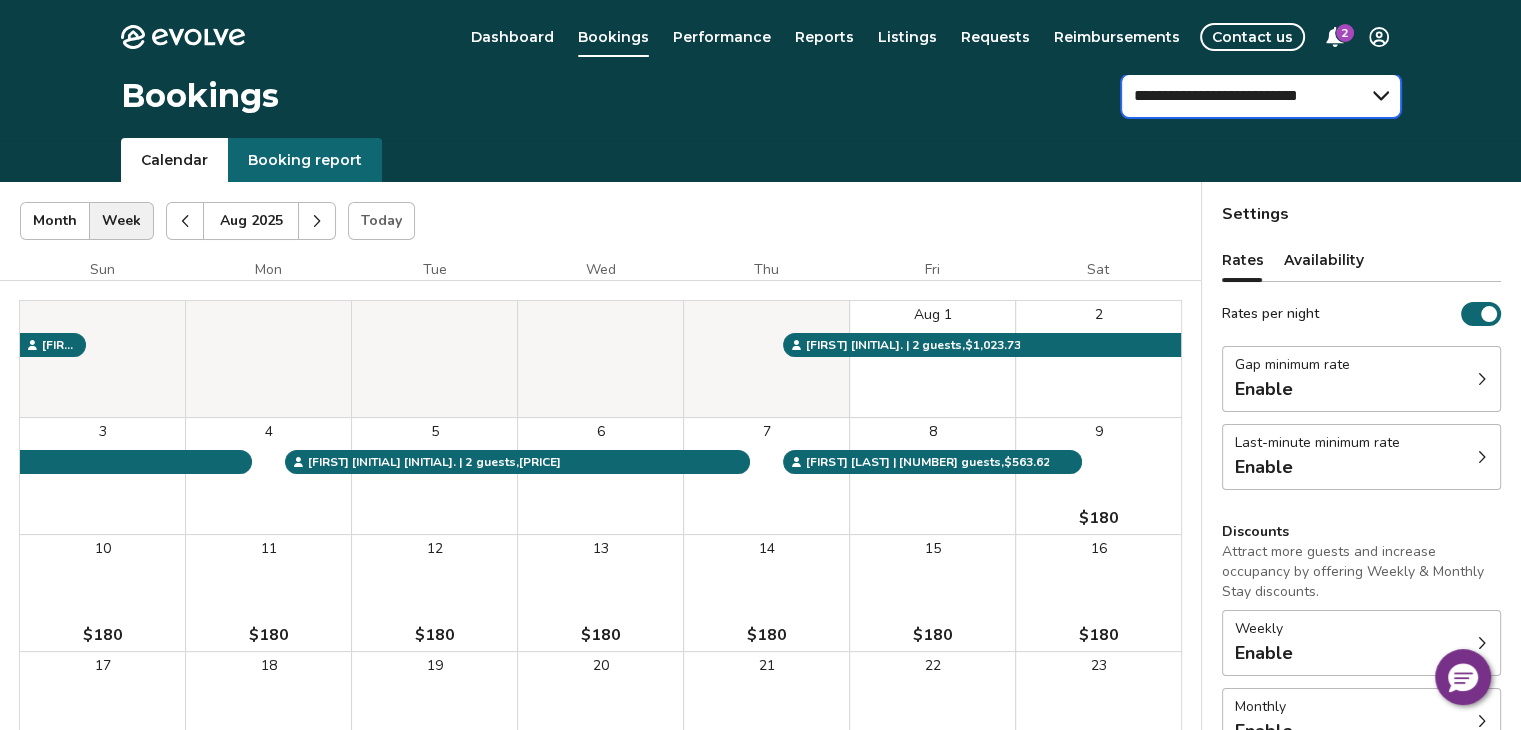 click on "**********" at bounding box center [1261, 96] 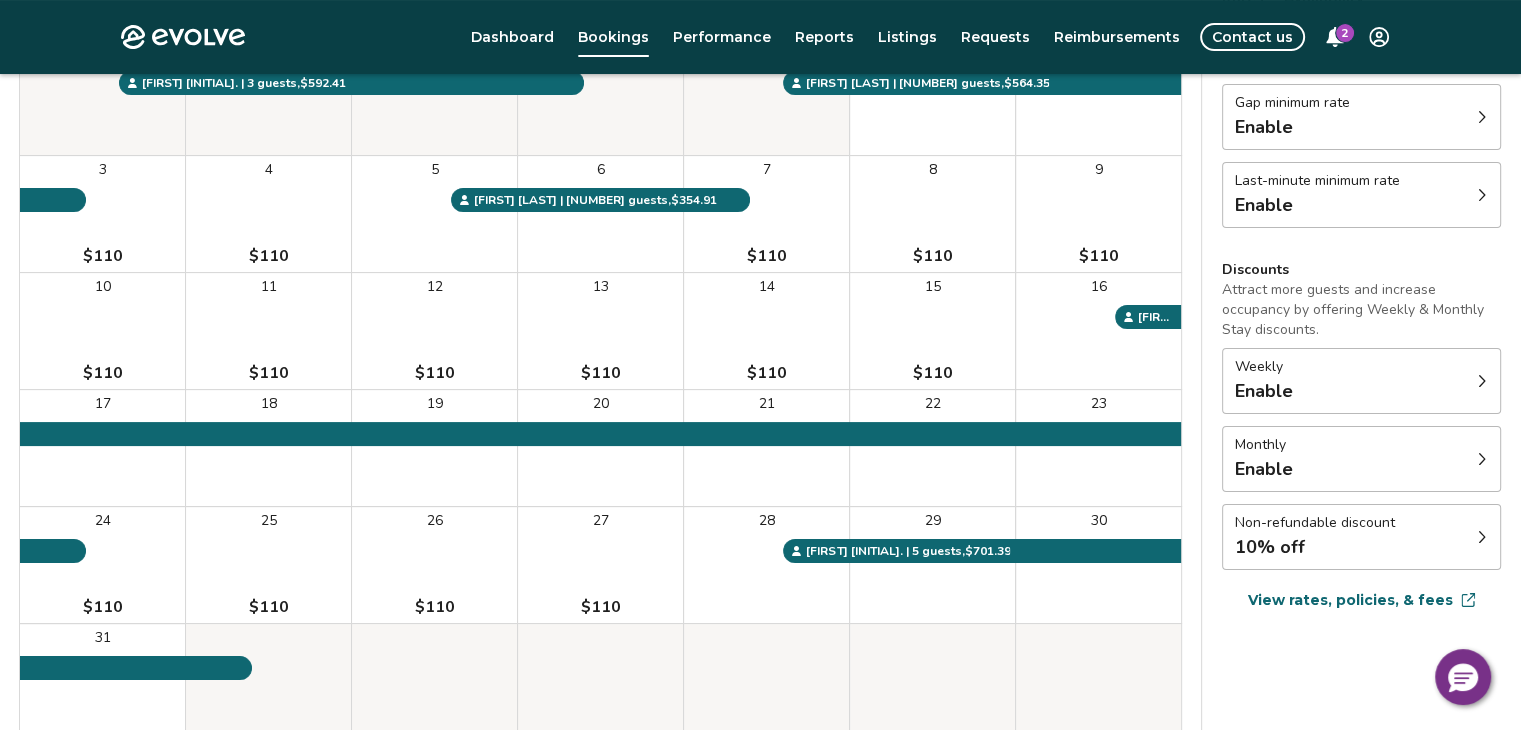 scroll, scrollTop: 266, scrollLeft: 0, axis: vertical 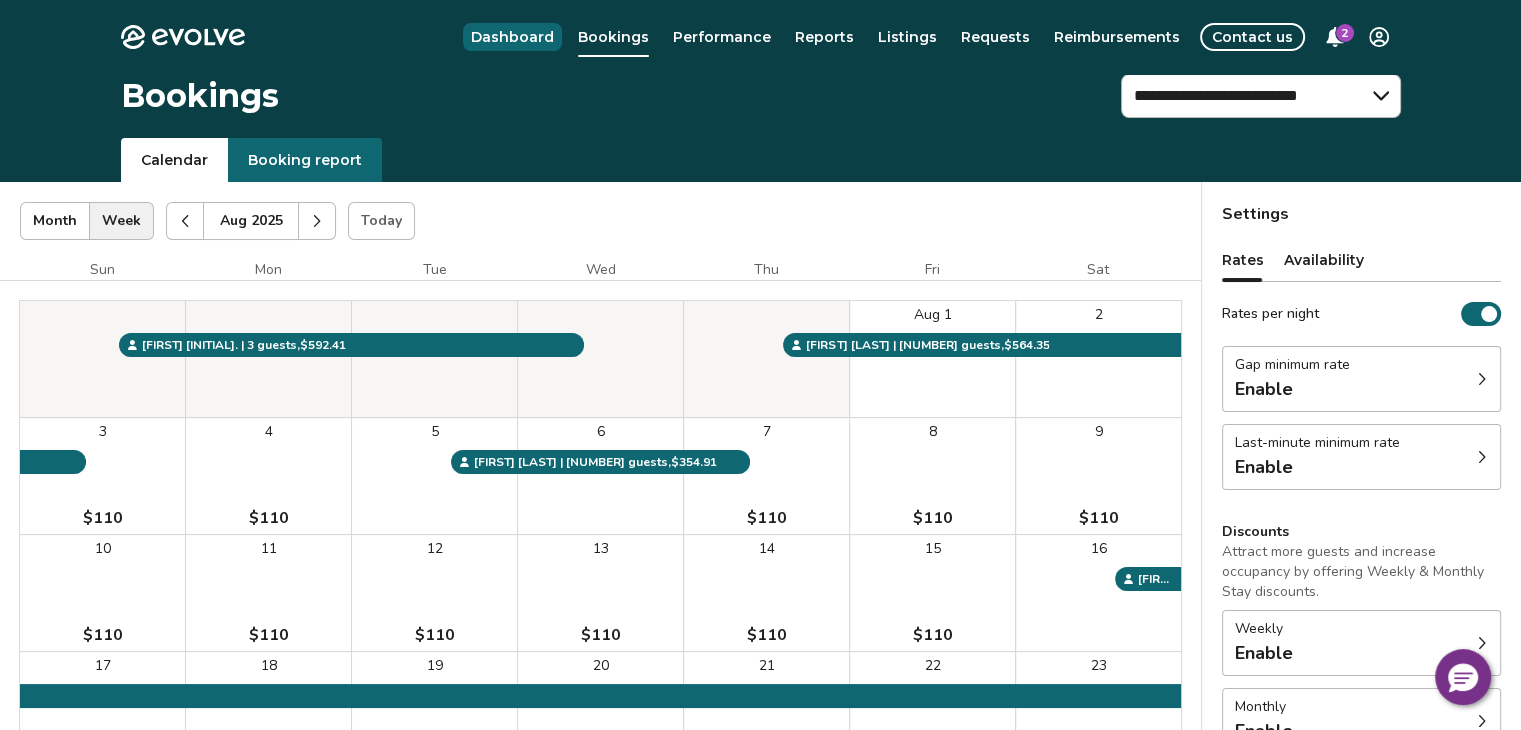 click on "Dashboard" at bounding box center [512, 37] 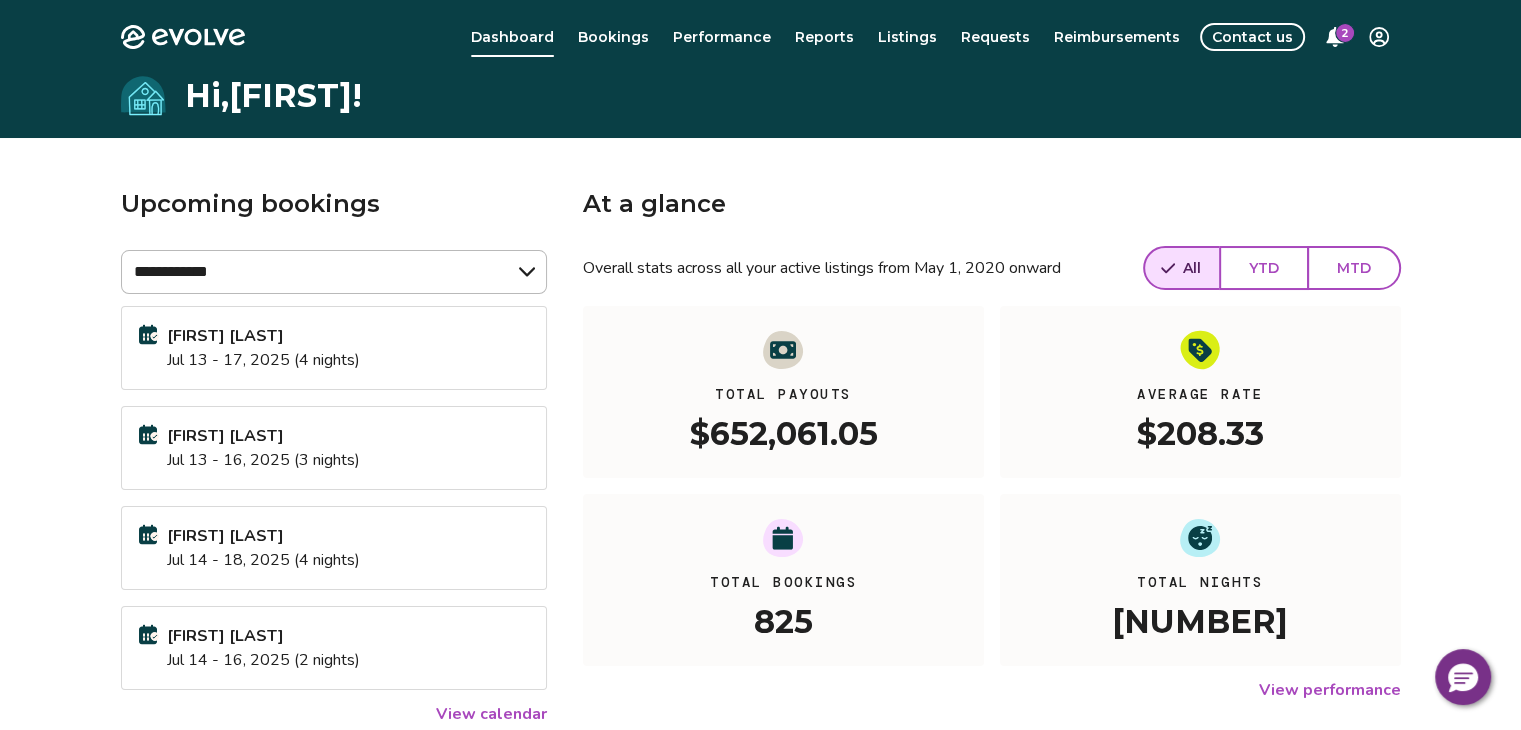 click 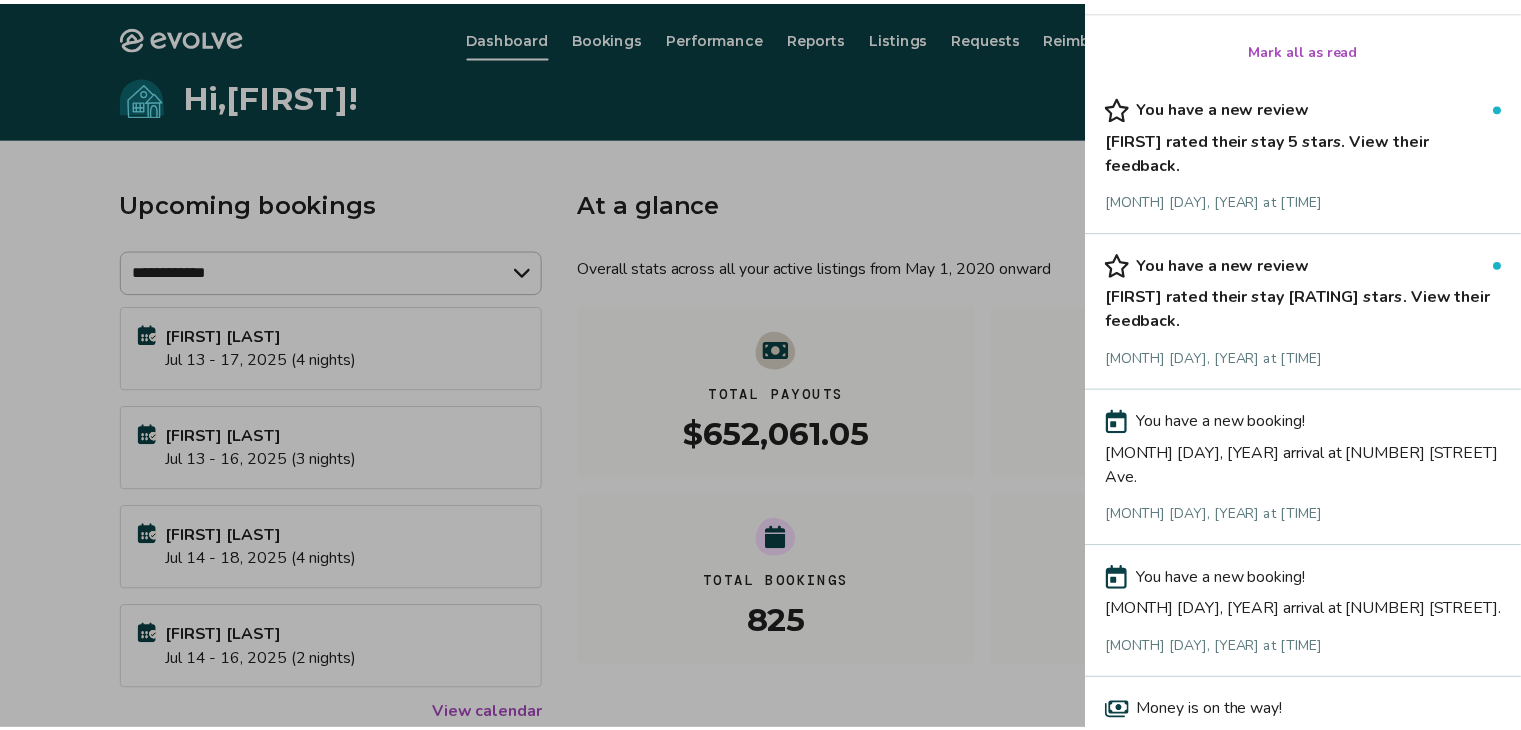 scroll, scrollTop: 0, scrollLeft: 0, axis: both 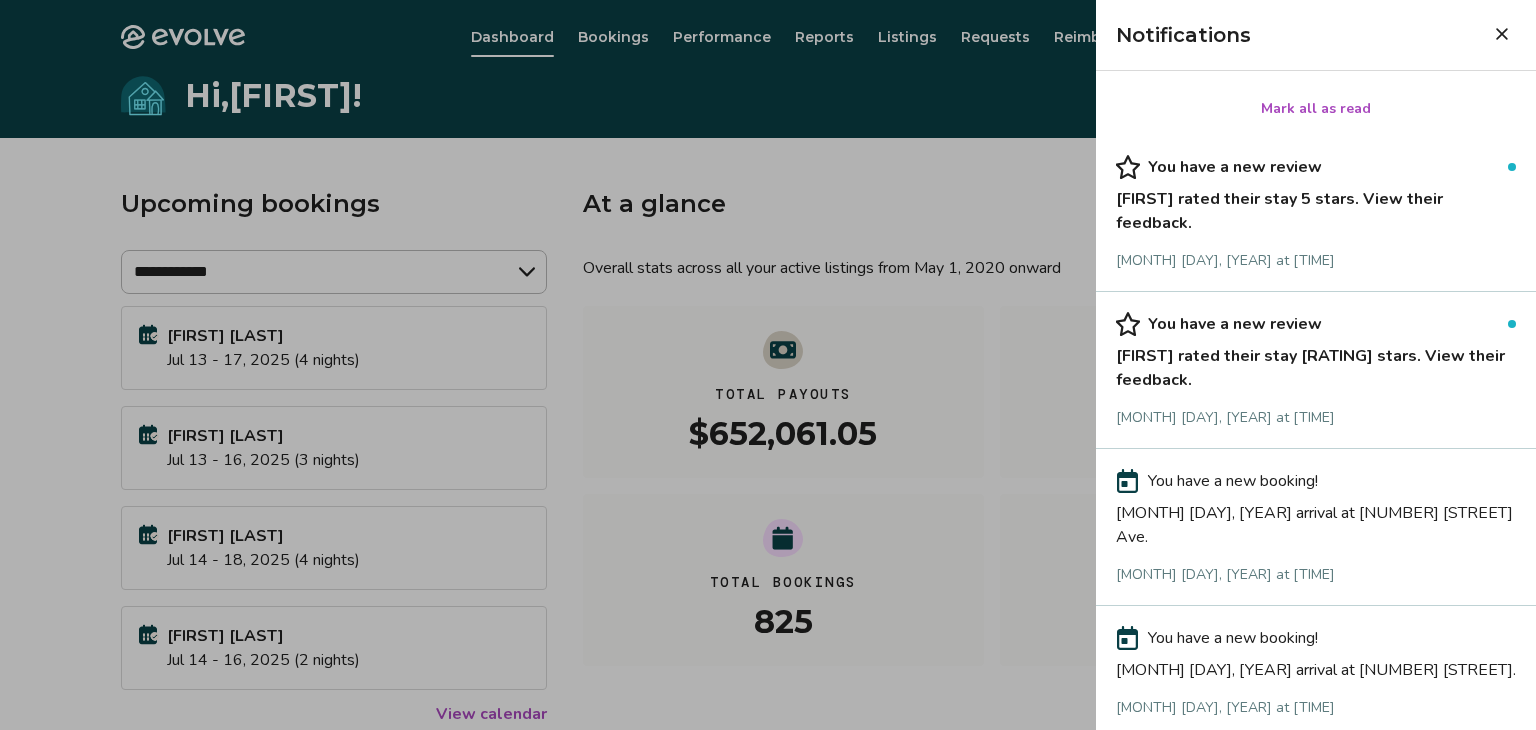 click 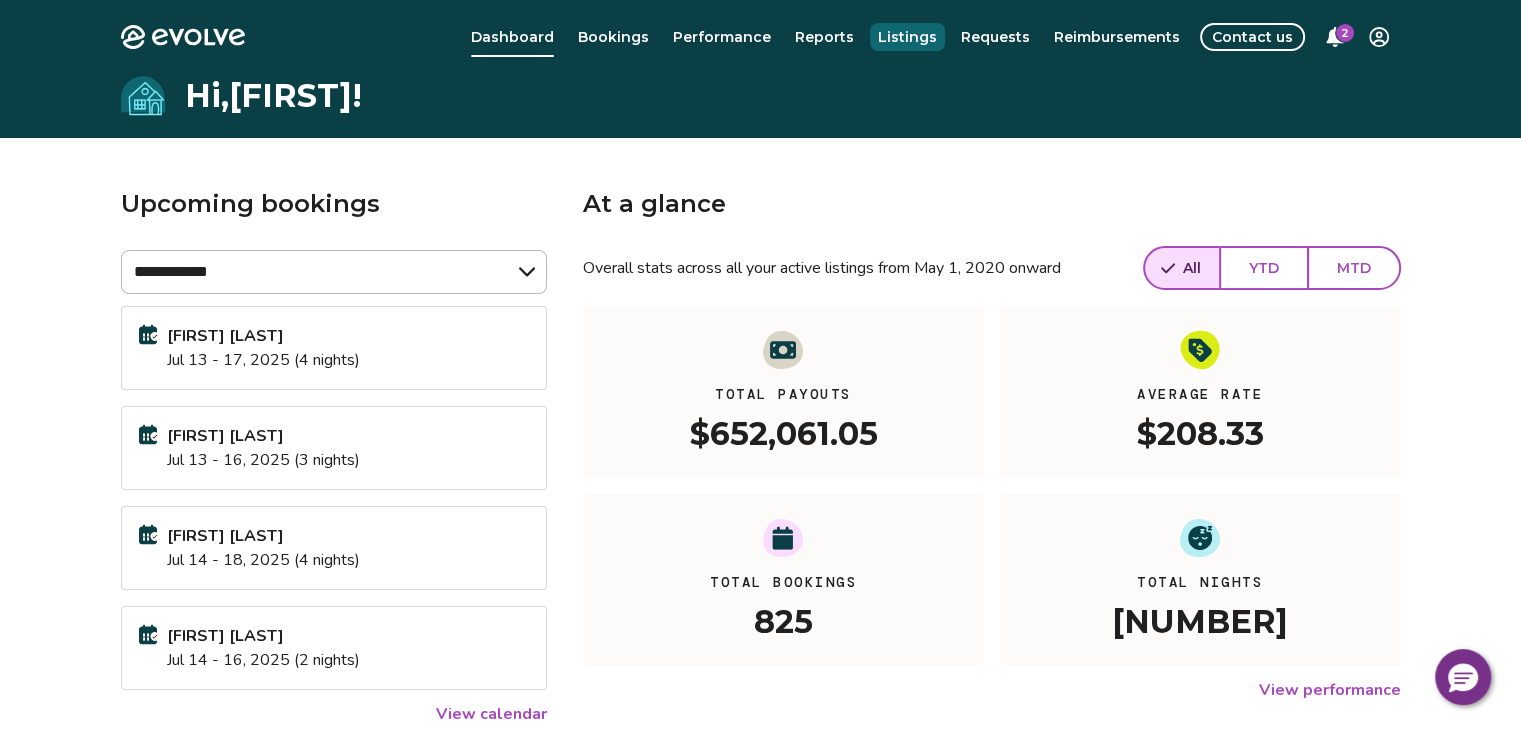 click on "Listings" at bounding box center (907, 37) 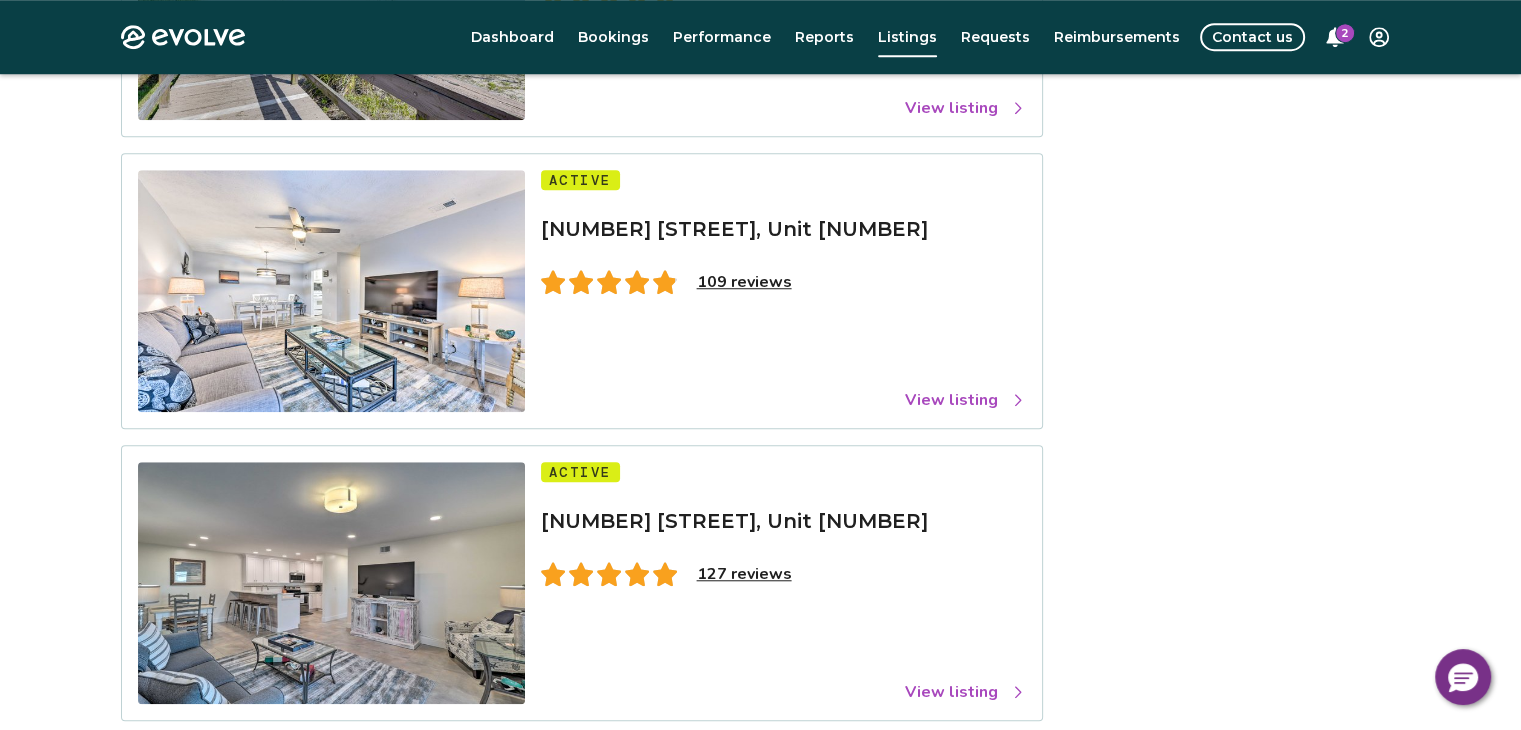 scroll, scrollTop: 1564, scrollLeft: 0, axis: vertical 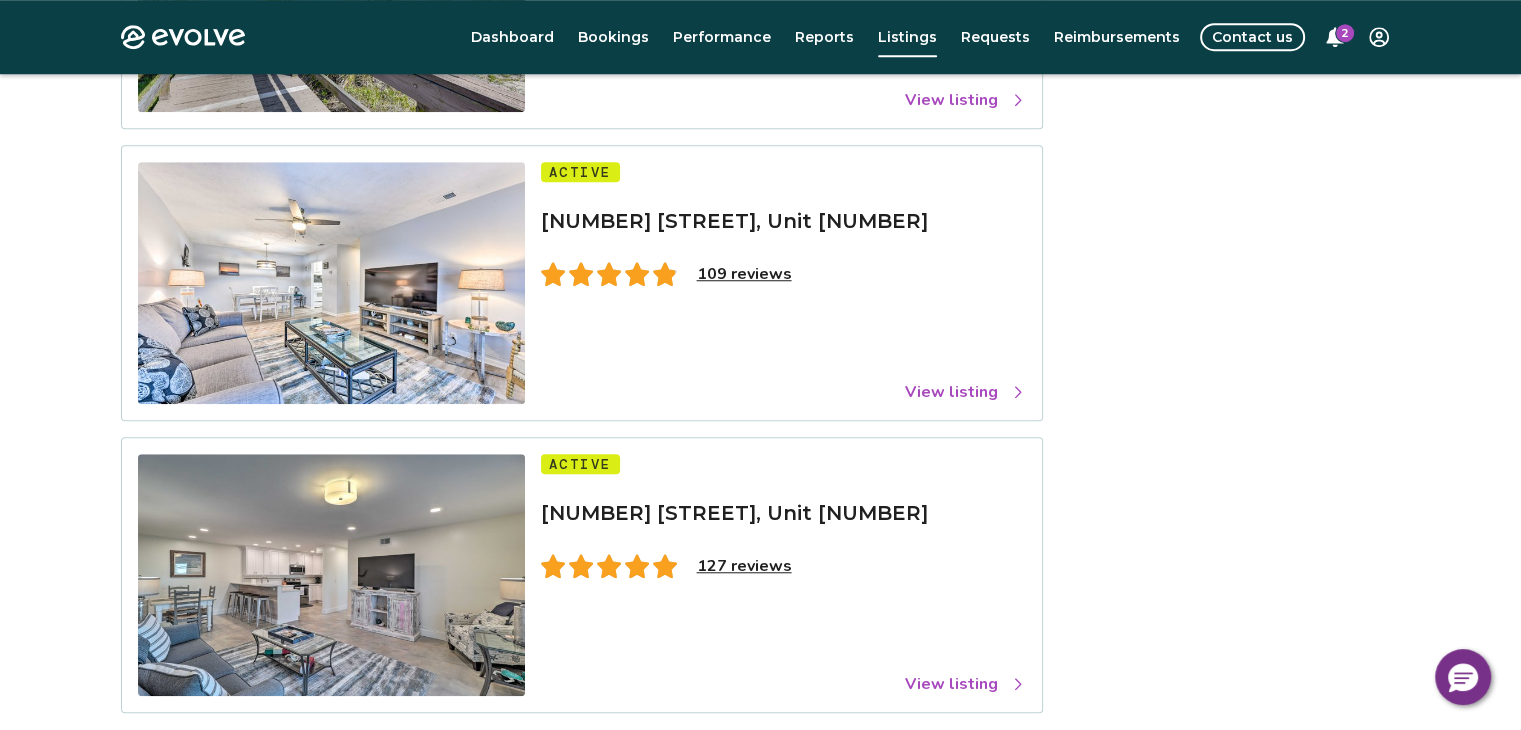 click on "View listing" at bounding box center (965, 684) 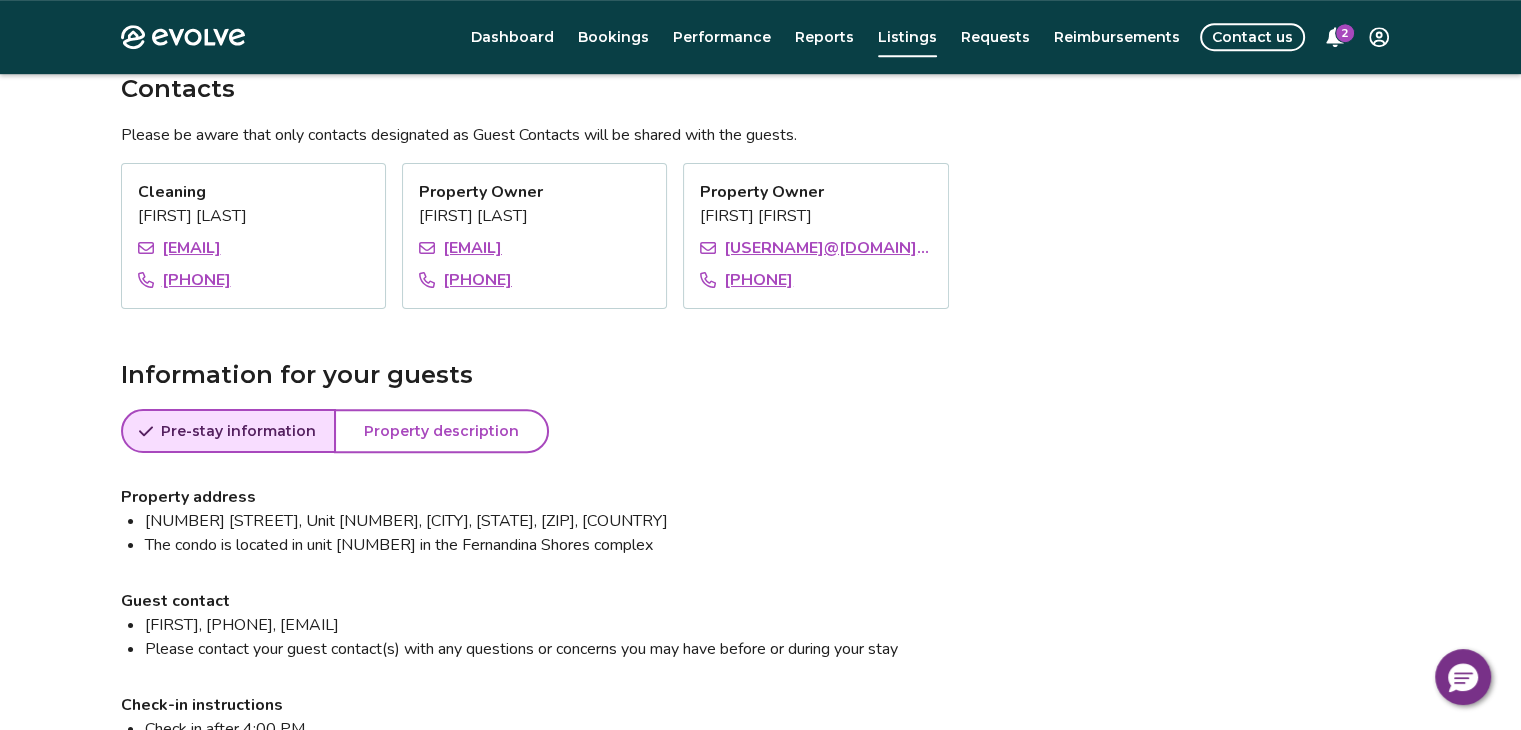 scroll, scrollTop: 1500, scrollLeft: 0, axis: vertical 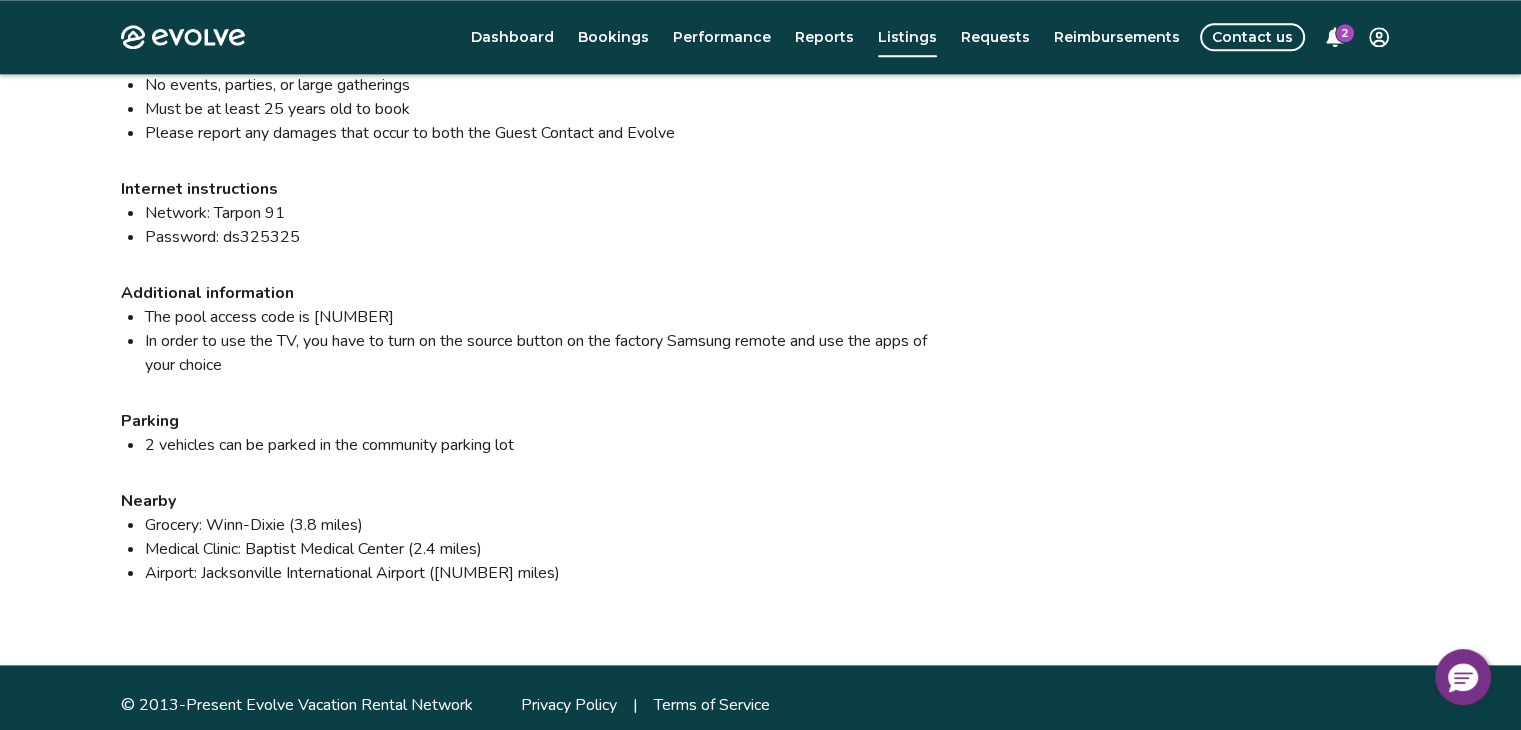 click on "View your listing on our partner sites Viewing your listing repeatedly may negatively affect your search ranking and performance." at bounding box center (1195, -715) 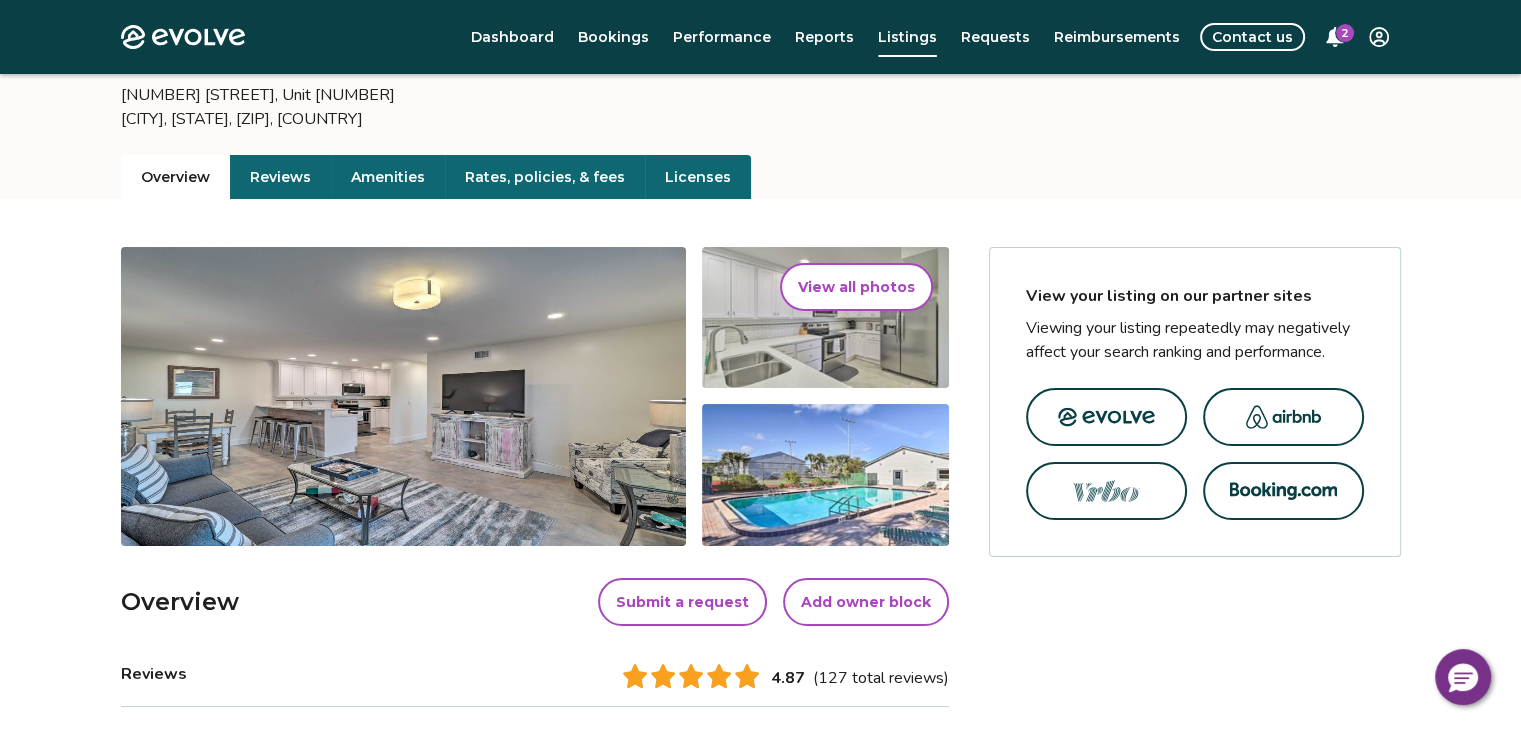 scroll, scrollTop: 137, scrollLeft: 0, axis: vertical 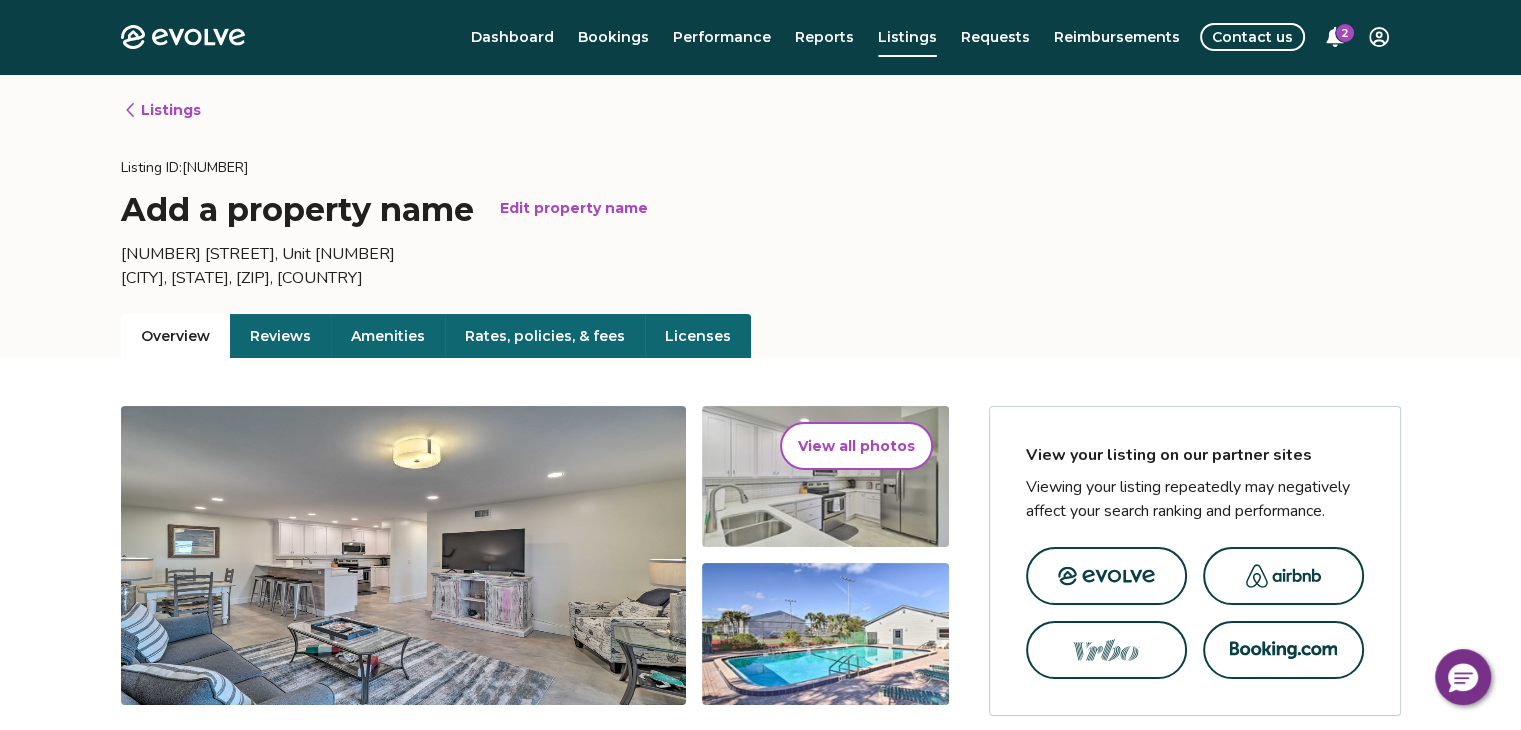 click at bounding box center (1106, 576) 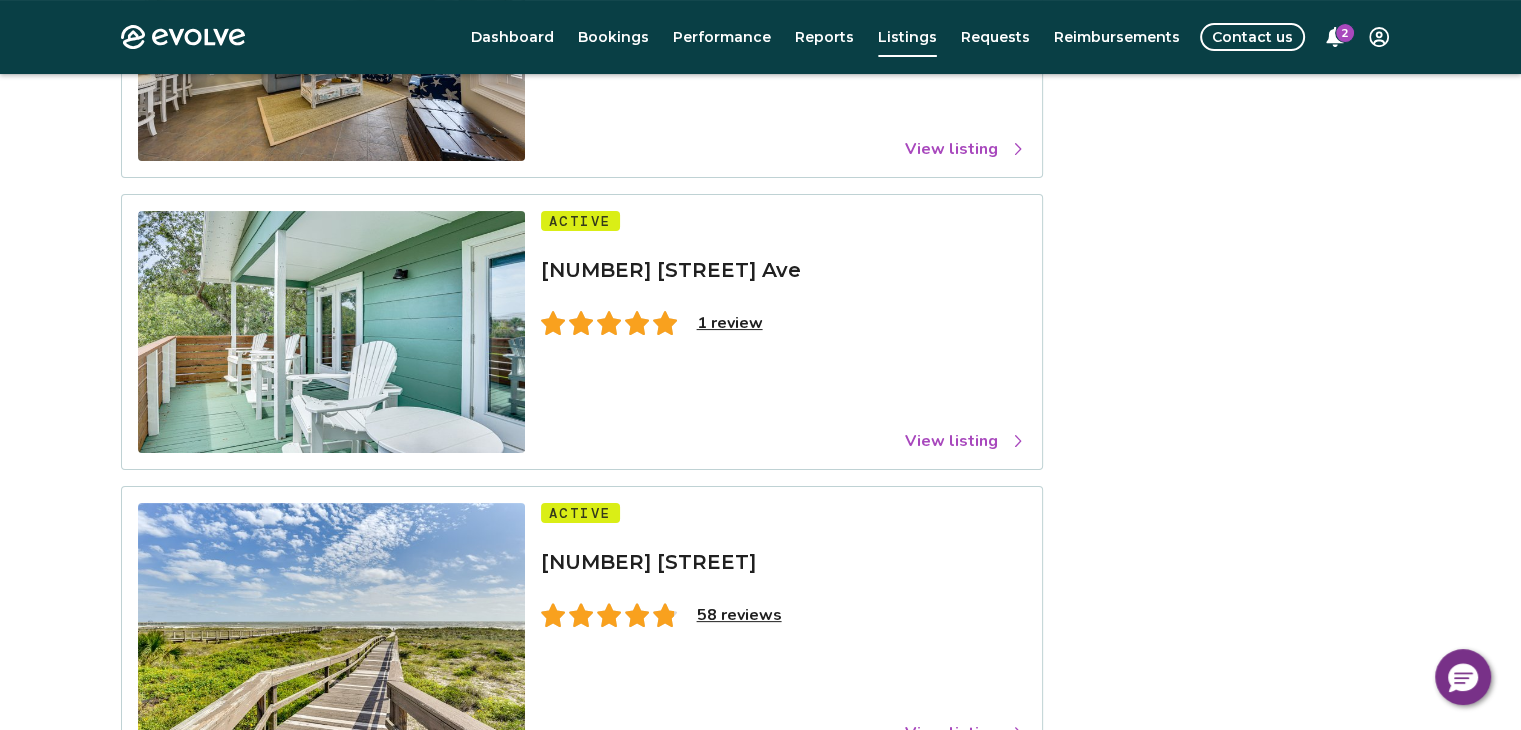 scroll, scrollTop: 357, scrollLeft: 0, axis: vertical 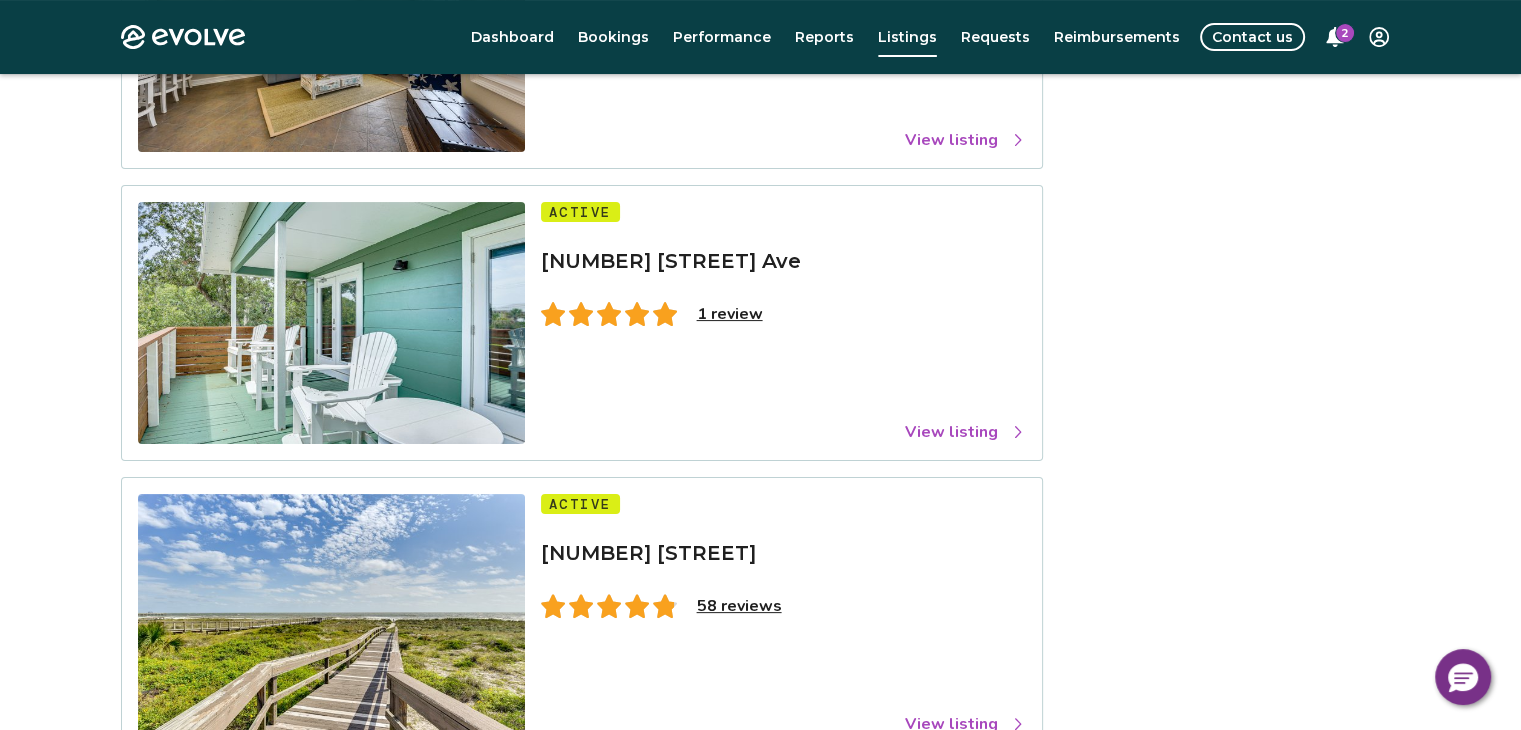 click on "View listing" at bounding box center (965, 432) 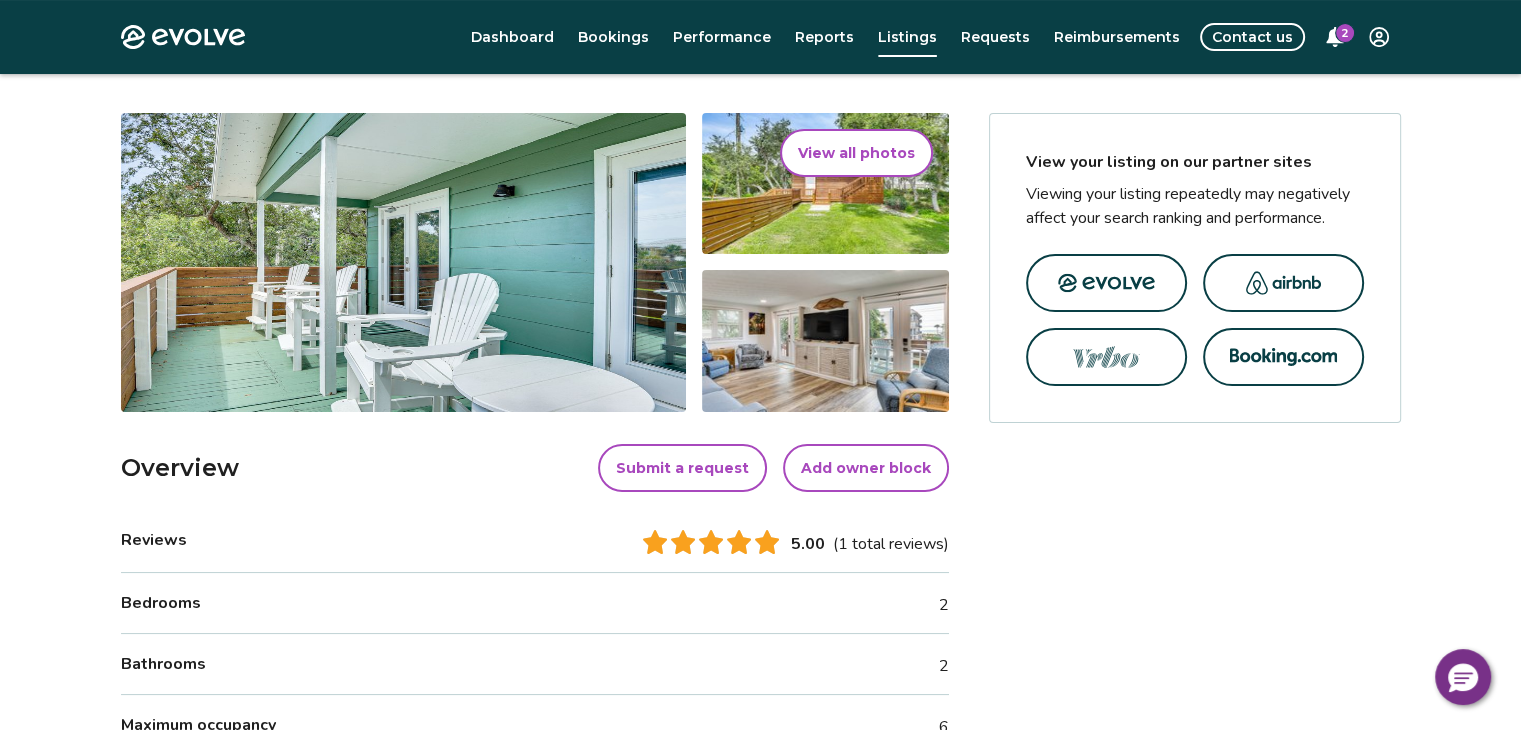 click at bounding box center [1106, 283] 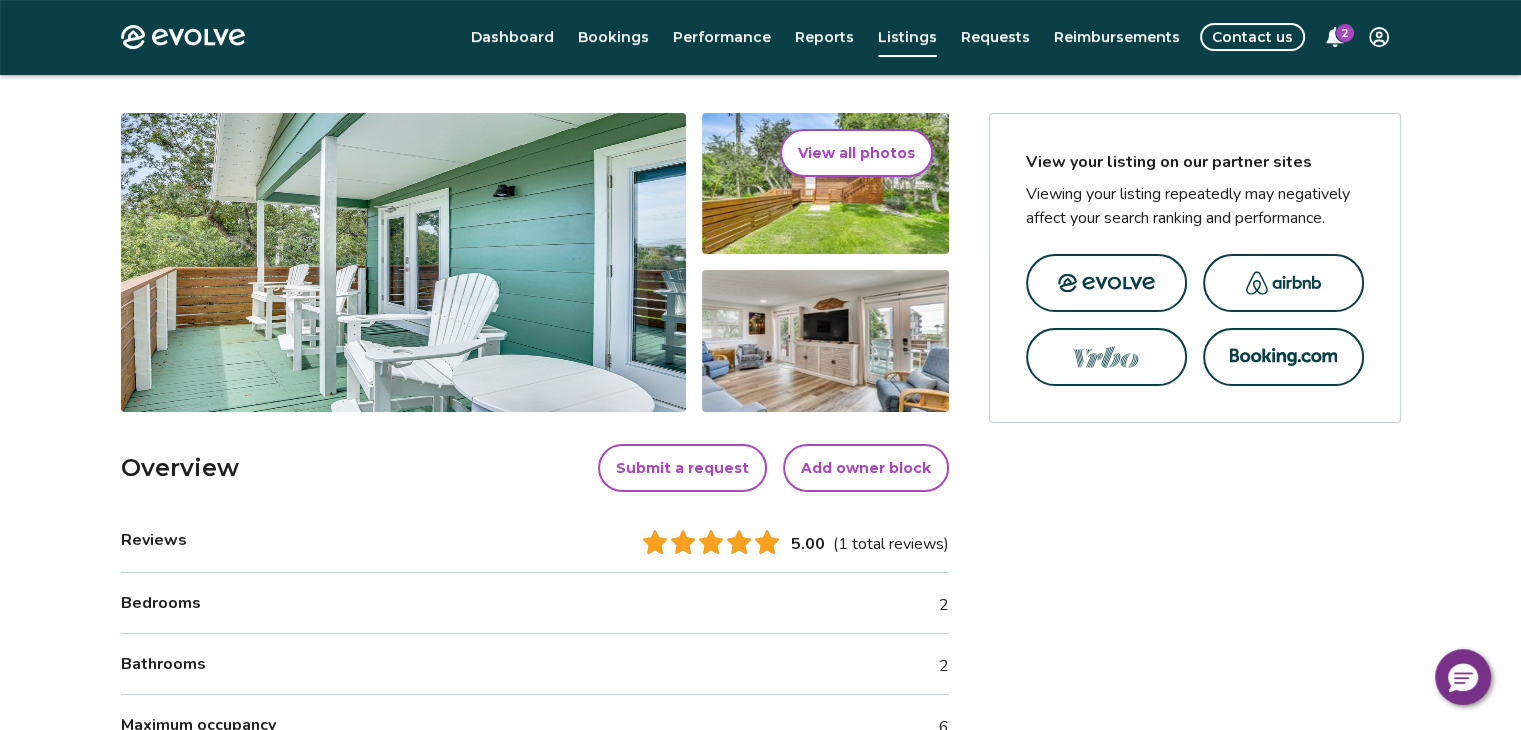 click on "Bookings" at bounding box center (613, 37) 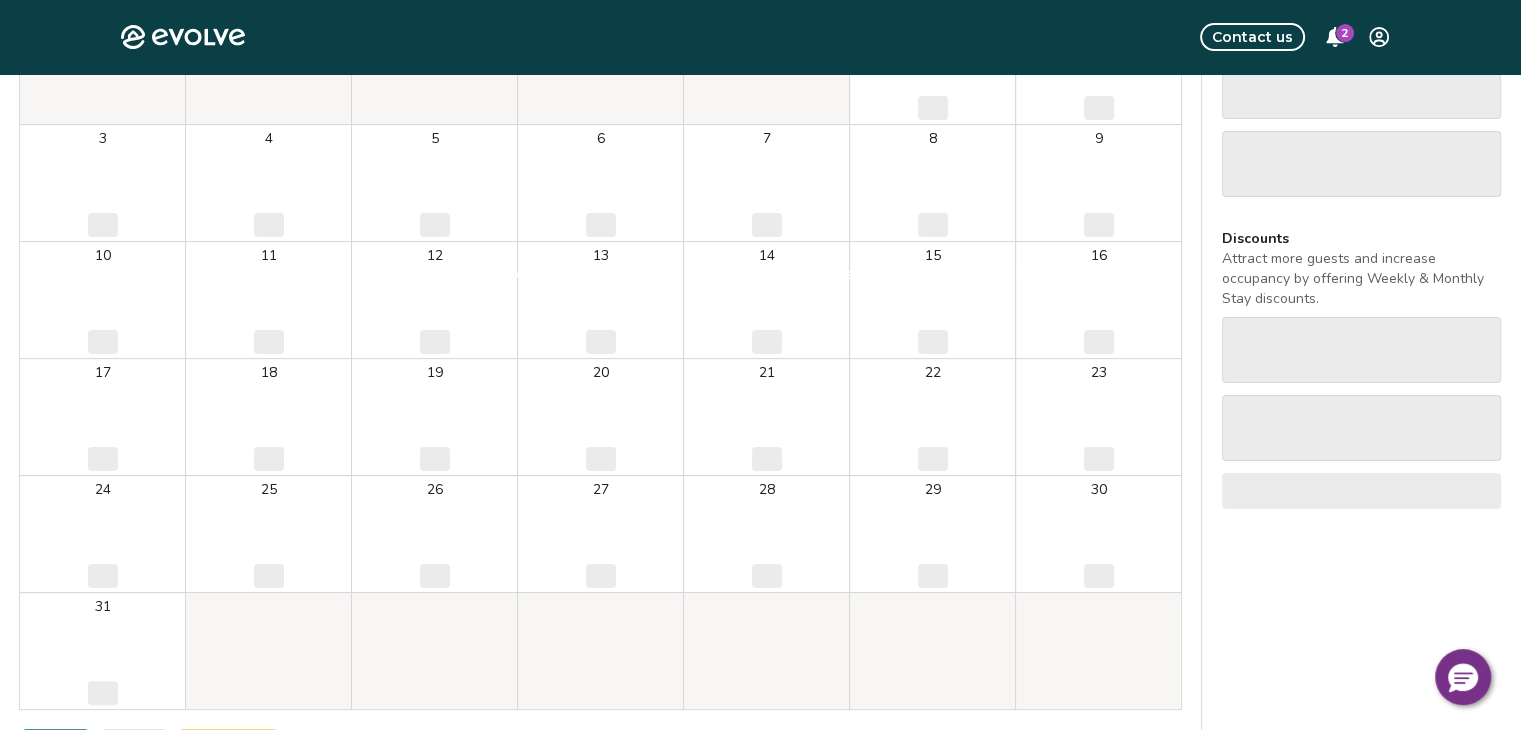 scroll, scrollTop: 0, scrollLeft: 0, axis: both 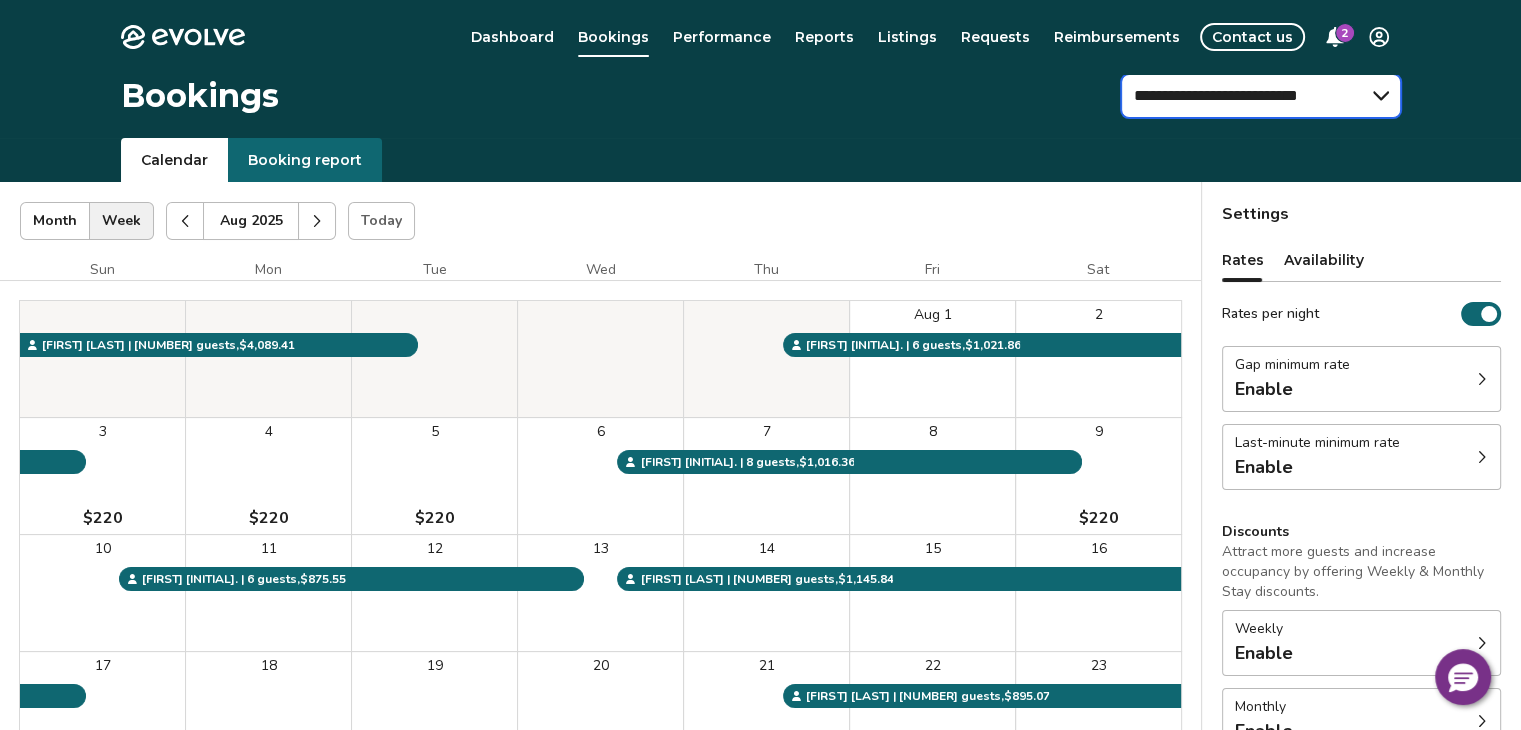 click on "**********" at bounding box center [1261, 96] 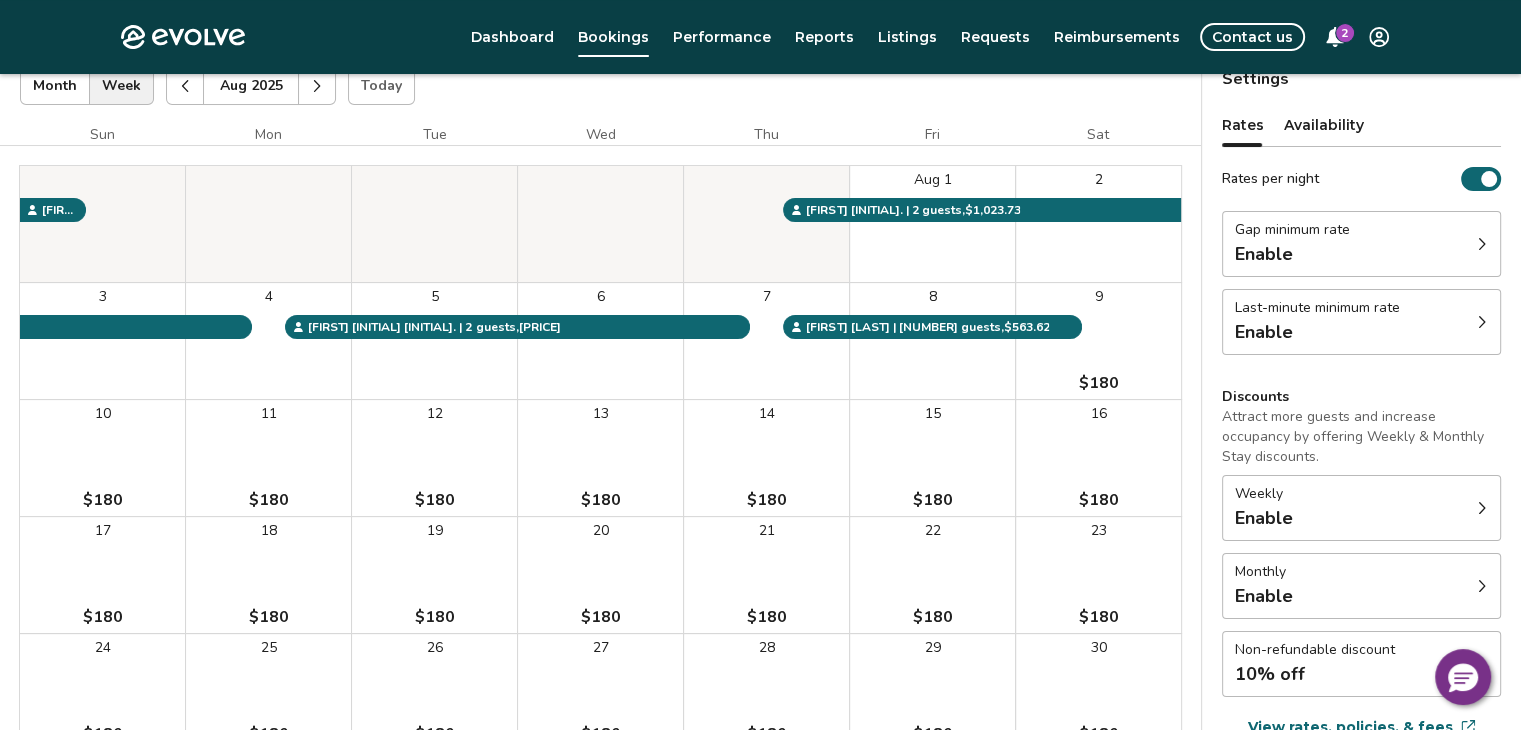 scroll, scrollTop: 0, scrollLeft: 0, axis: both 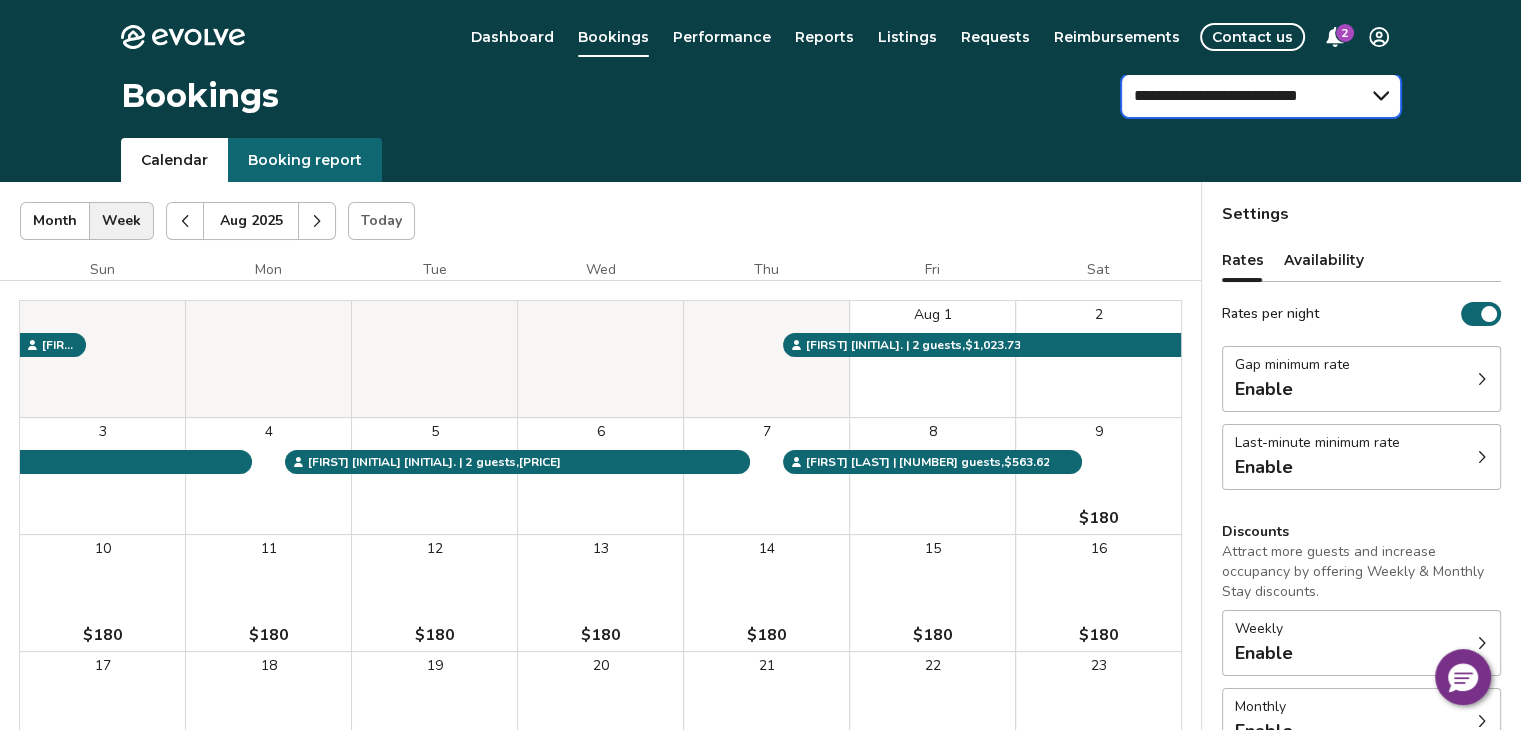 click on "**********" at bounding box center (1261, 96) 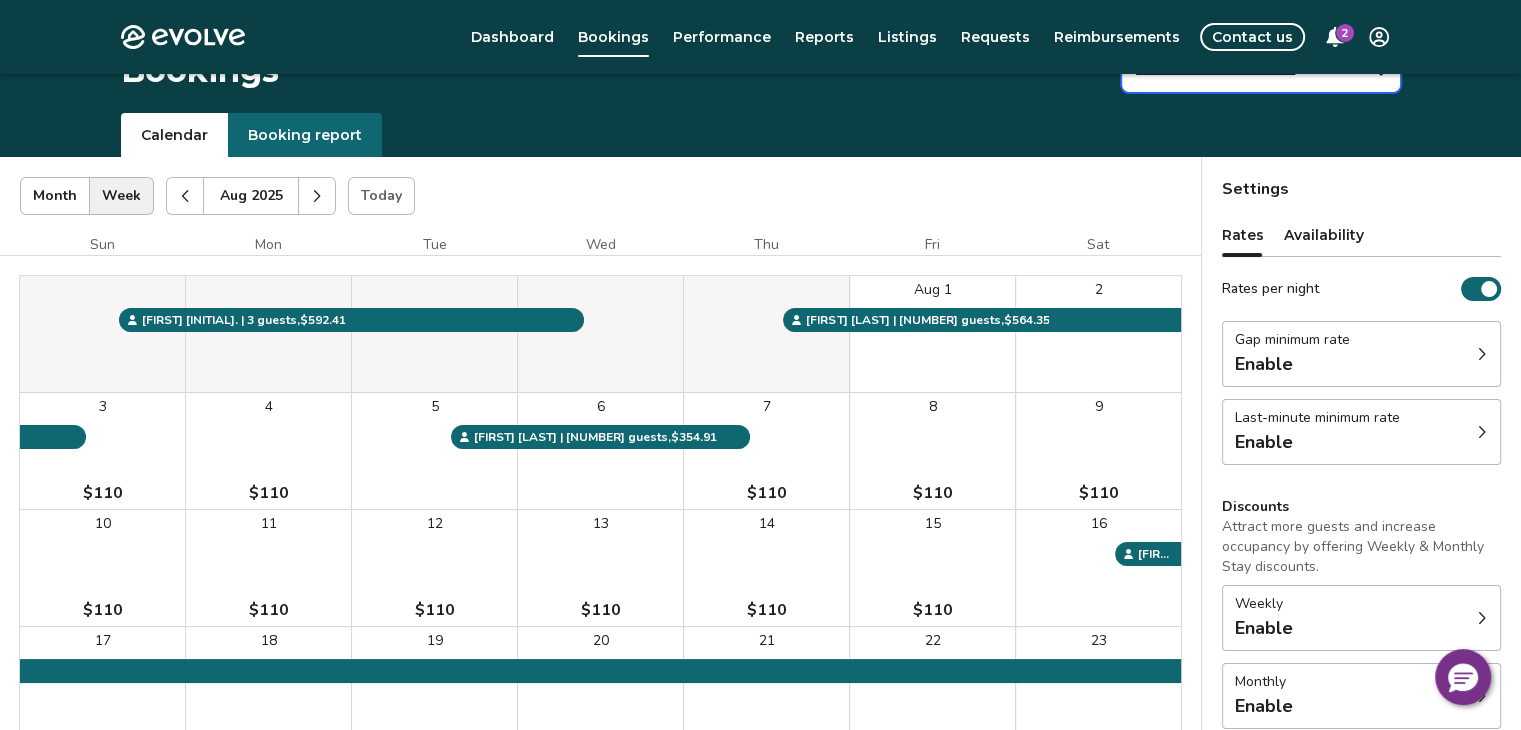 scroll, scrollTop: 0, scrollLeft: 0, axis: both 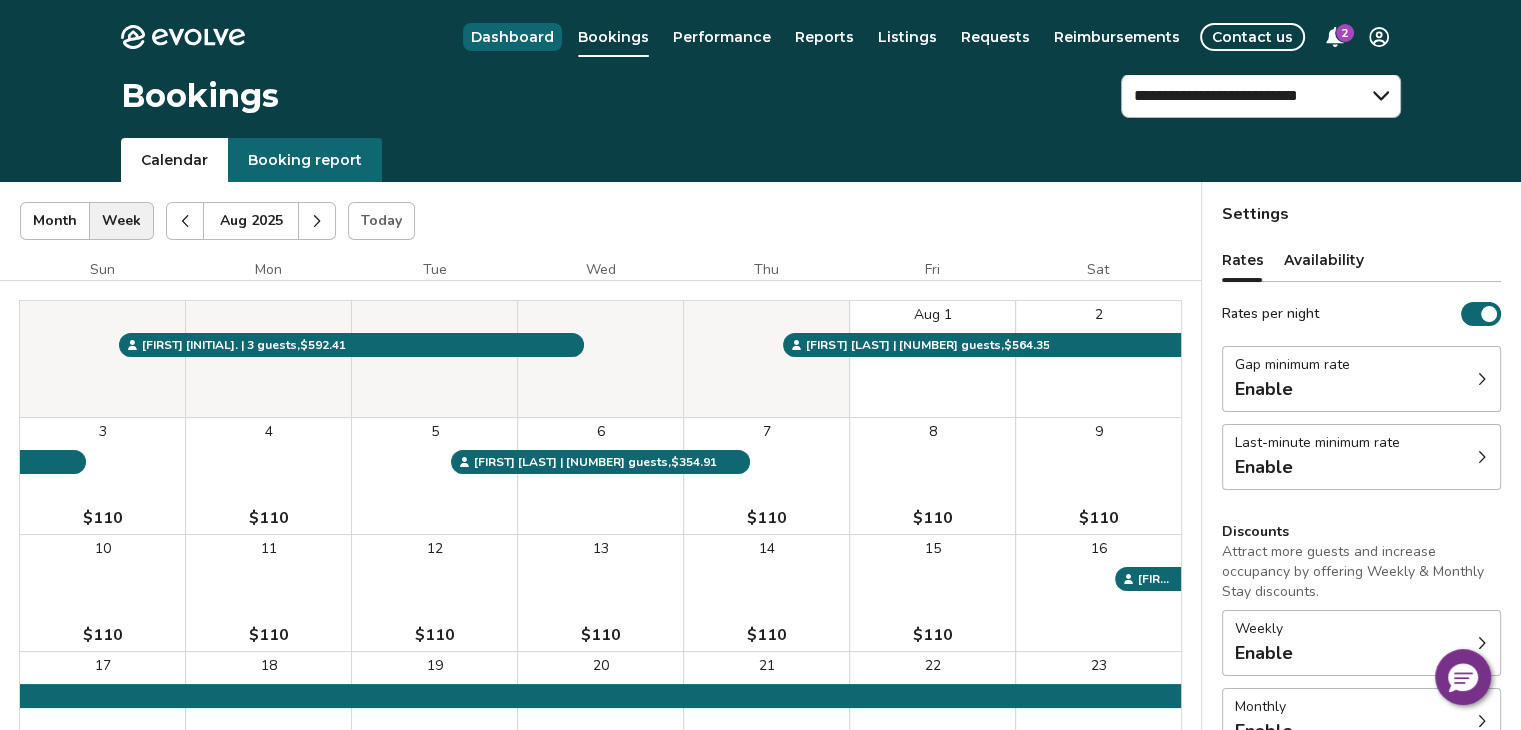 click on "Dashboard" at bounding box center (512, 37) 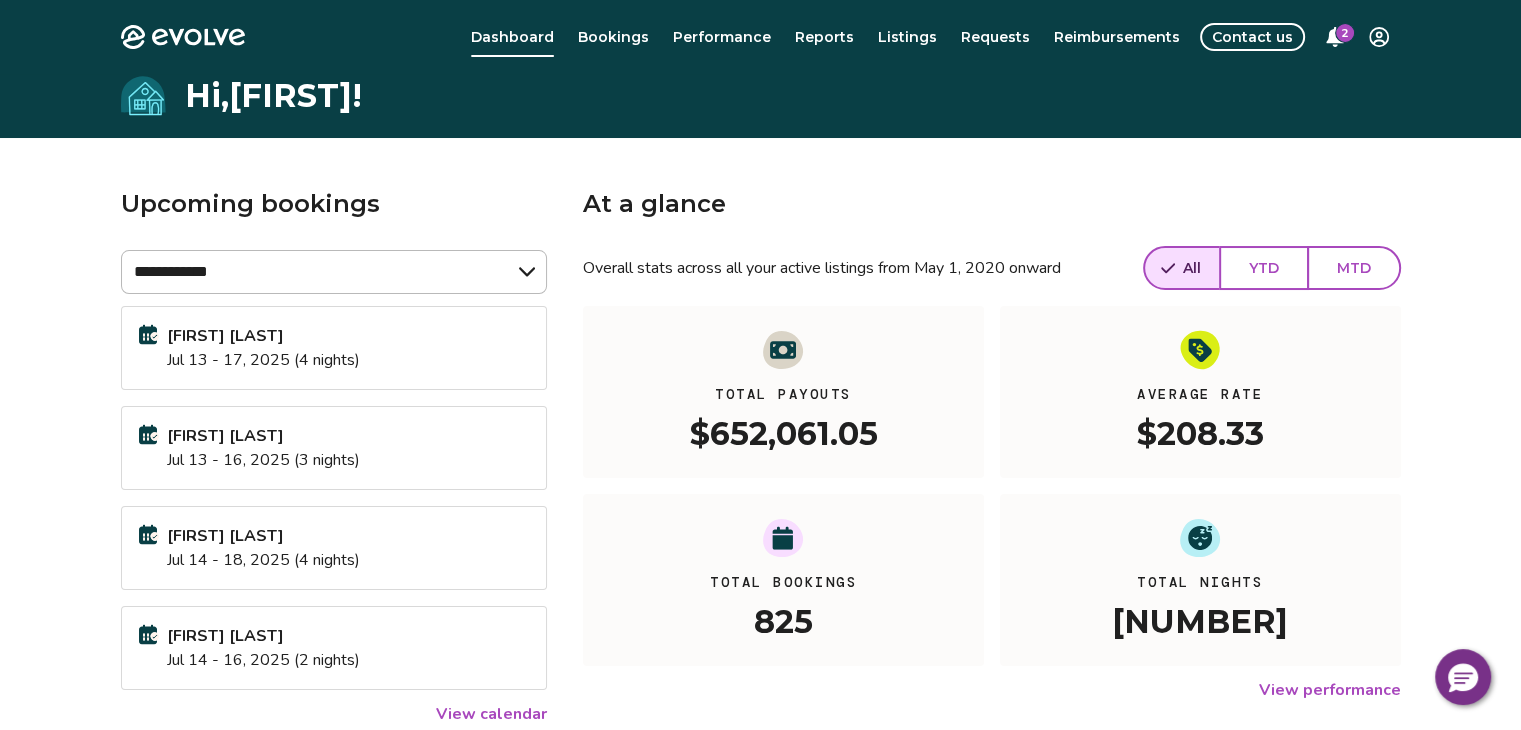 click on "Bookings" at bounding box center [613, 37] 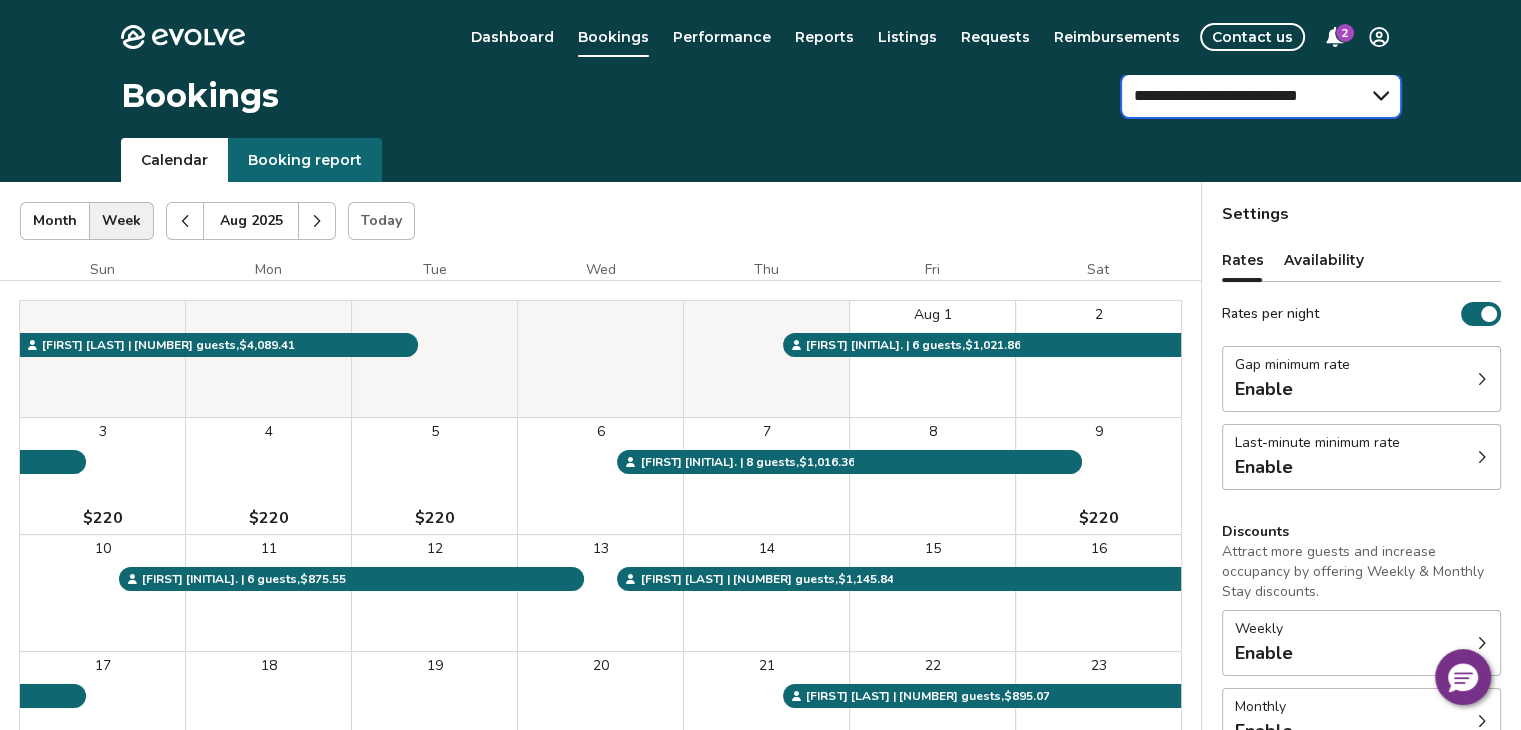 click on "**********" at bounding box center (1261, 96) 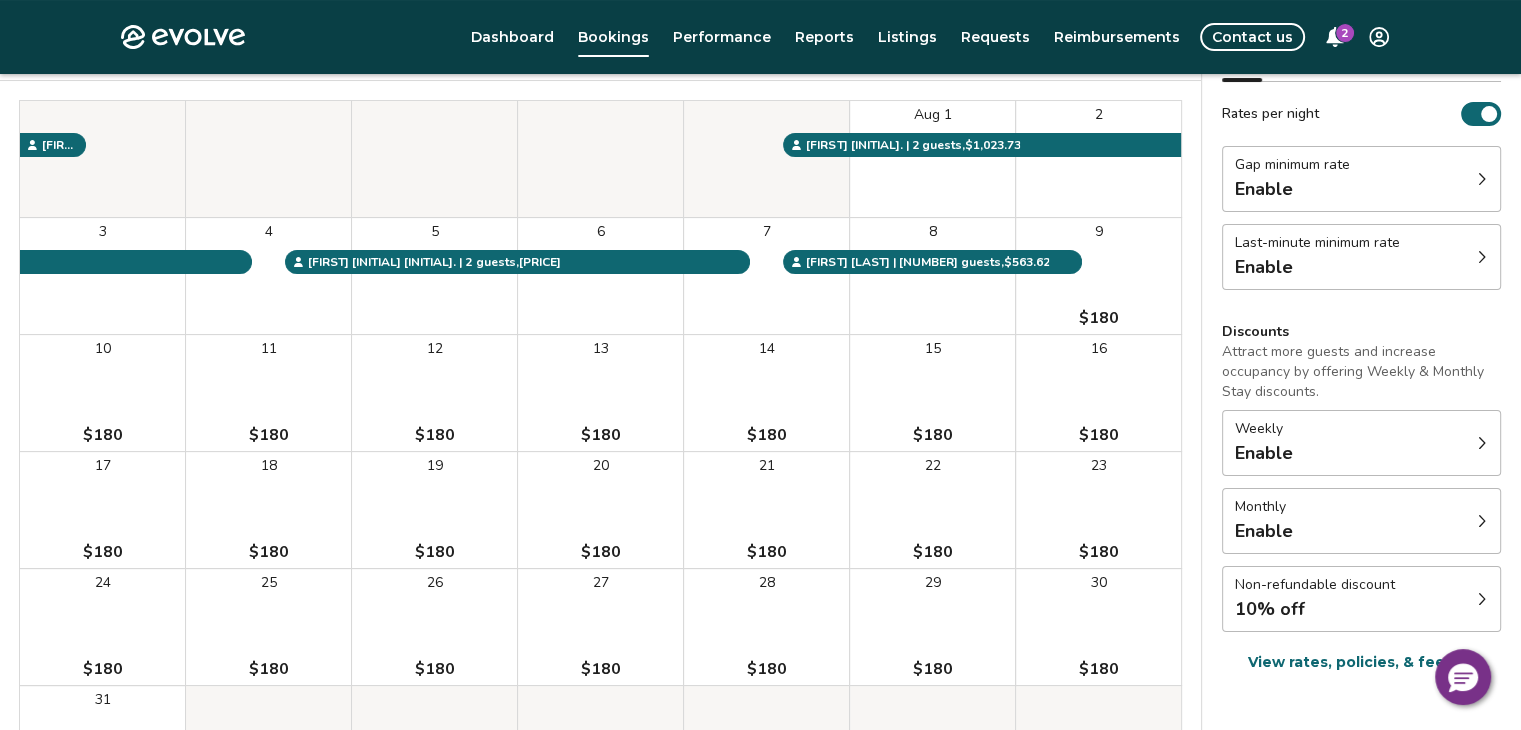 scroll, scrollTop: 196, scrollLeft: 0, axis: vertical 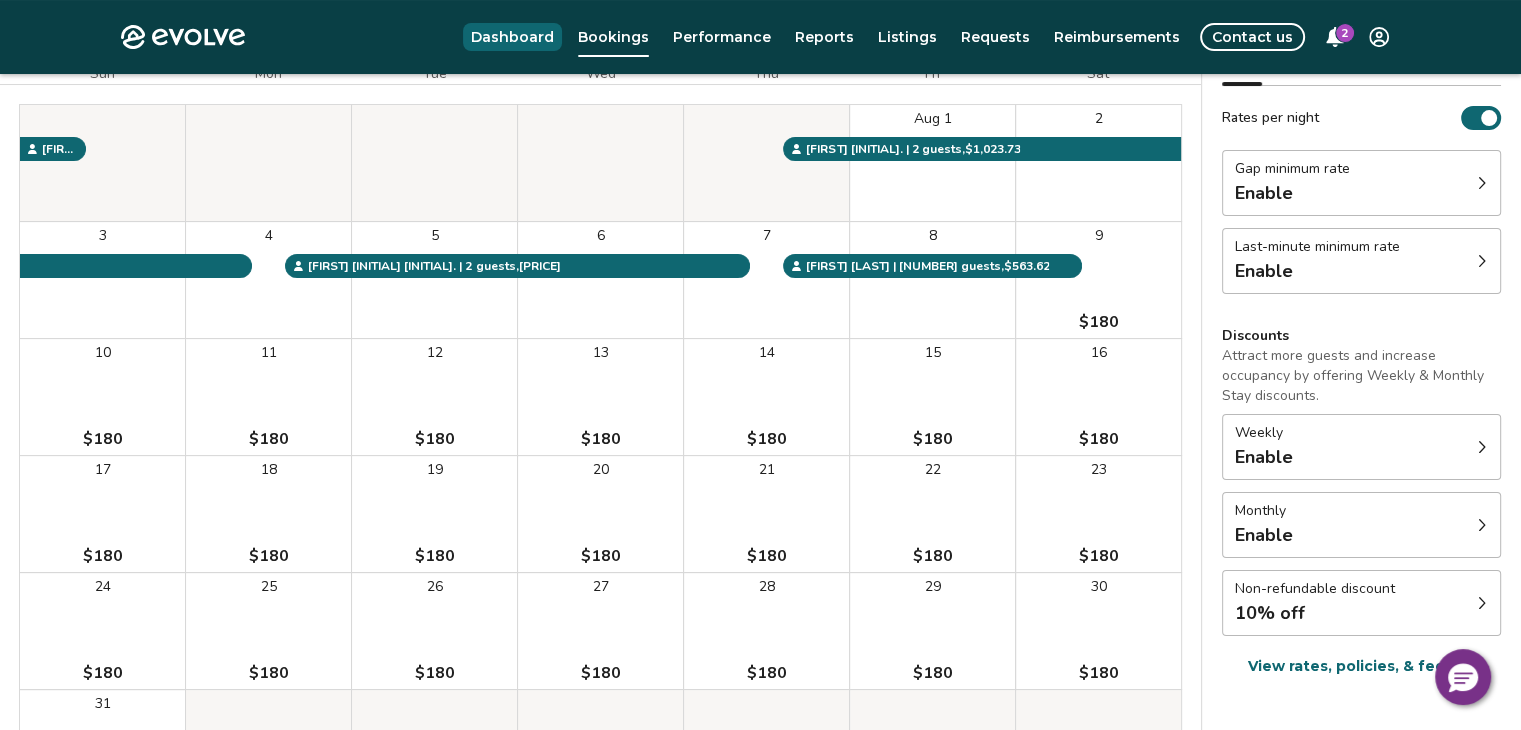 click on "Dashboard" at bounding box center (512, 37) 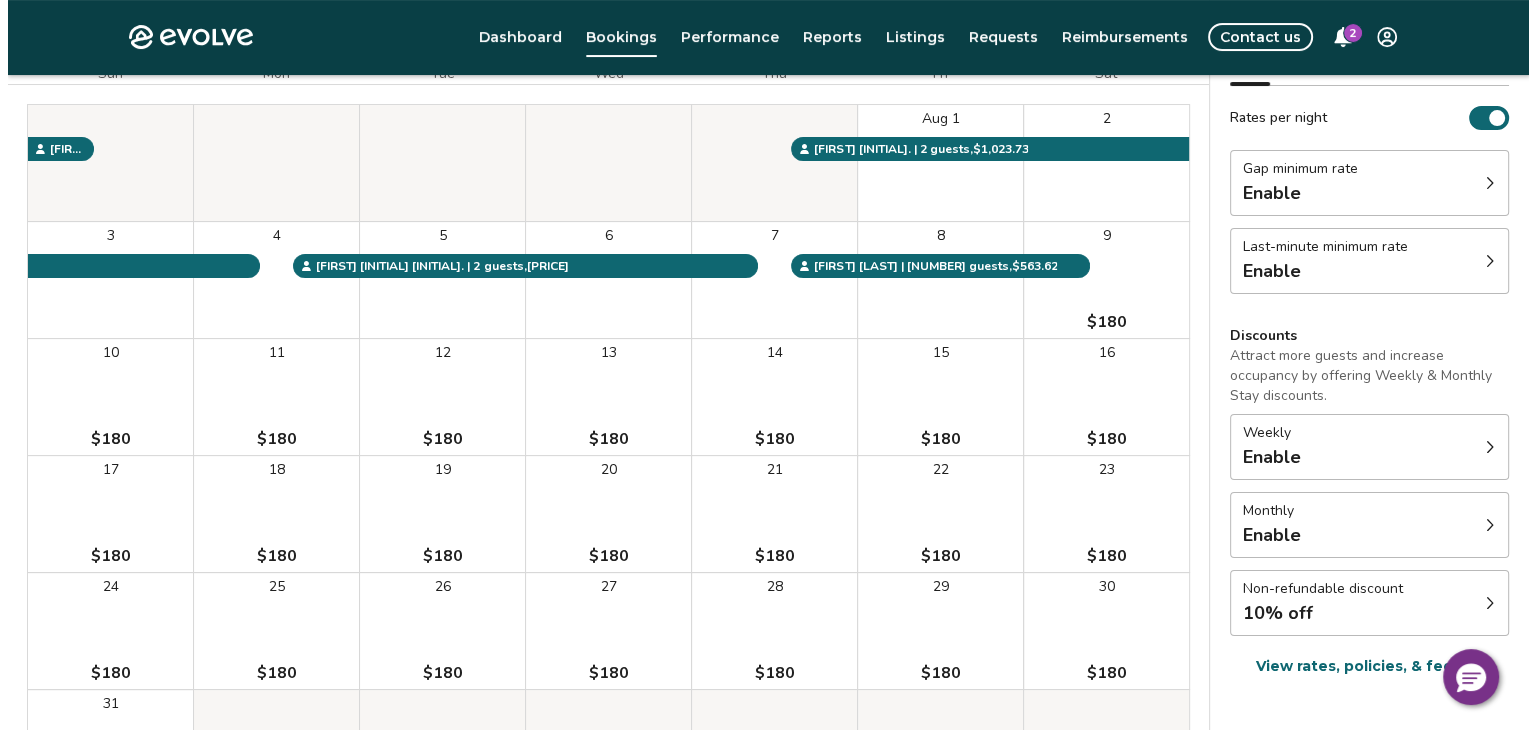 scroll, scrollTop: 0, scrollLeft: 0, axis: both 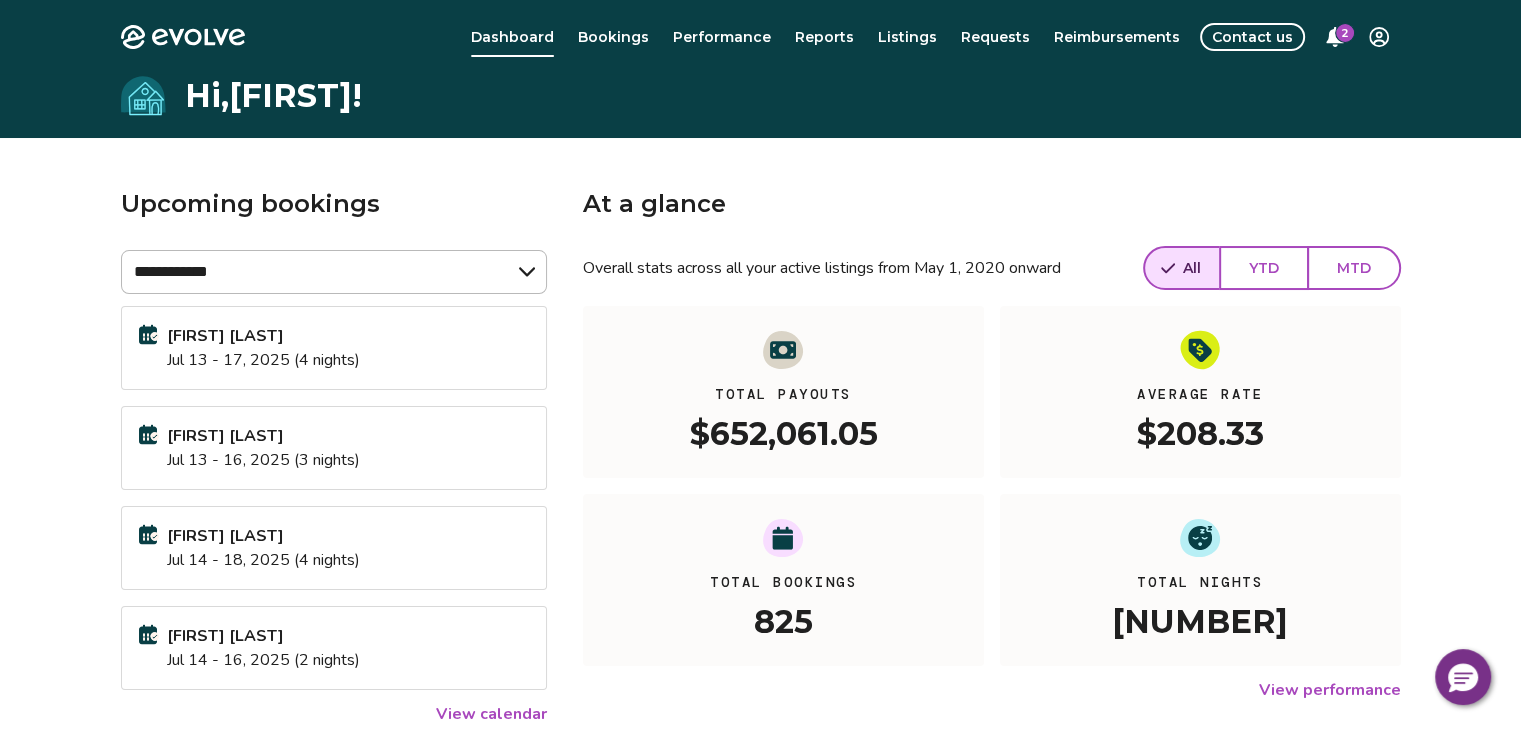 click on "Dashboard" at bounding box center [512, 37] 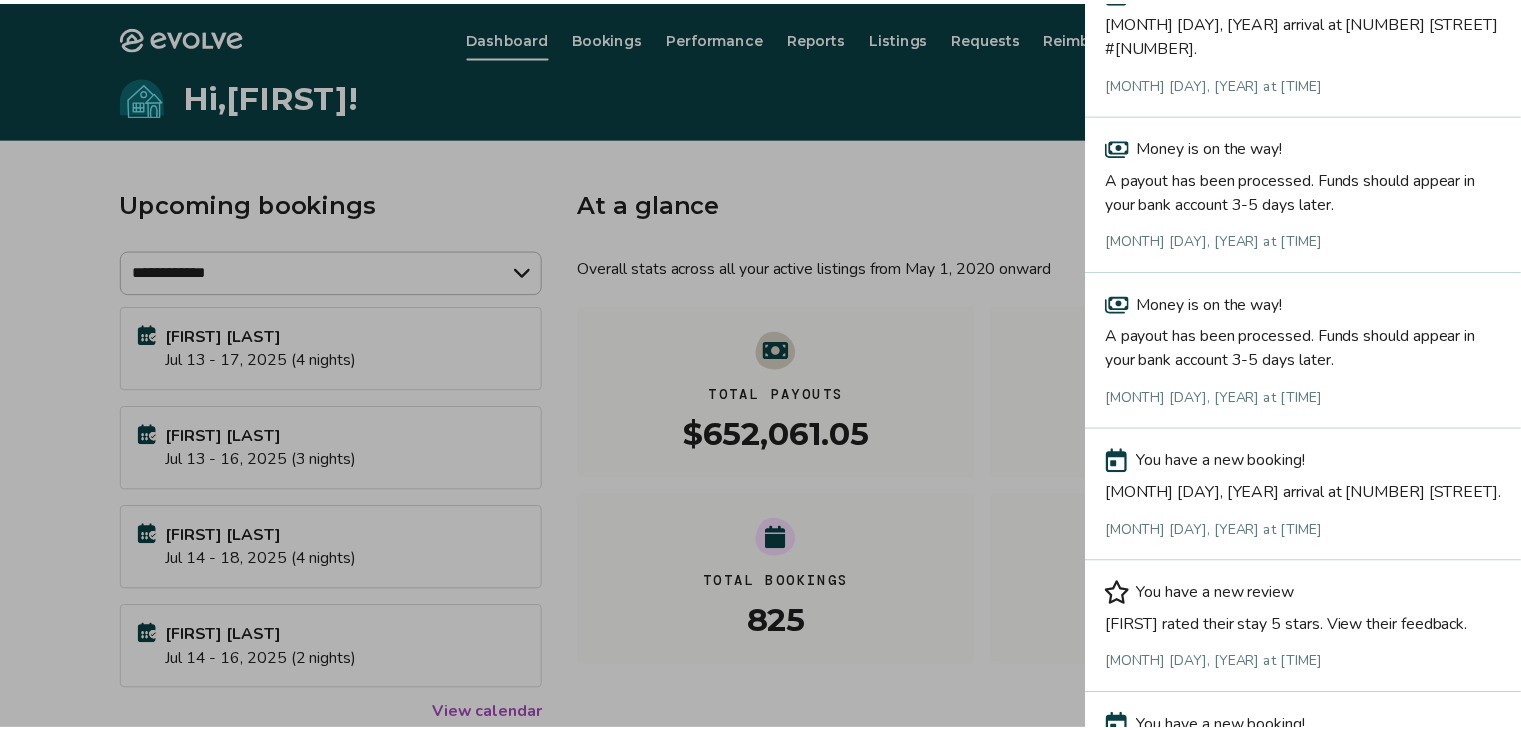 scroll, scrollTop: 2300, scrollLeft: 0, axis: vertical 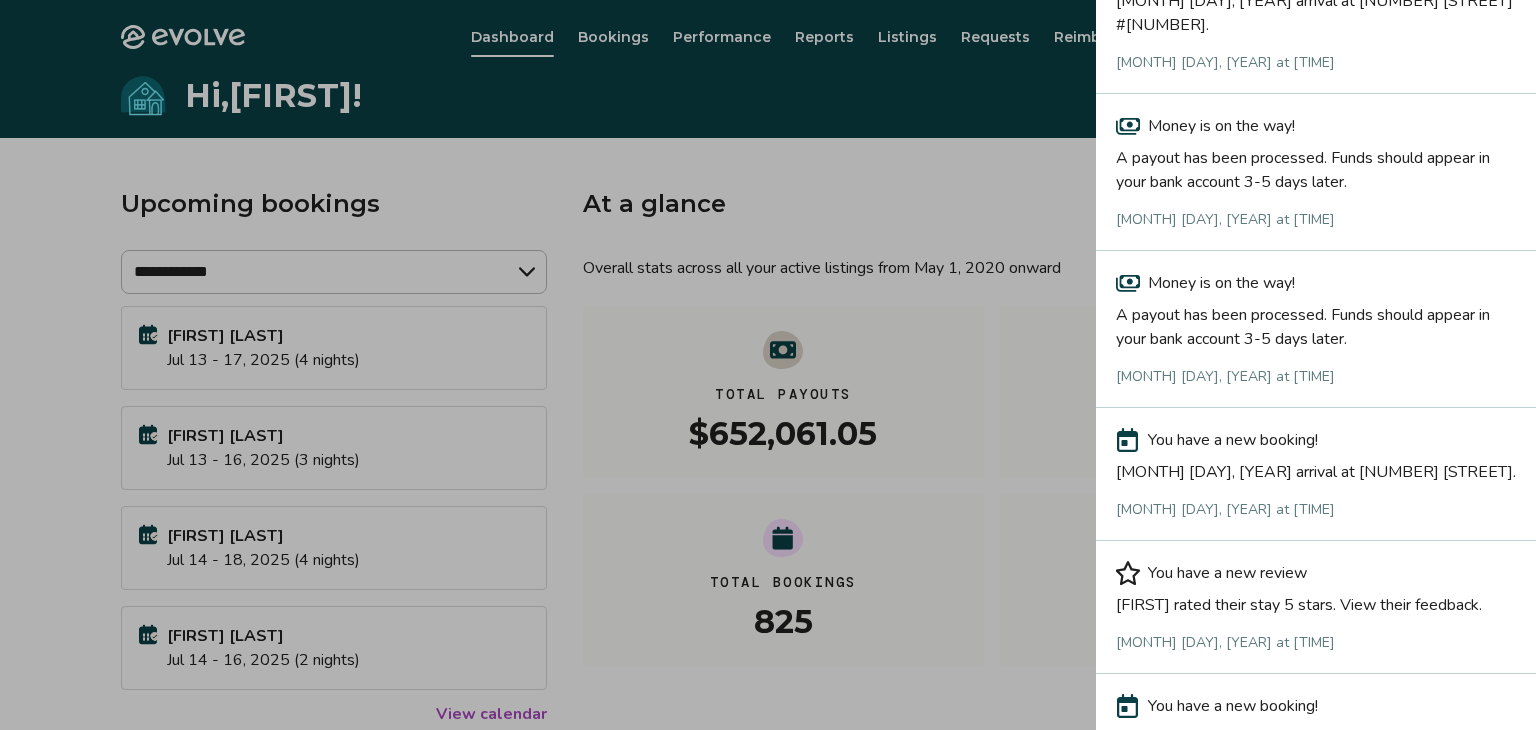 click on "[FIRST] rated their stay 5 stars. View their feedback." at bounding box center [1316, 601] 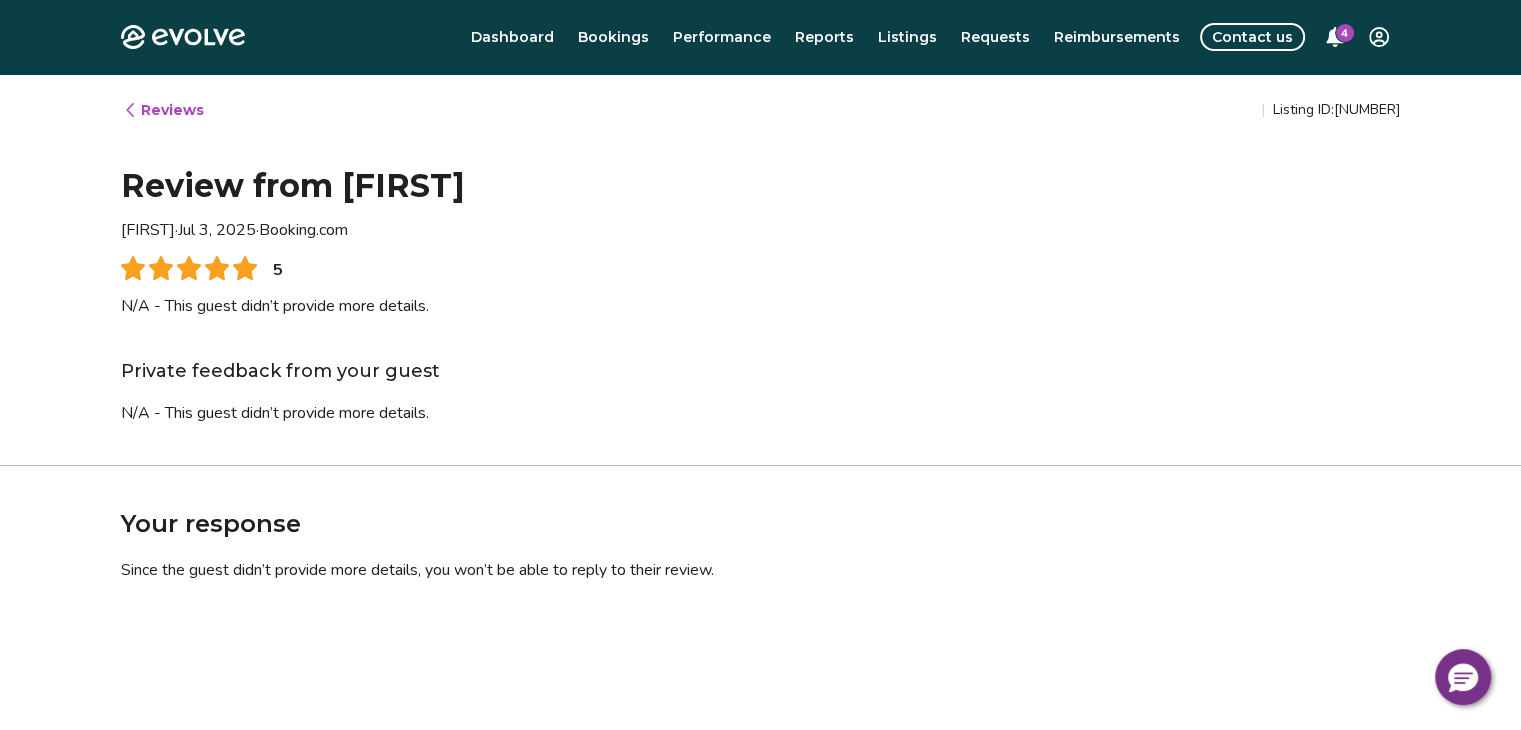 click on "Reviews" at bounding box center (163, 110) 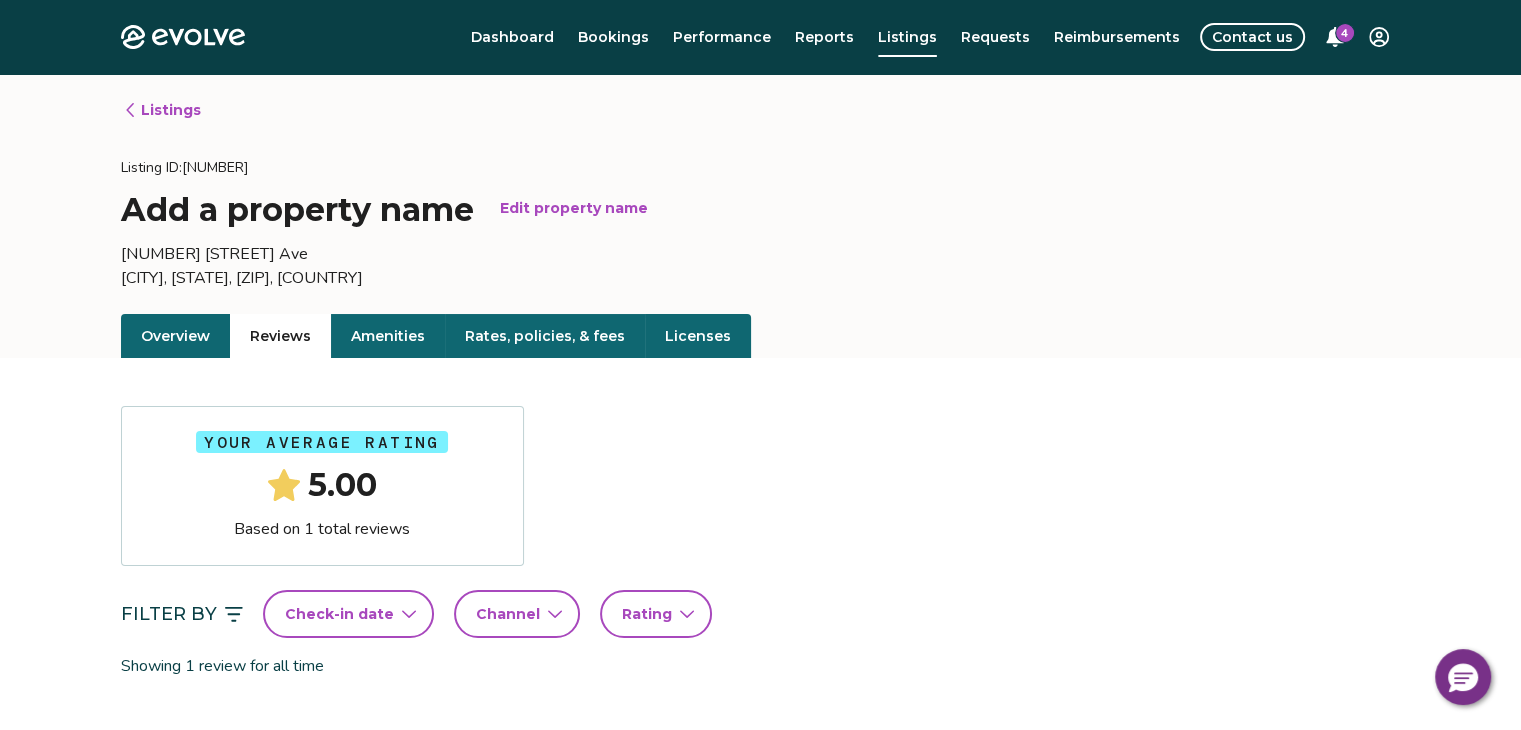 click on "4" at bounding box center (1345, 33) 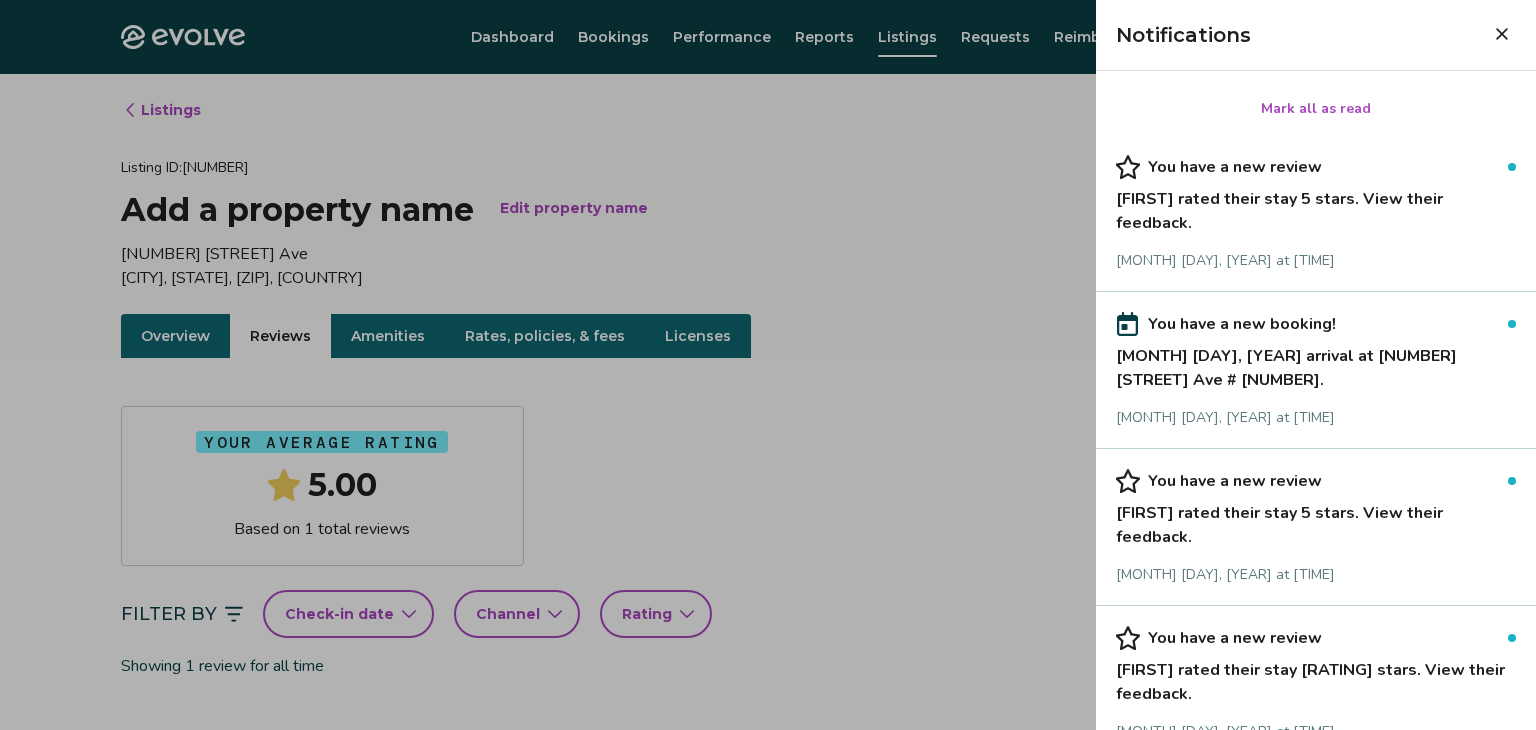 click on "[FIRST] rated their stay 5 stars. View their feedback." at bounding box center (1316, 207) 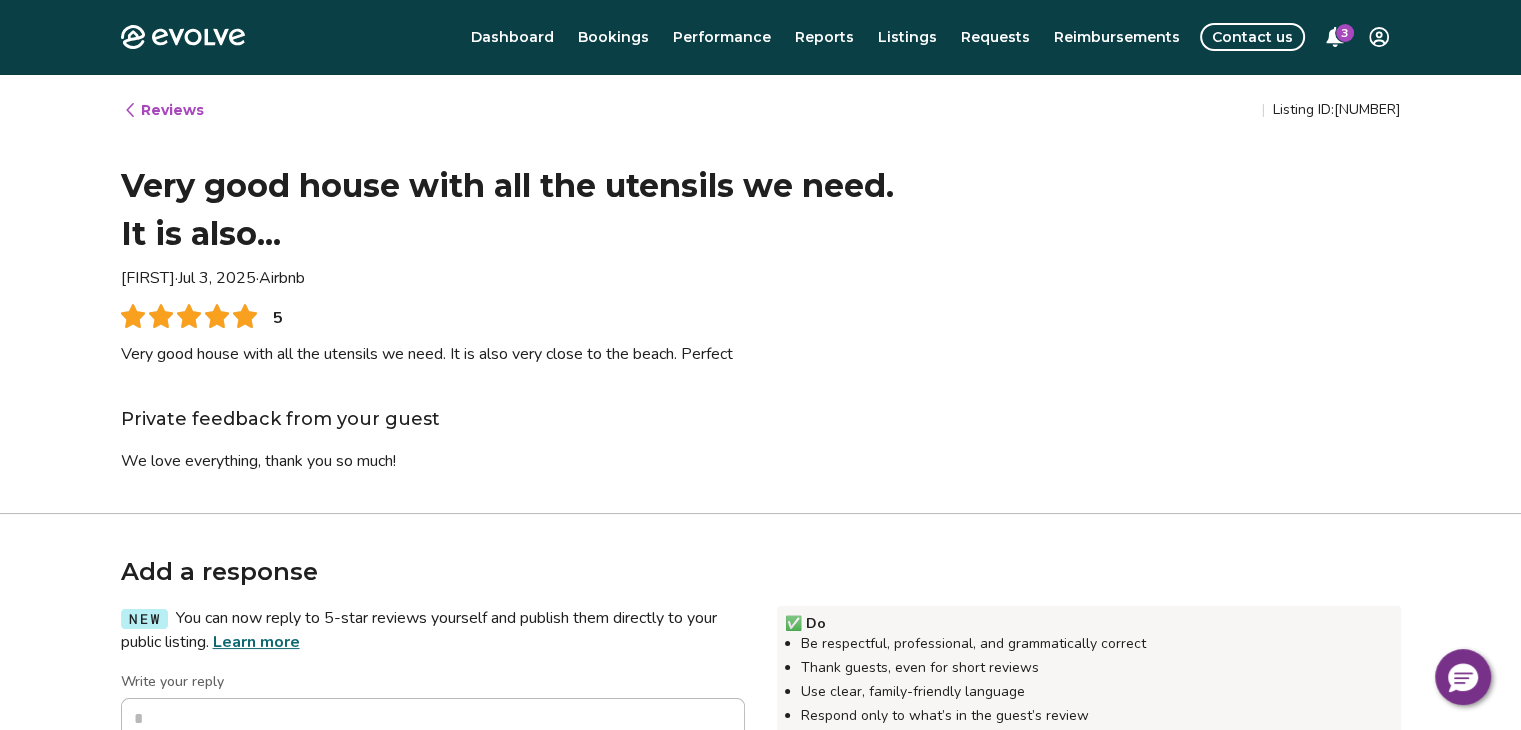 type on "*" 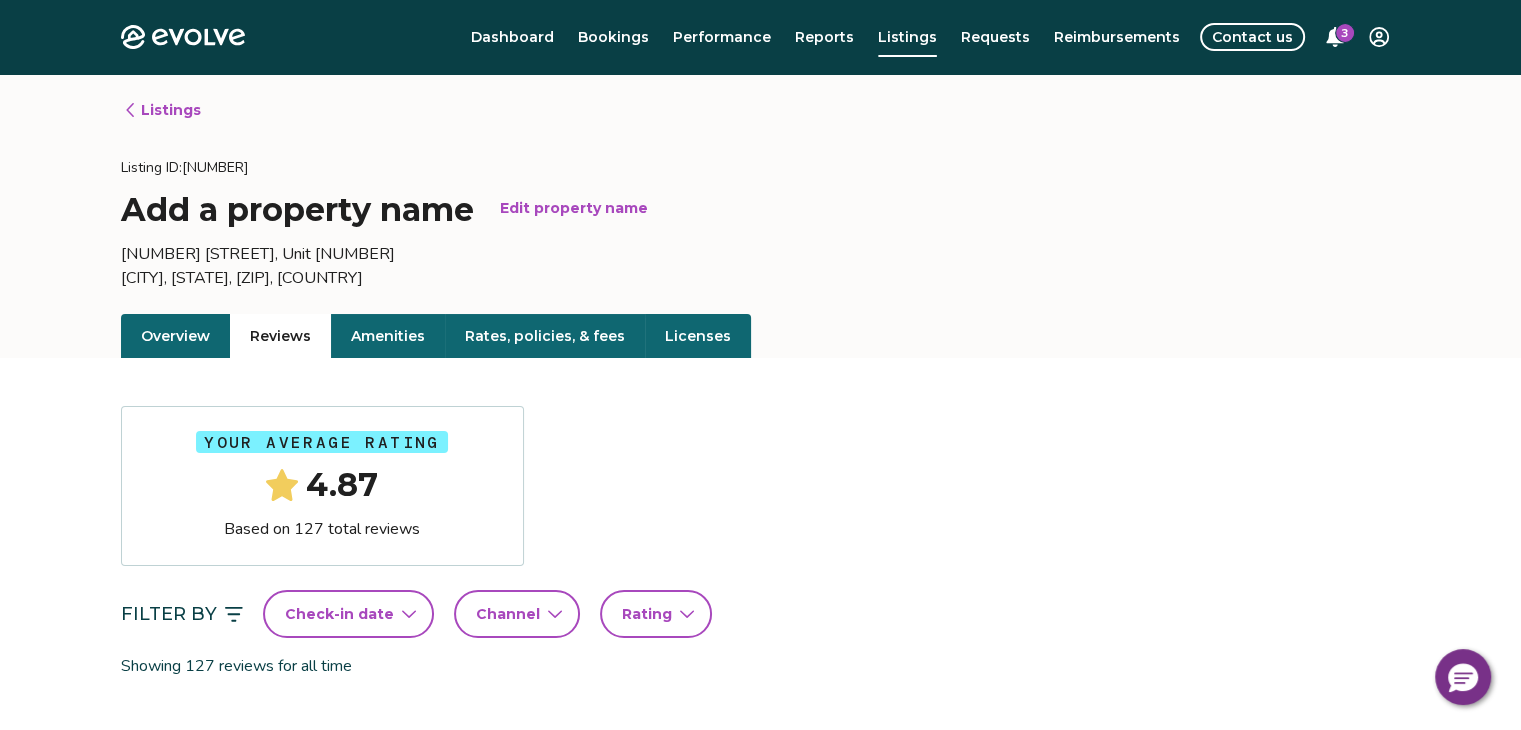 click on "3" at bounding box center [1345, 33] 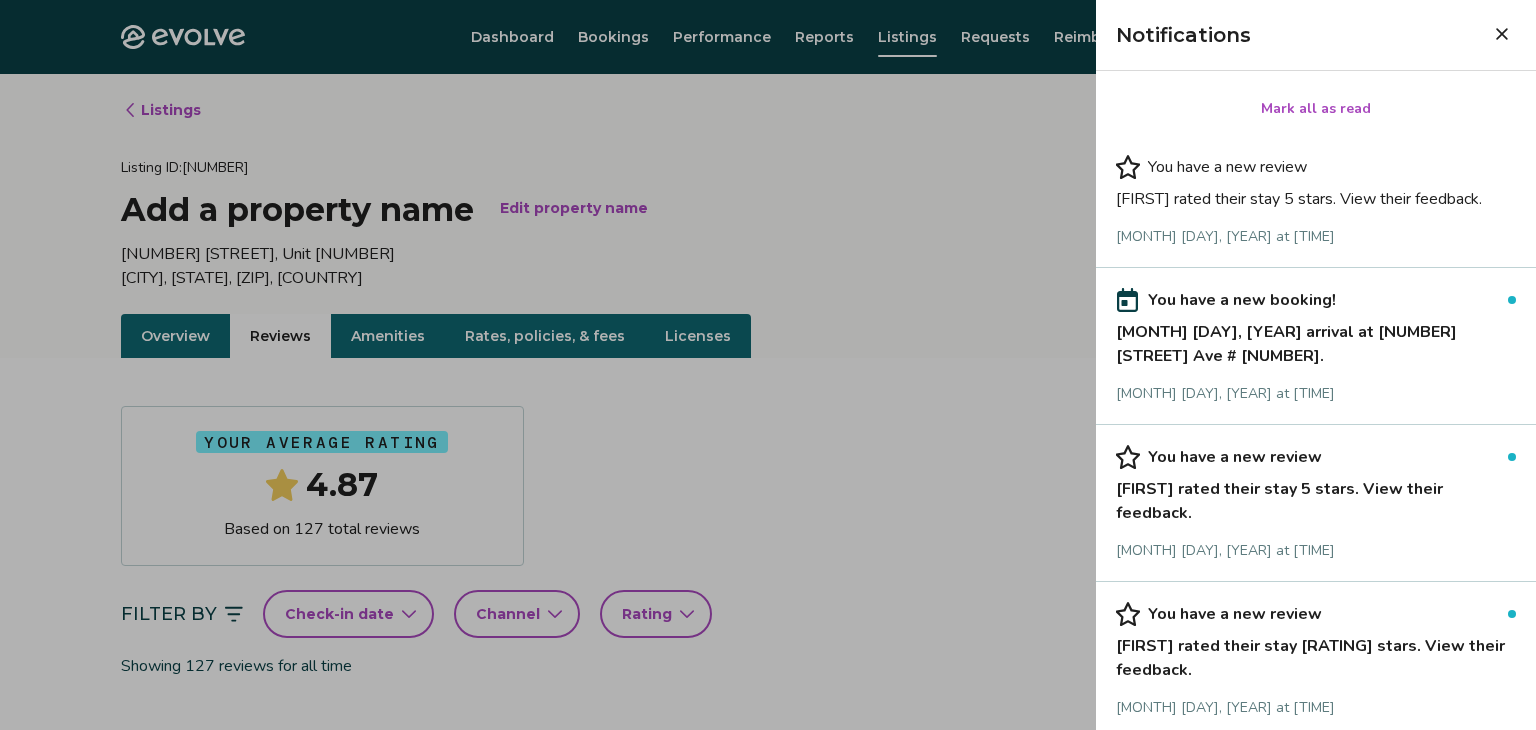 click on "You have a new booking! [MONTH] [DAY], [YEAR] arrival at [NUMBER] [STREET] #[NUMBER]. [MONTH] [DAY], [YEAR] at [TIME]" at bounding box center [1316, 346] 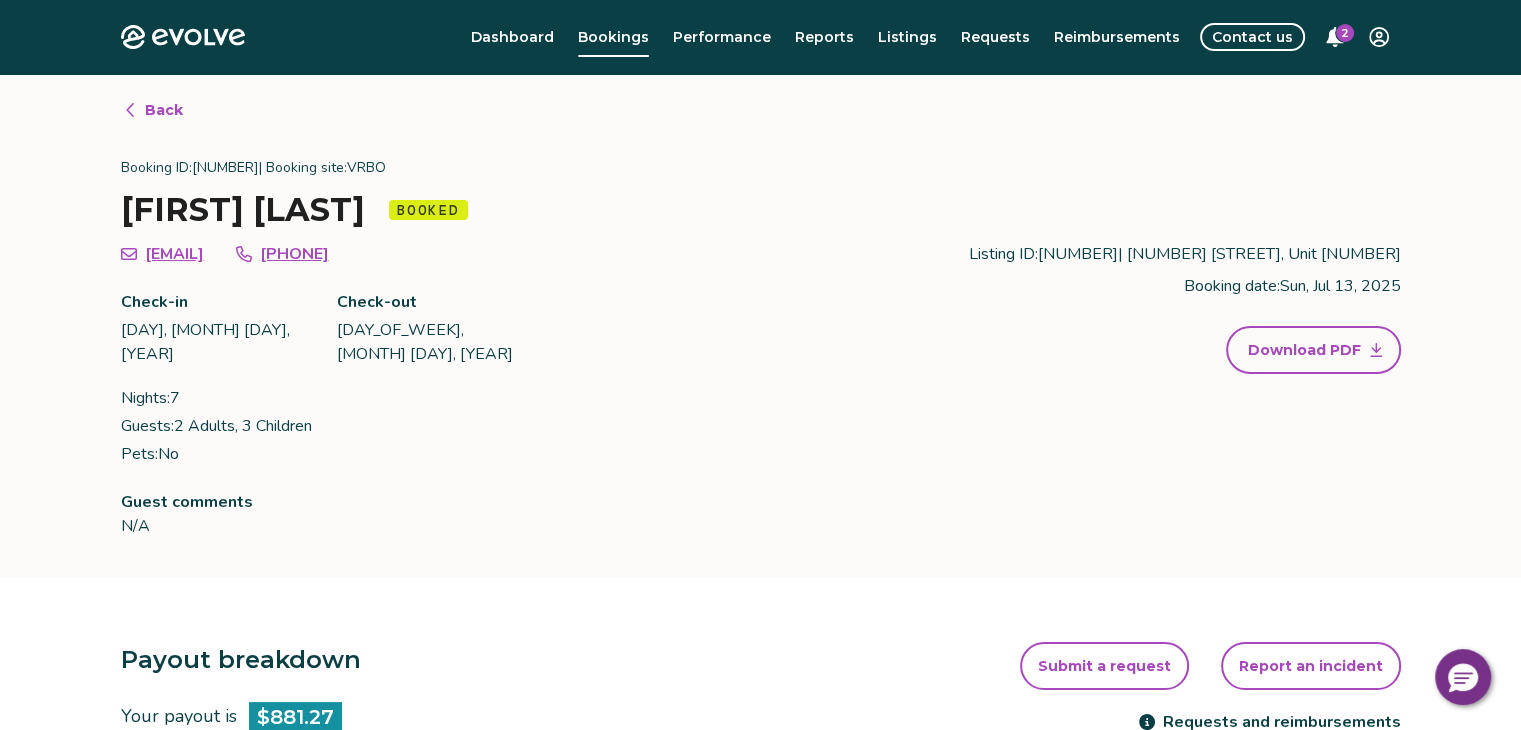 click on "2" at bounding box center [1345, 33] 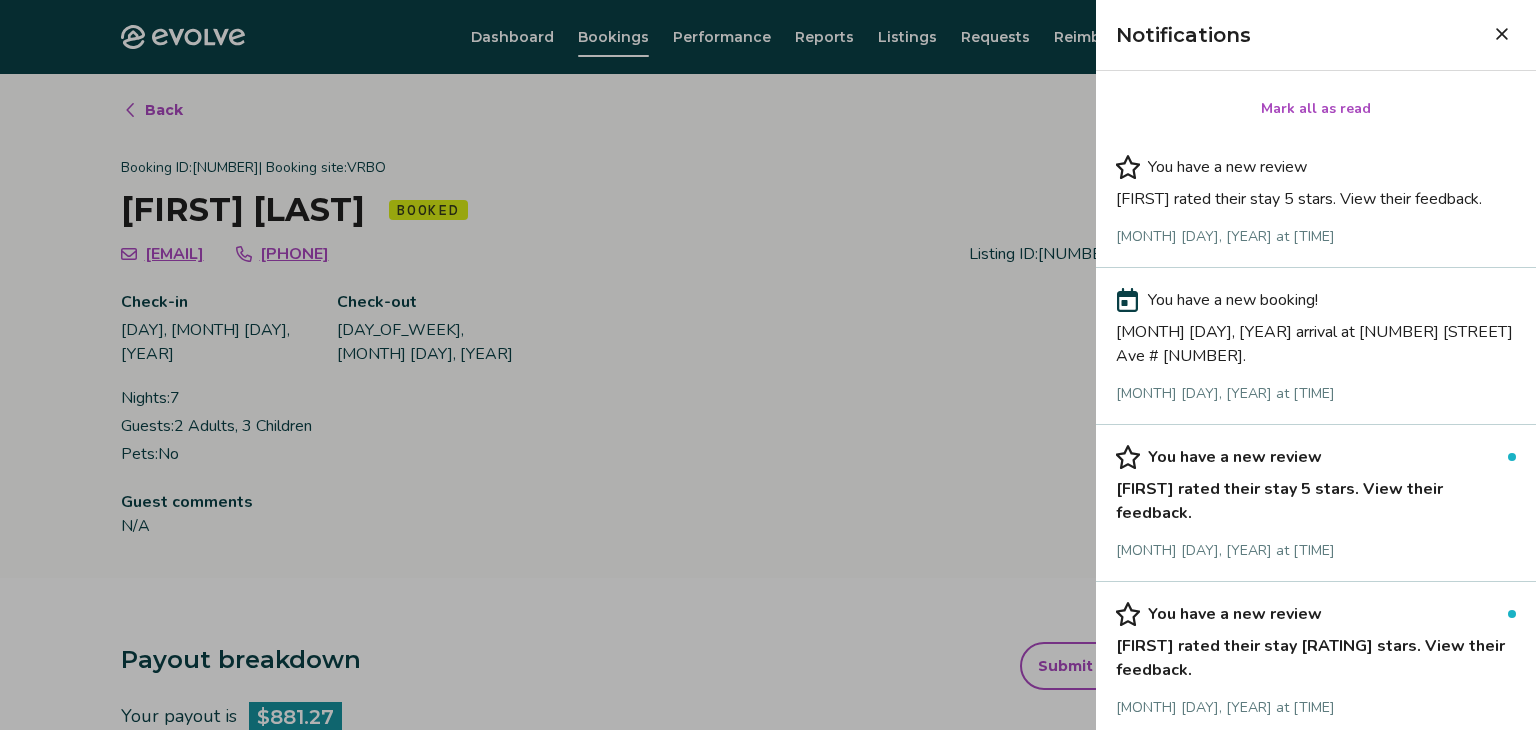 click on "You have a new booking! [MONTH] [DAY], [YEAR] arrival at [NUMBER] [STREET] #[NUMBER]. [MONTH] [DAY], [YEAR] at [TIME]" at bounding box center (1316, 346) 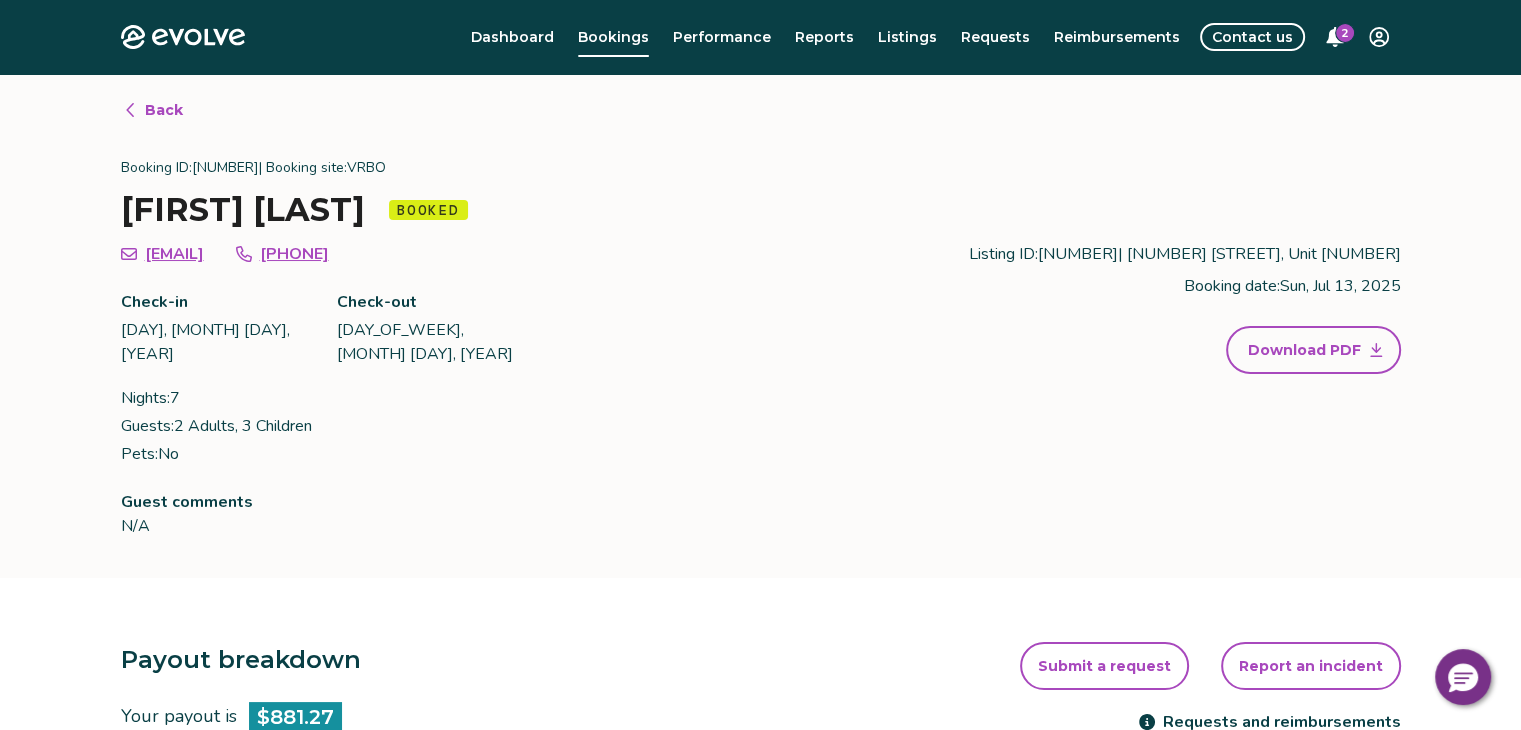 click 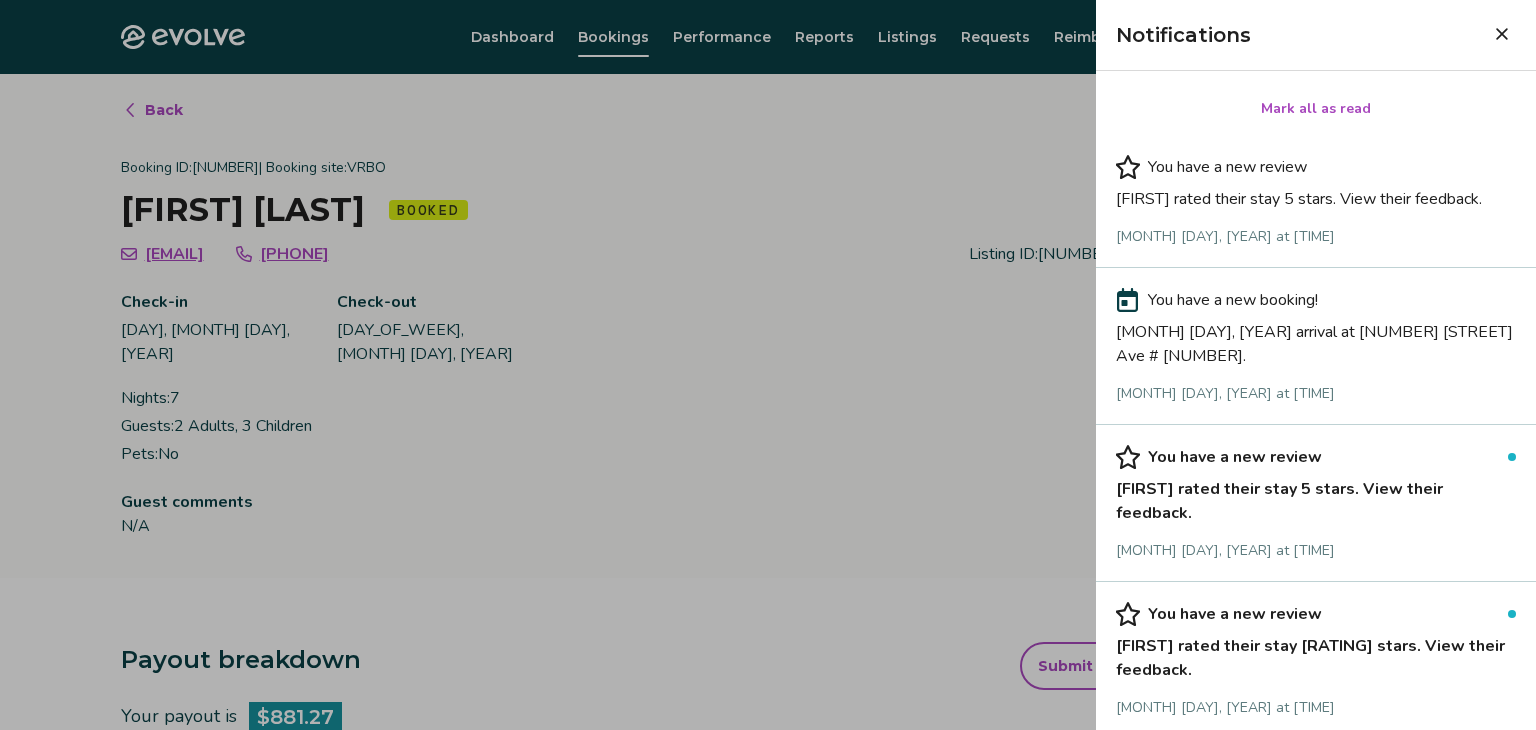 click 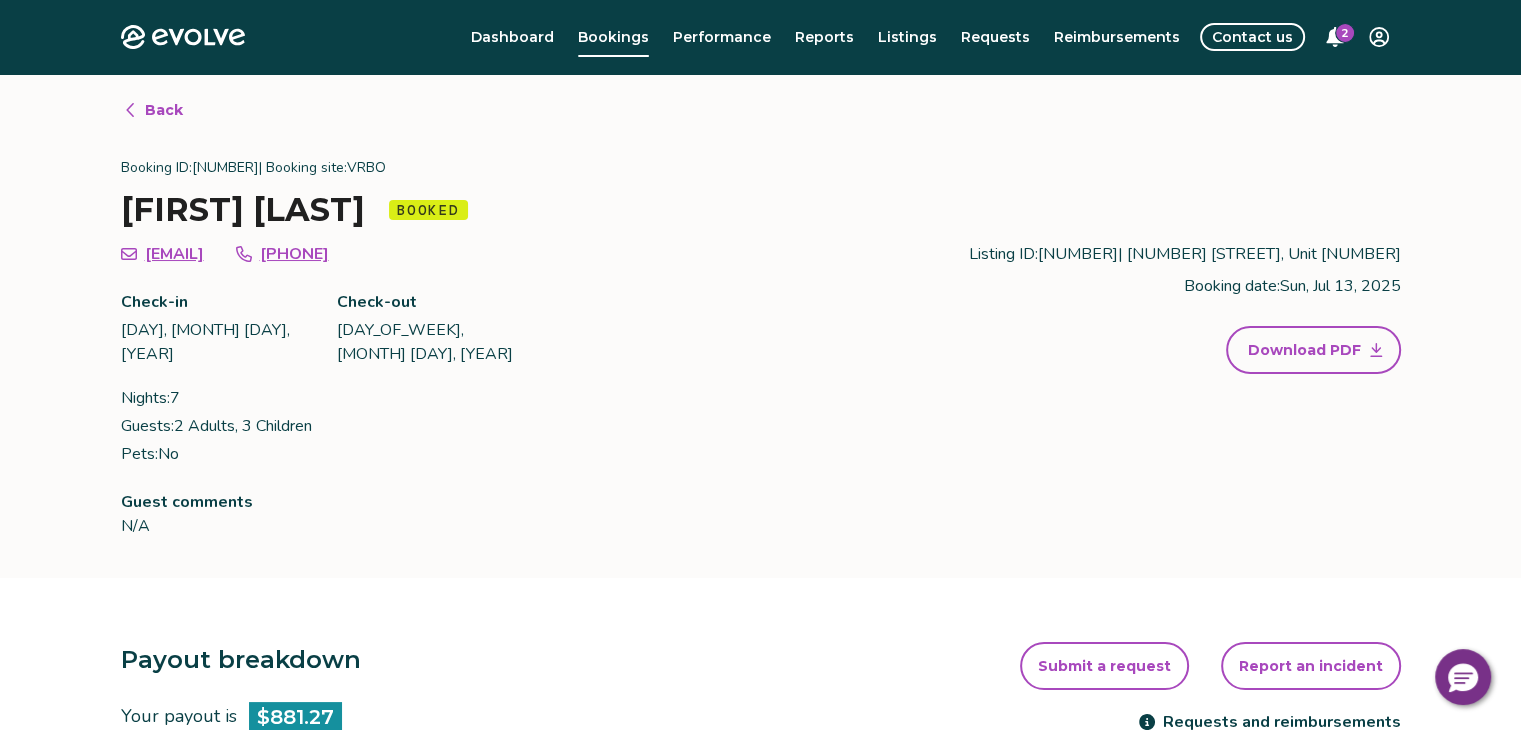 click on "Back" at bounding box center (164, 110) 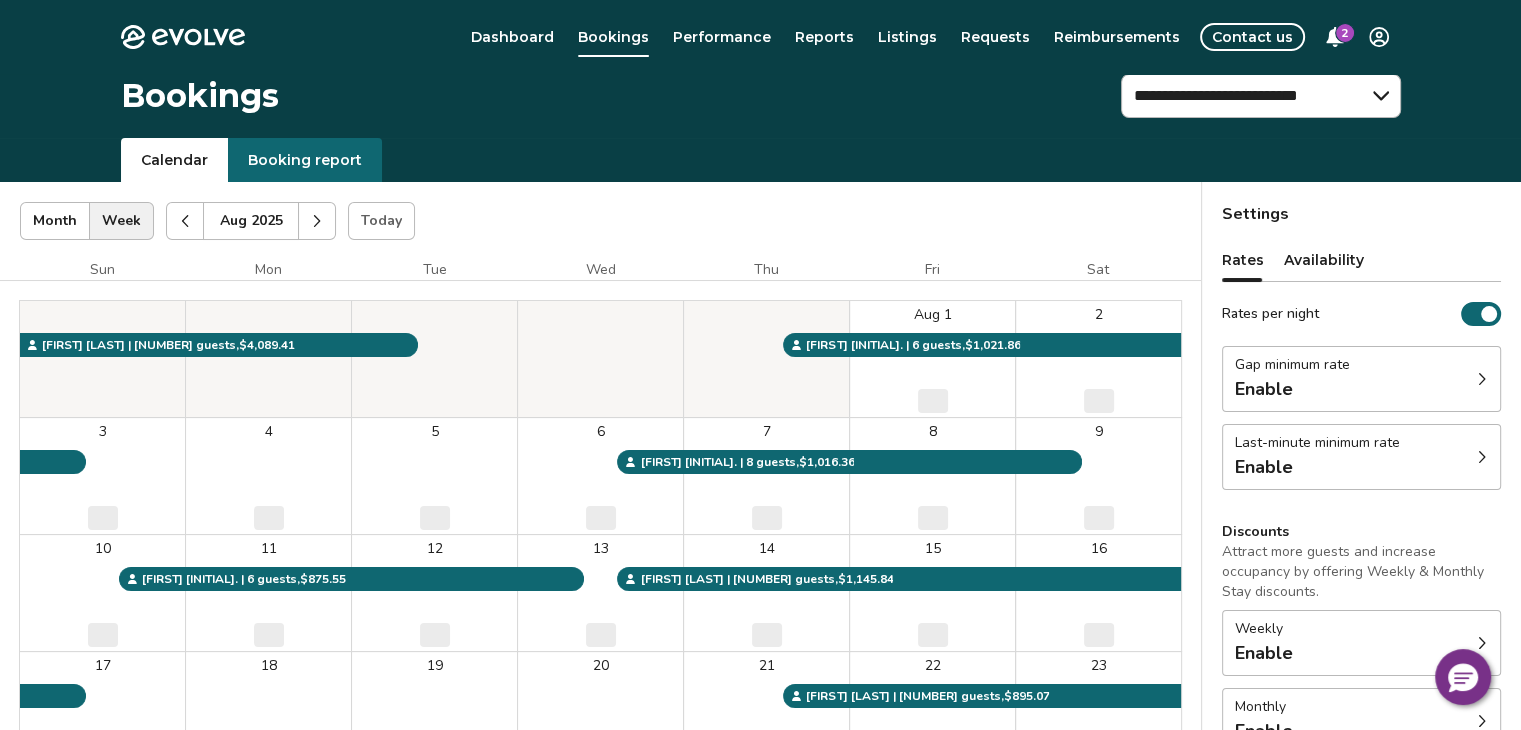 click 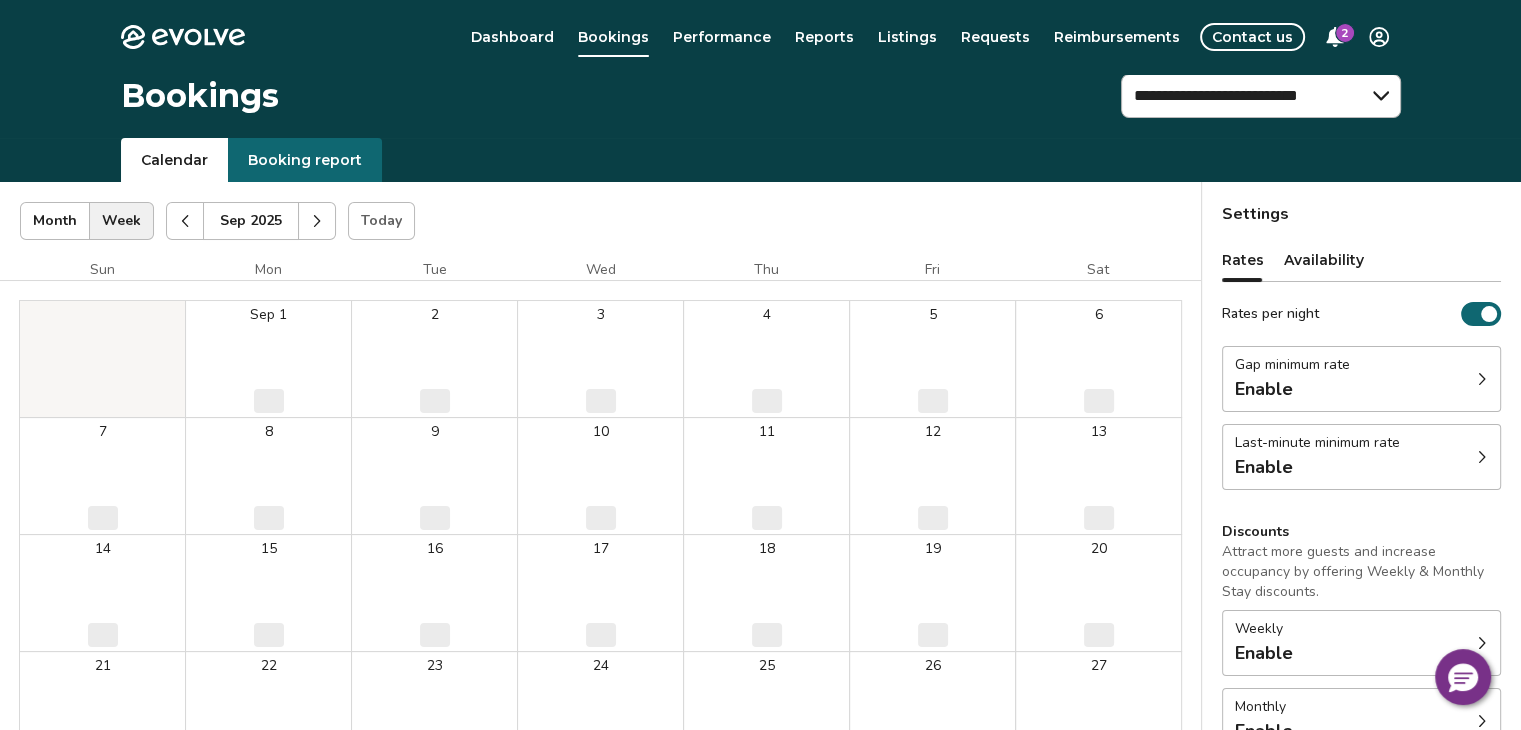 click 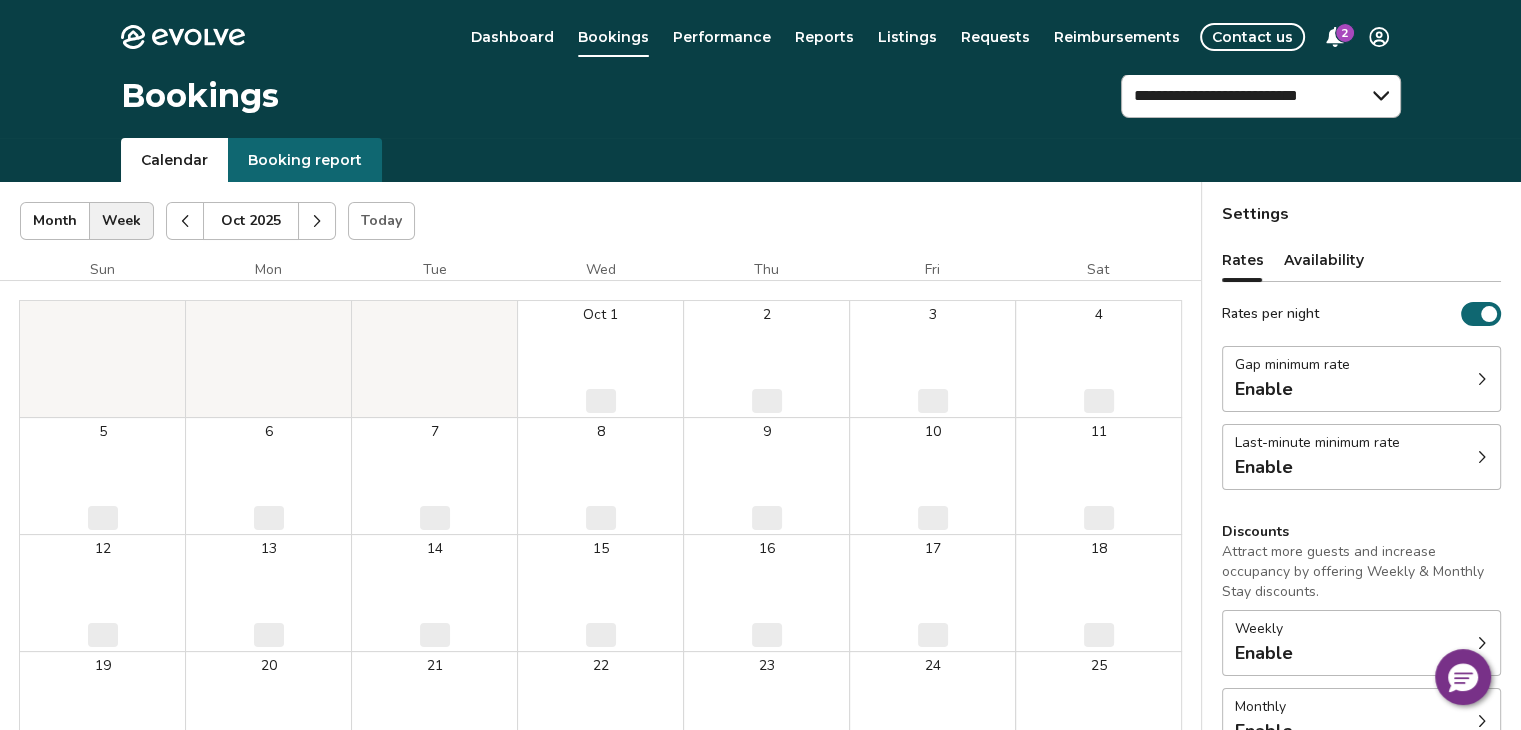 click 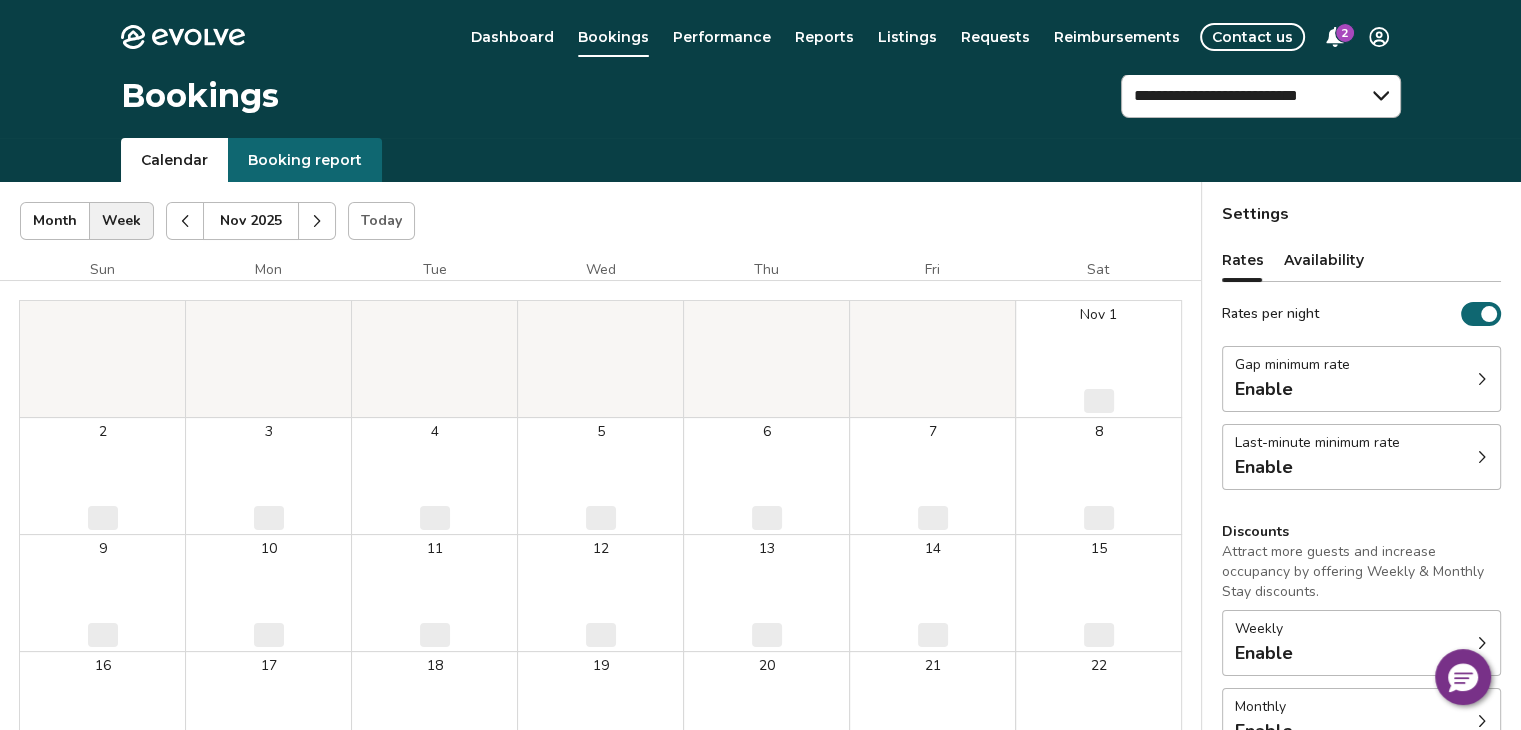 click 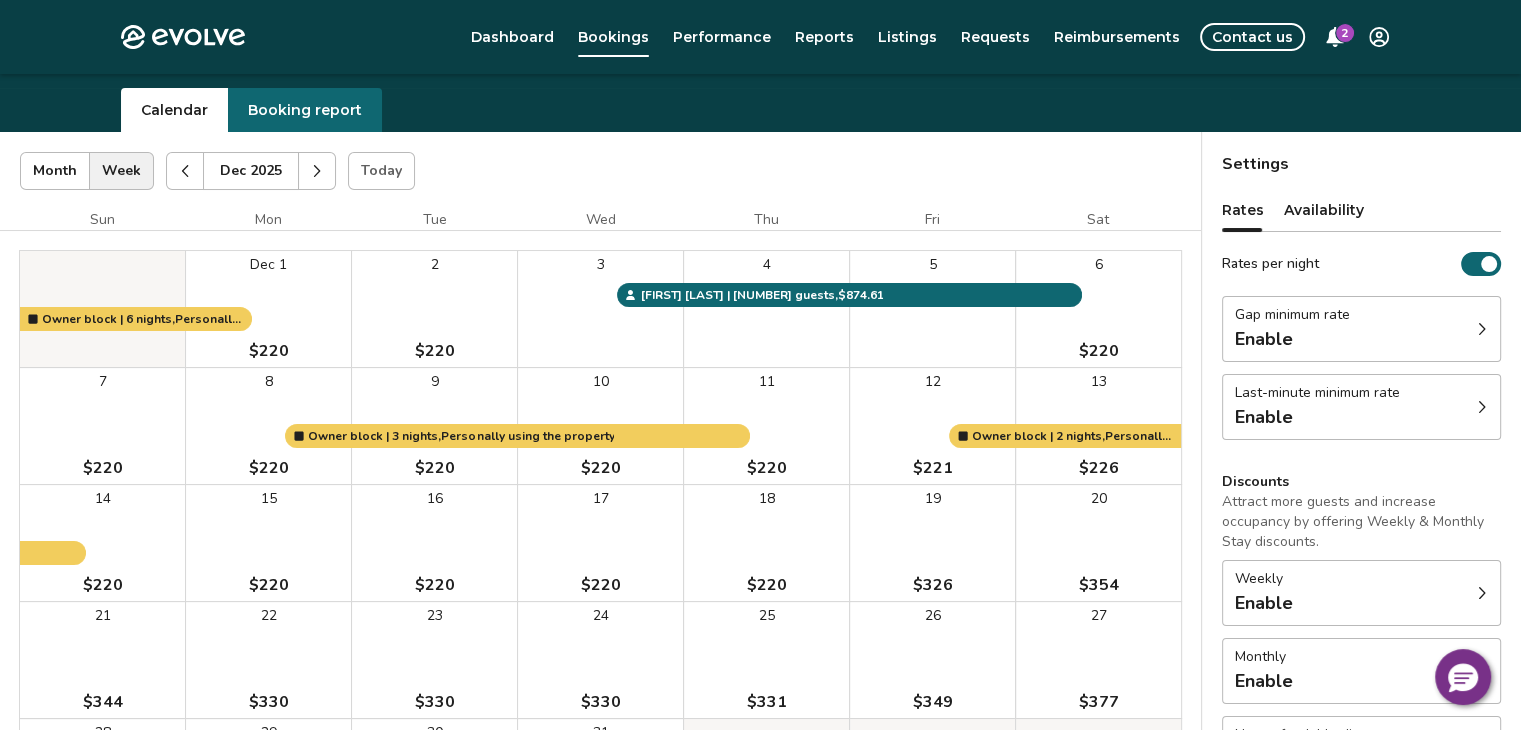 scroll, scrollTop: 0, scrollLeft: 0, axis: both 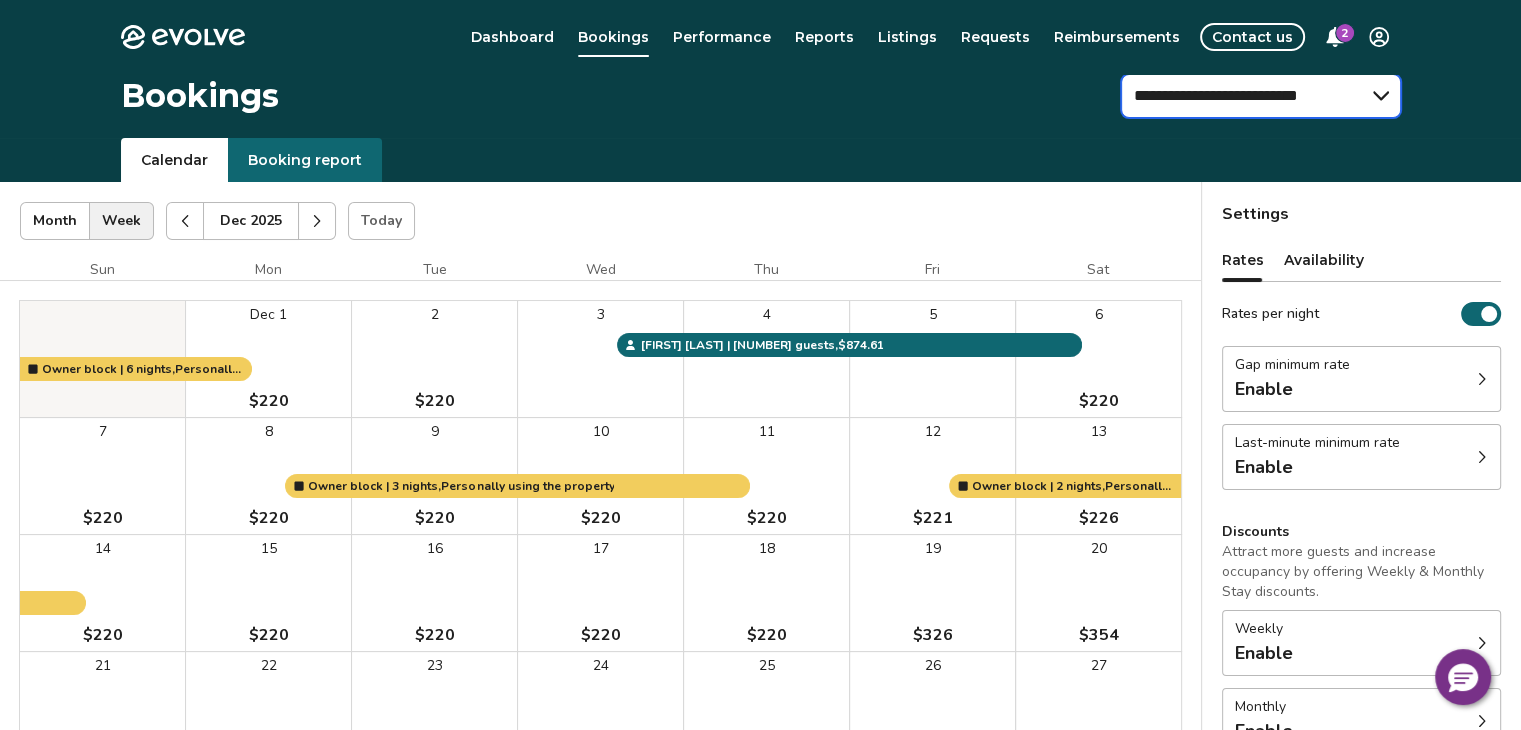 click on "**********" at bounding box center (1261, 96) 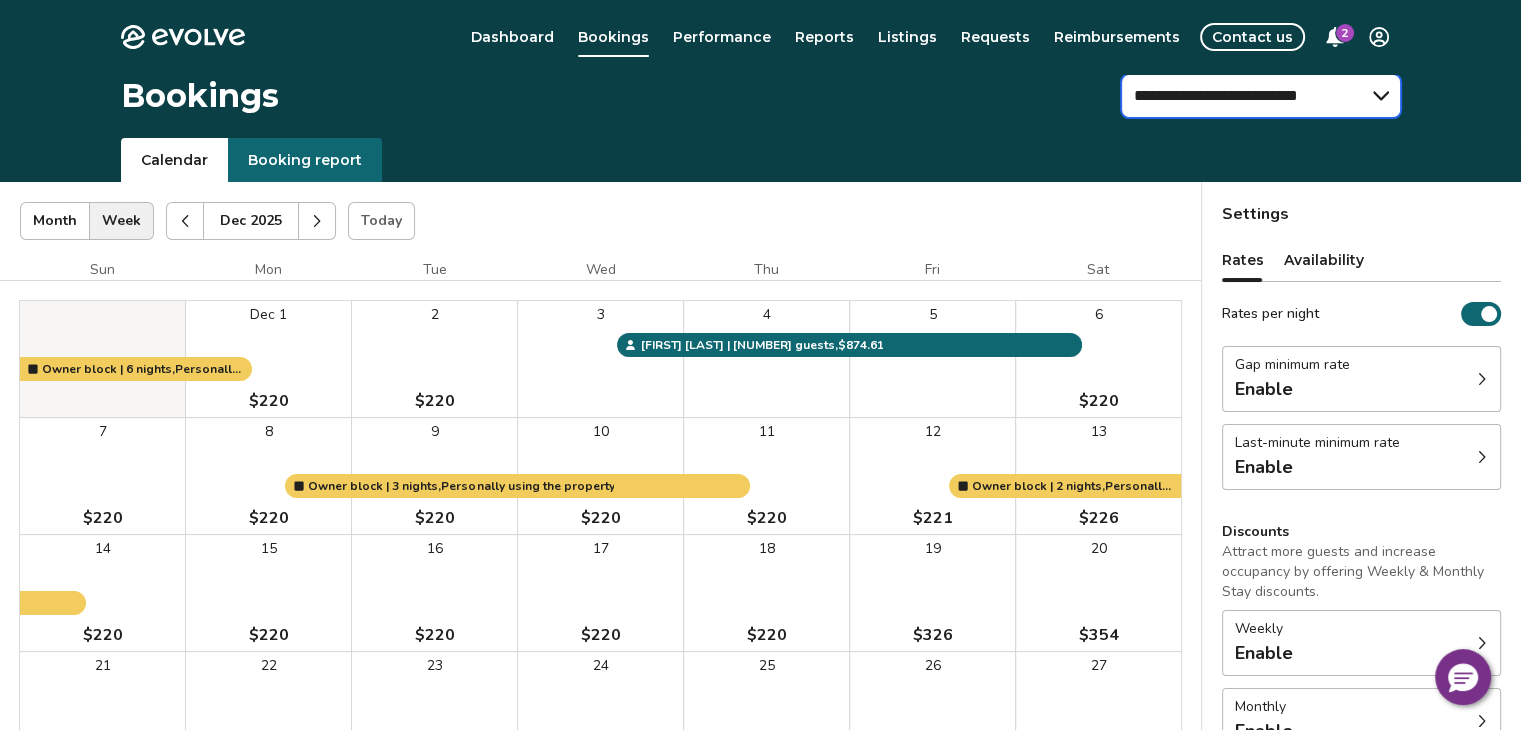 click on "**********" at bounding box center (1261, 96) 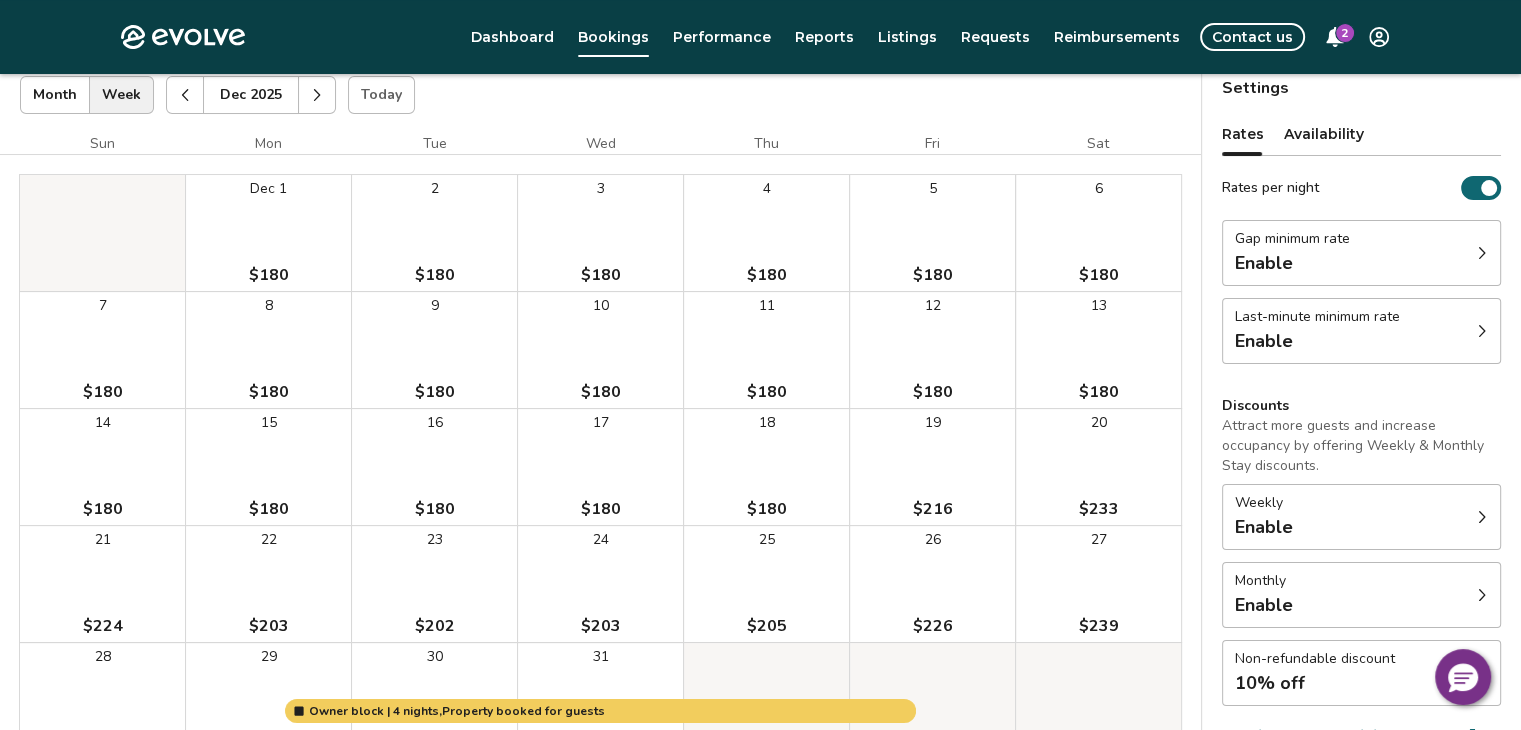 scroll, scrollTop: 0, scrollLeft: 0, axis: both 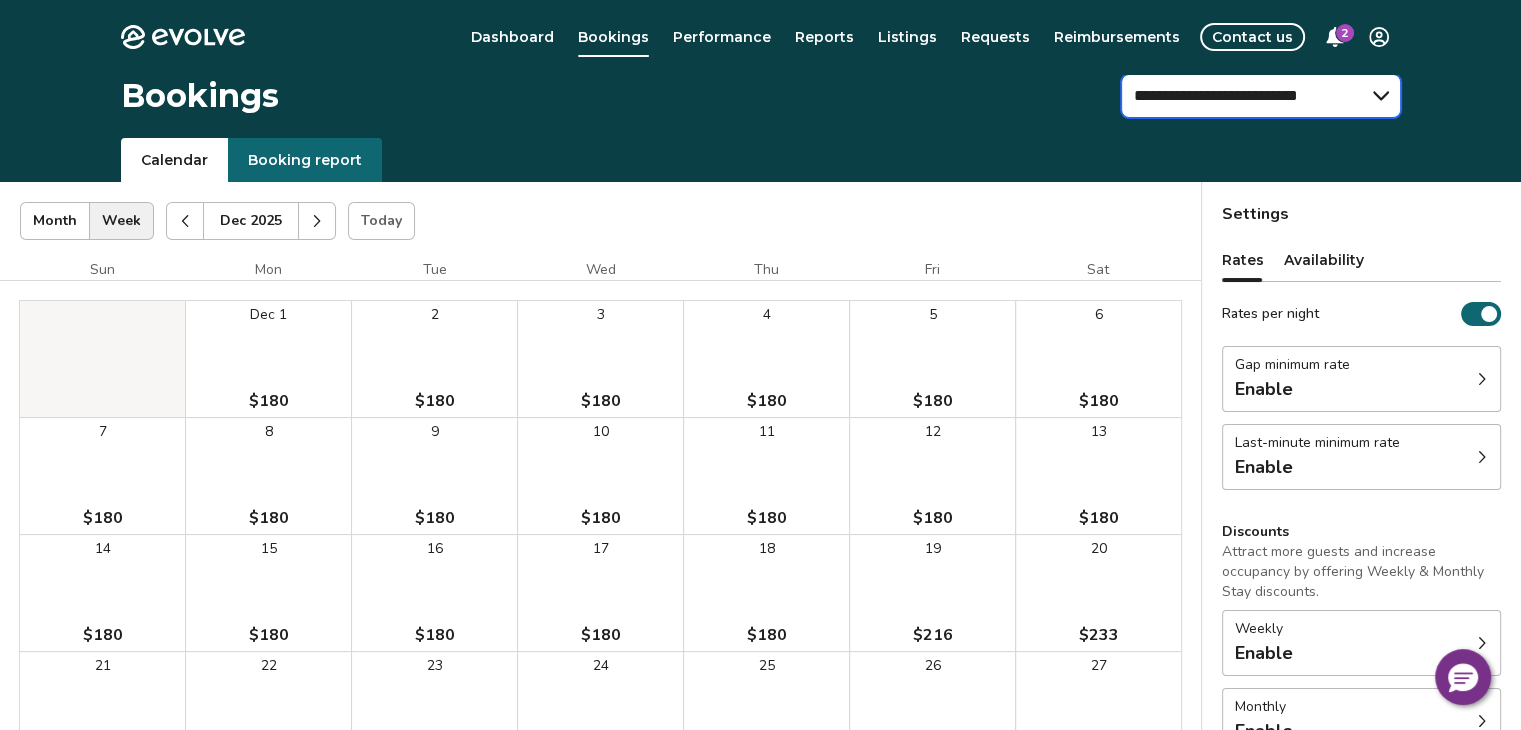click on "**********" at bounding box center [1261, 96] 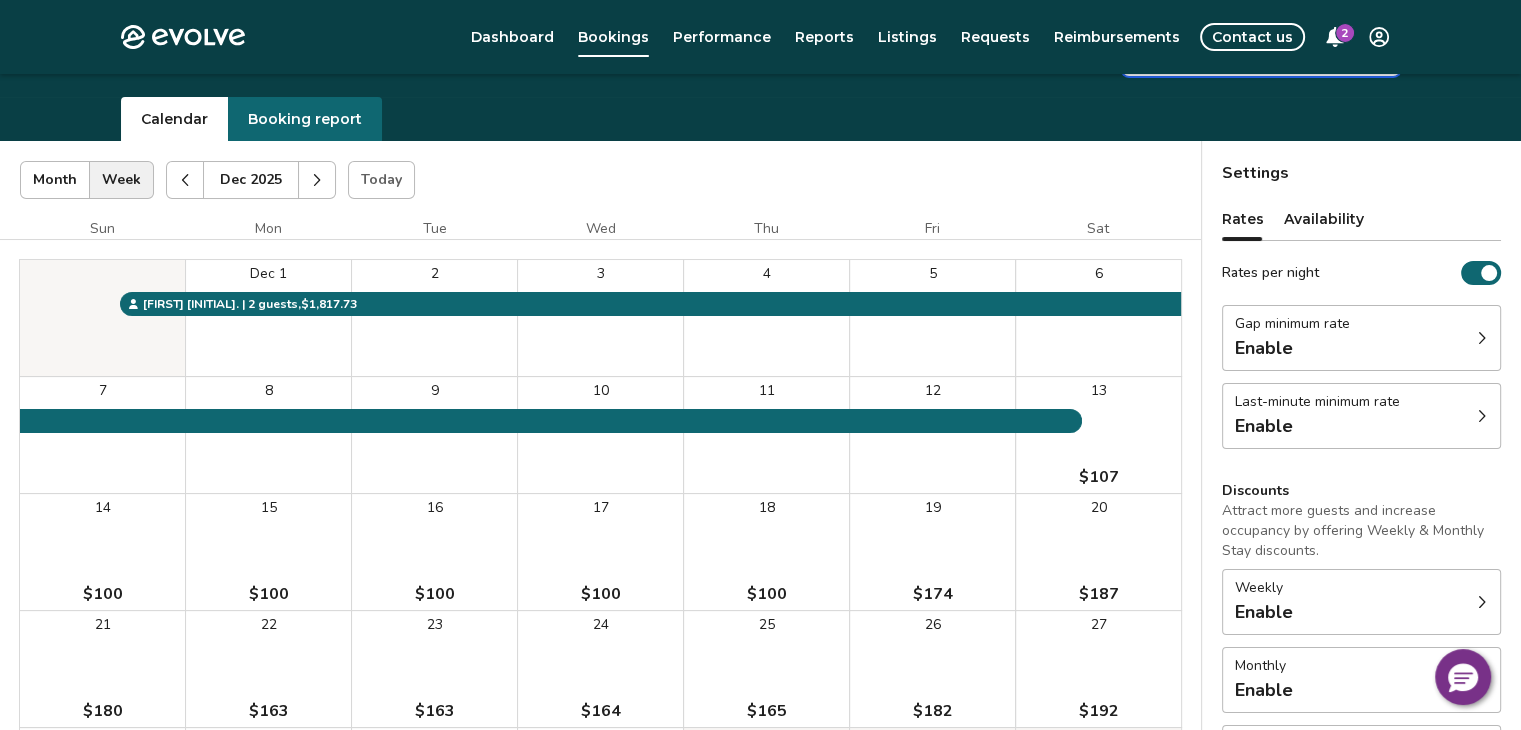 scroll, scrollTop: 0, scrollLeft: 0, axis: both 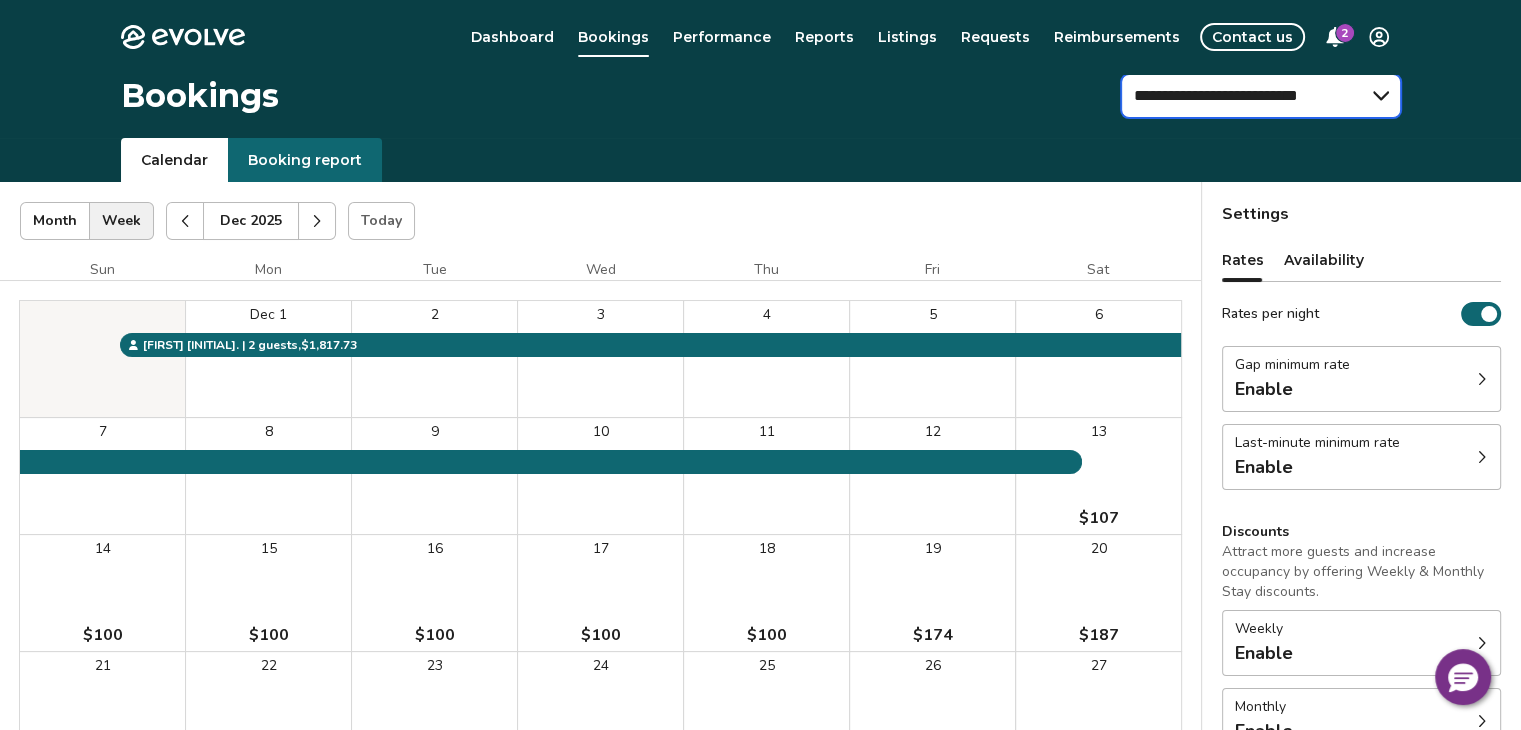 click on "**********" at bounding box center (1261, 96) 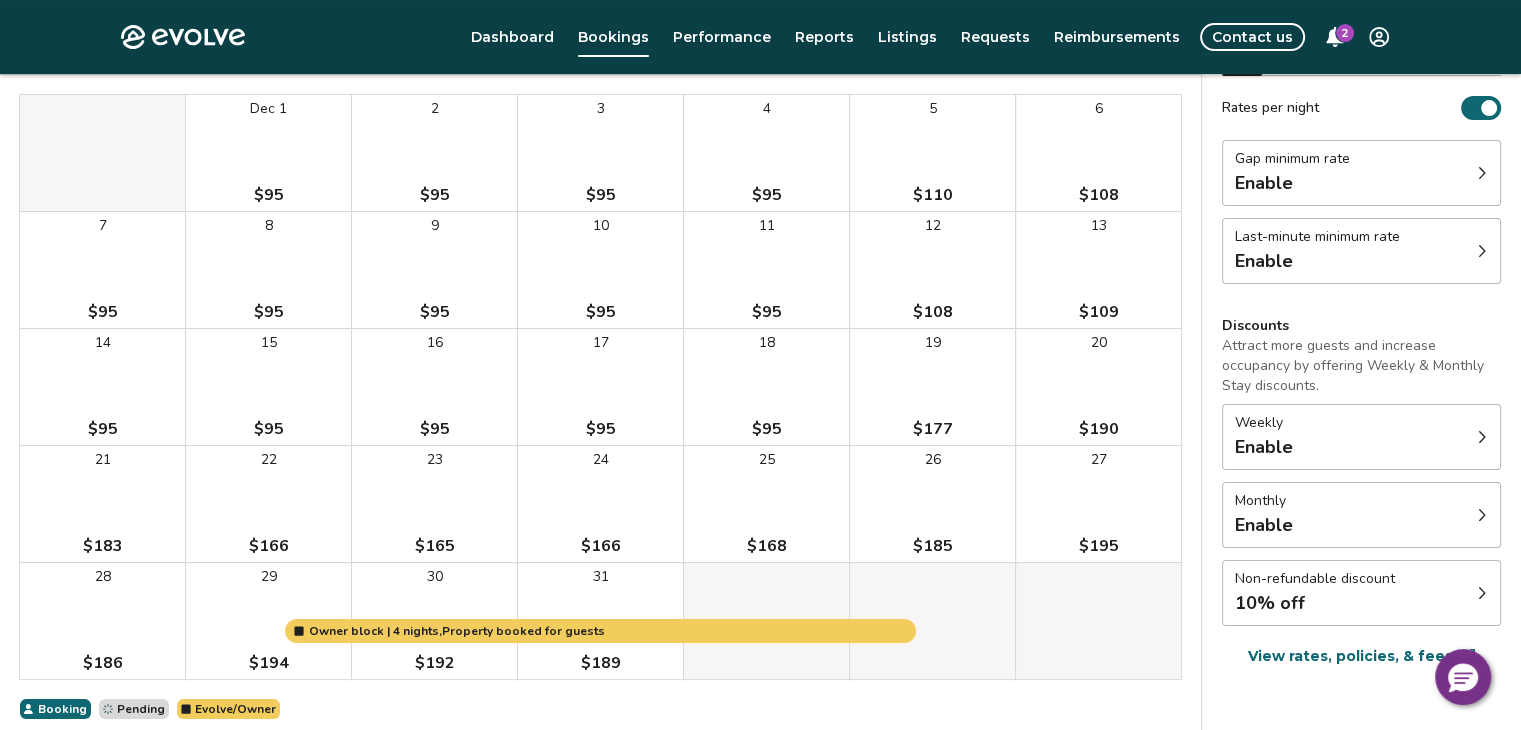 scroll, scrollTop: 0, scrollLeft: 0, axis: both 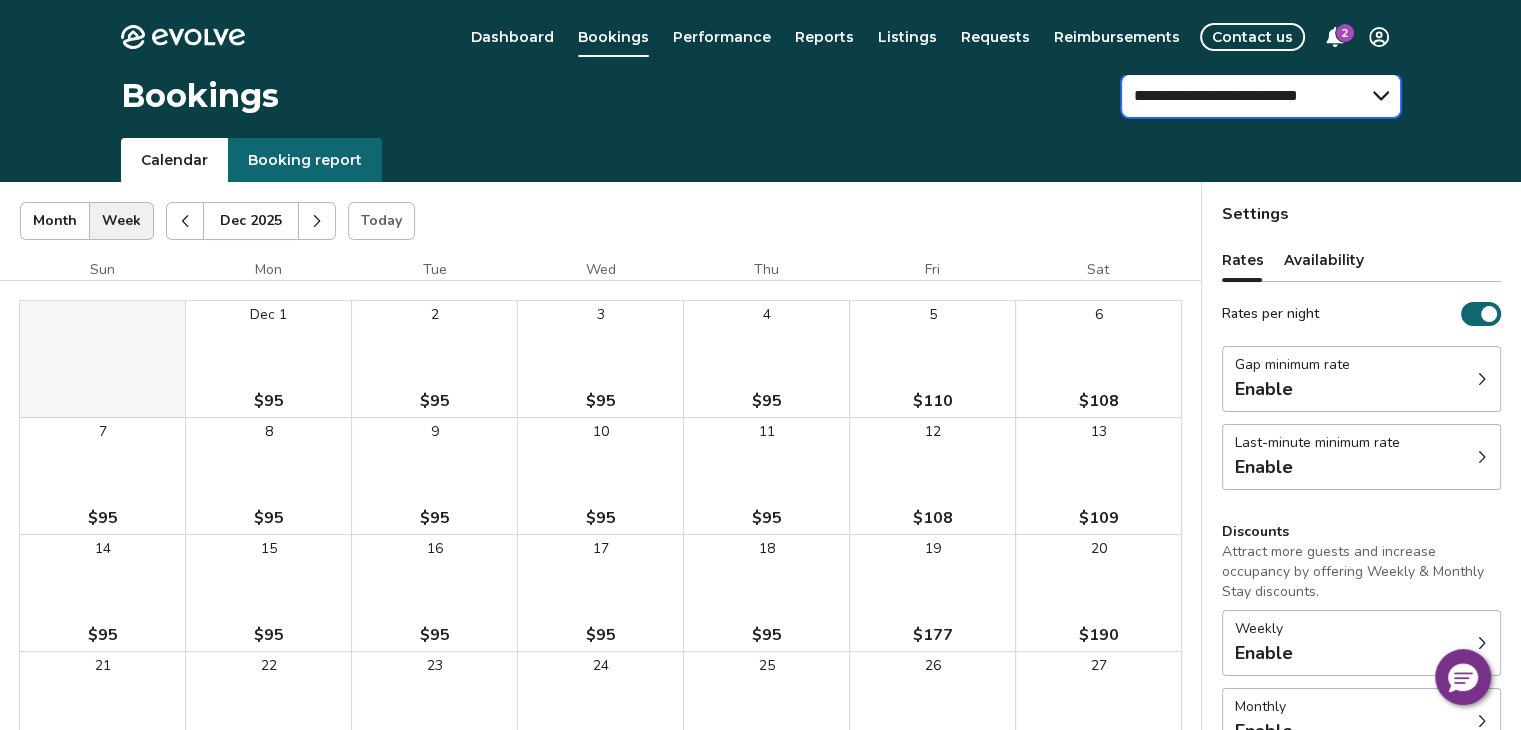 click on "**********" at bounding box center (1261, 96) 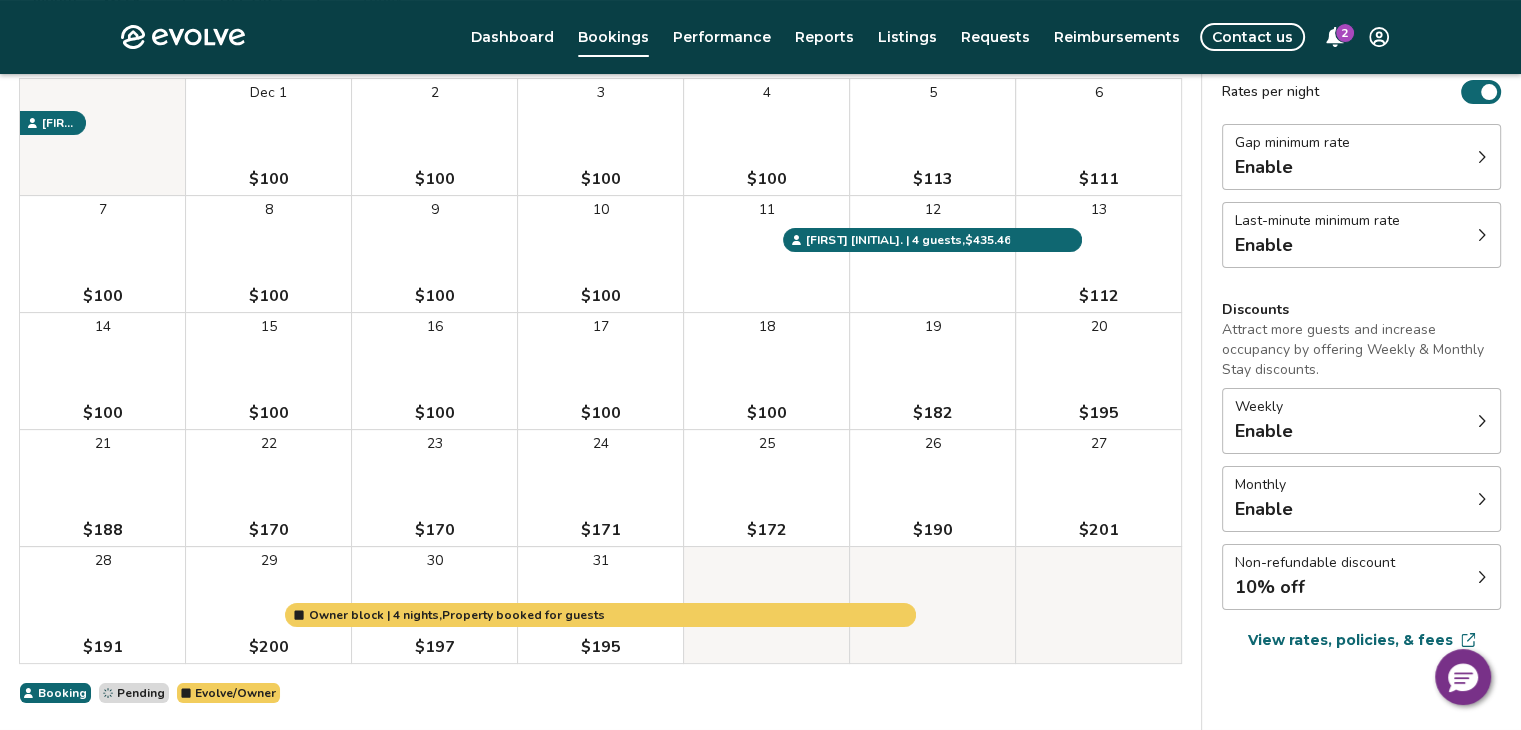 scroll, scrollTop: 0, scrollLeft: 0, axis: both 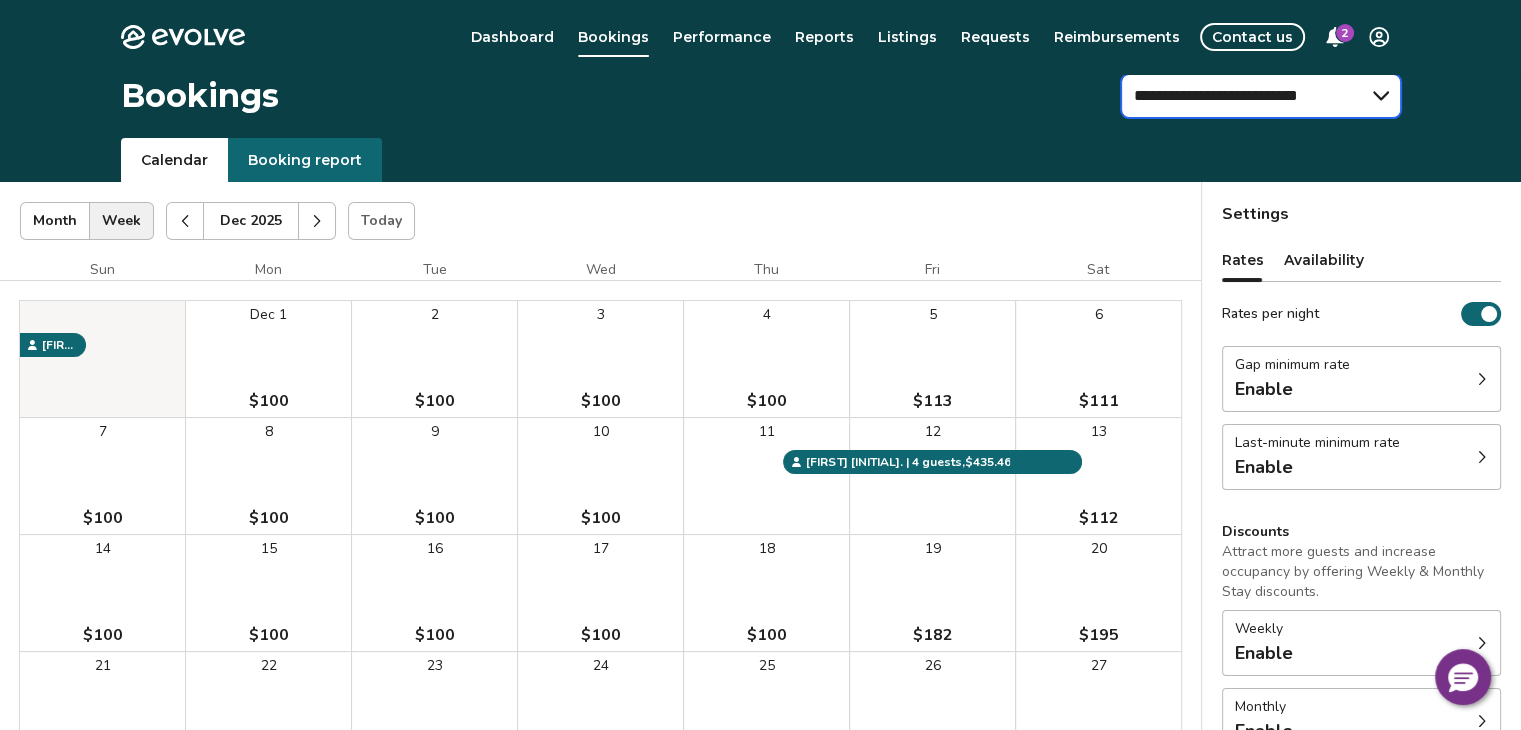 click on "**********" at bounding box center [1261, 96] 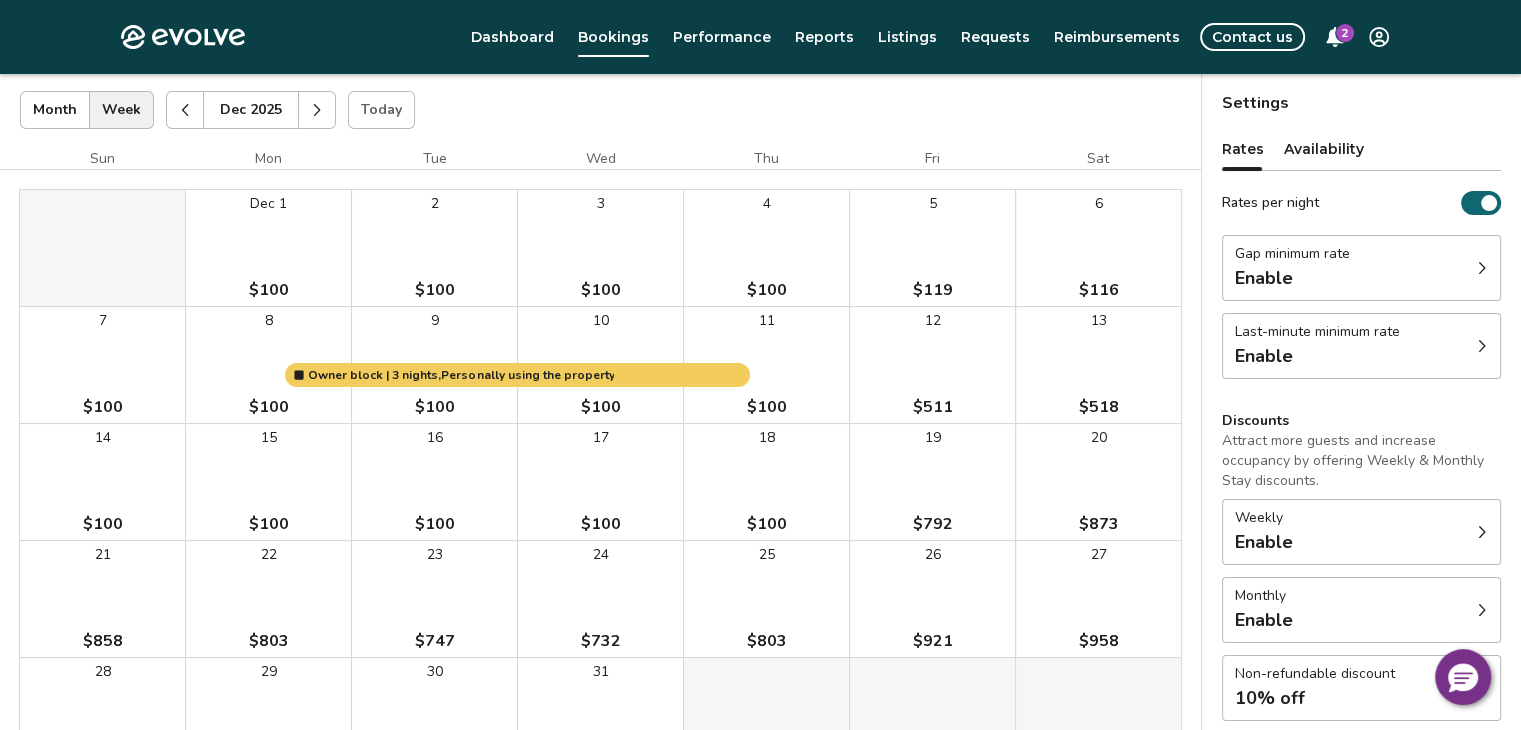 scroll, scrollTop: 0, scrollLeft: 0, axis: both 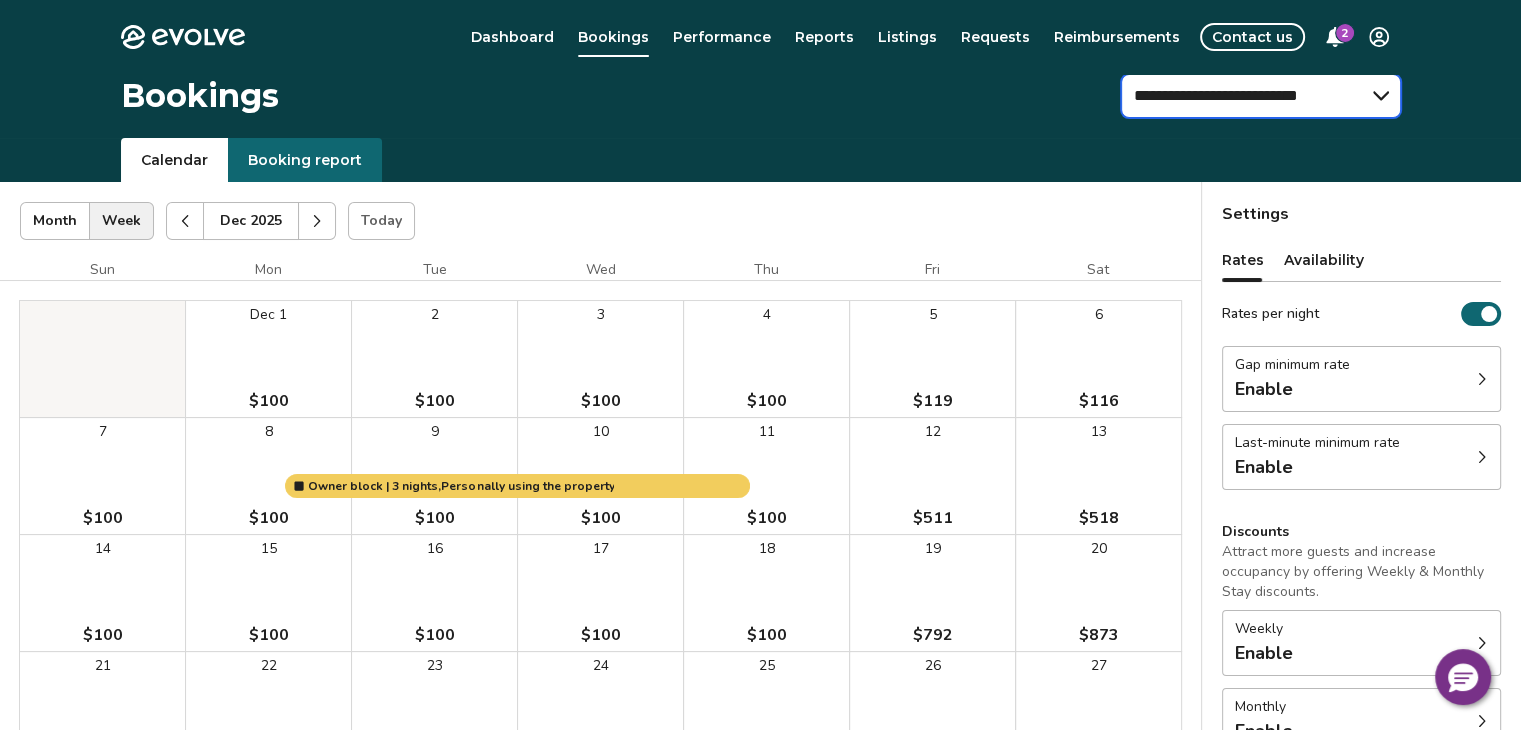 click on "**********" at bounding box center (1261, 96) 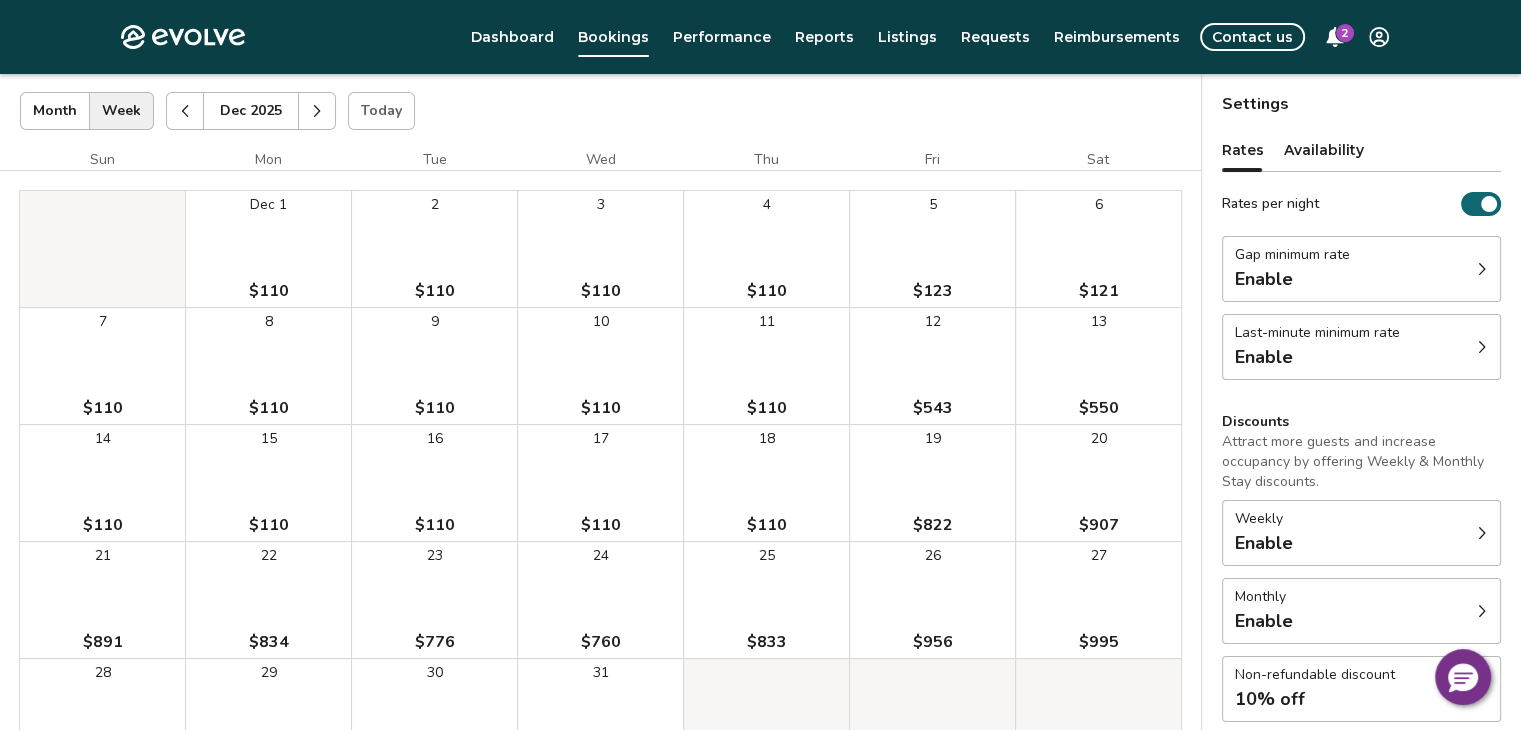 scroll, scrollTop: 0, scrollLeft: 0, axis: both 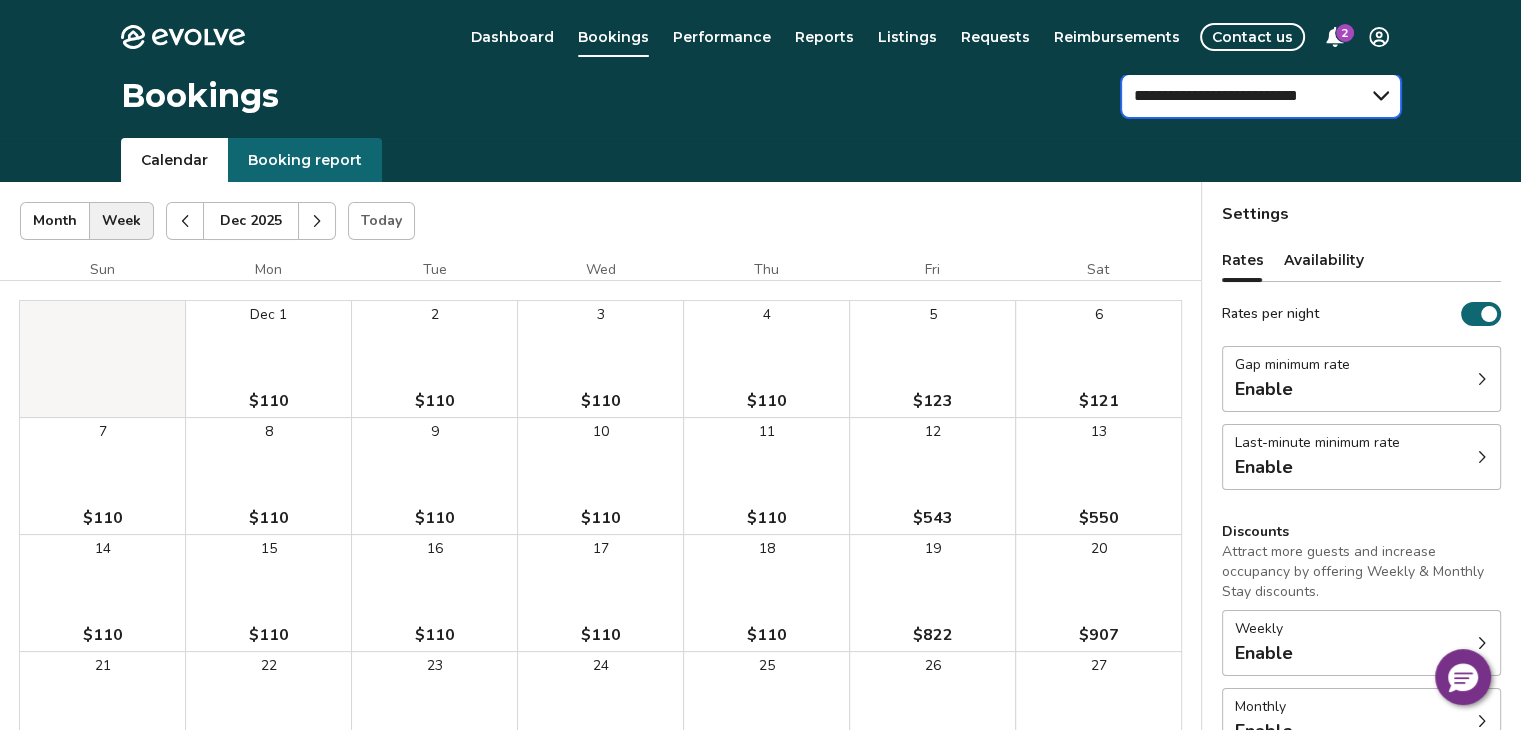 click on "**********" at bounding box center (1261, 96) 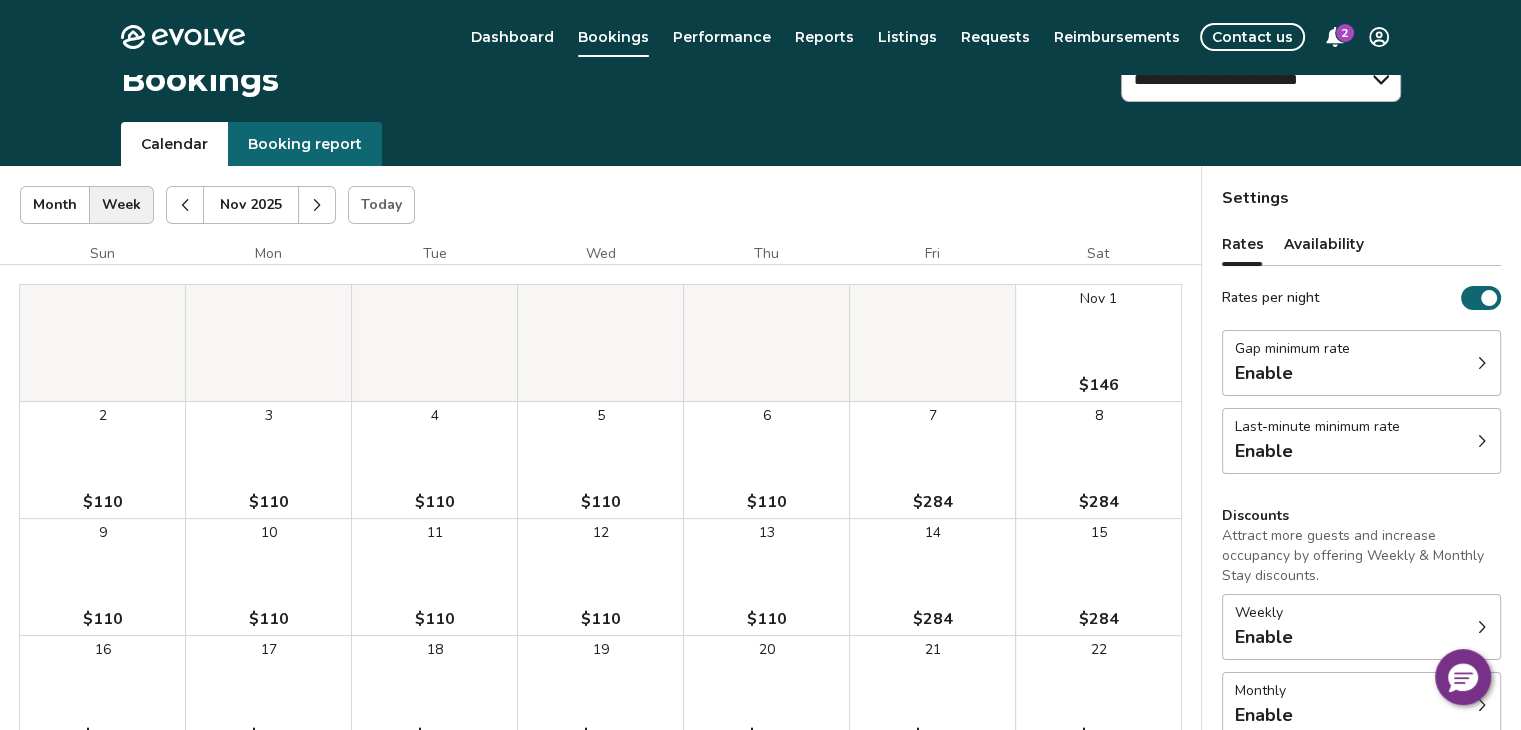 scroll, scrollTop: 0, scrollLeft: 0, axis: both 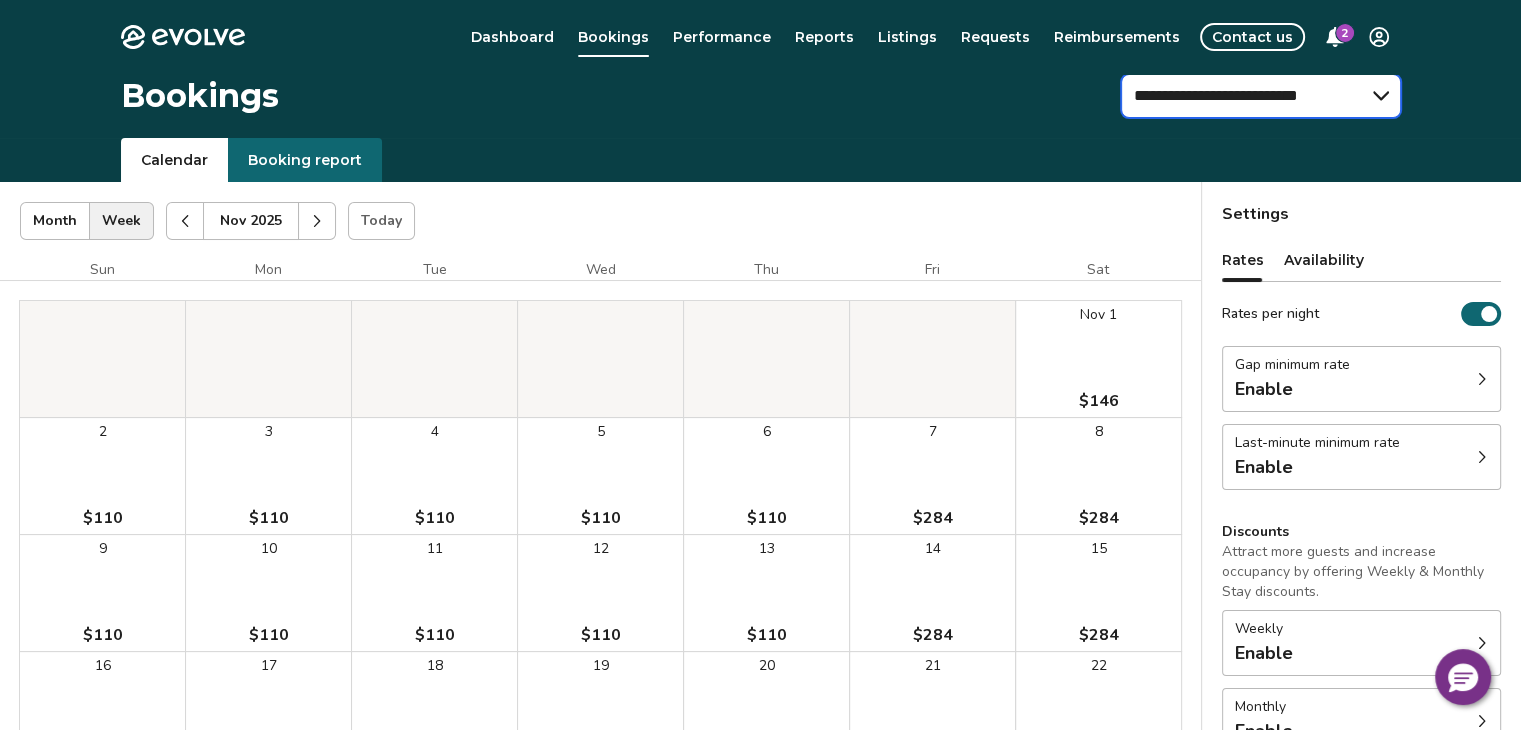 click on "**********" at bounding box center [1261, 96] 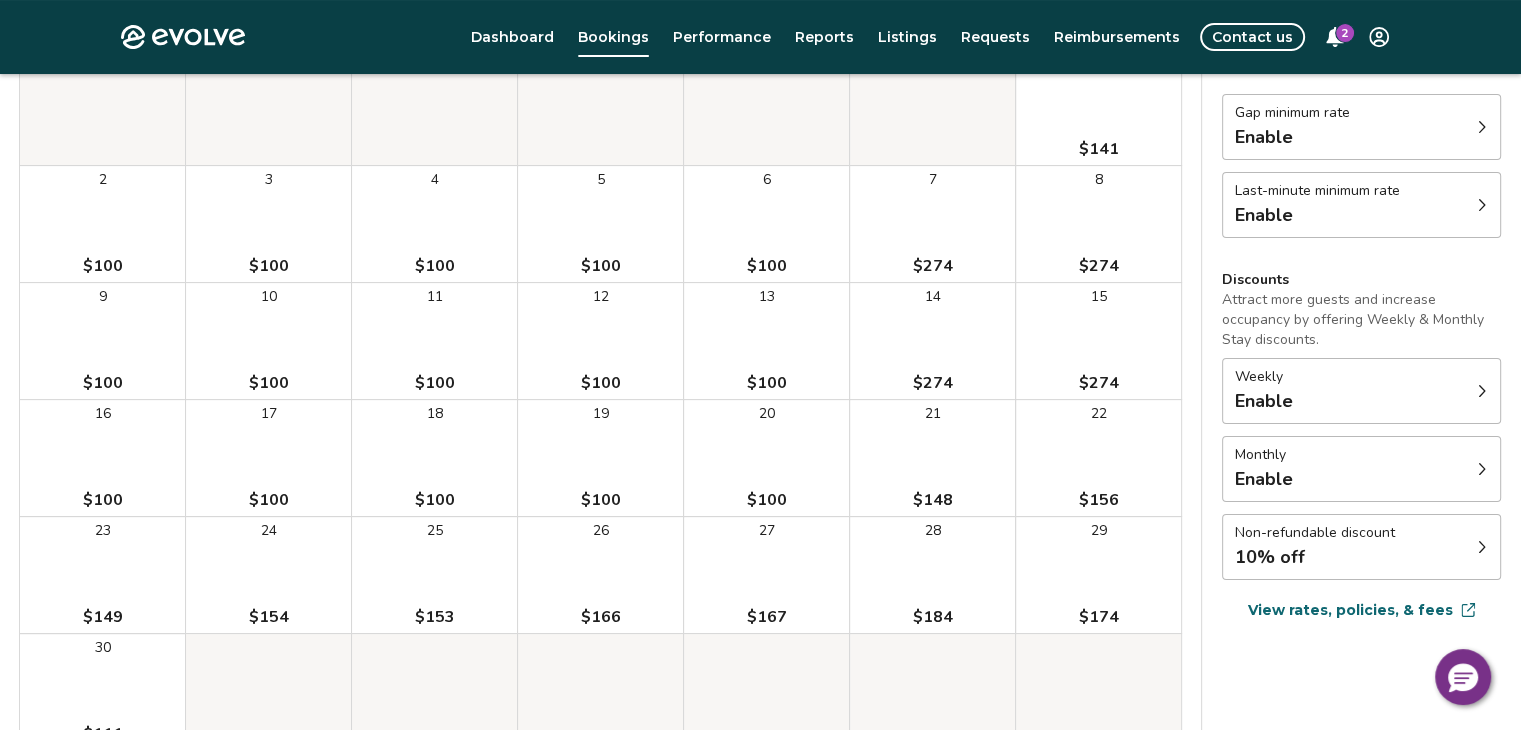 scroll, scrollTop: 256, scrollLeft: 0, axis: vertical 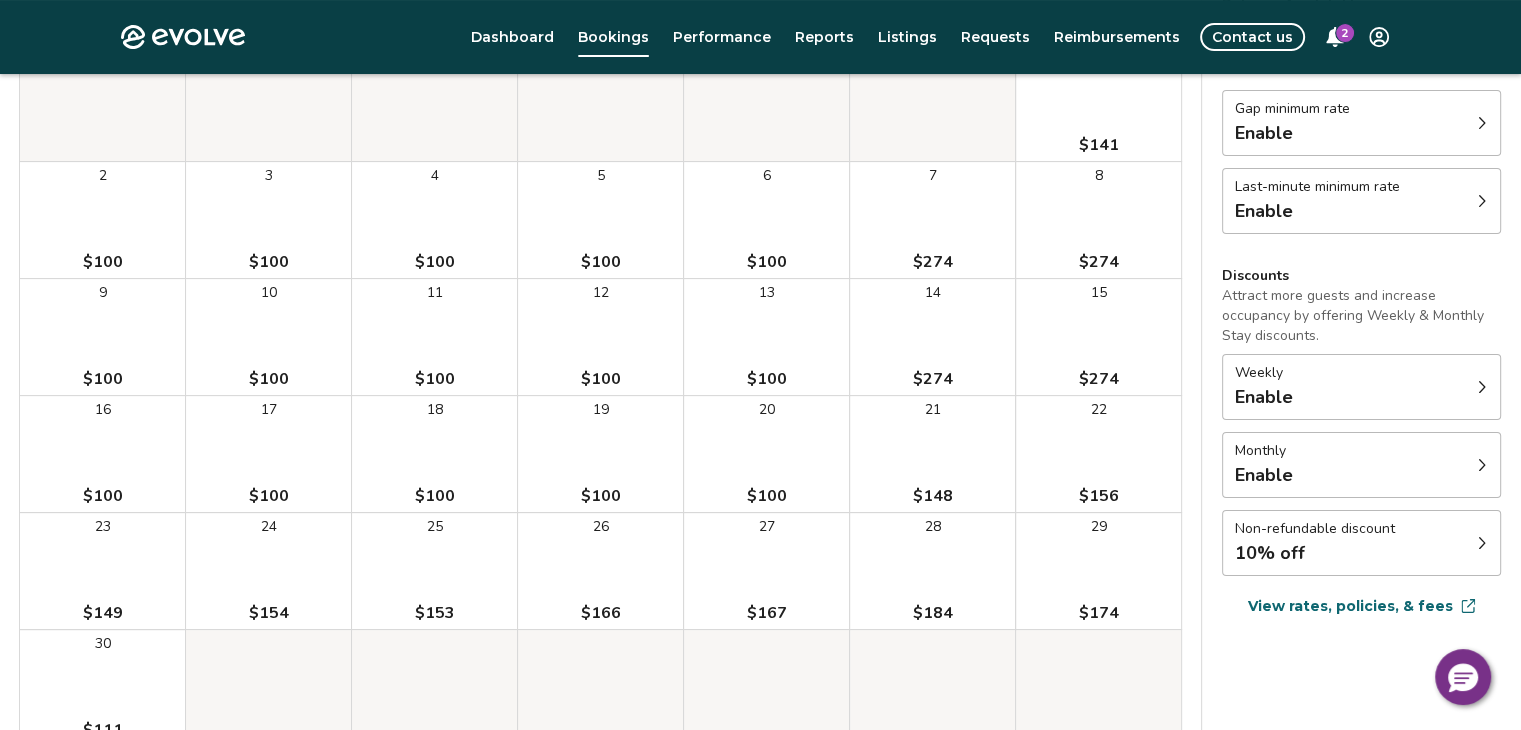 click on "[NUMBER] $[NUMBER]" at bounding box center [932, 571] 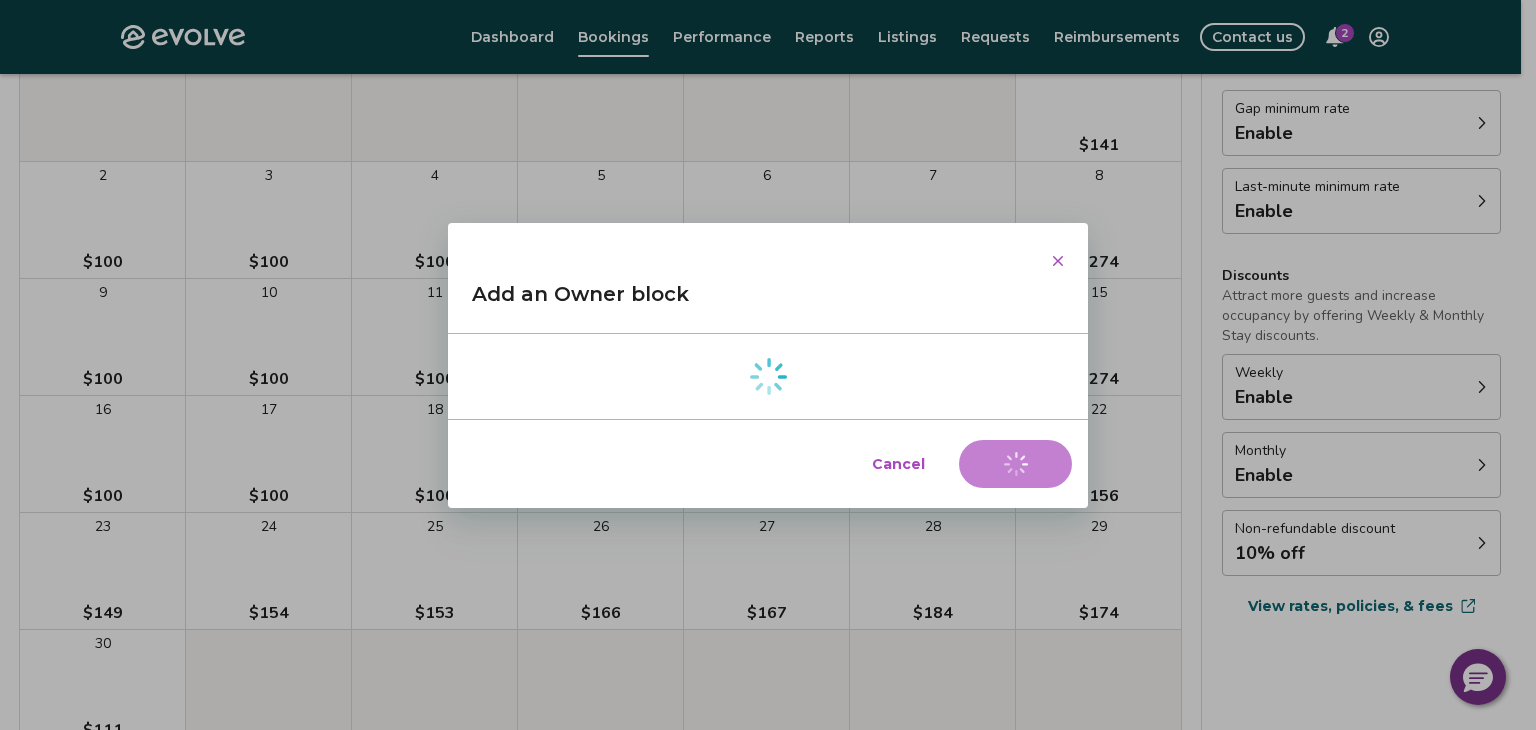 click on "Cancel" at bounding box center (898, 464) 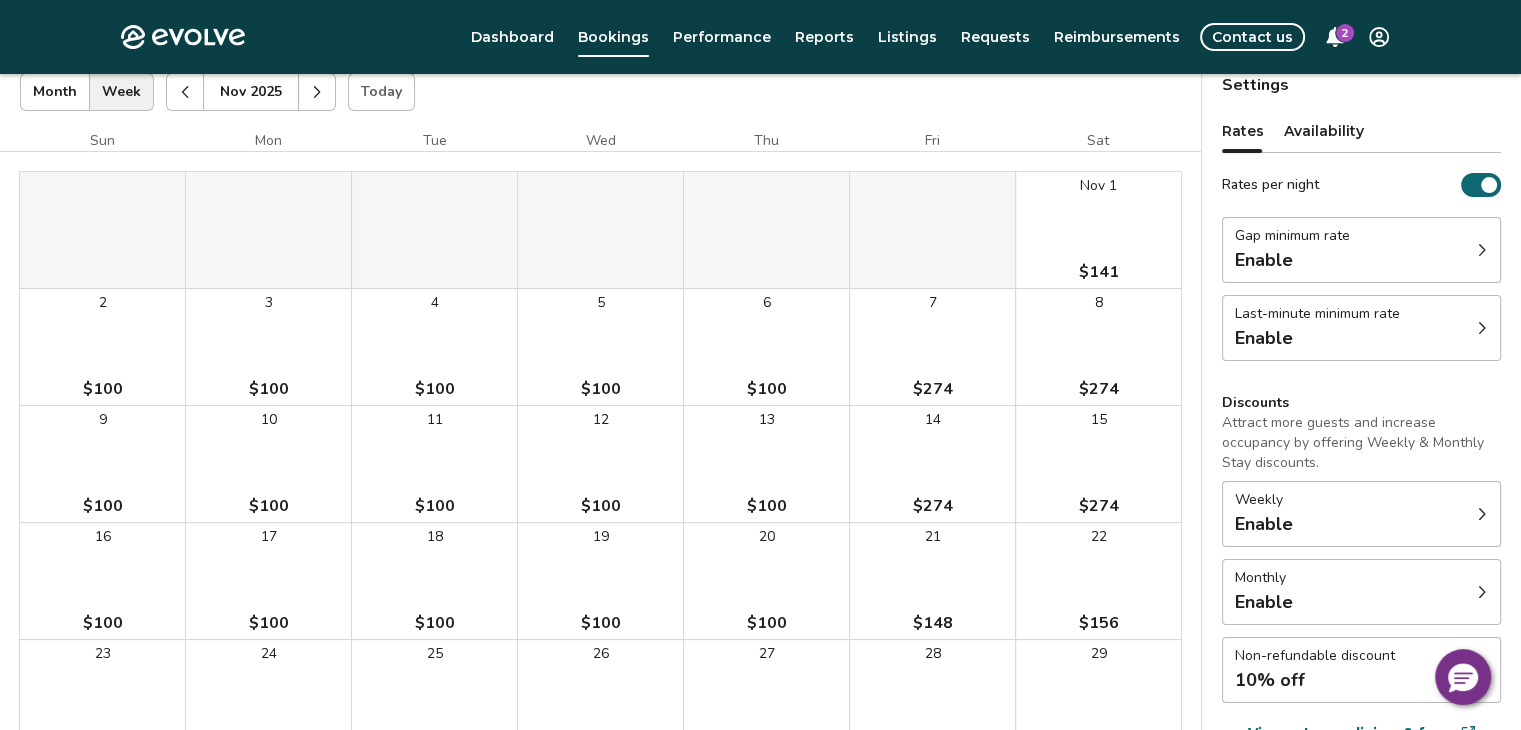 scroll, scrollTop: 0, scrollLeft: 0, axis: both 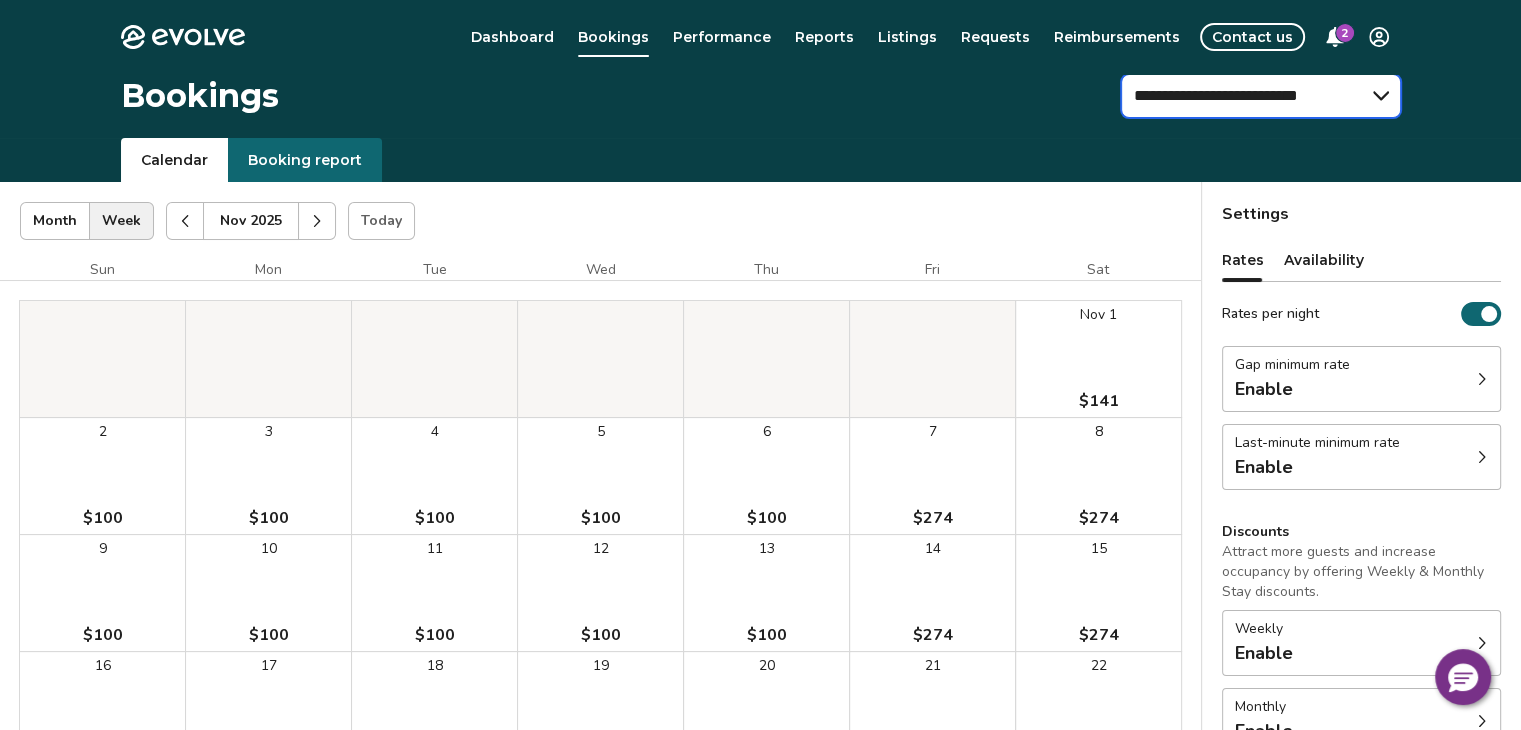 click on "**********" at bounding box center (1261, 96) 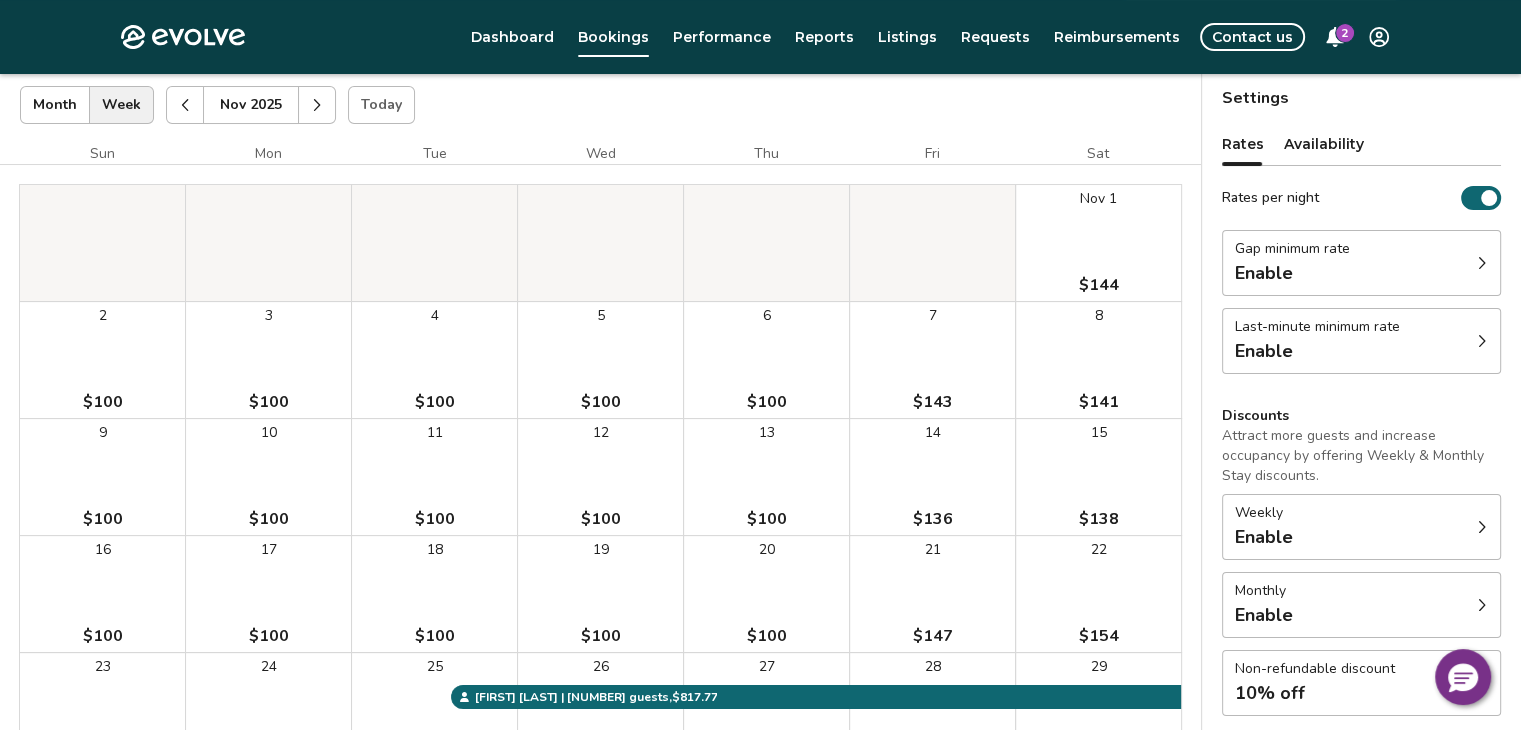 scroll, scrollTop: 0, scrollLeft: 0, axis: both 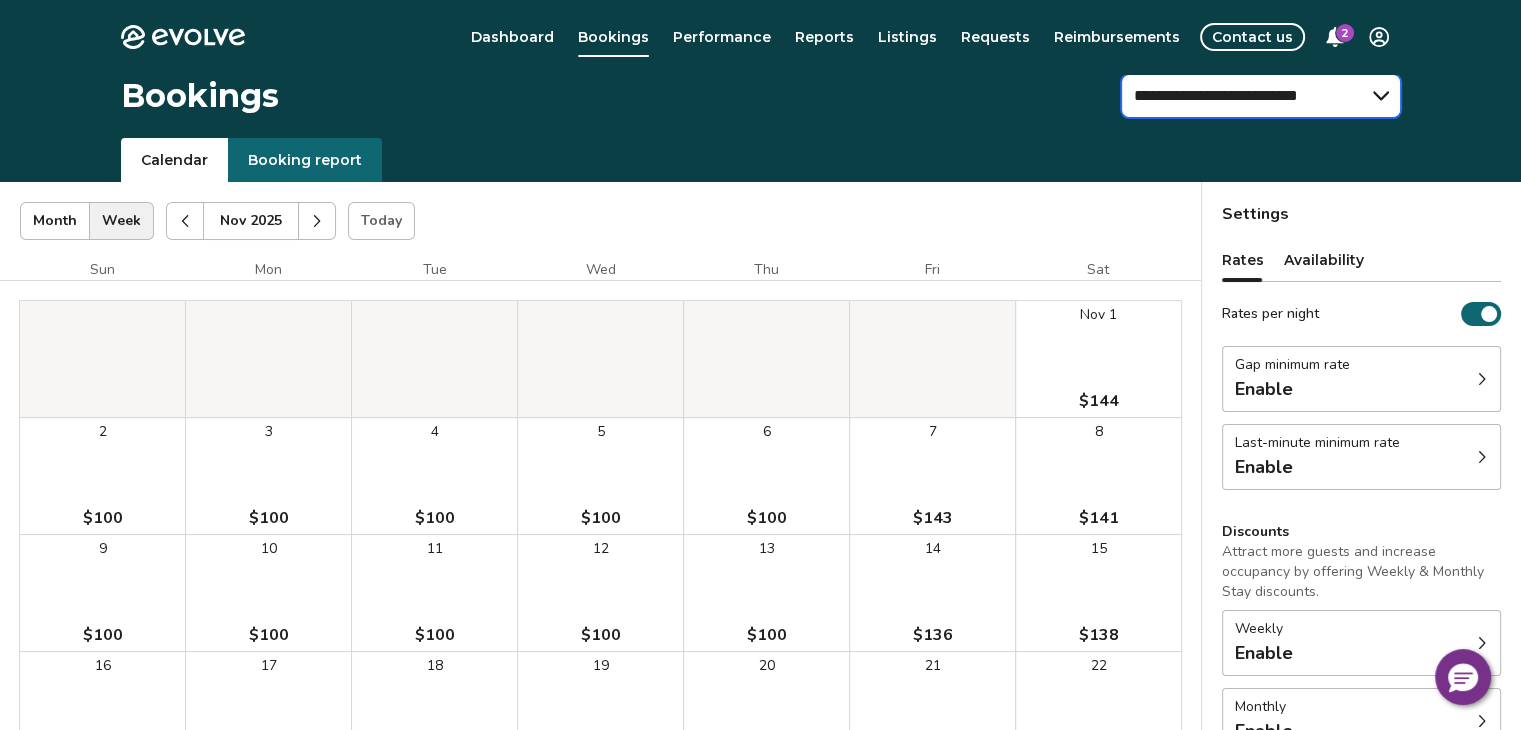 click on "**********" at bounding box center [1261, 96] 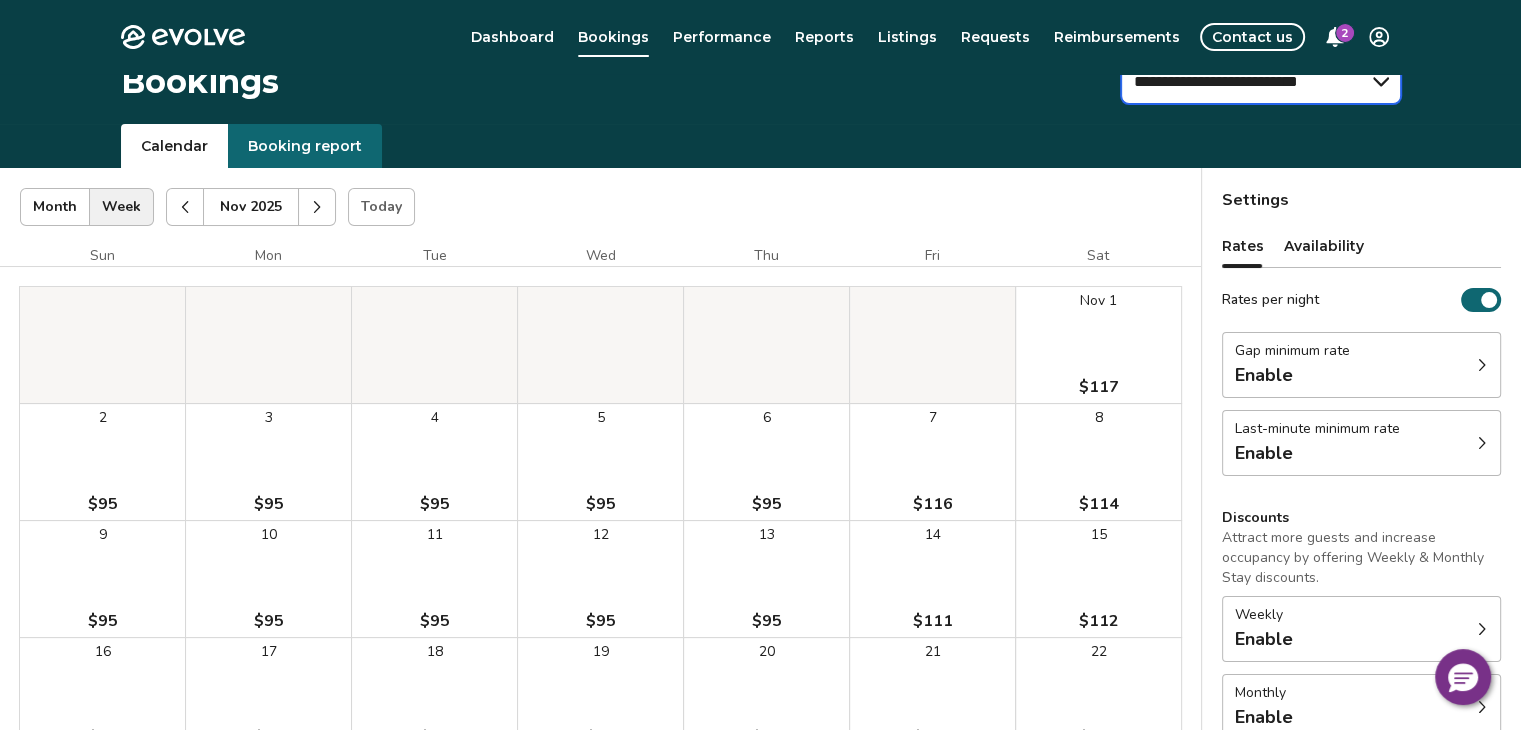 scroll, scrollTop: 0, scrollLeft: 0, axis: both 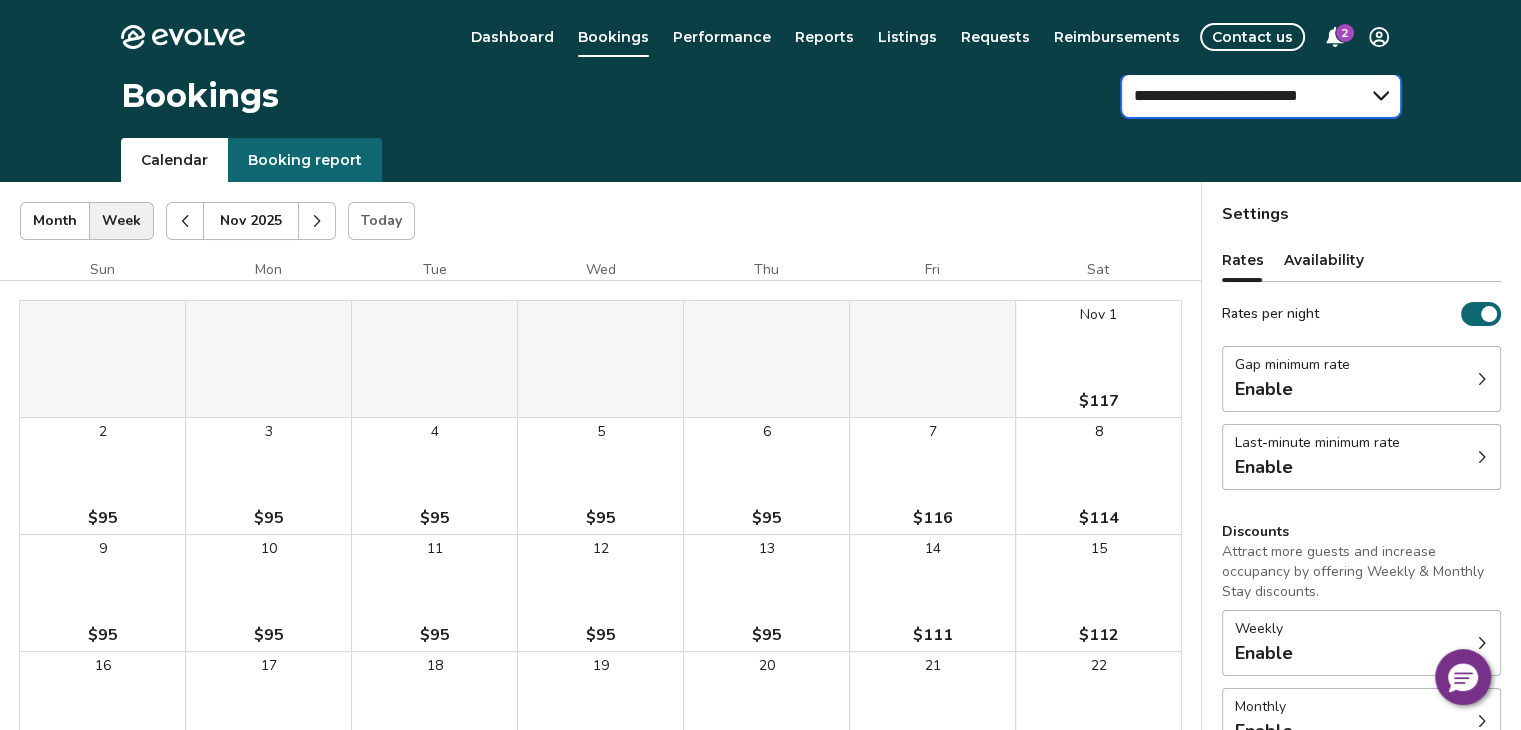 click on "**********" at bounding box center (1261, 96) 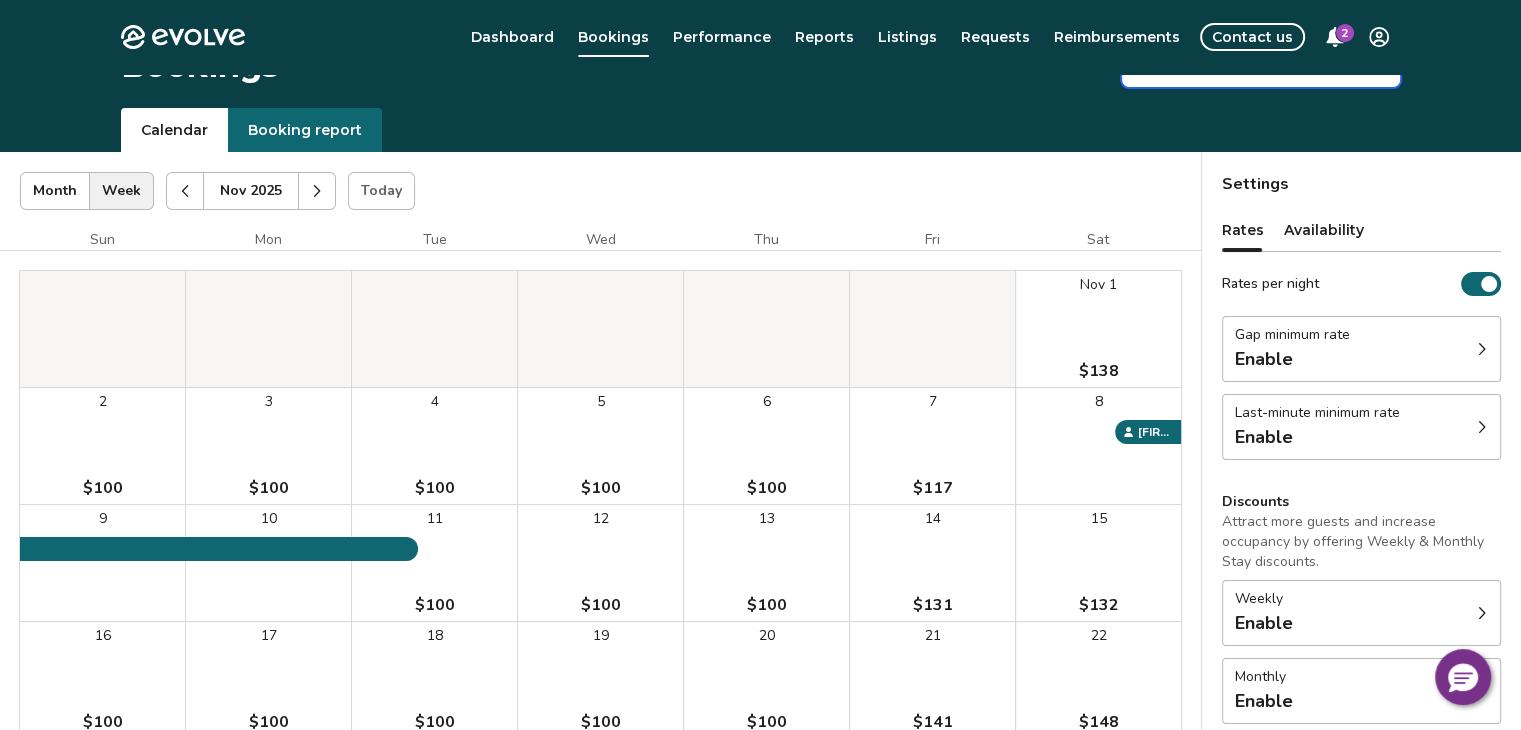 scroll, scrollTop: 0, scrollLeft: 0, axis: both 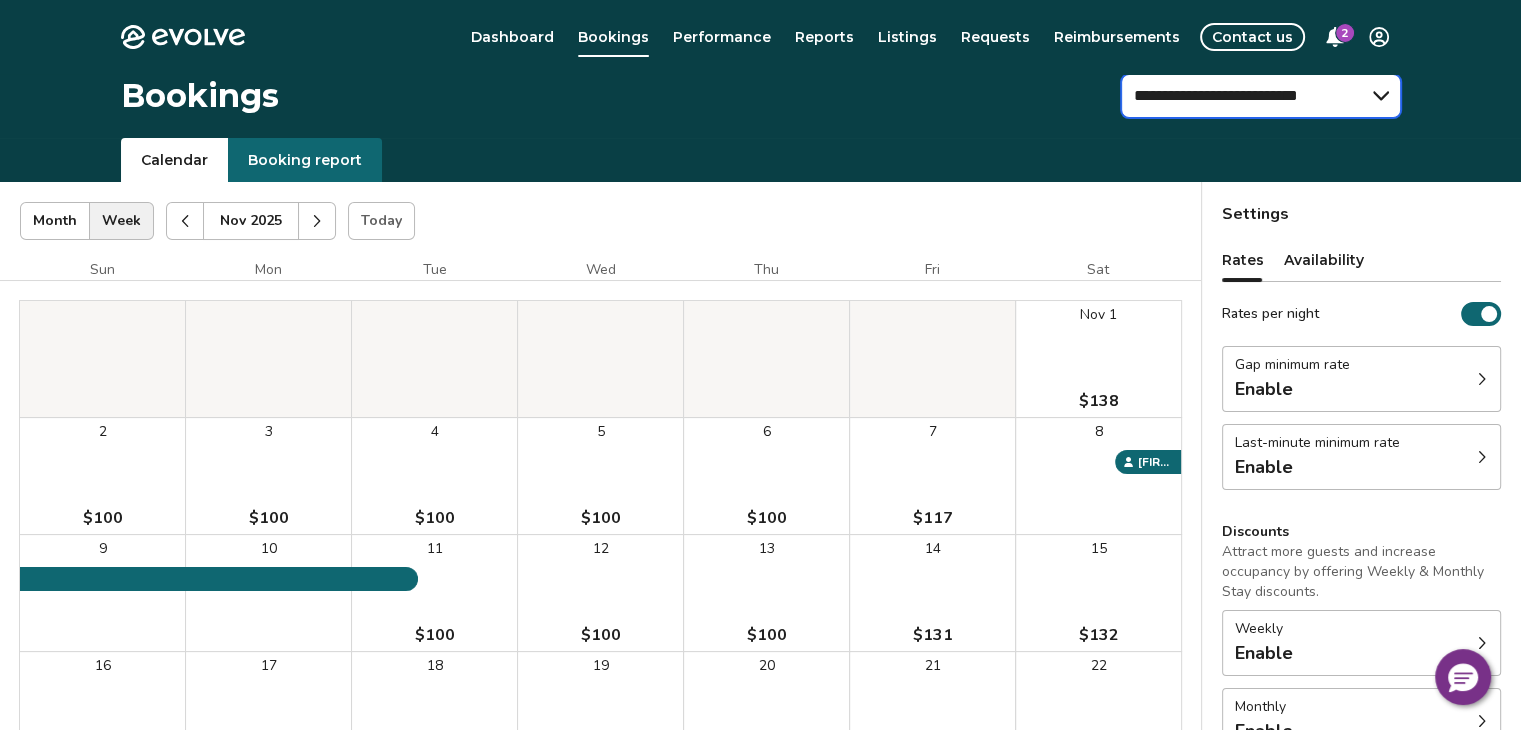 click on "**********" at bounding box center (1261, 96) 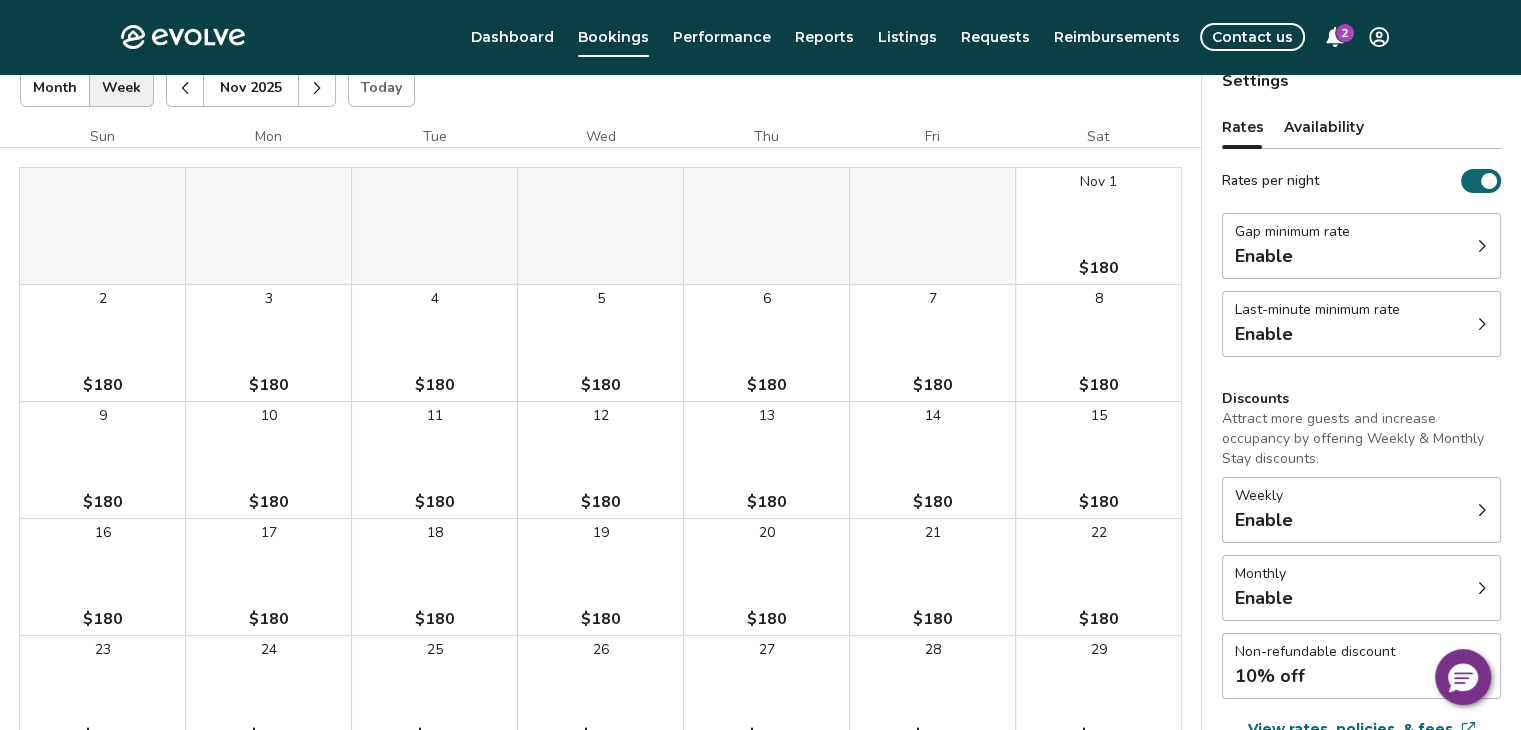 scroll, scrollTop: 0, scrollLeft: 0, axis: both 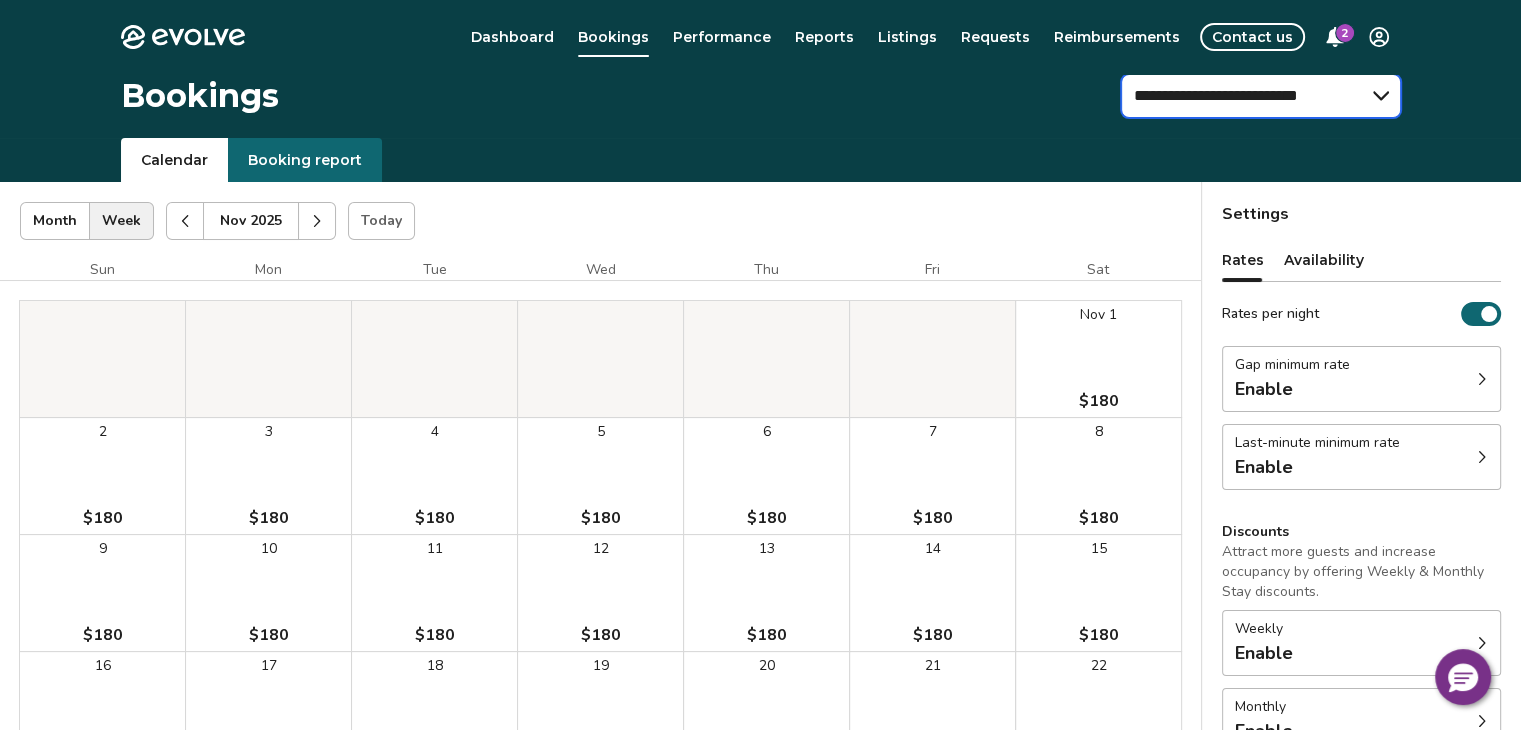 click on "**********" at bounding box center [1261, 96] 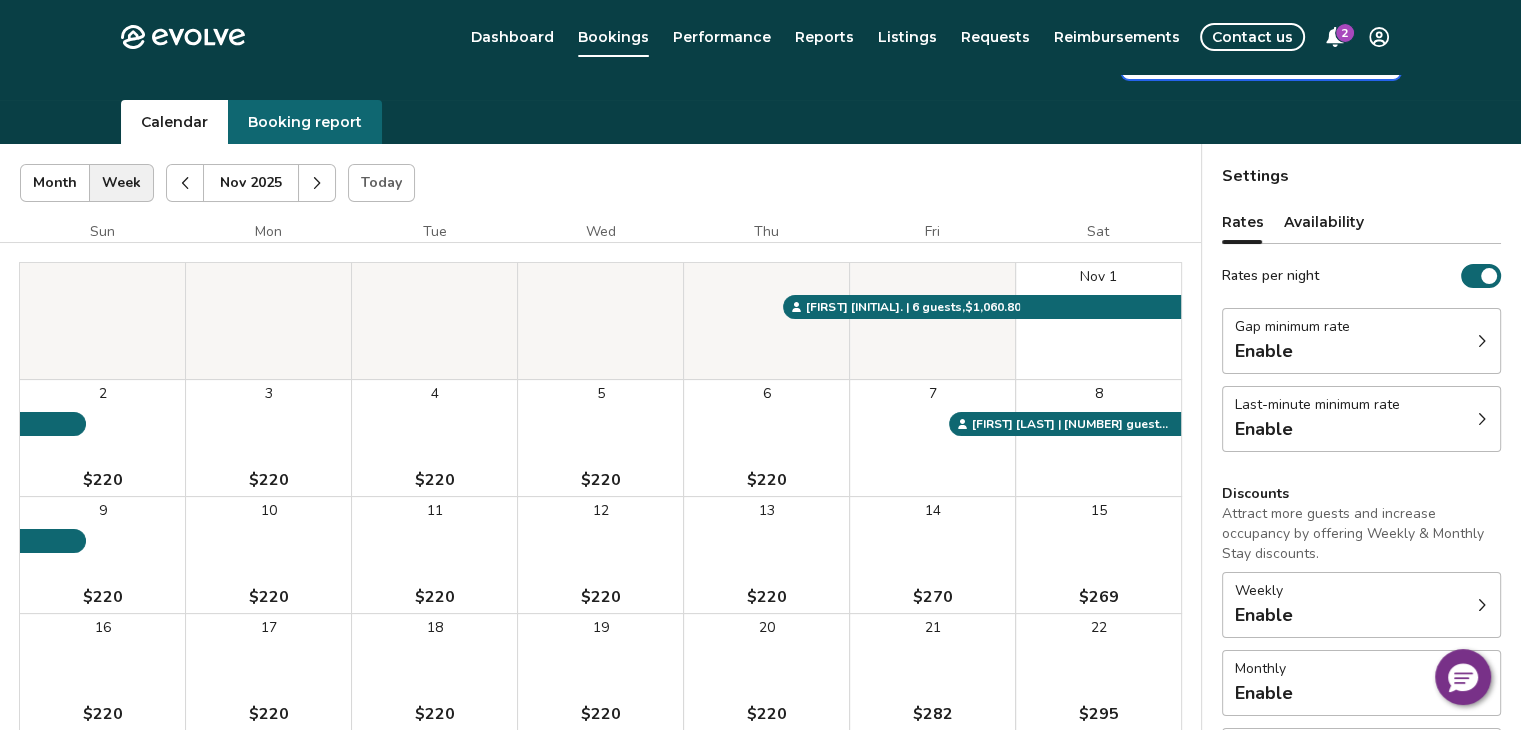 scroll, scrollTop: 0, scrollLeft: 0, axis: both 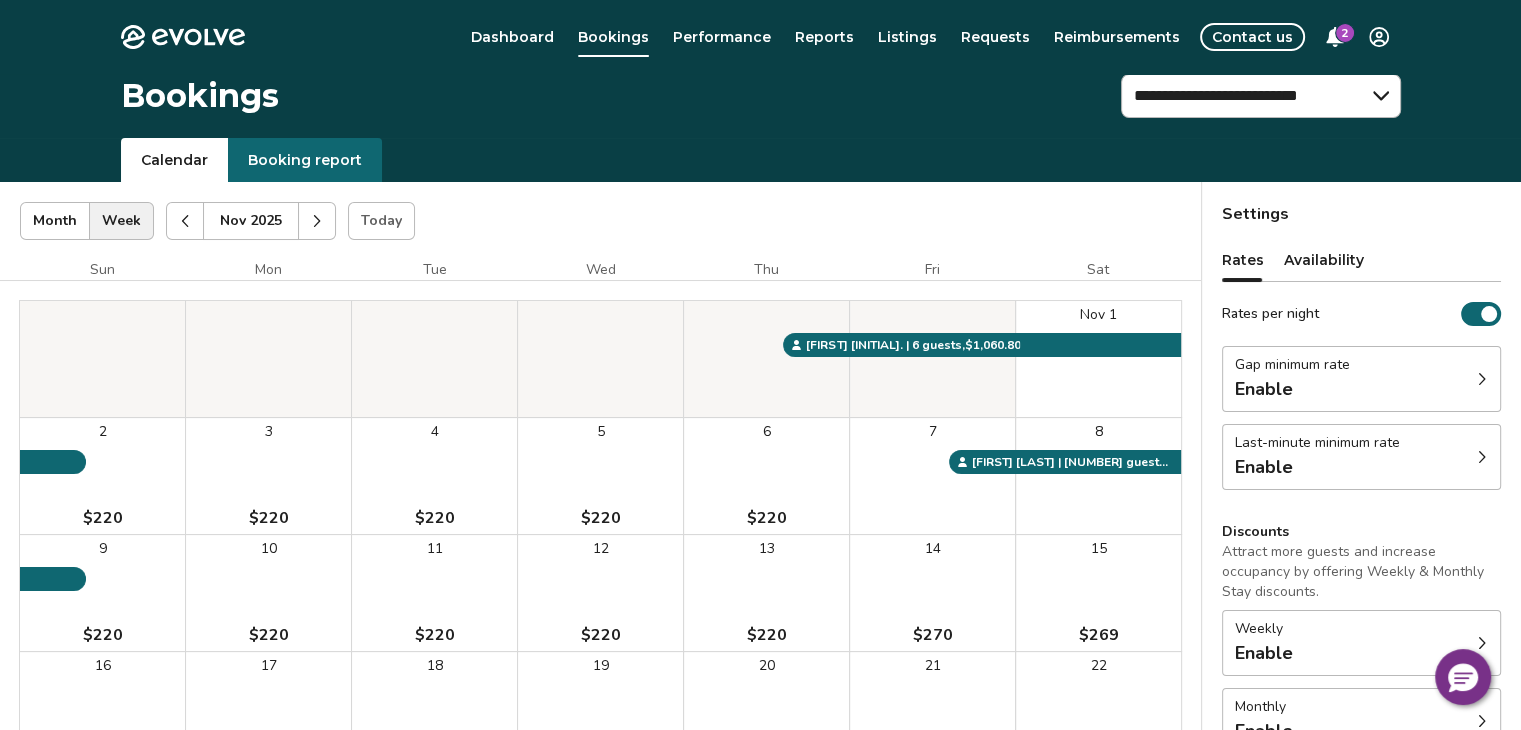 click 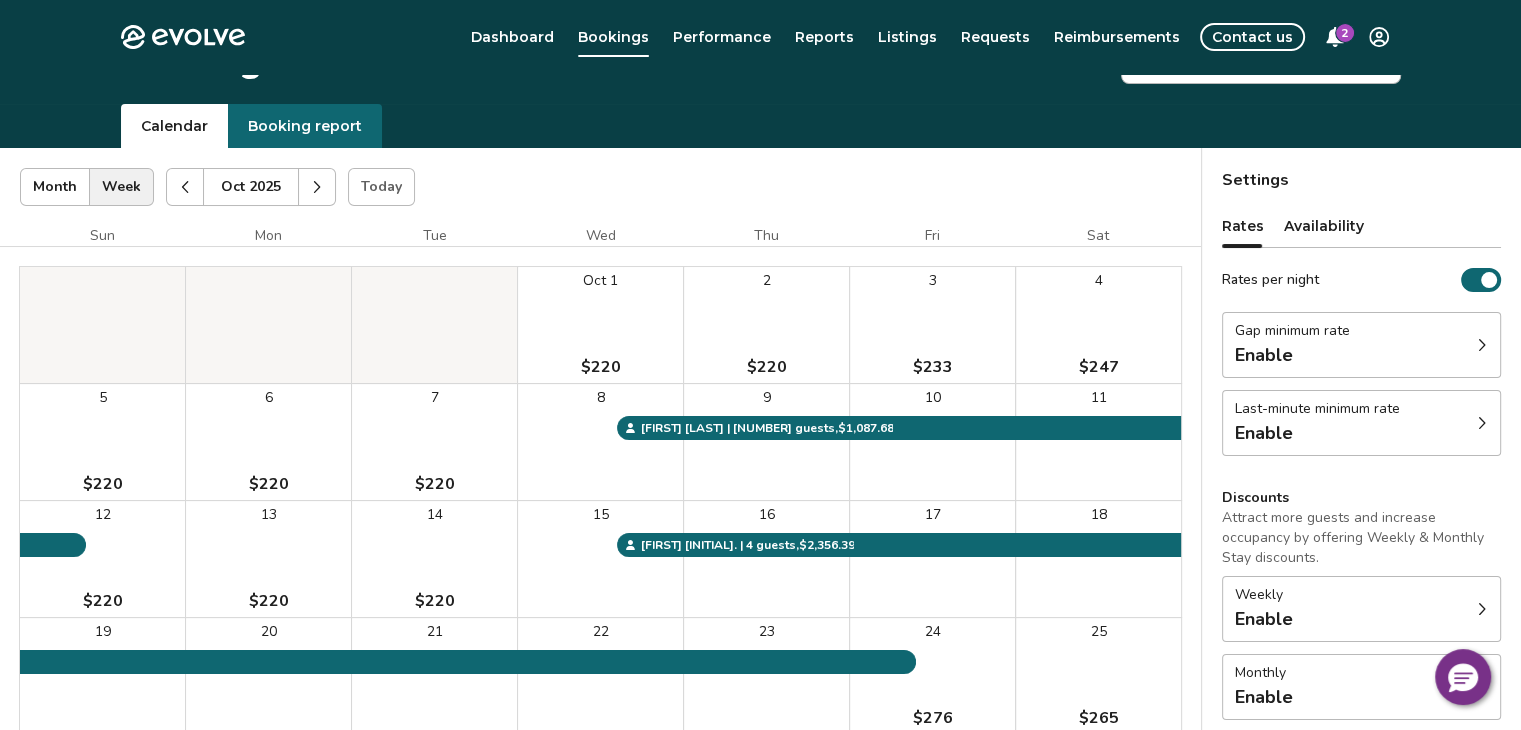 scroll, scrollTop: 0, scrollLeft: 0, axis: both 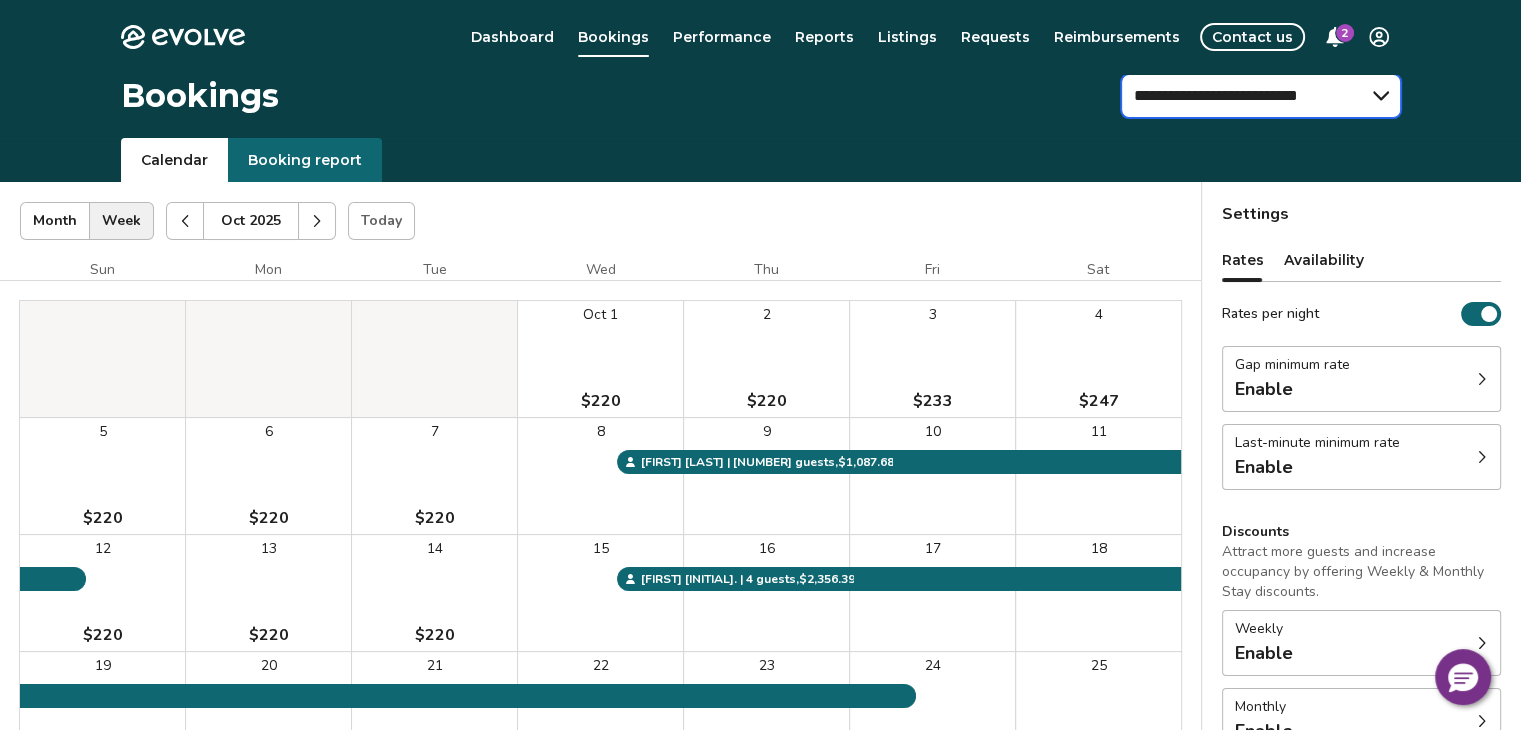 click on "**********" at bounding box center [1261, 96] 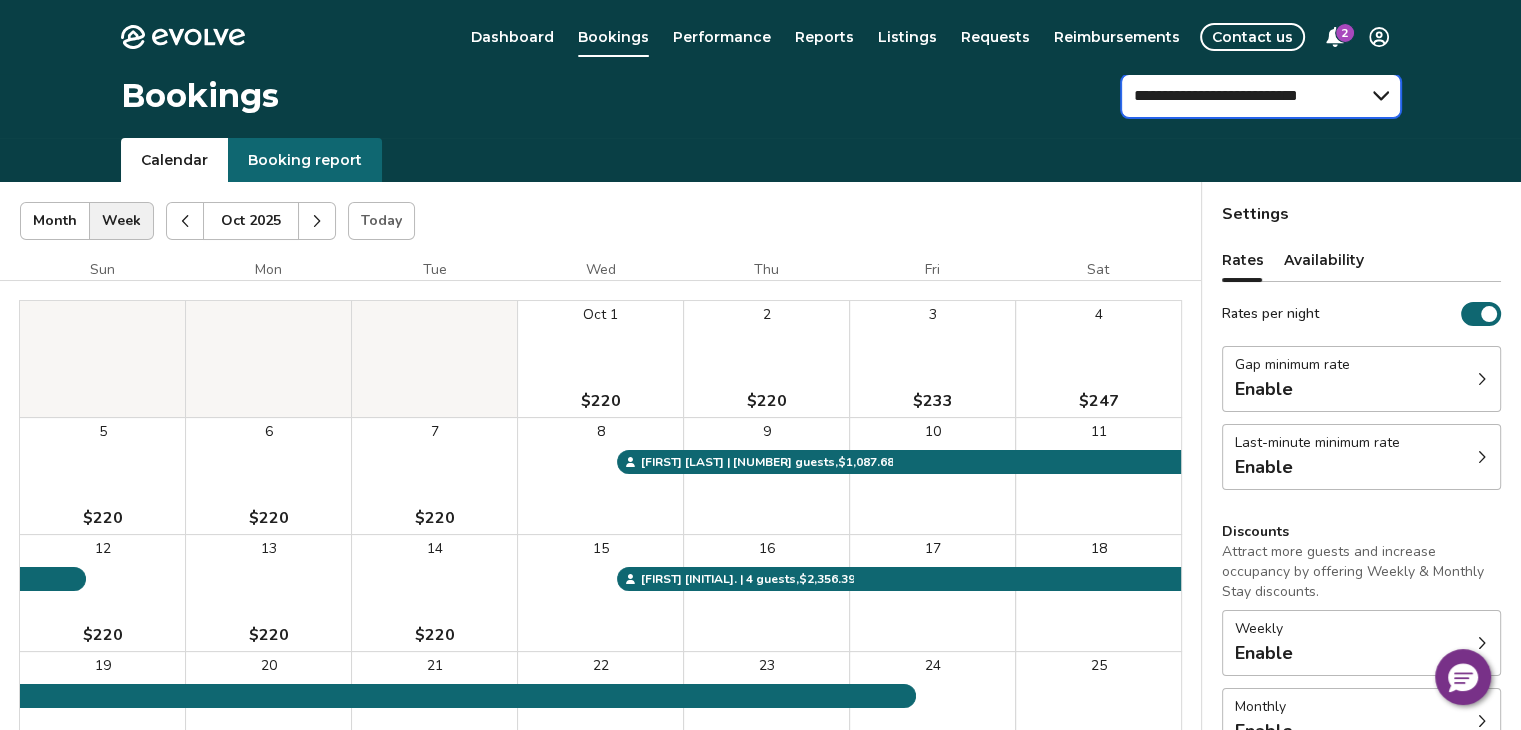 click on "**********" at bounding box center (1261, 96) 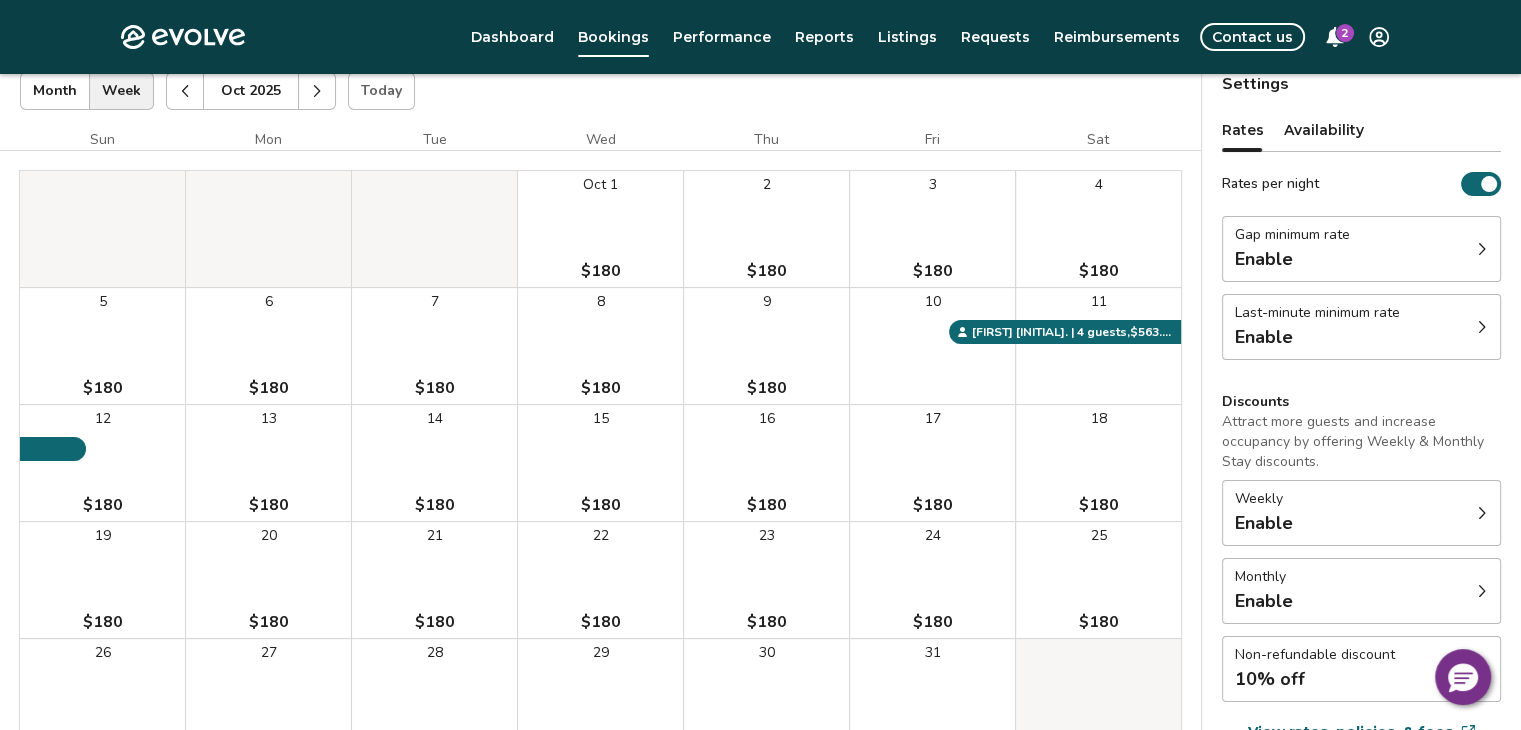 scroll, scrollTop: 0, scrollLeft: 0, axis: both 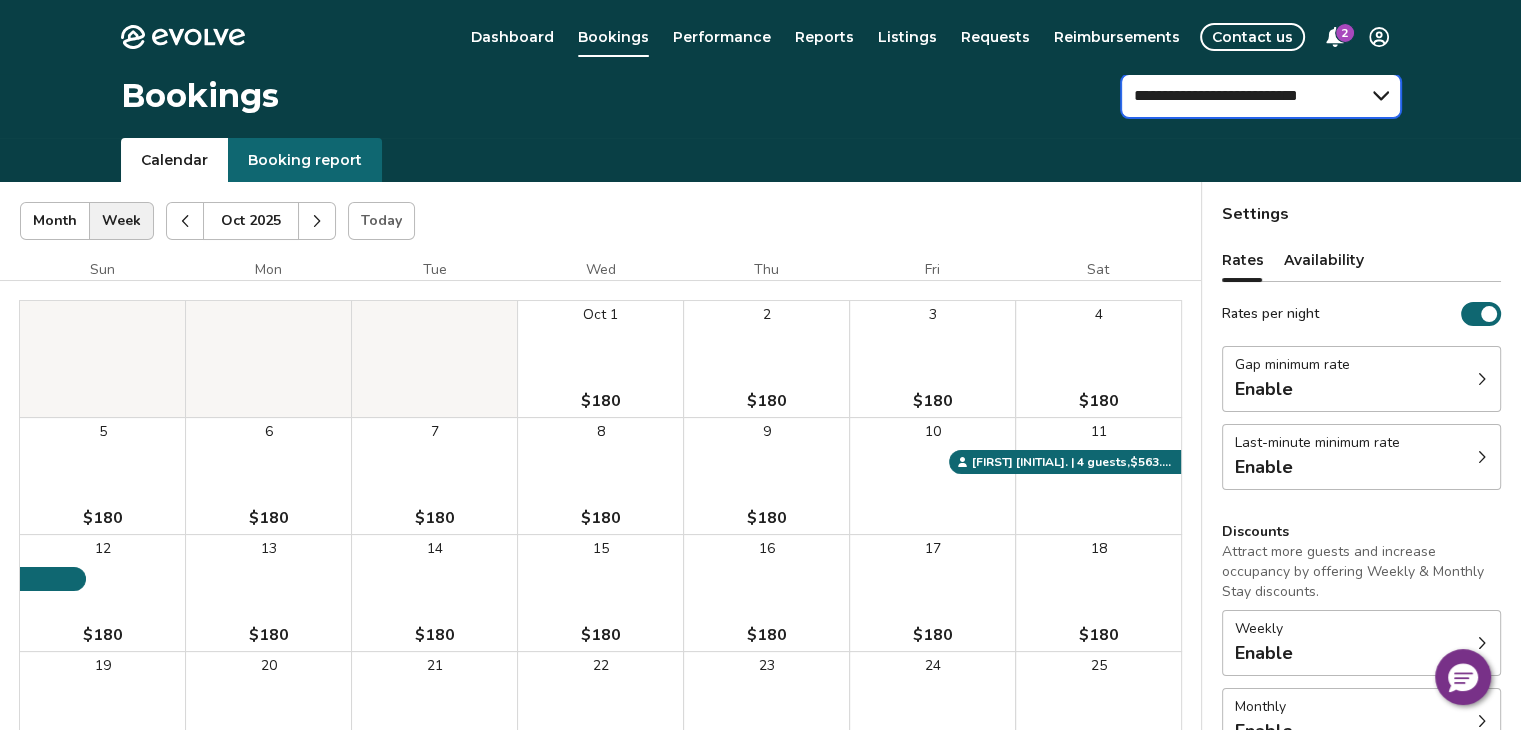 click on "**********" at bounding box center [1261, 96] 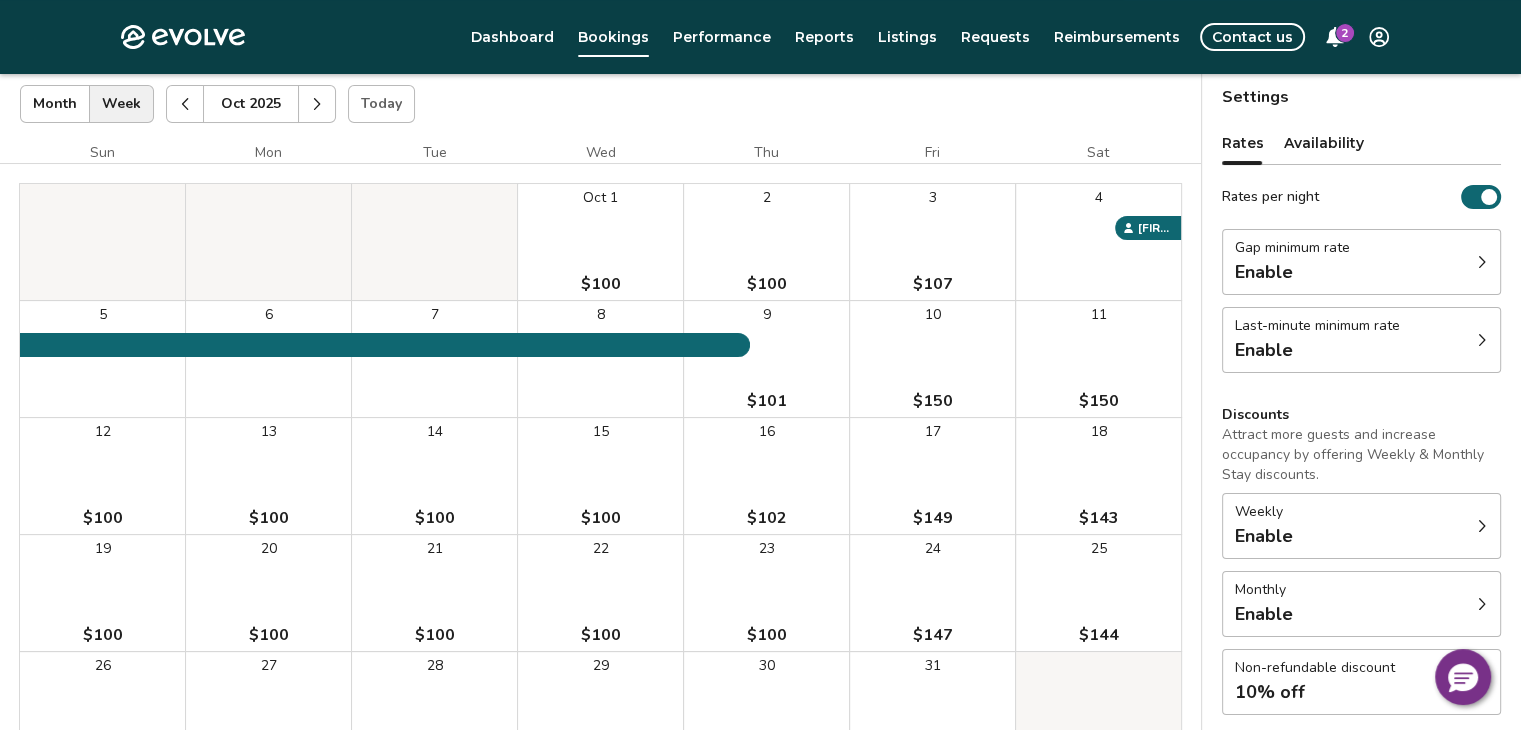 scroll, scrollTop: 0, scrollLeft: 0, axis: both 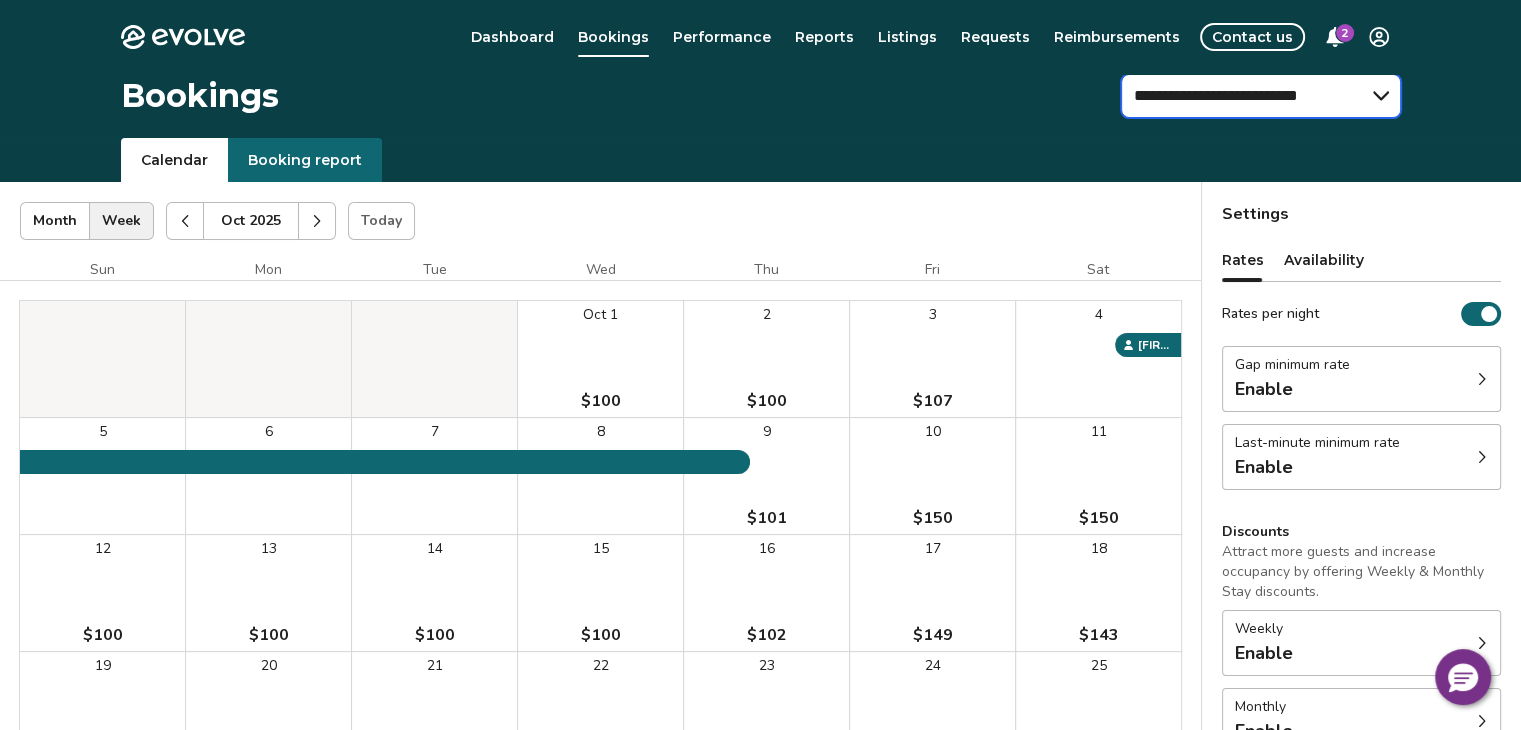 click on "**********" at bounding box center [1261, 96] 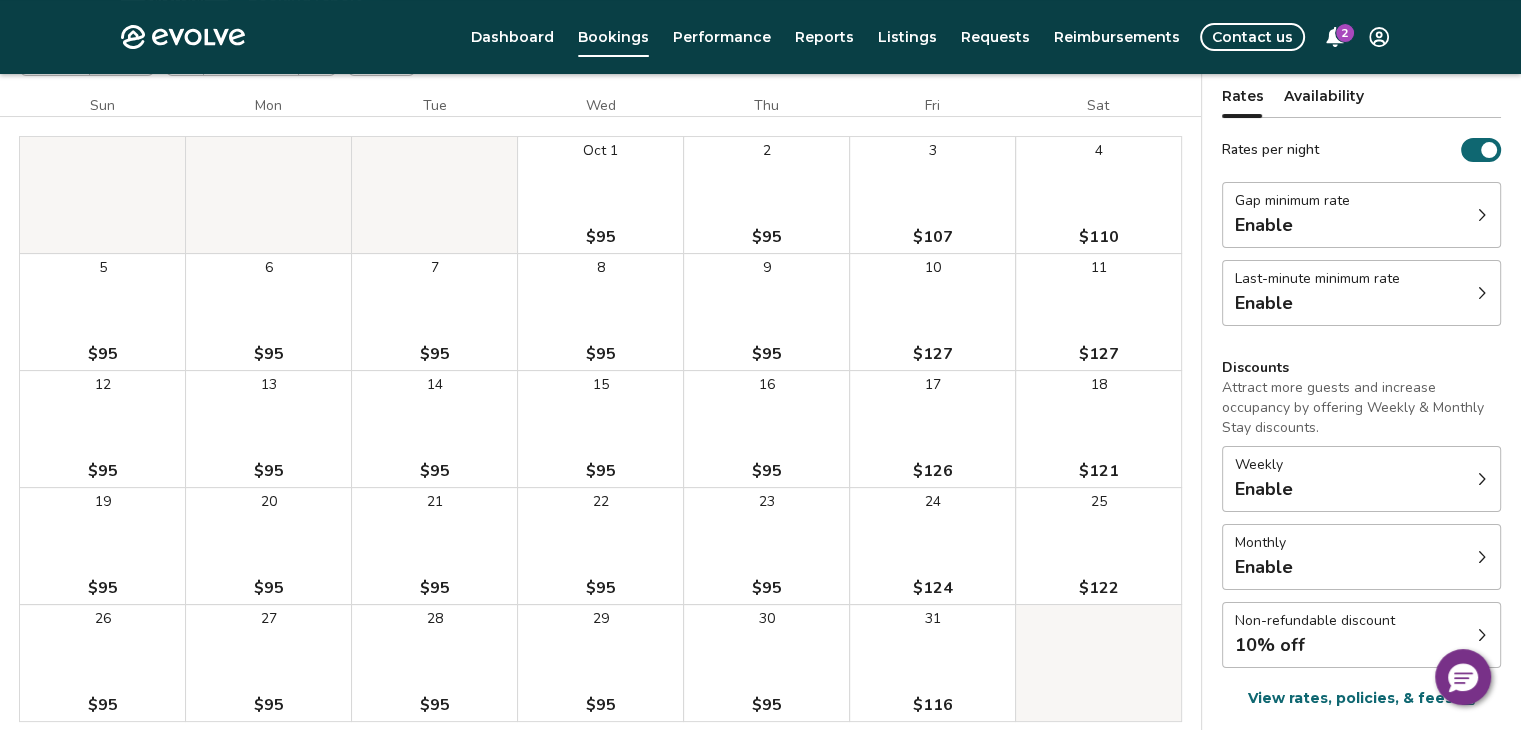 scroll, scrollTop: 0, scrollLeft: 0, axis: both 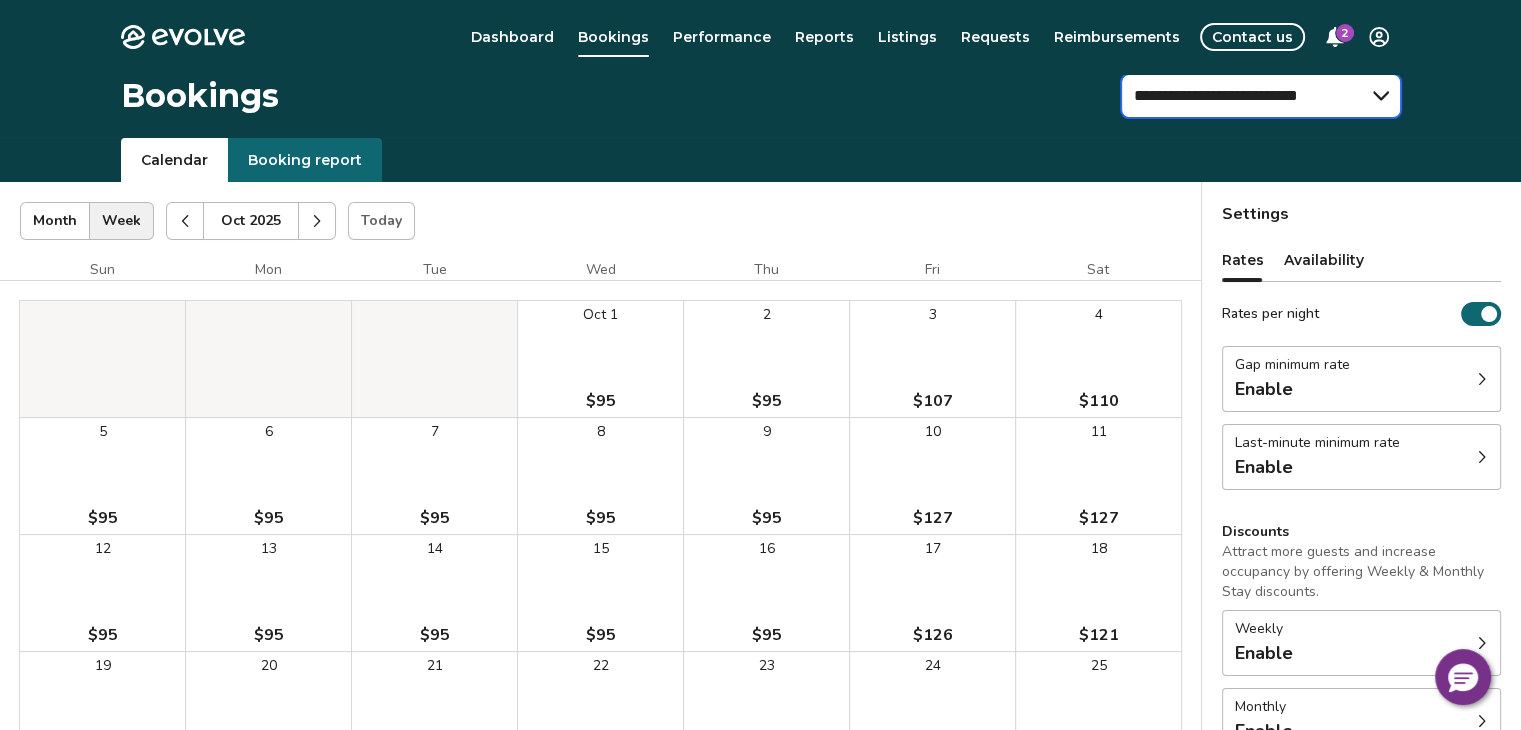 click on "**********" at bounding box center (1261, 96) 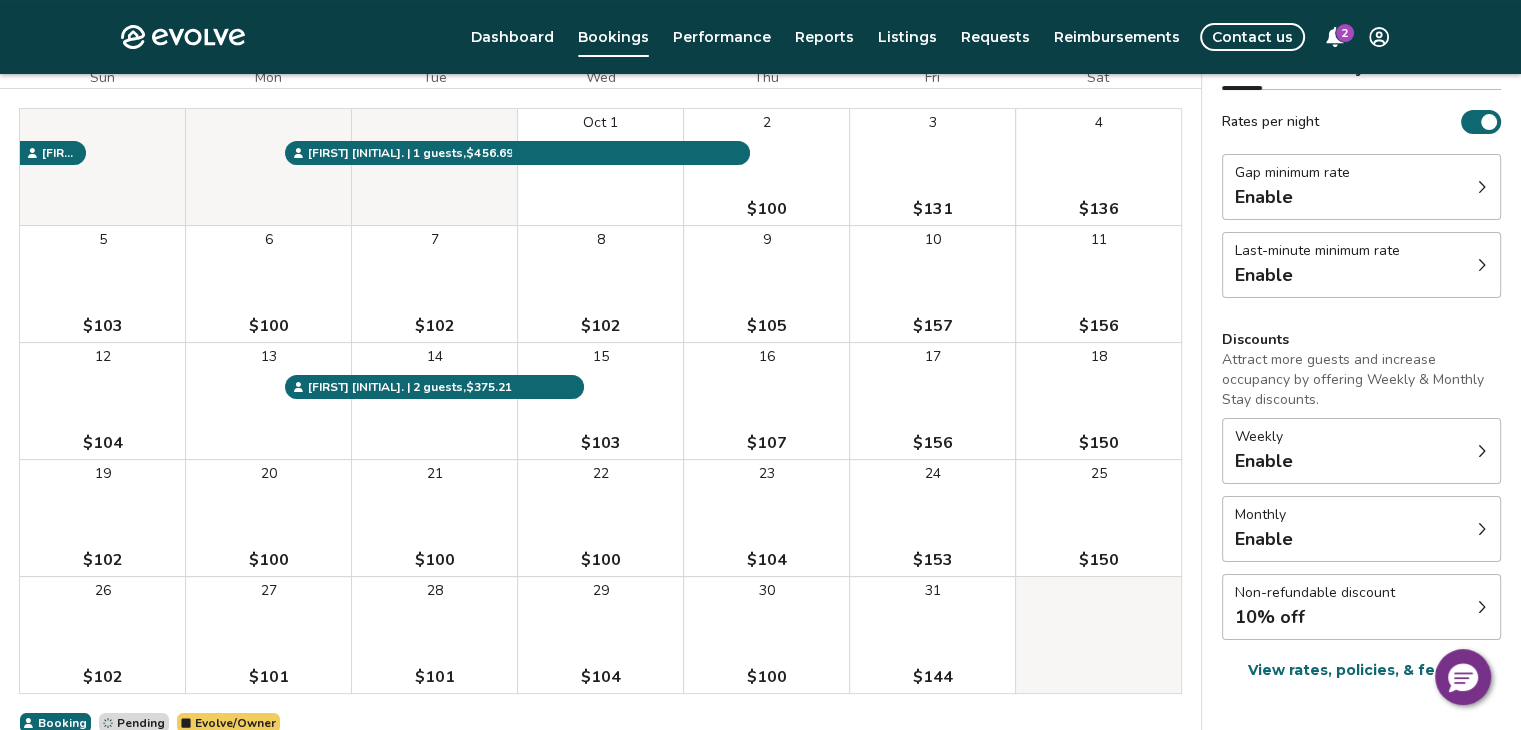 scroll, scrollTop: 0, scrollLeft: 0, axis: both 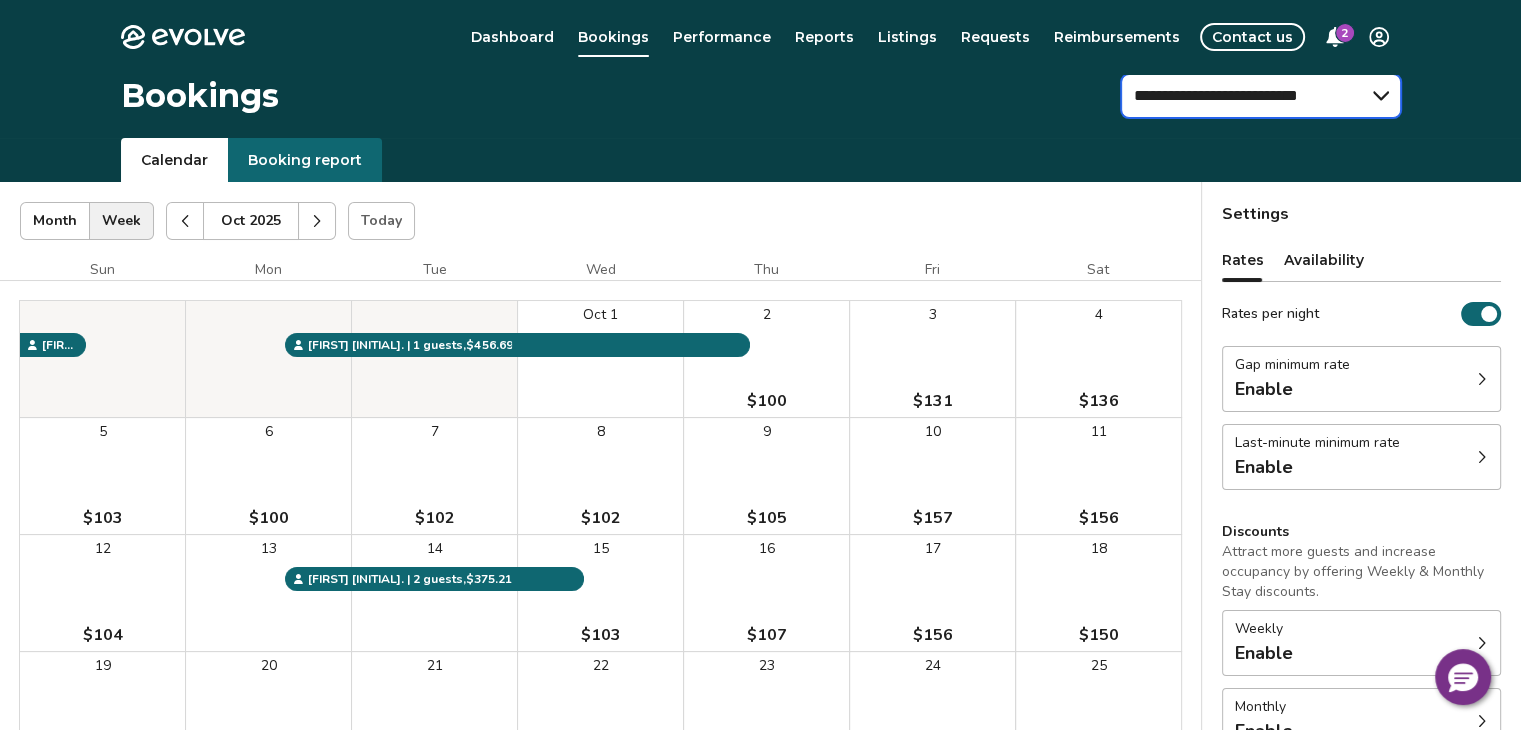 click on "**********" at bounding box center [1261, 96] 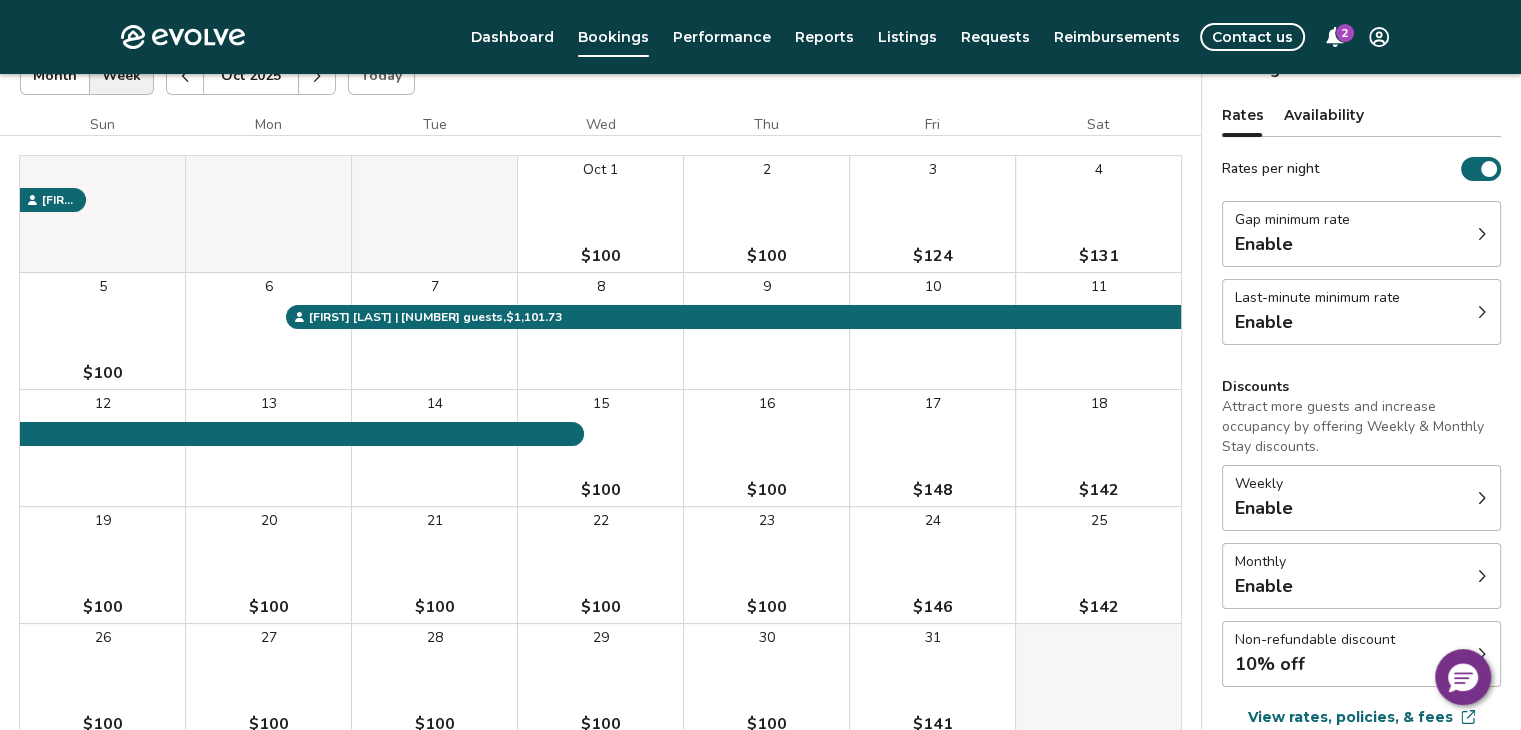 scroll, scrollTop: 0, scrollLeft: 0, axis: both 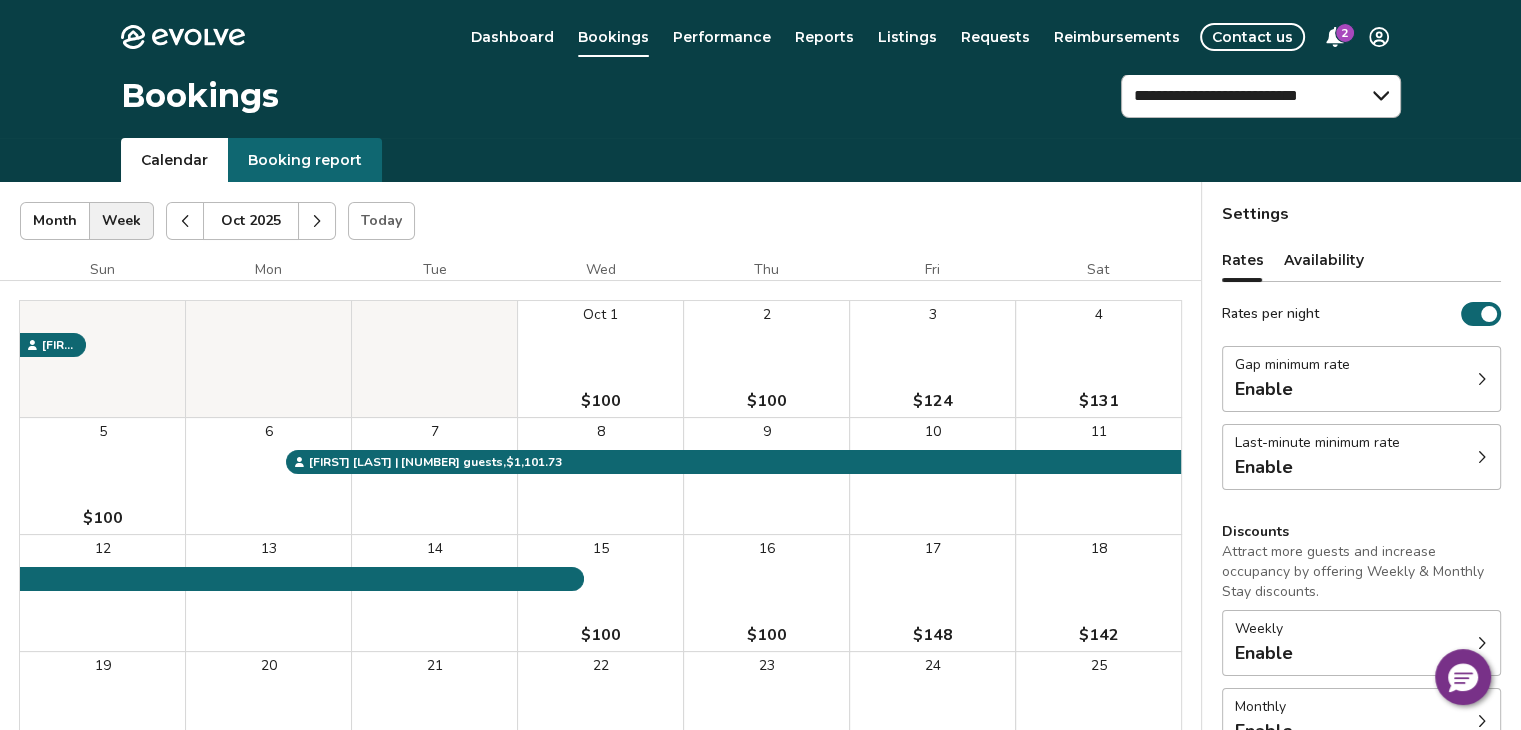 click on "2" at bounding box center (1345, 33) 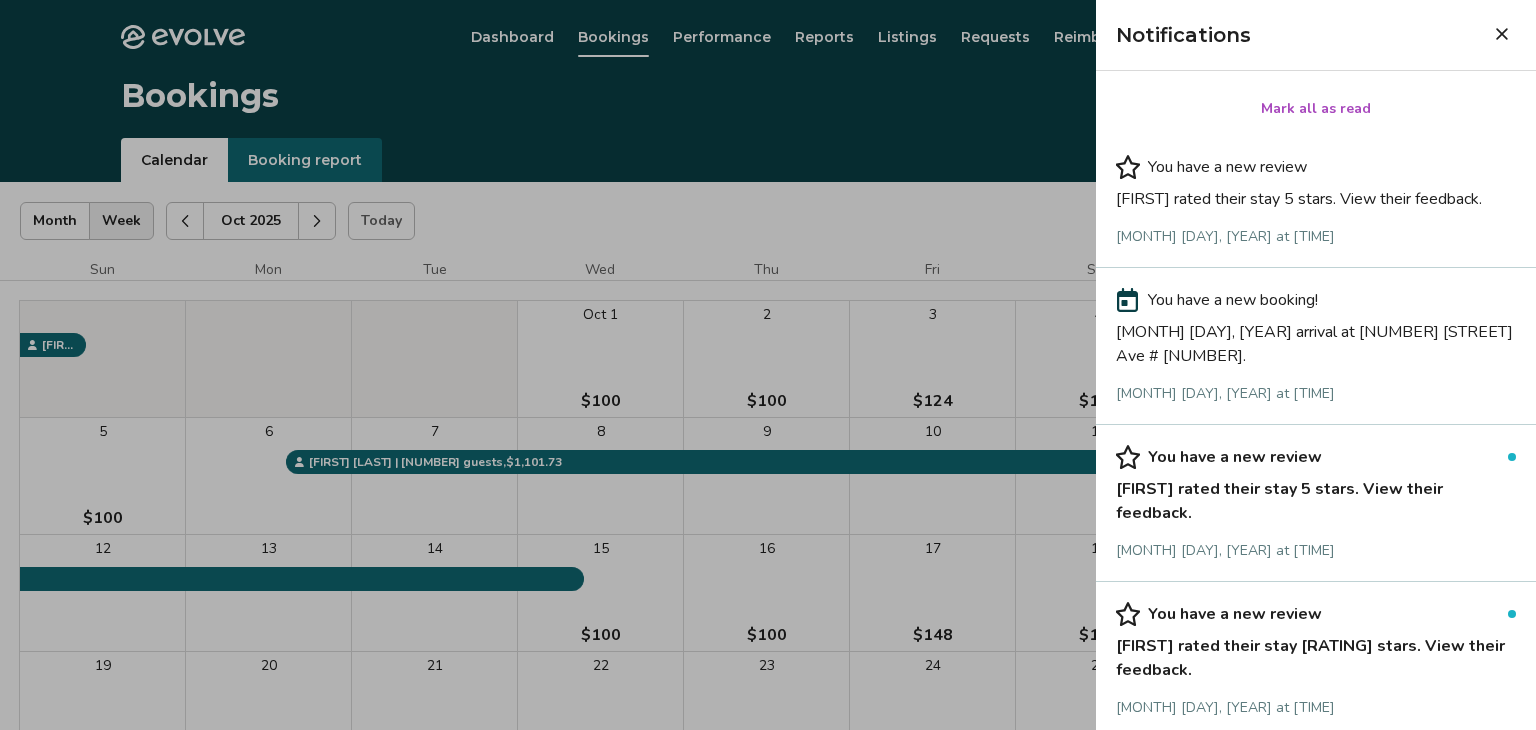 click on "[FIRST] rated their stay [RATING] stars. View their feedback." at bounding box center [1316, 654] 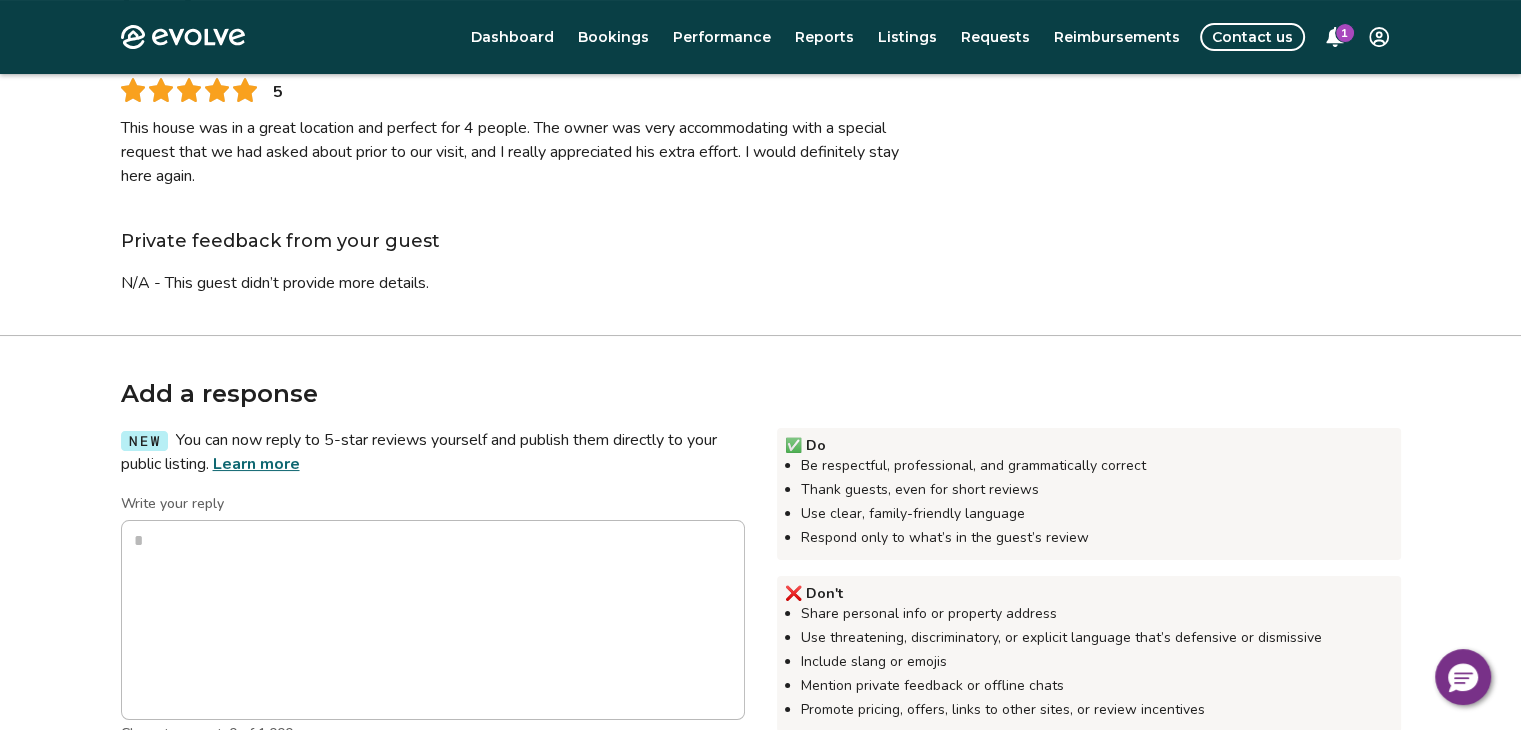 scroll, scrollTop: 228, scrollLeft: 0, axis: vertical 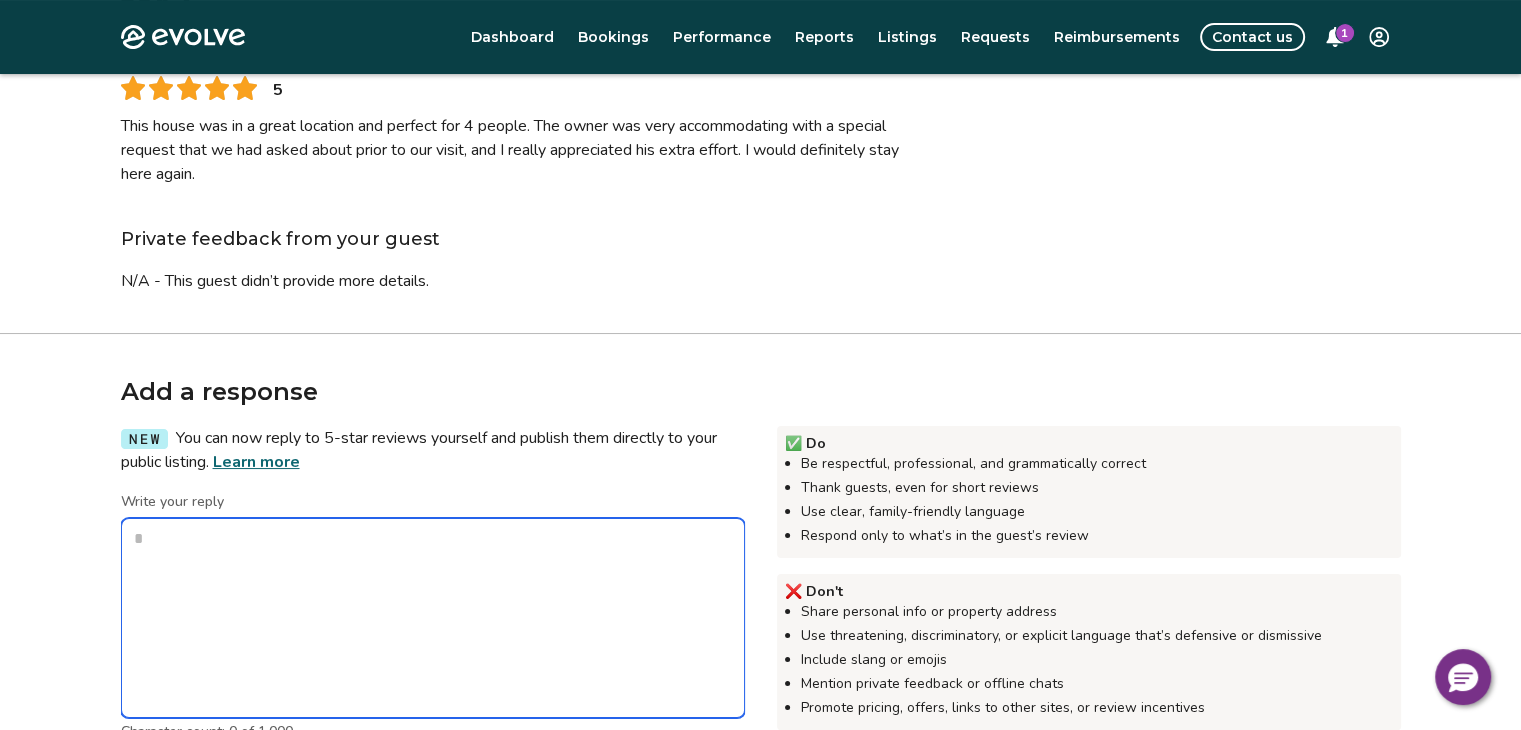 click on "Write your reply" at bounding box center [433, 618] 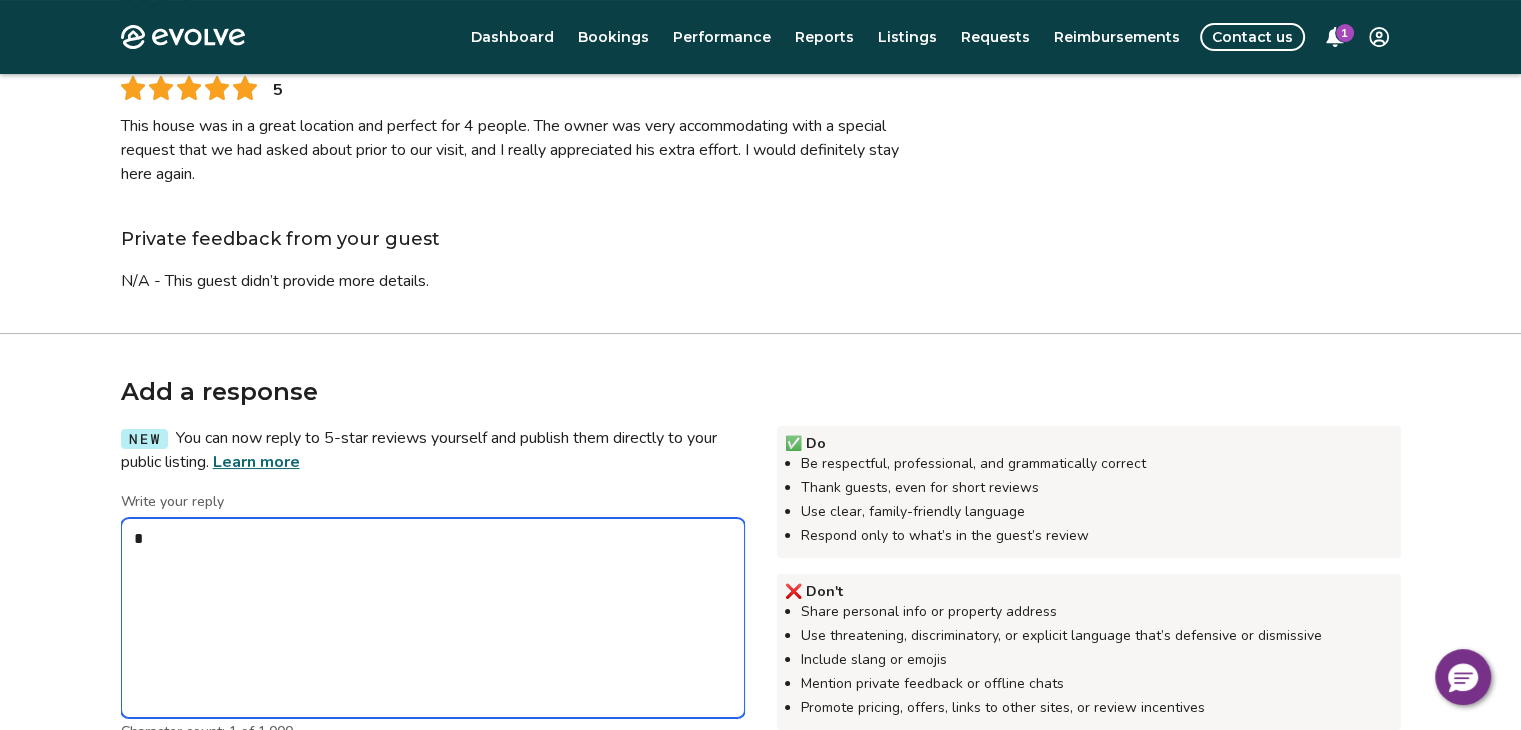type on "*" 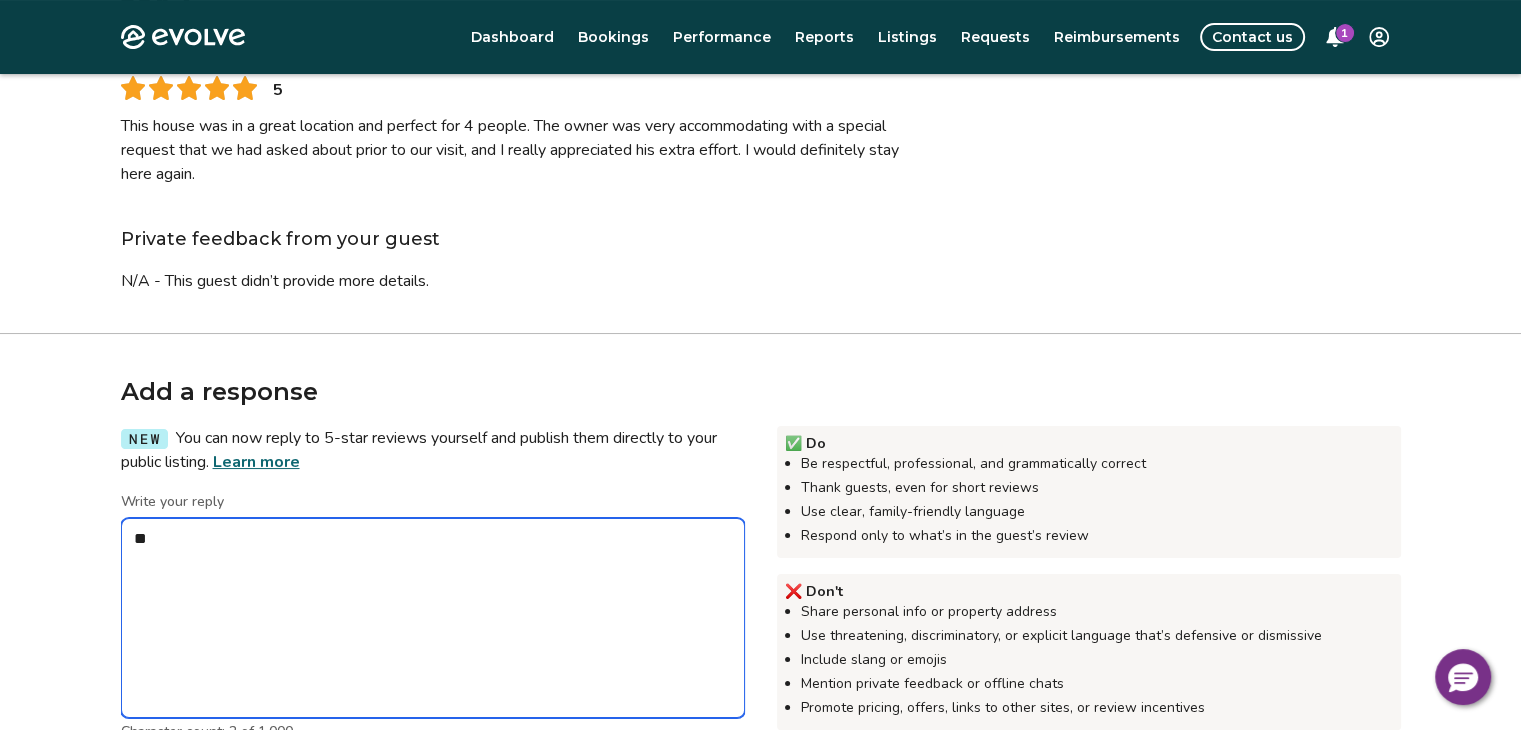 type on "*" 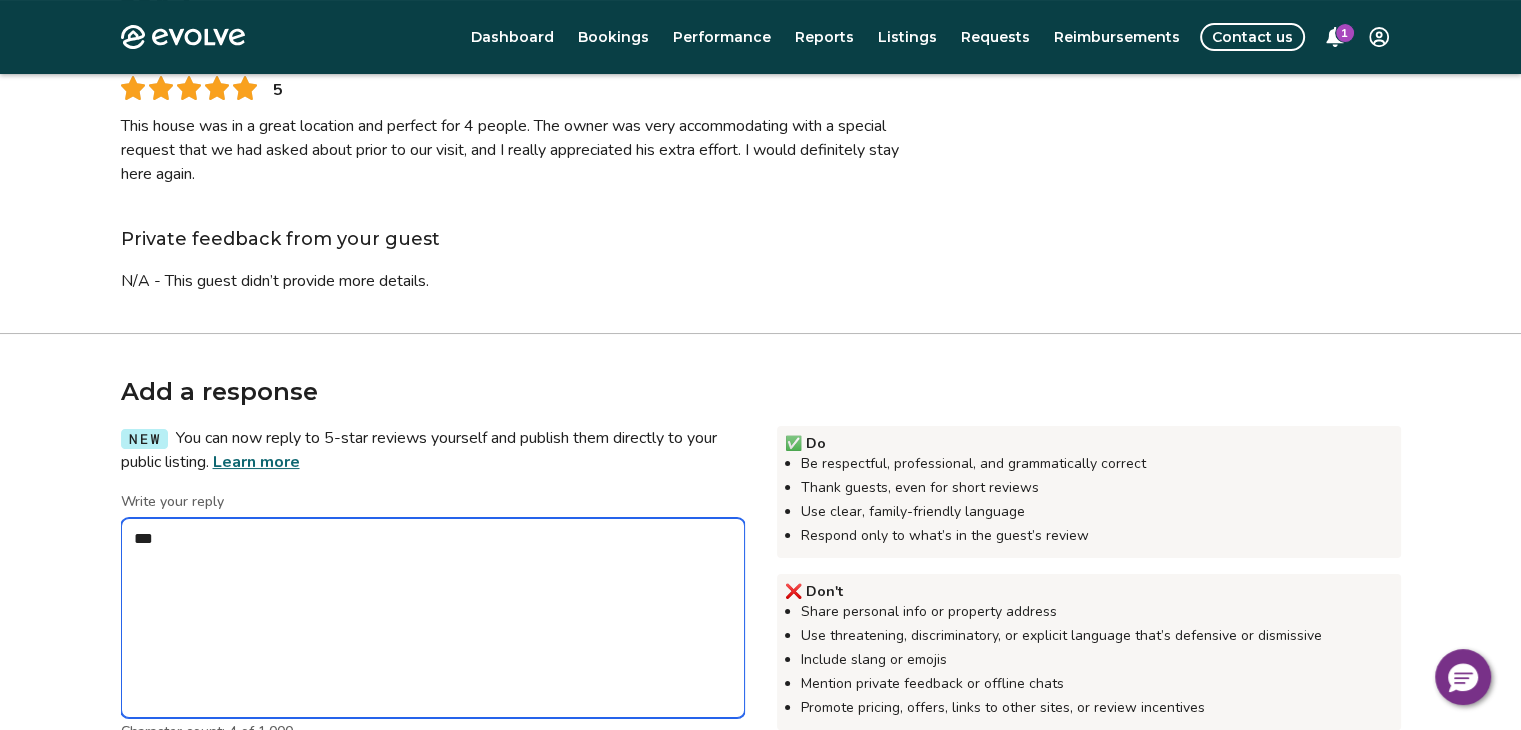 type on "*" 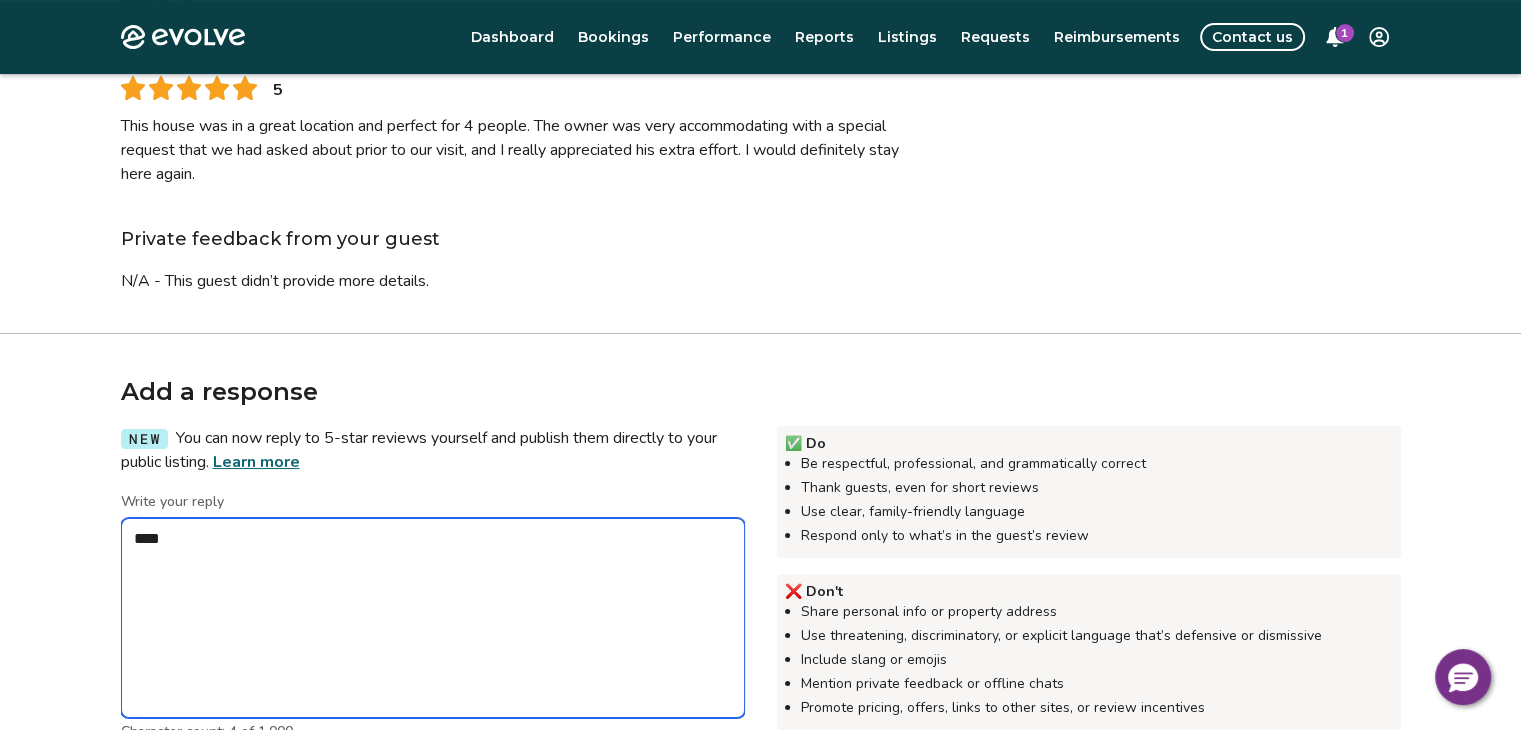 type on "*" 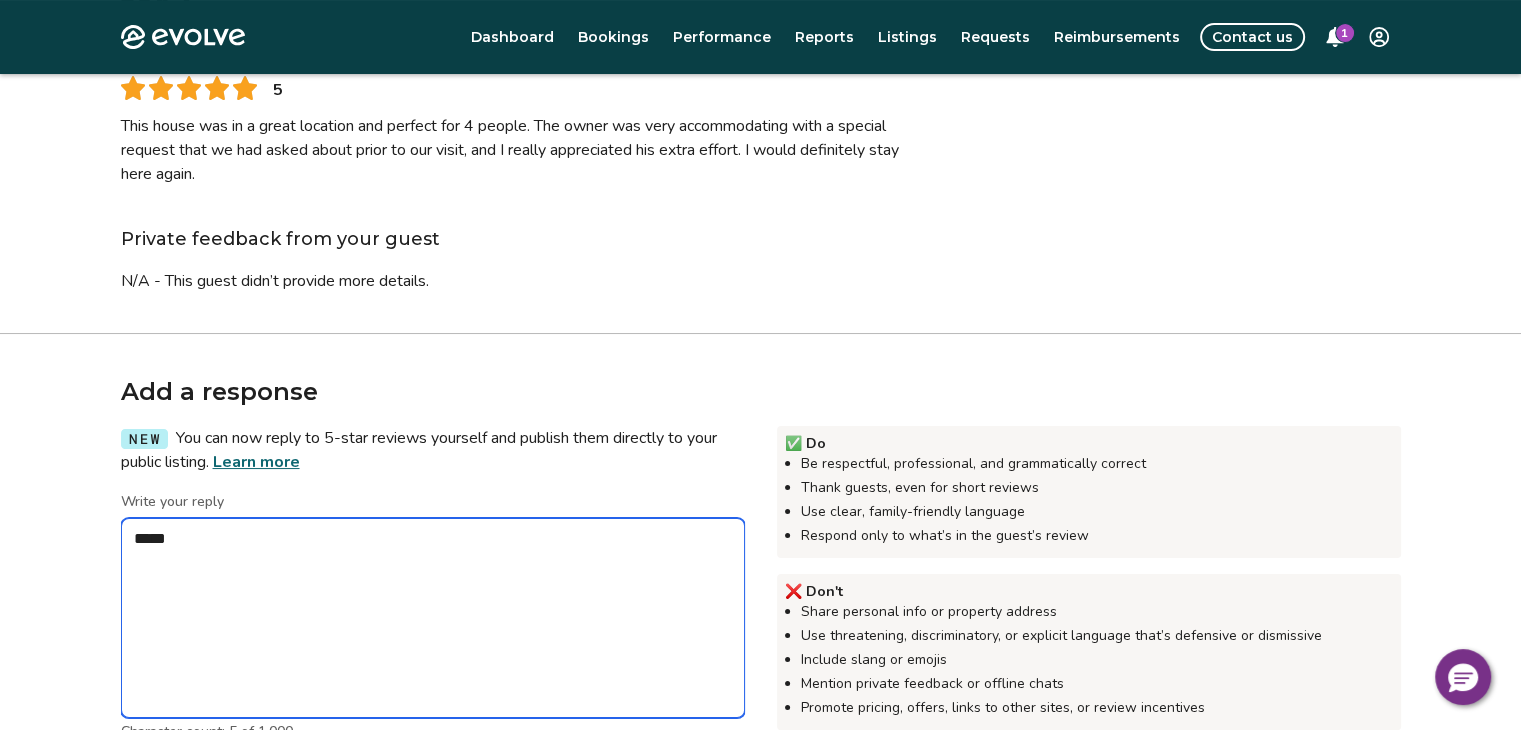 type on "*" 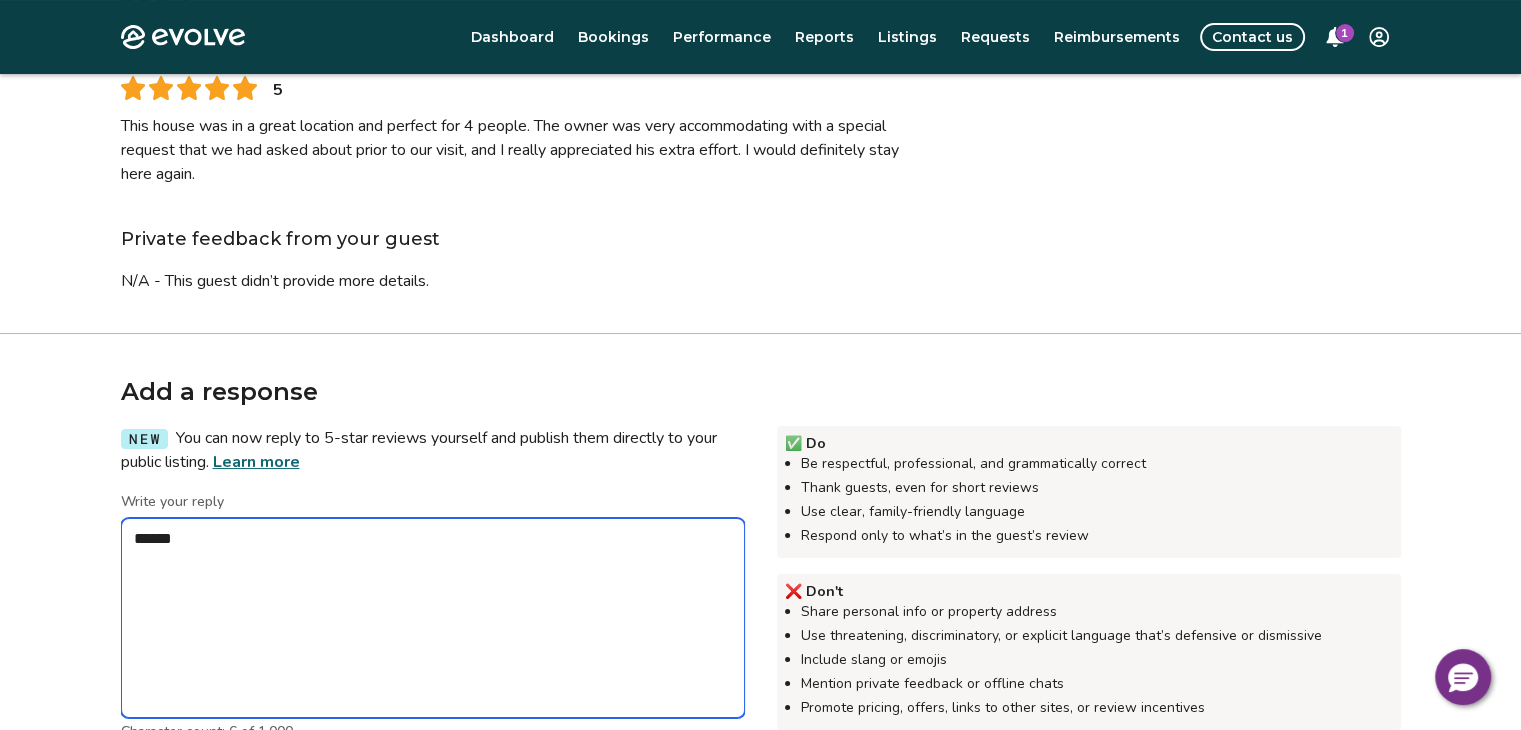 type on "*" 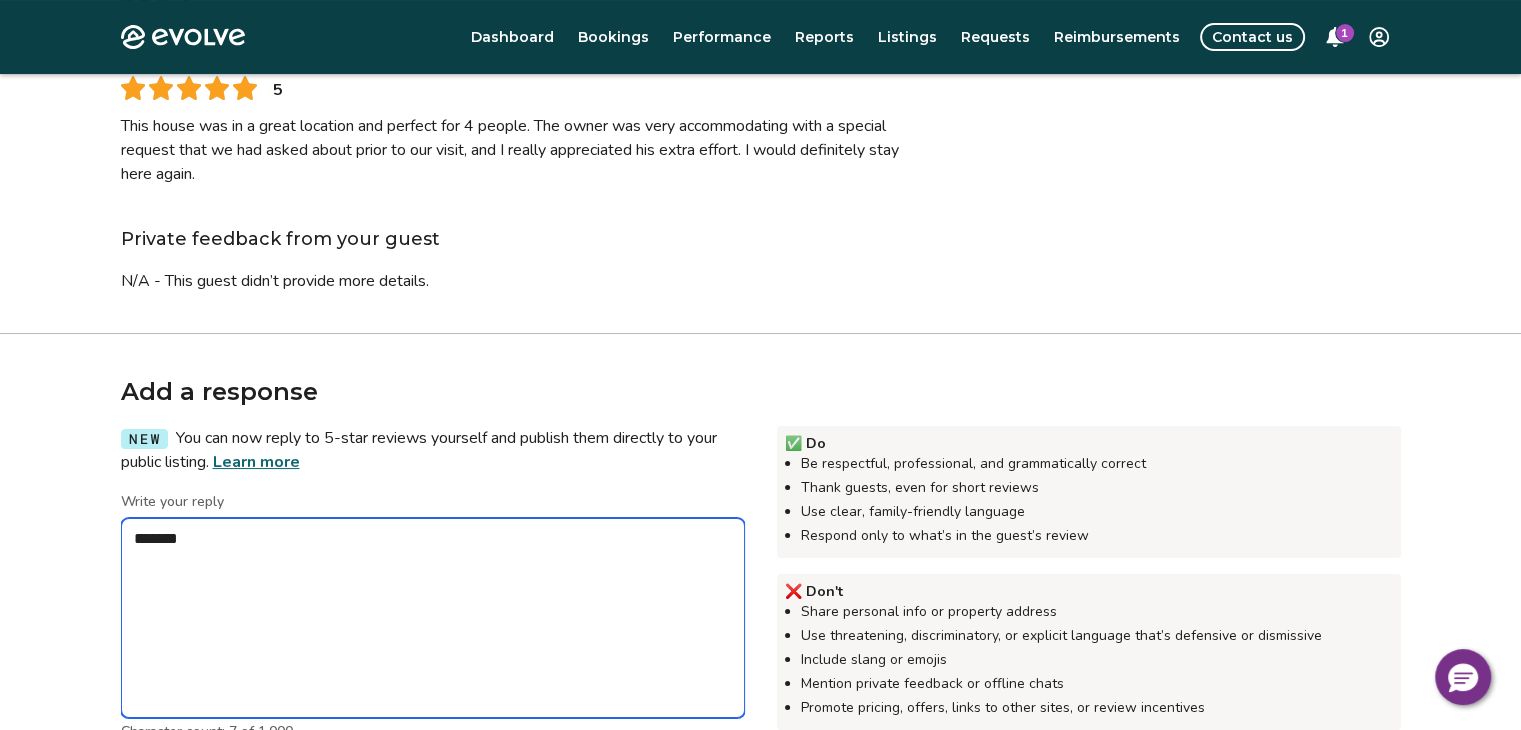 type on "*" 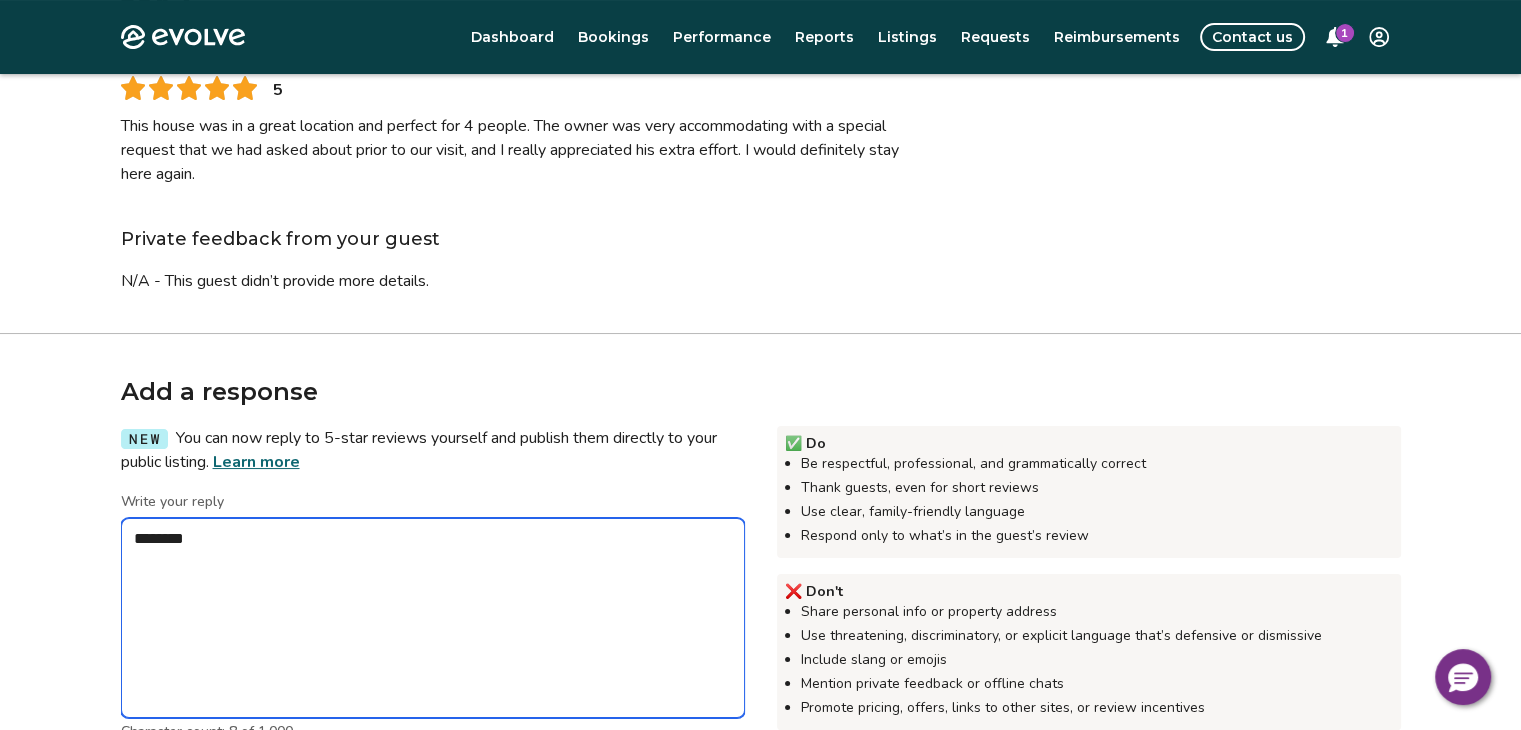 type on "*" 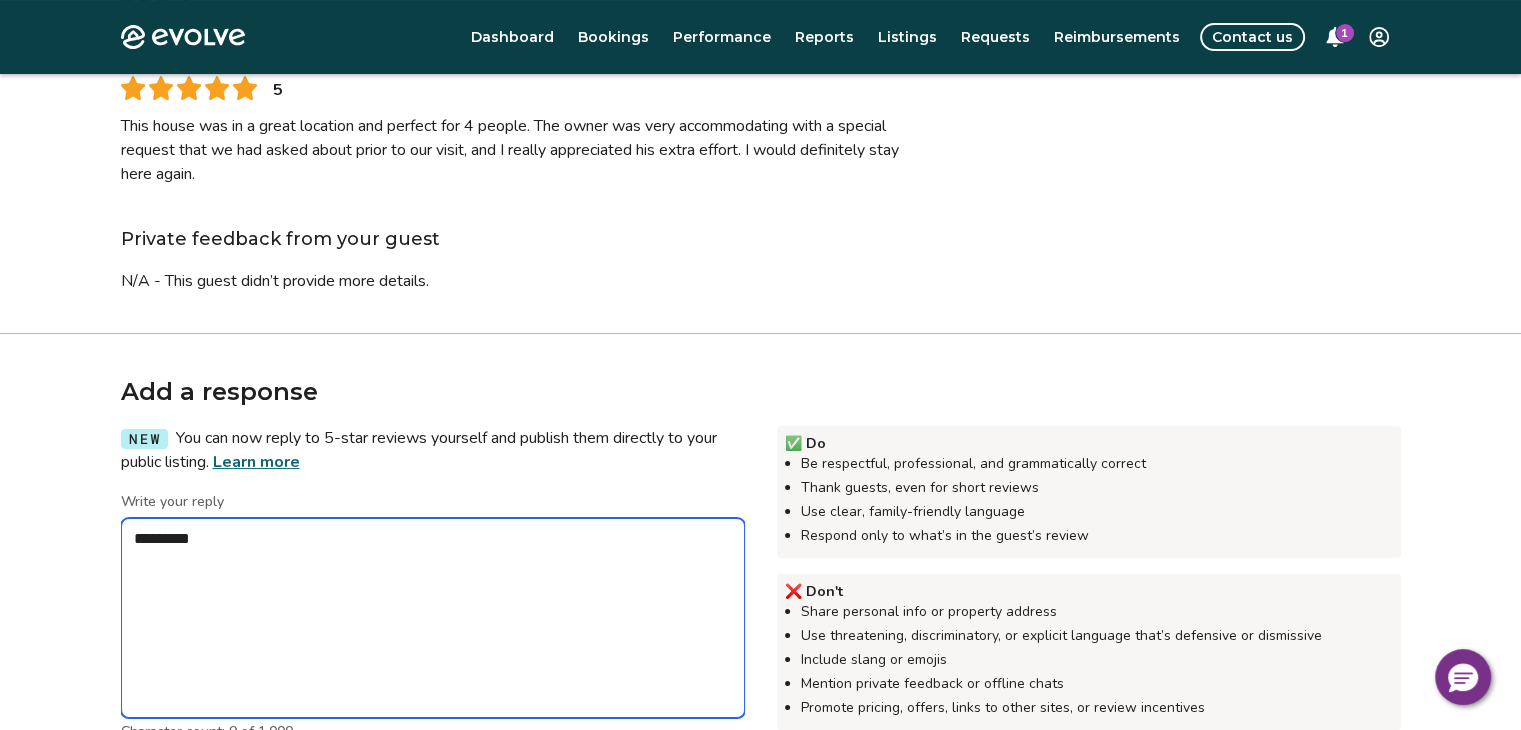 type on "*" 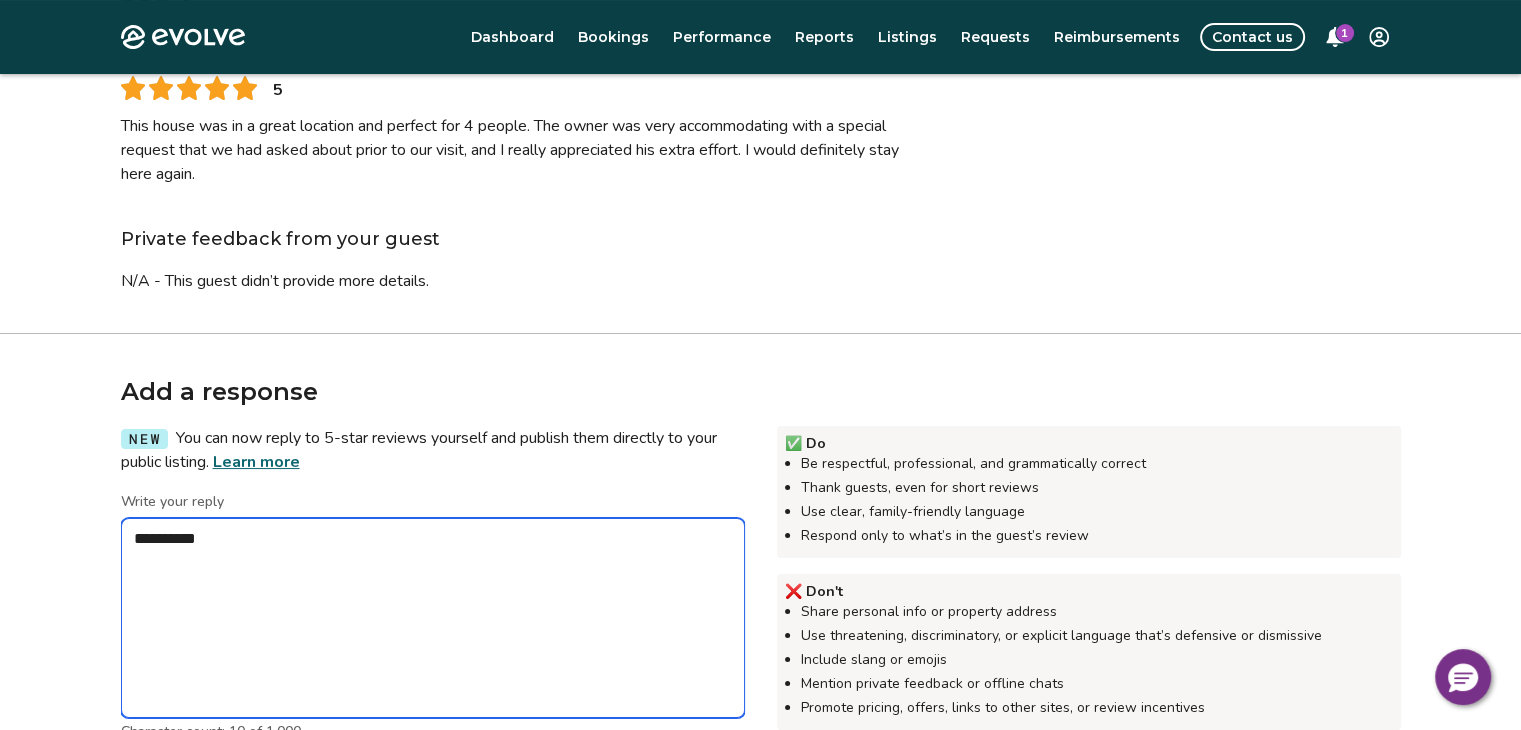 type on "*" 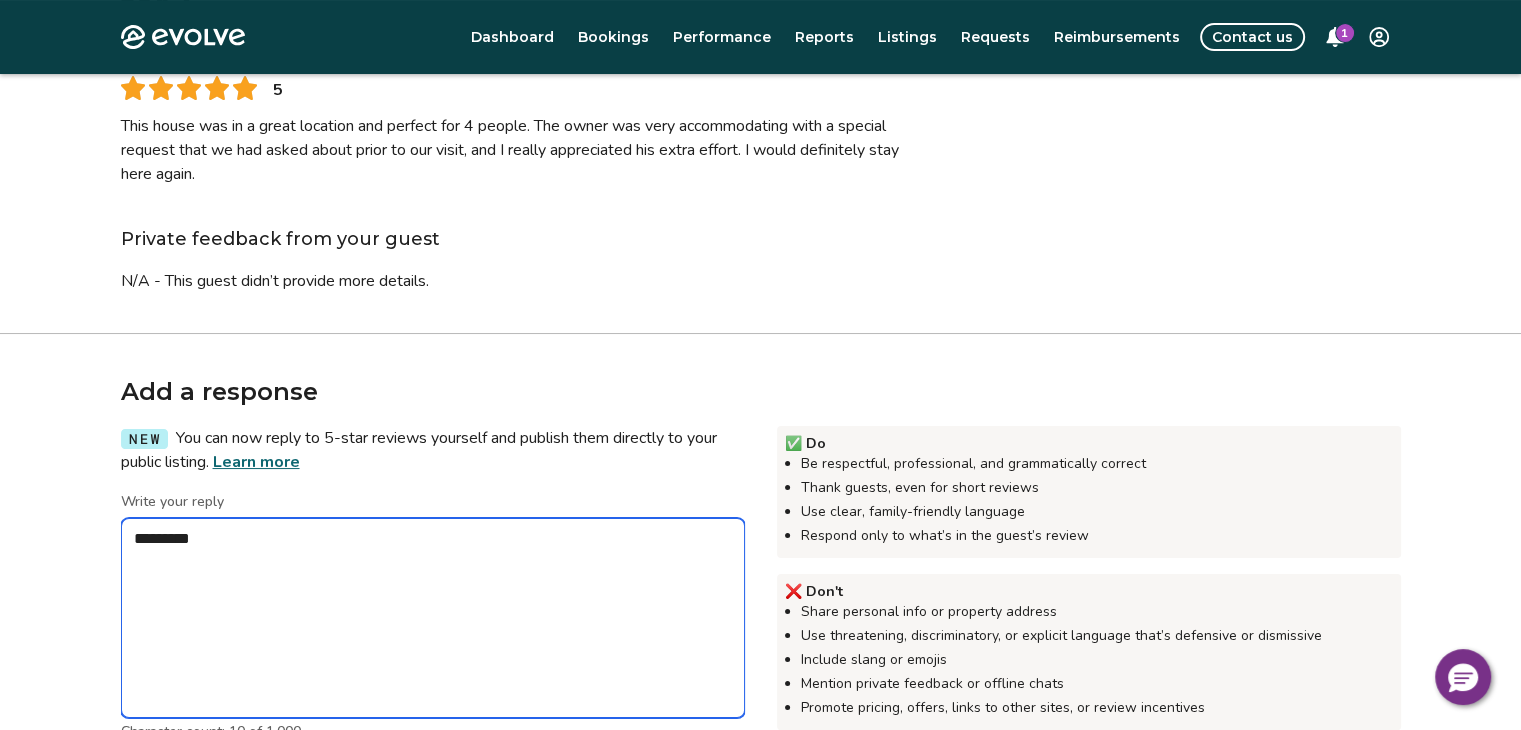 type on "*" 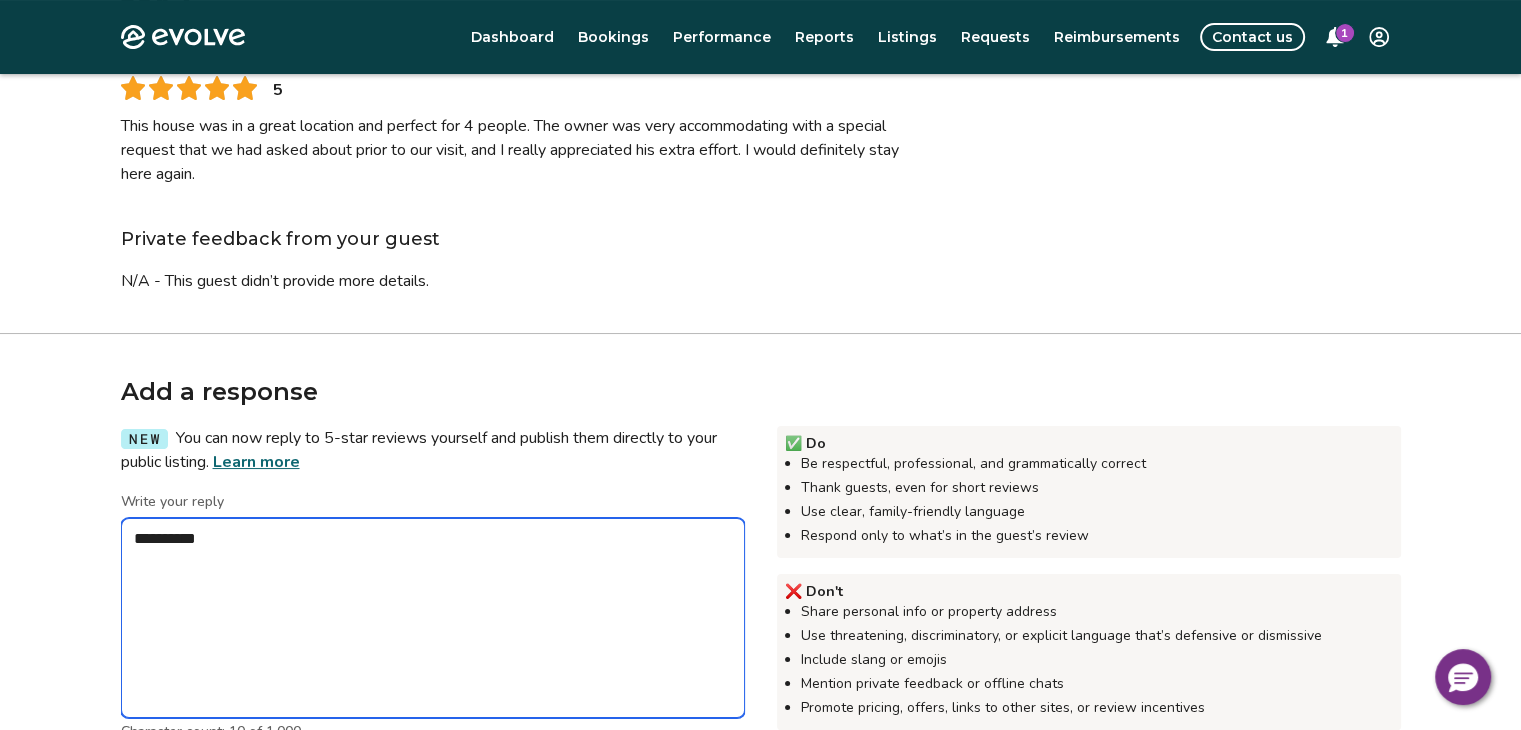 type on "*" 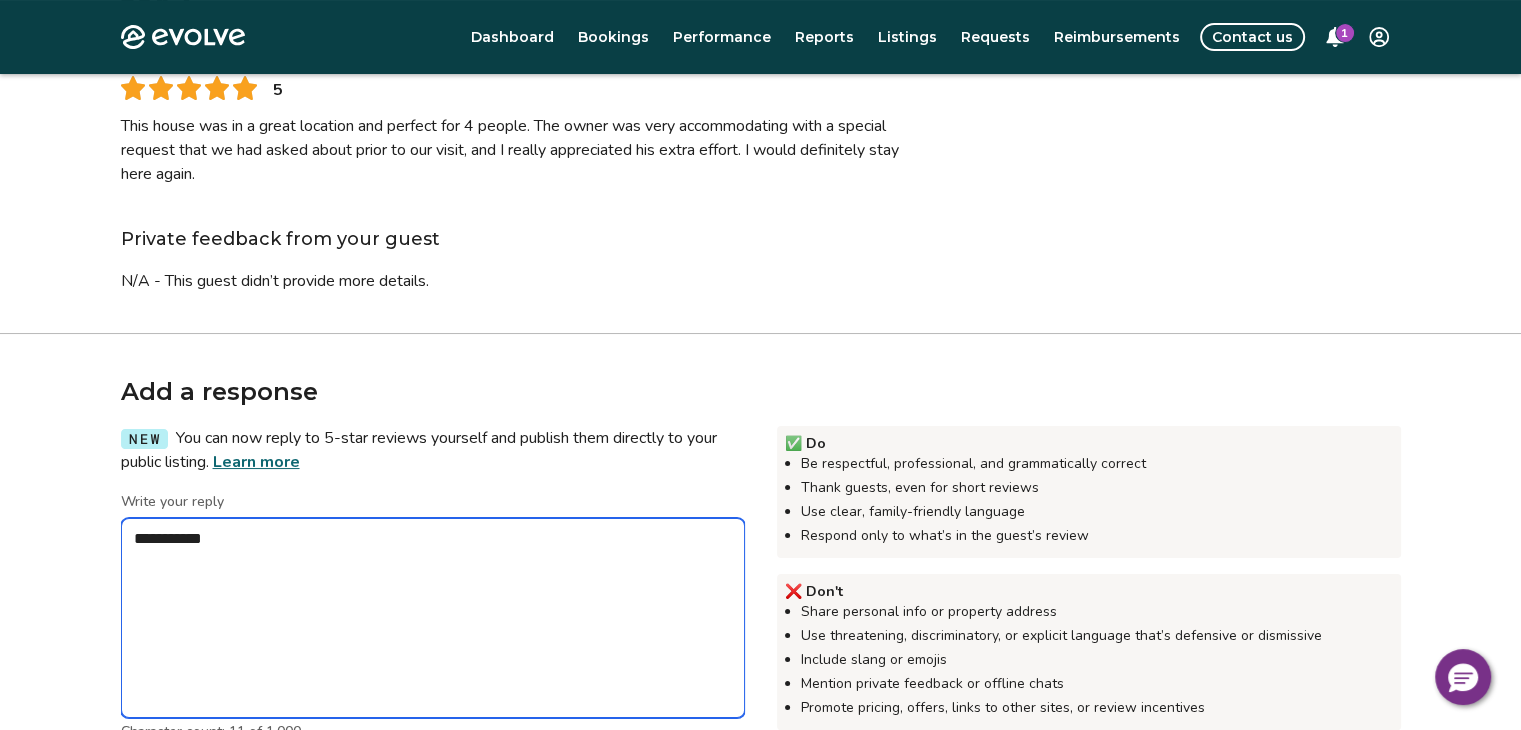 type on "*" 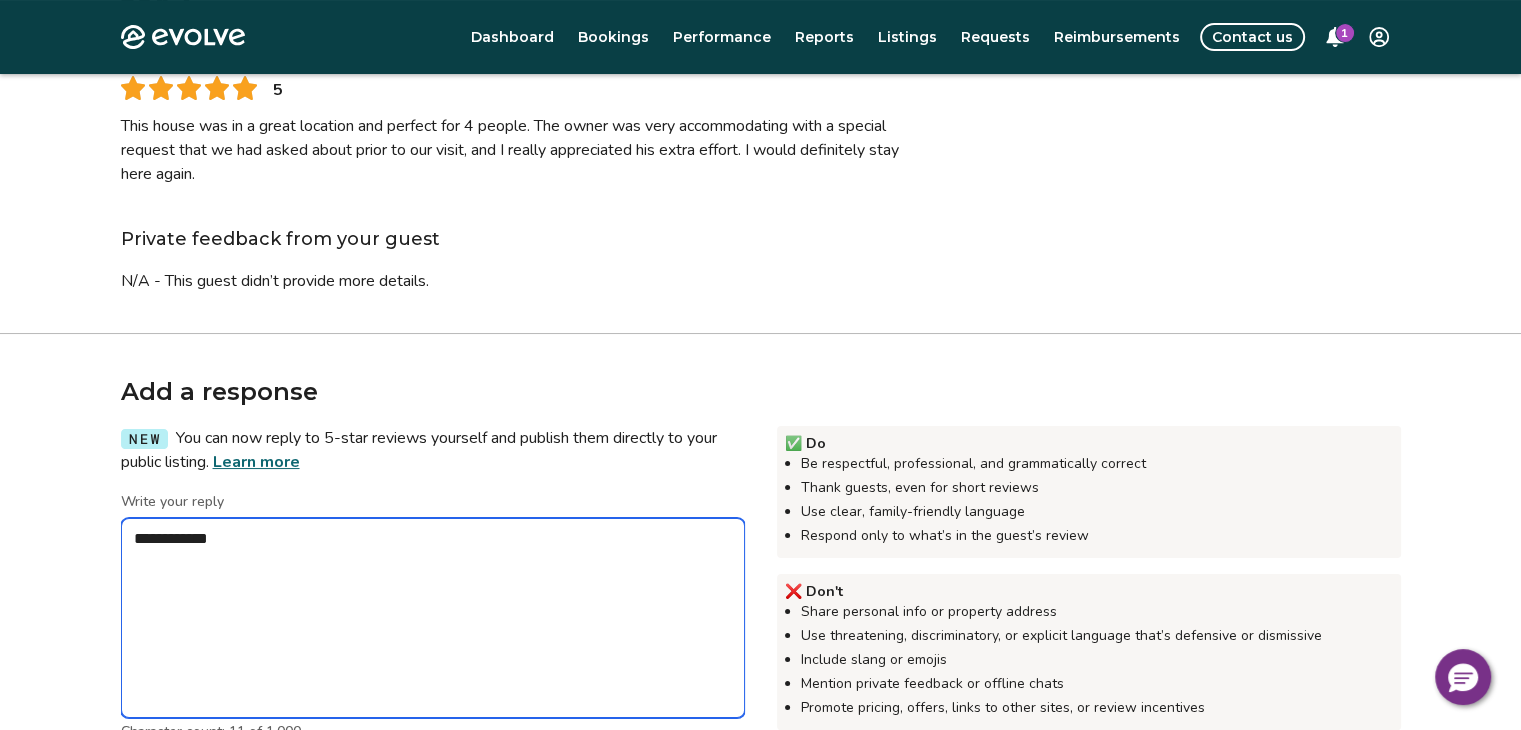 type on "*" 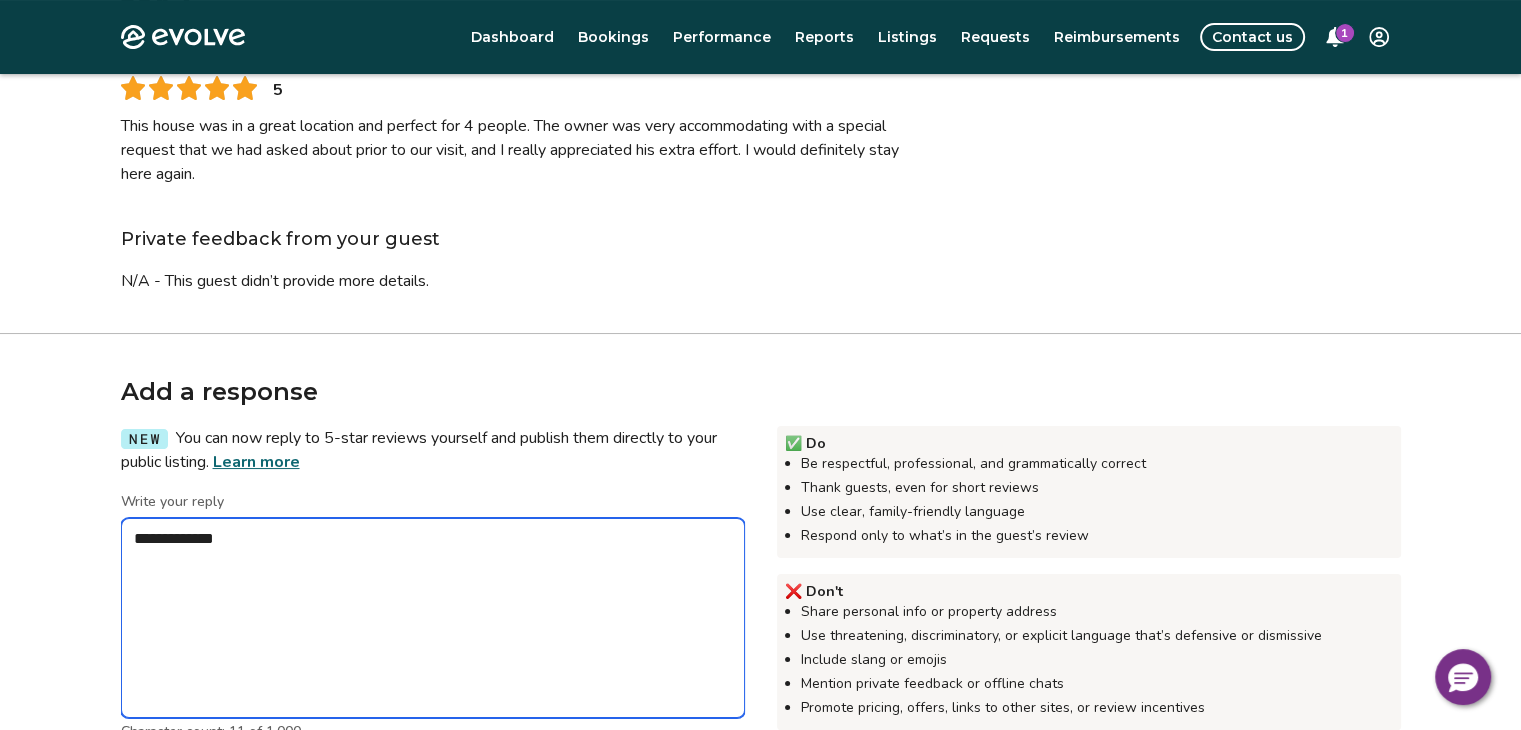 type on "*" 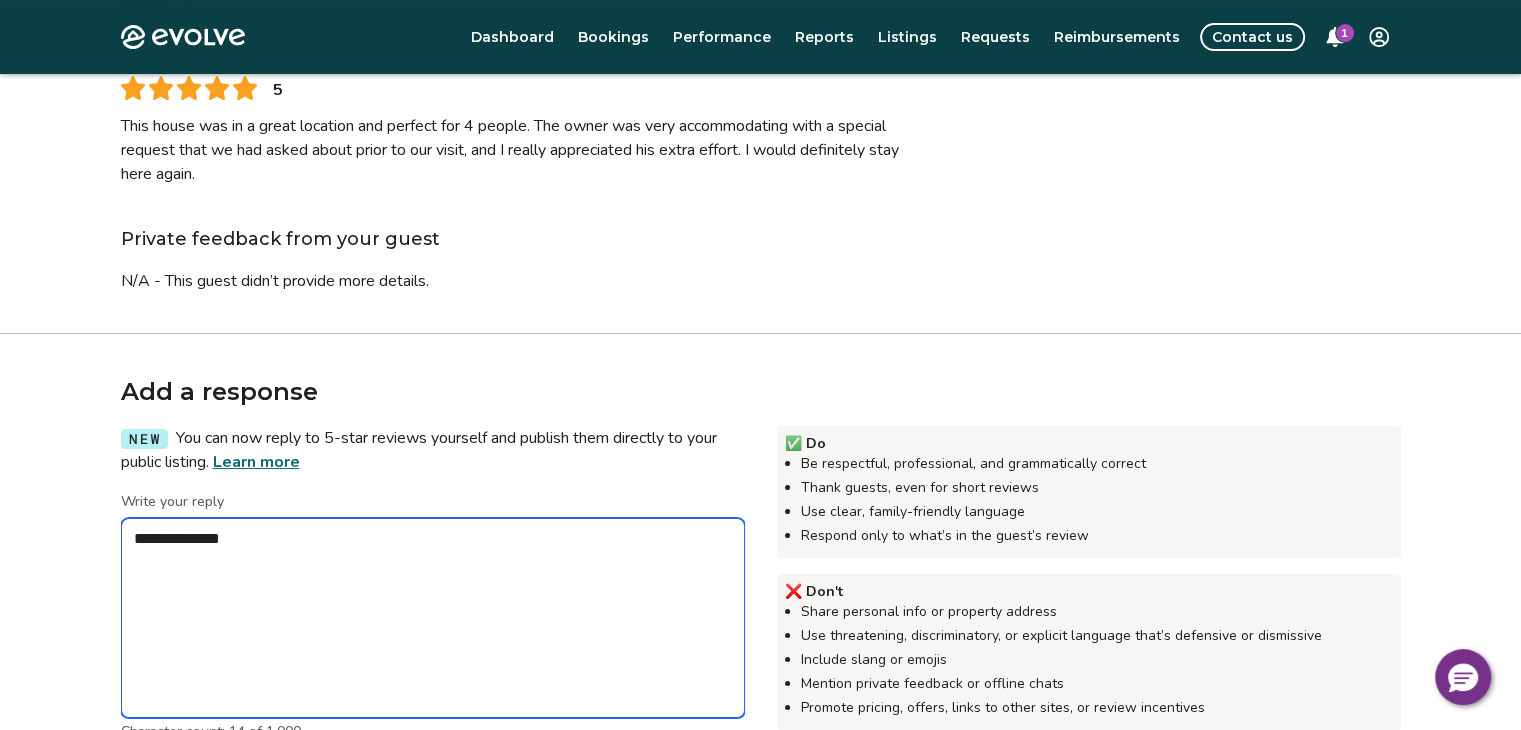 type on "*" 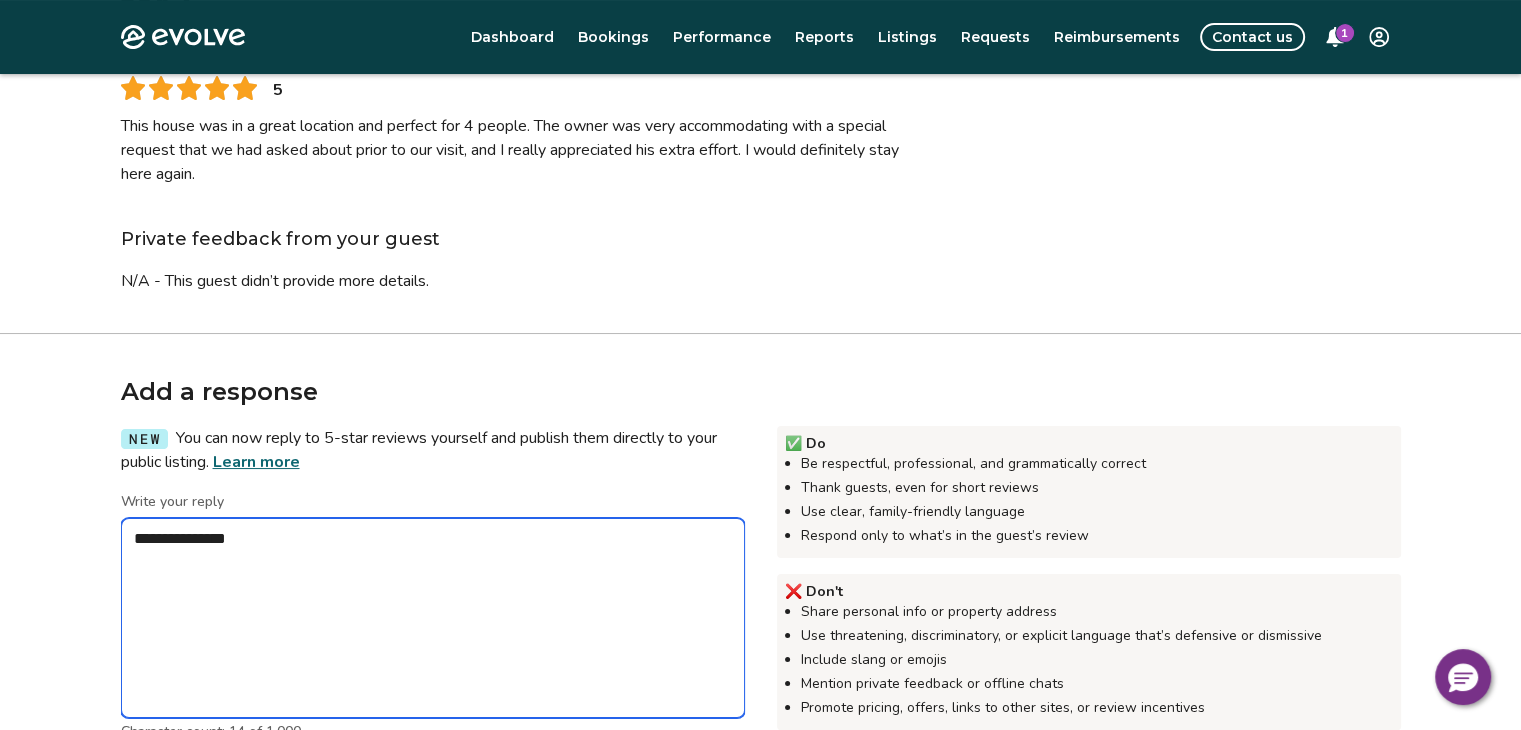 type on "*" 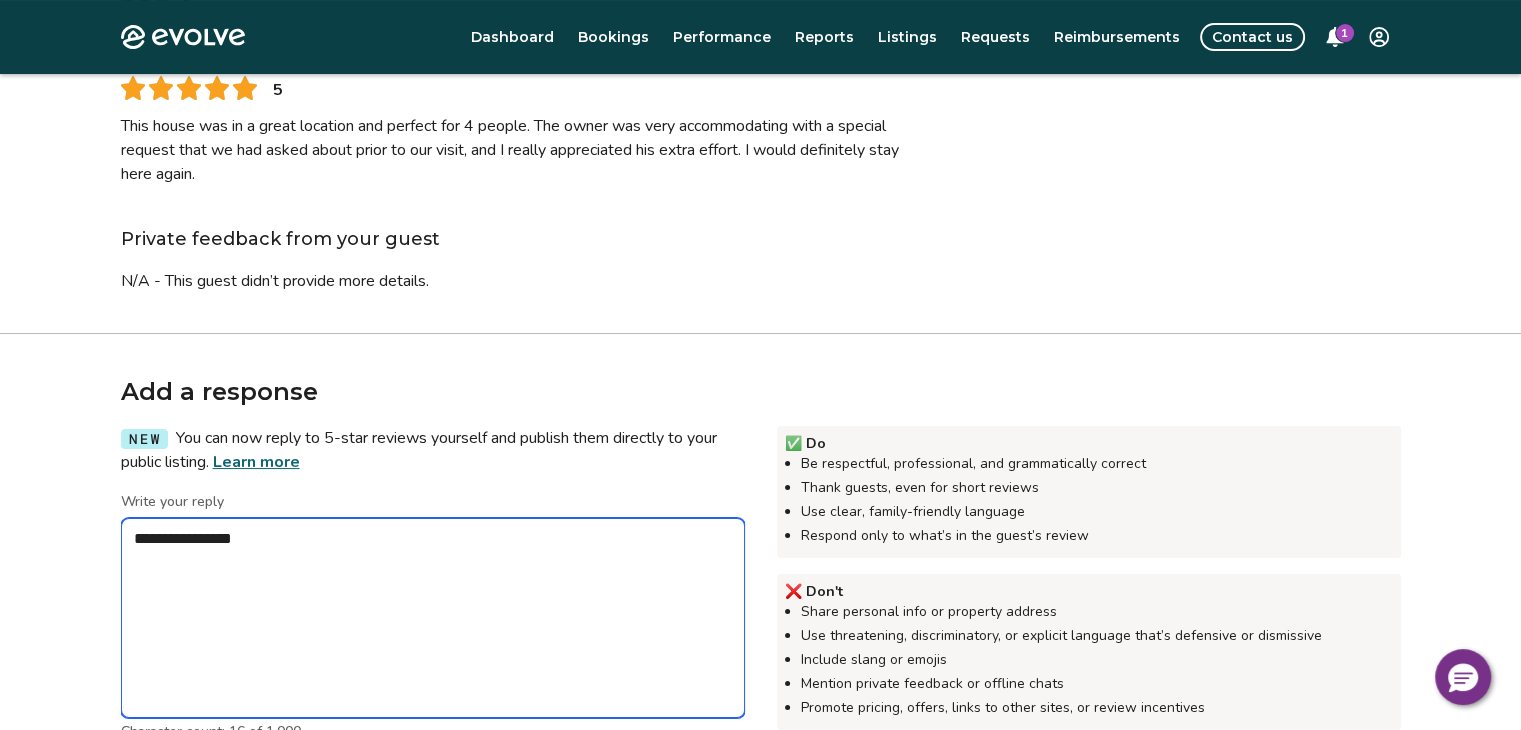 type on "*" 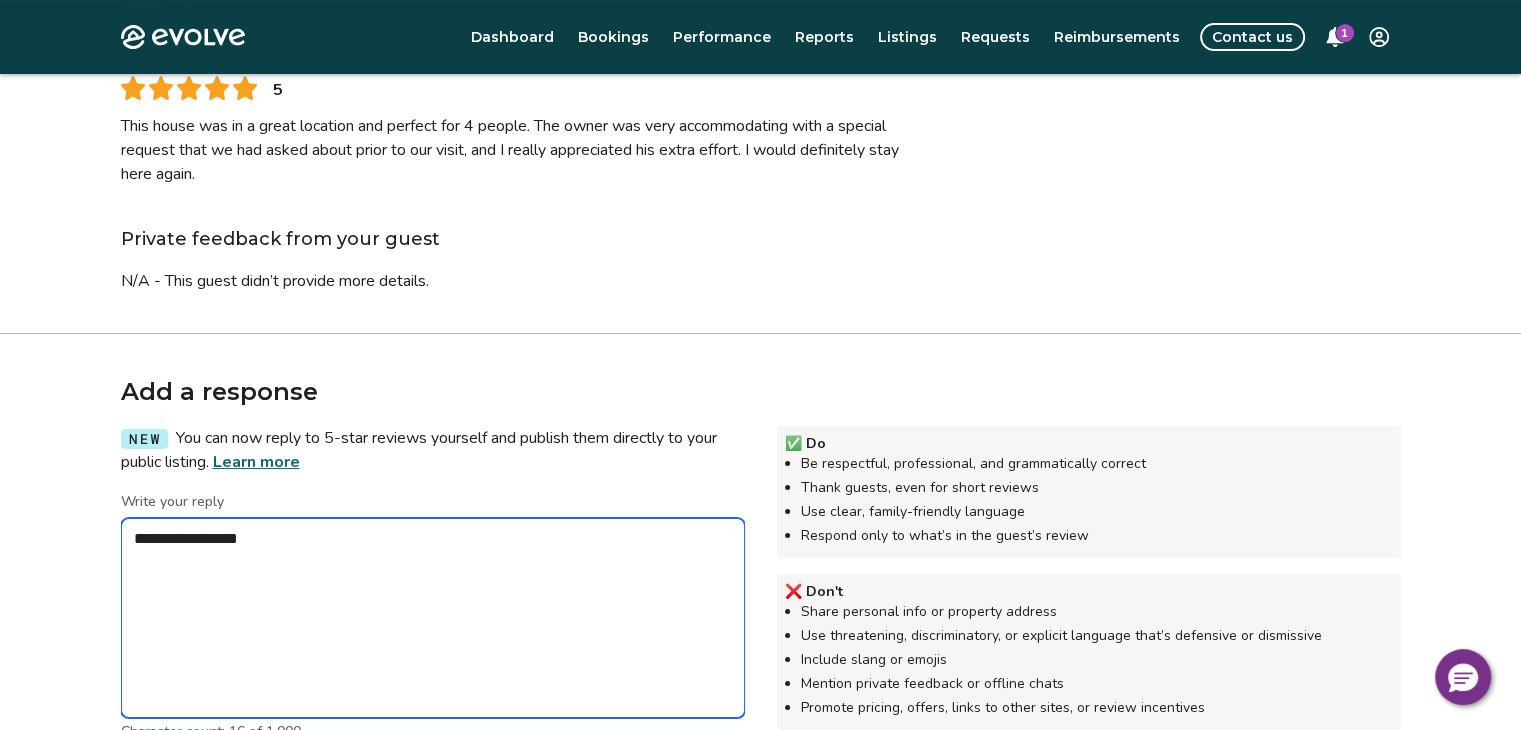 type on "*" 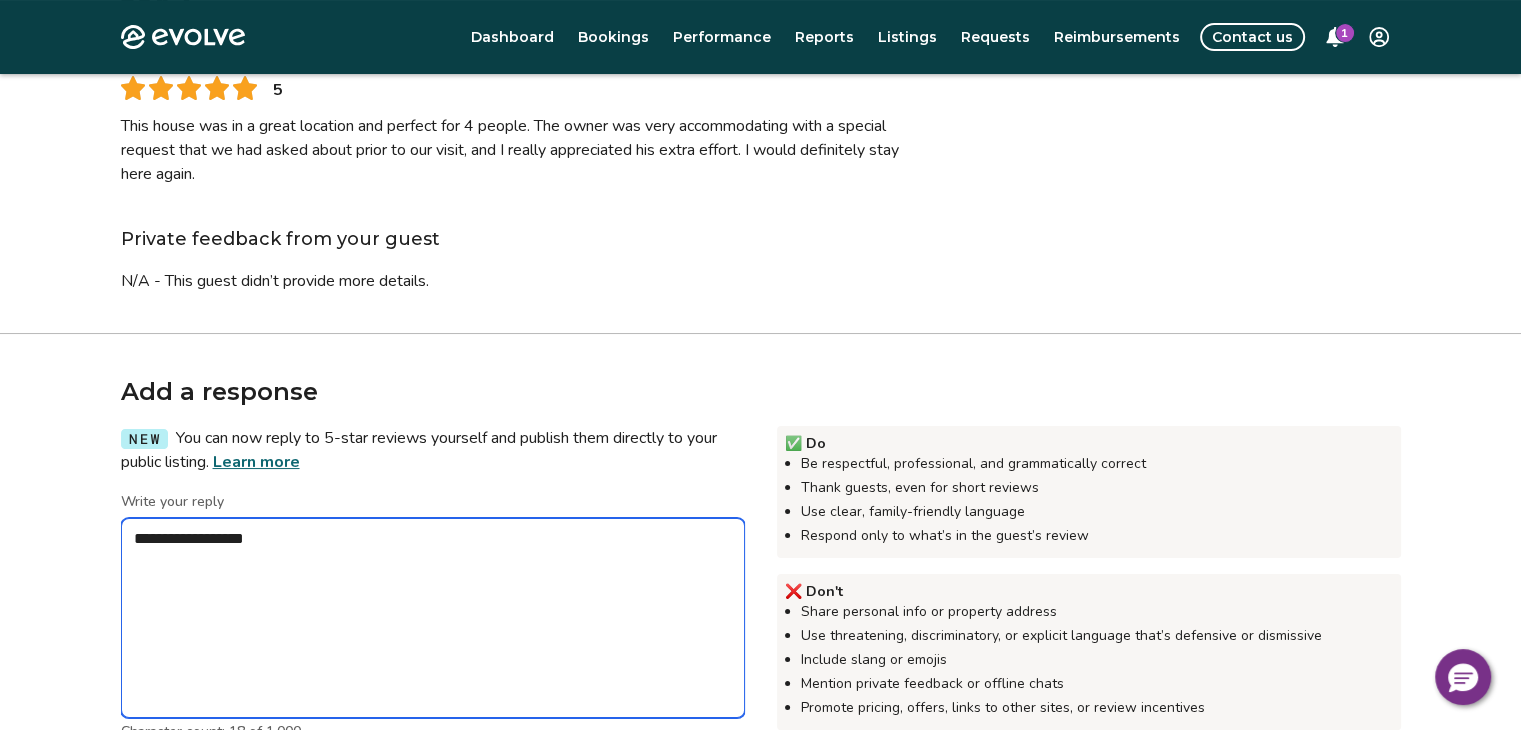 type on "*" 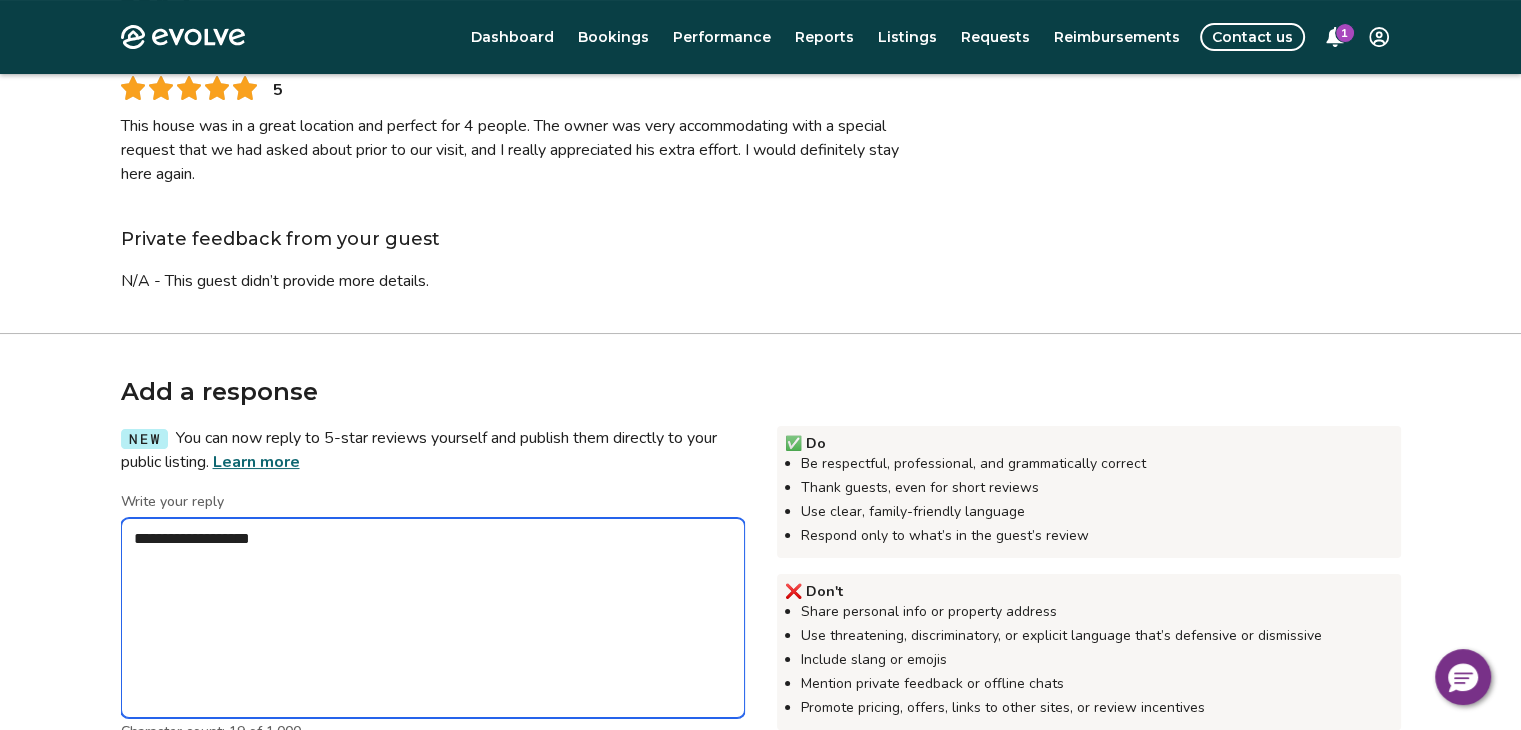 type on "*" 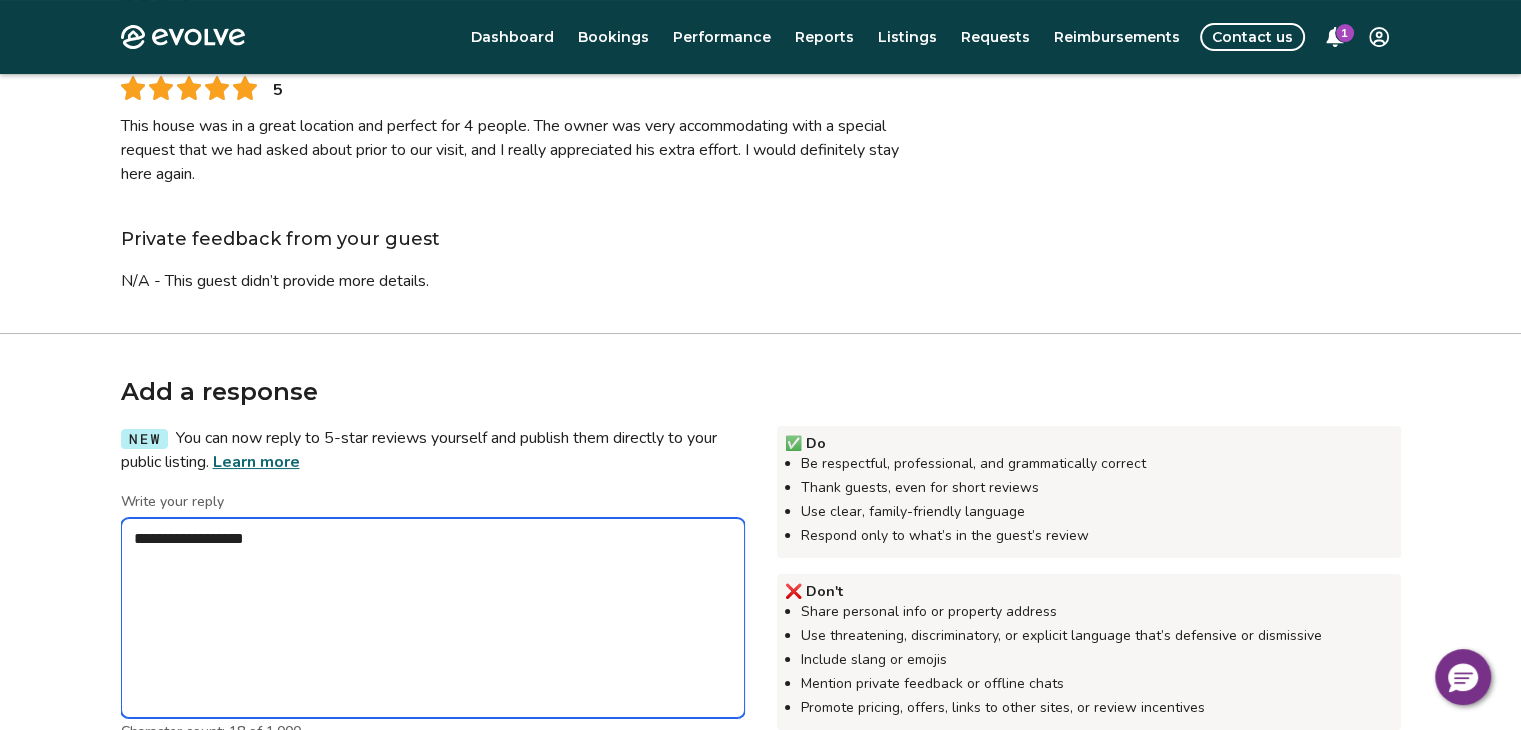 type on "*" 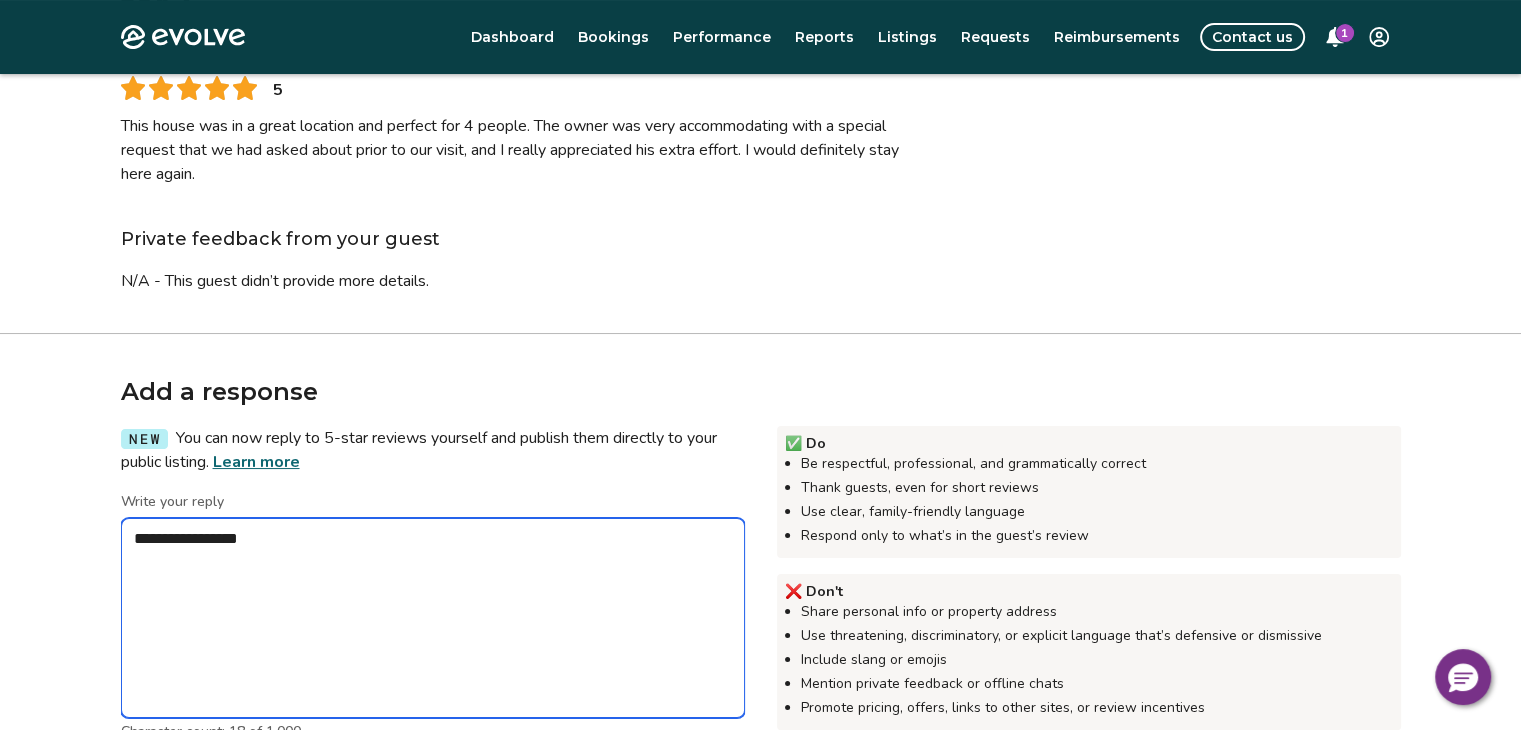 type on "*" 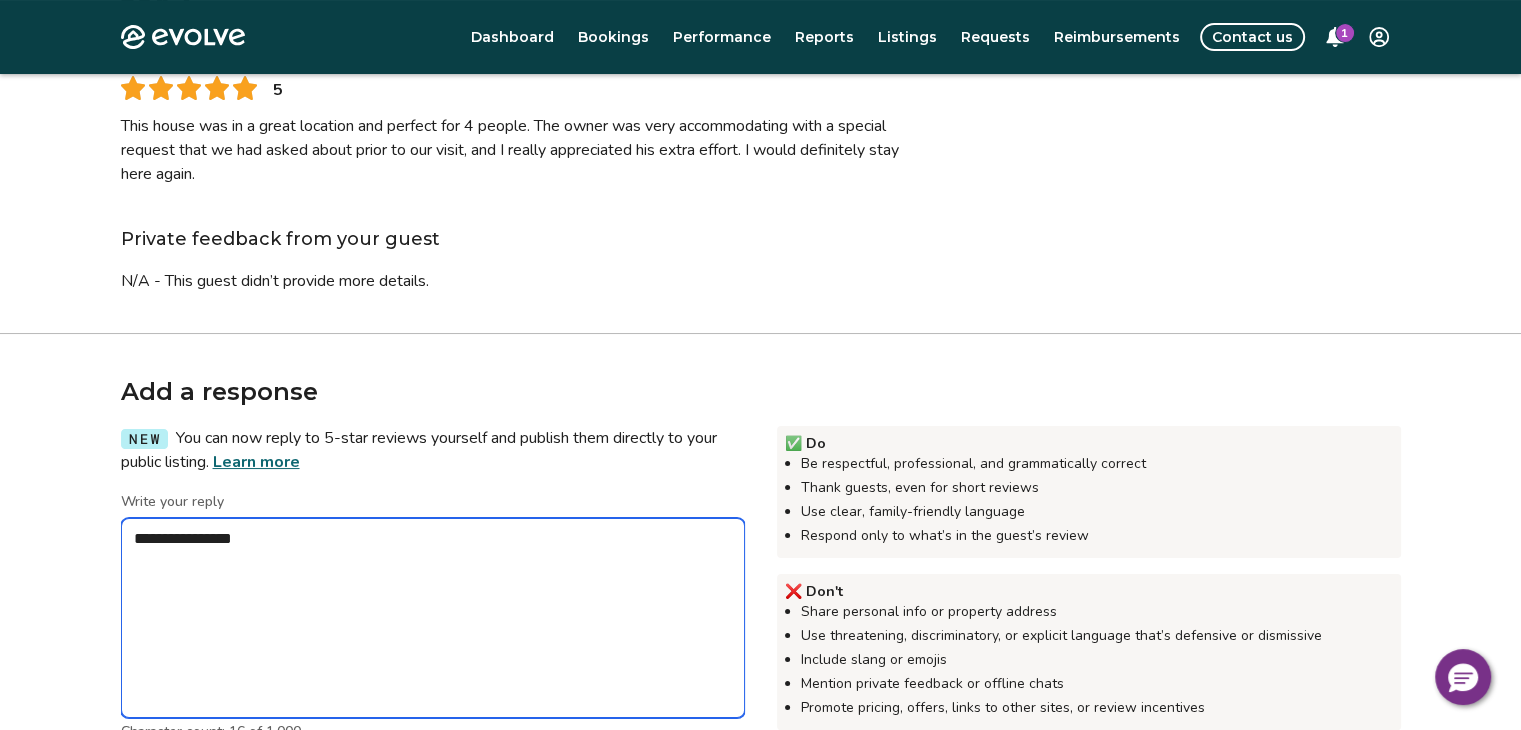 type on "*" 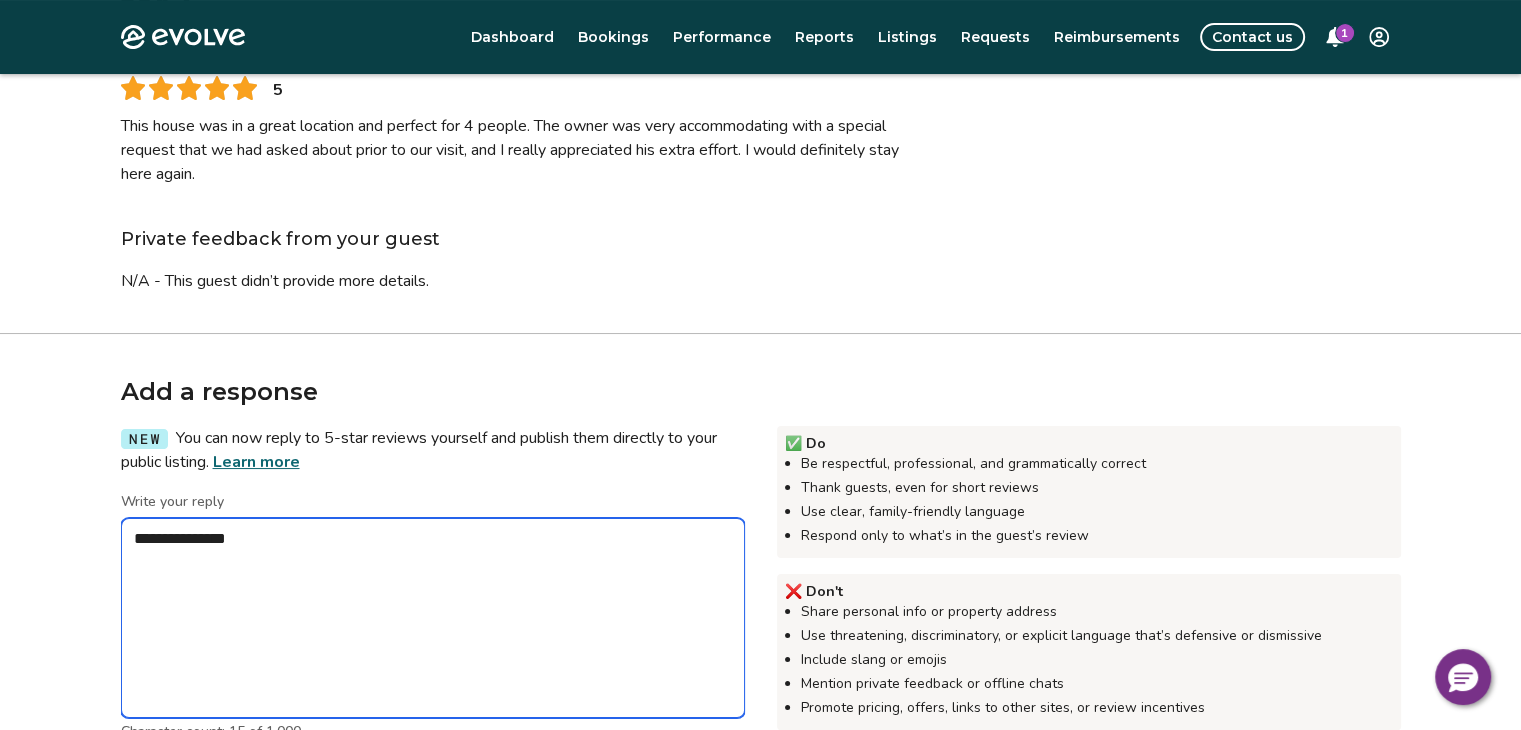 type on "*" 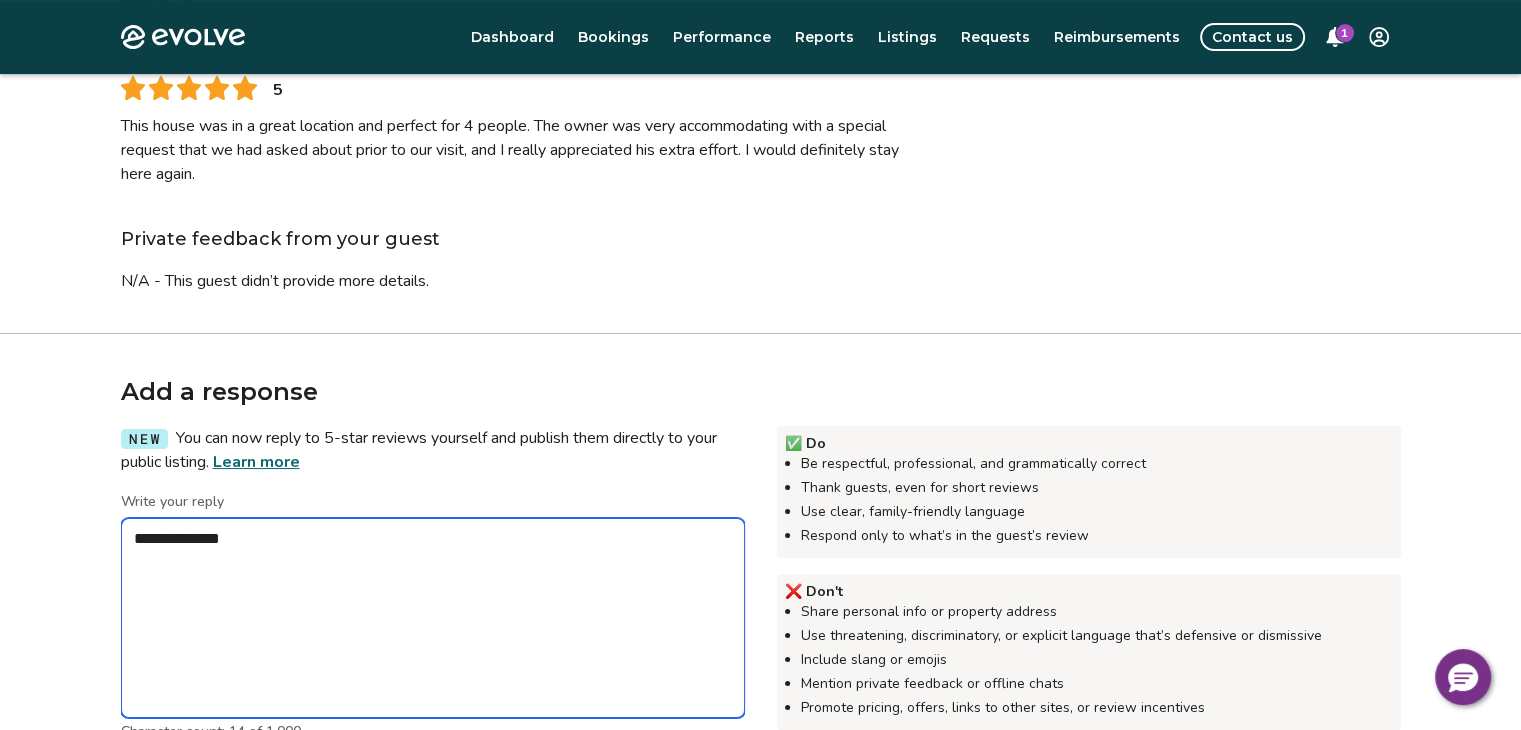 type on "*" 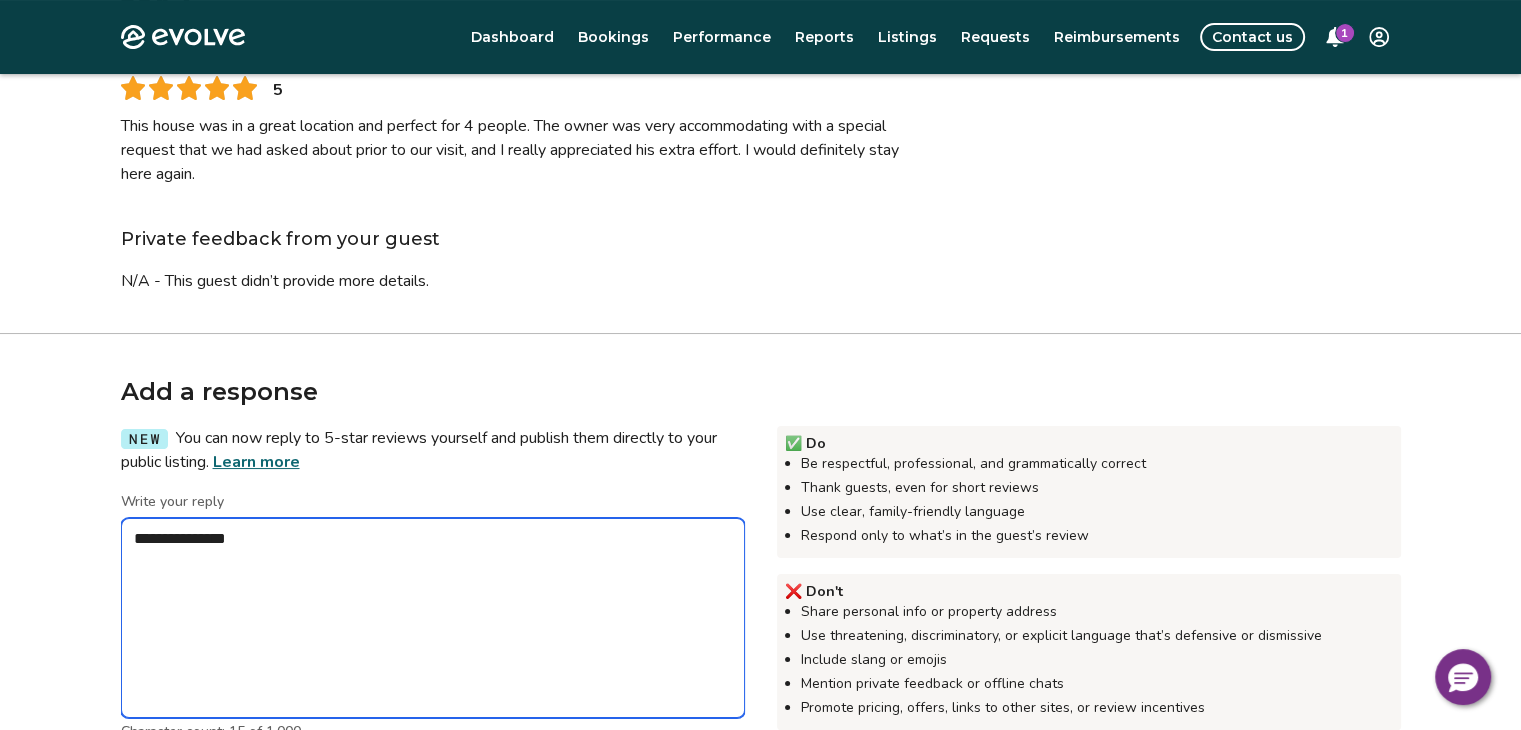 type on "*" 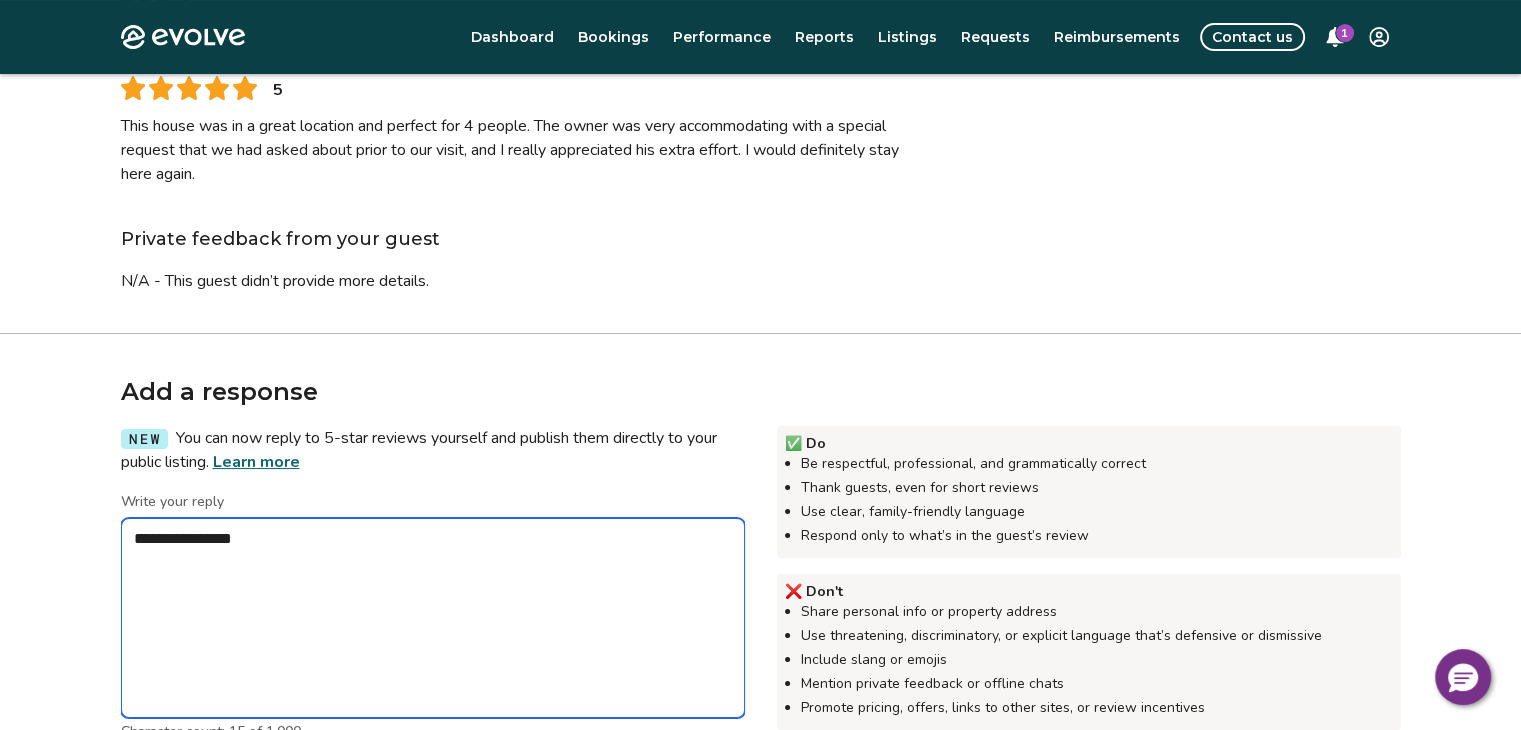 type on "*" 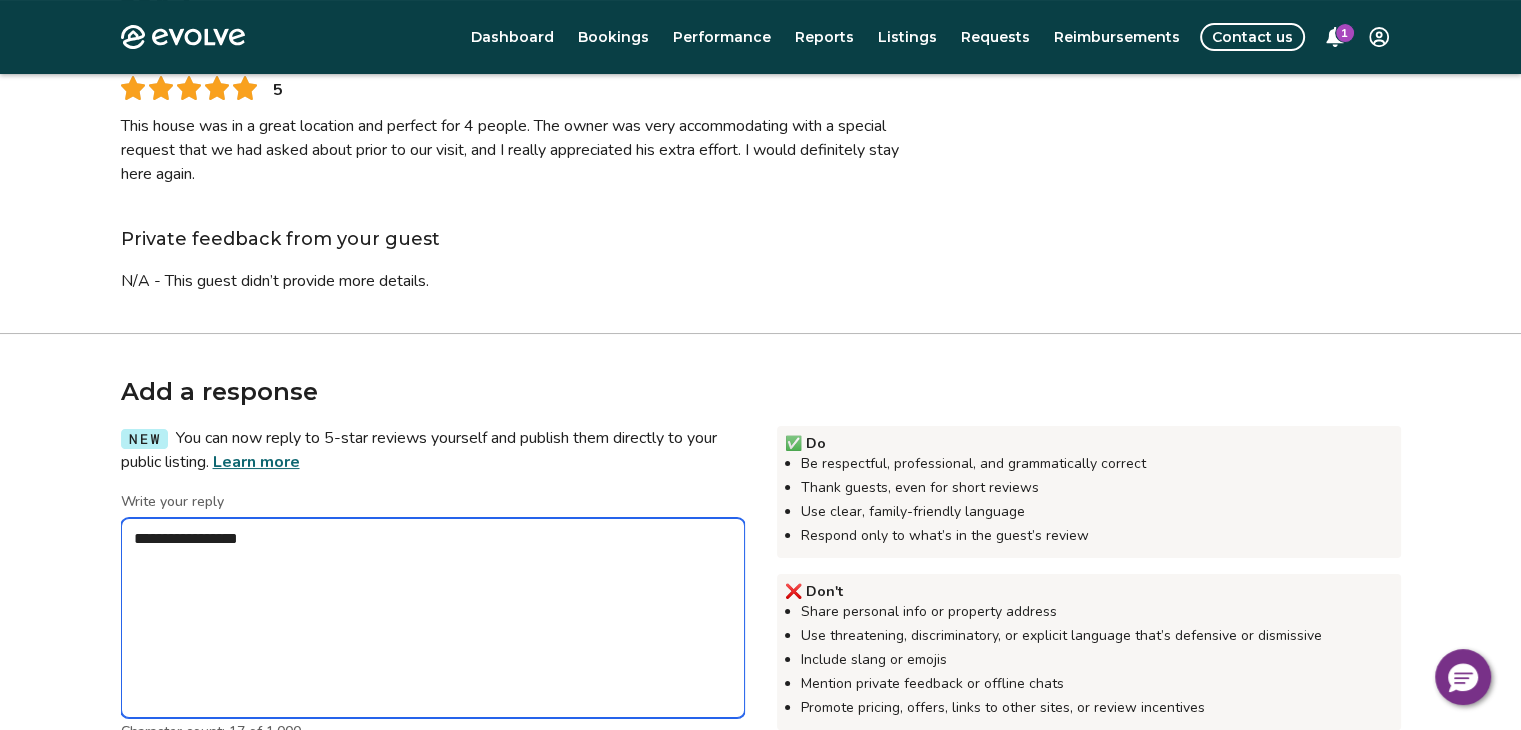type on "*" 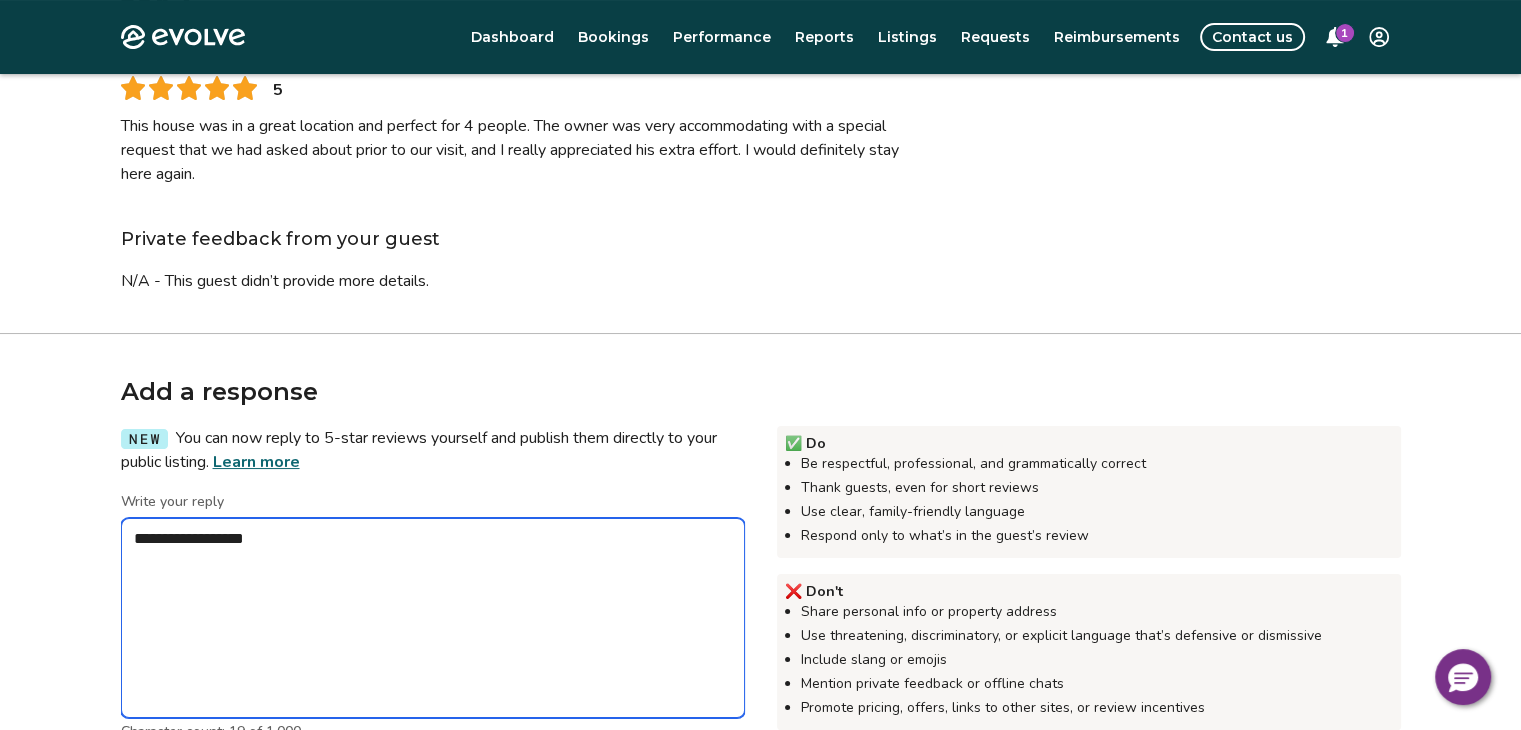 type on "*" 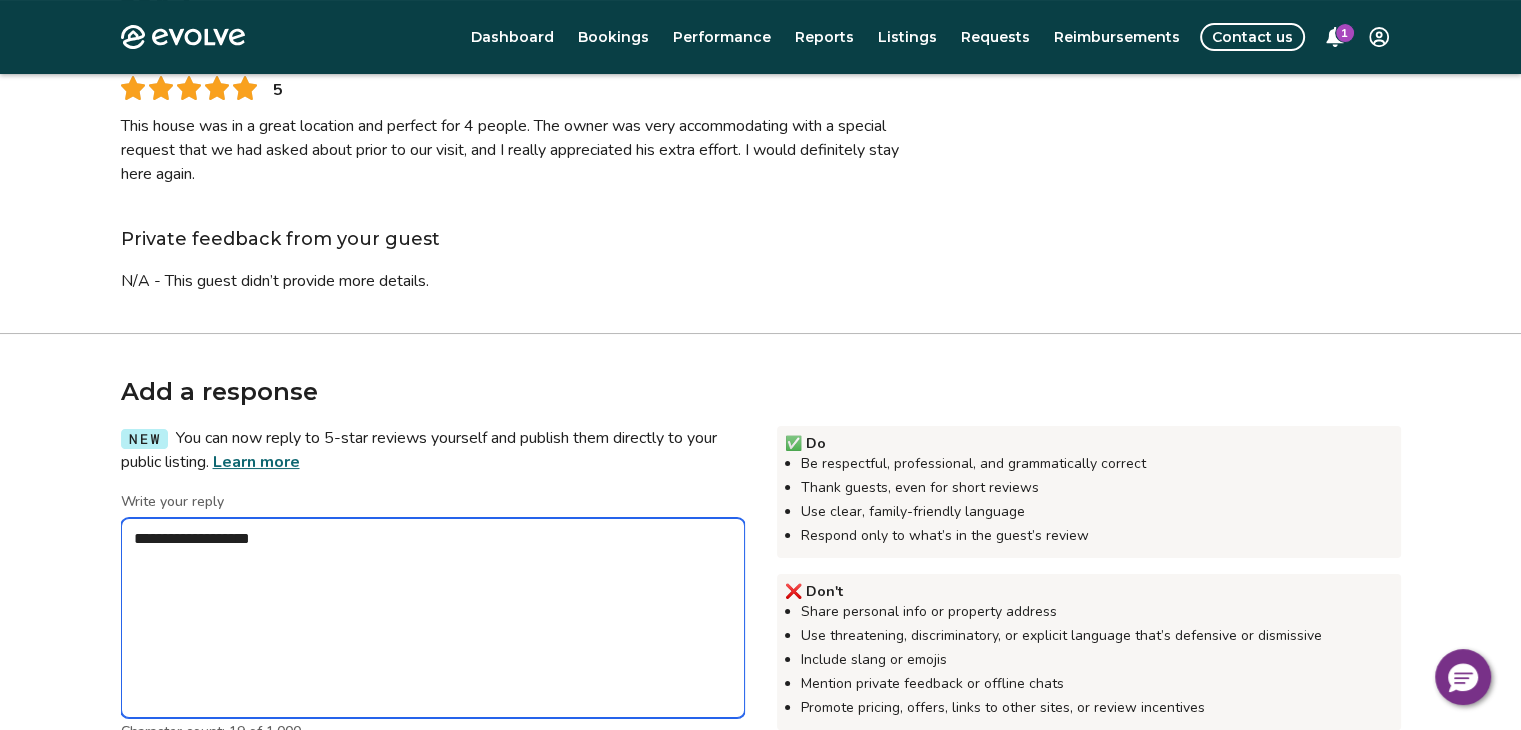 type on "*" 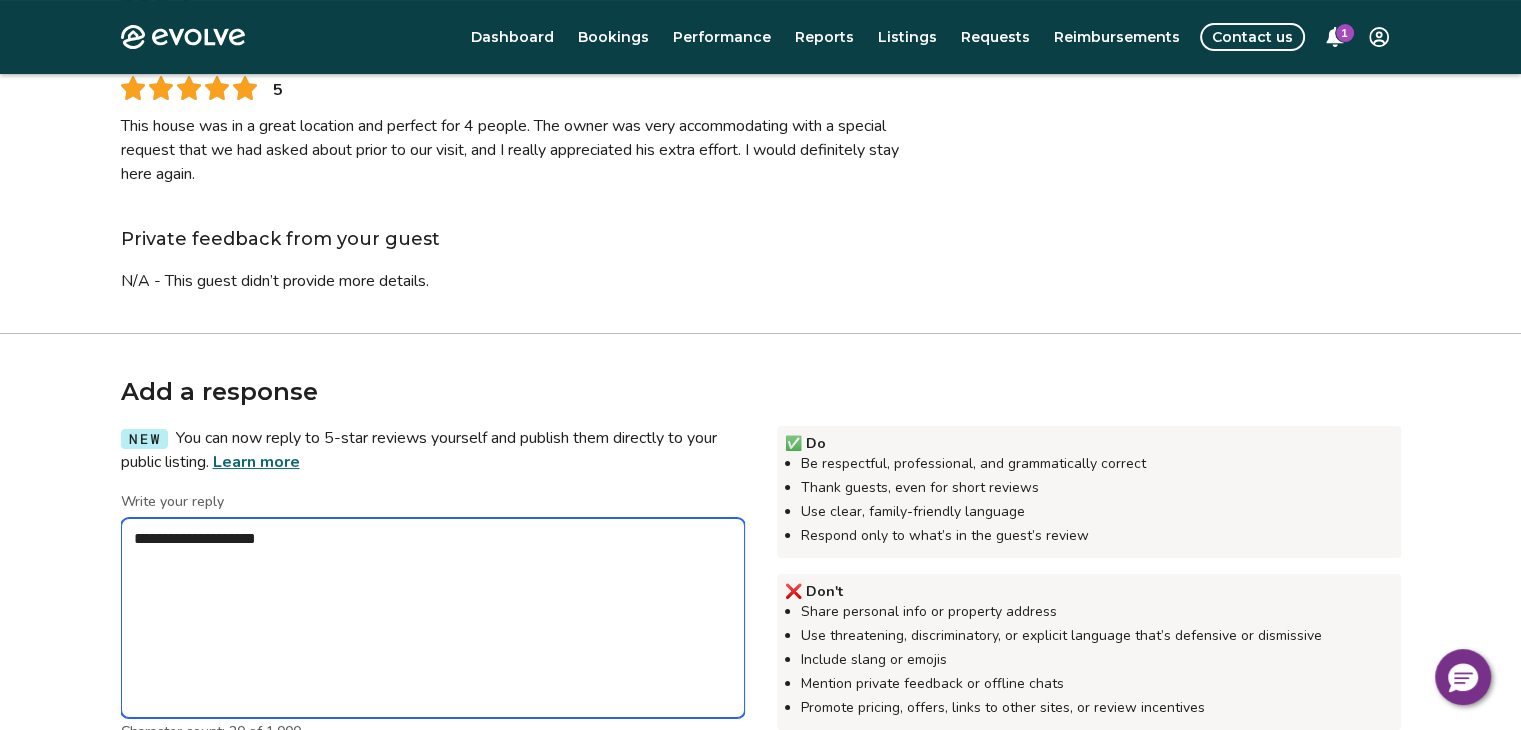 type on "*" 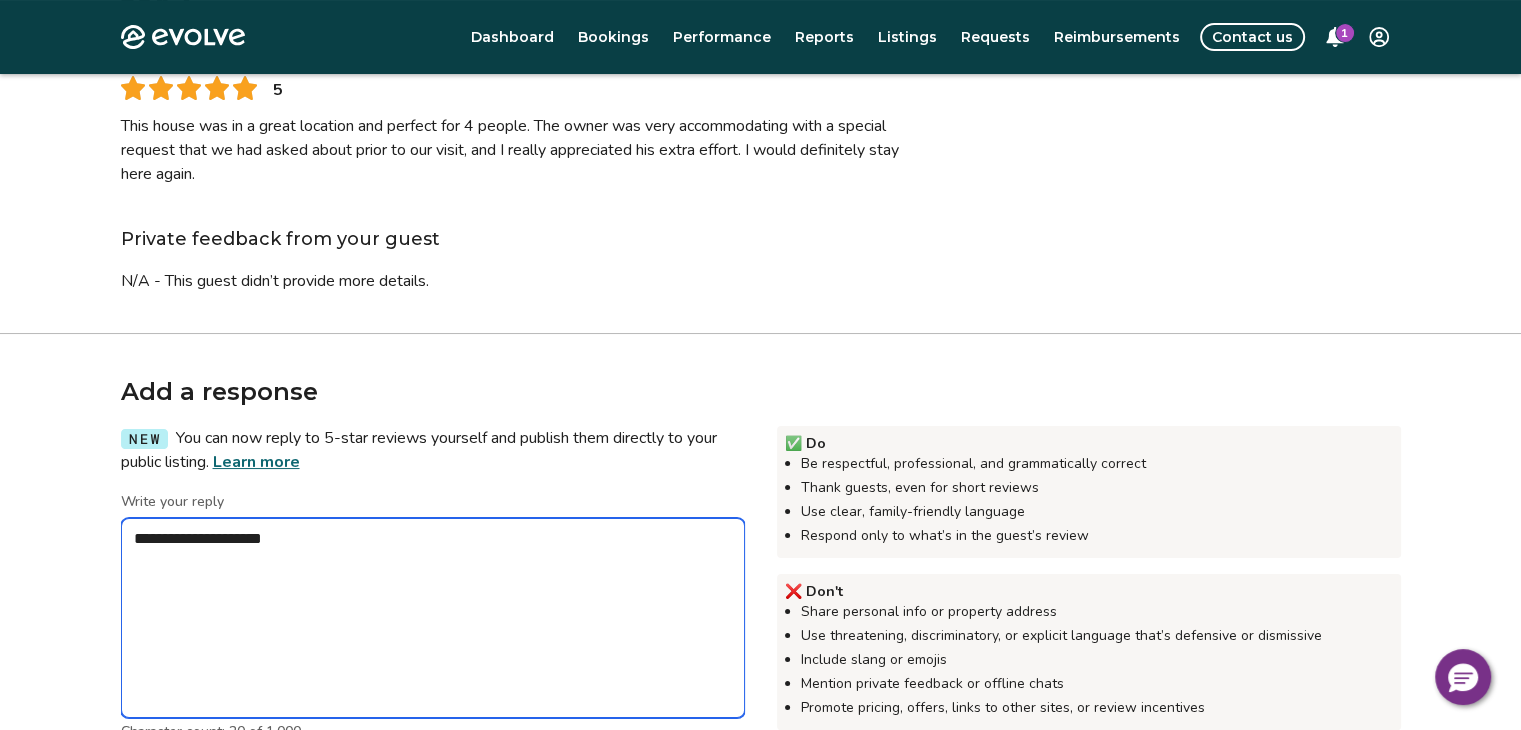 type on "*" 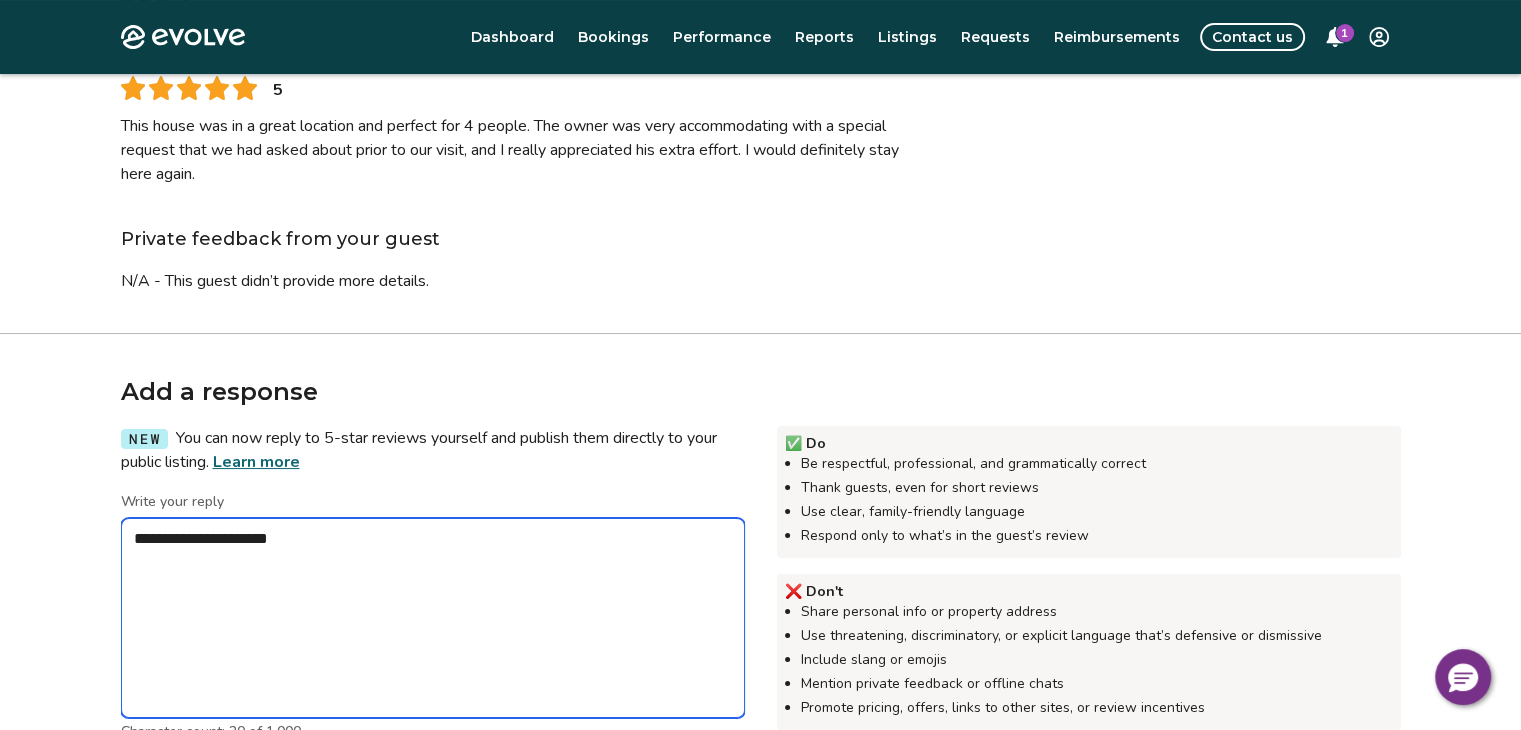 type on "*" 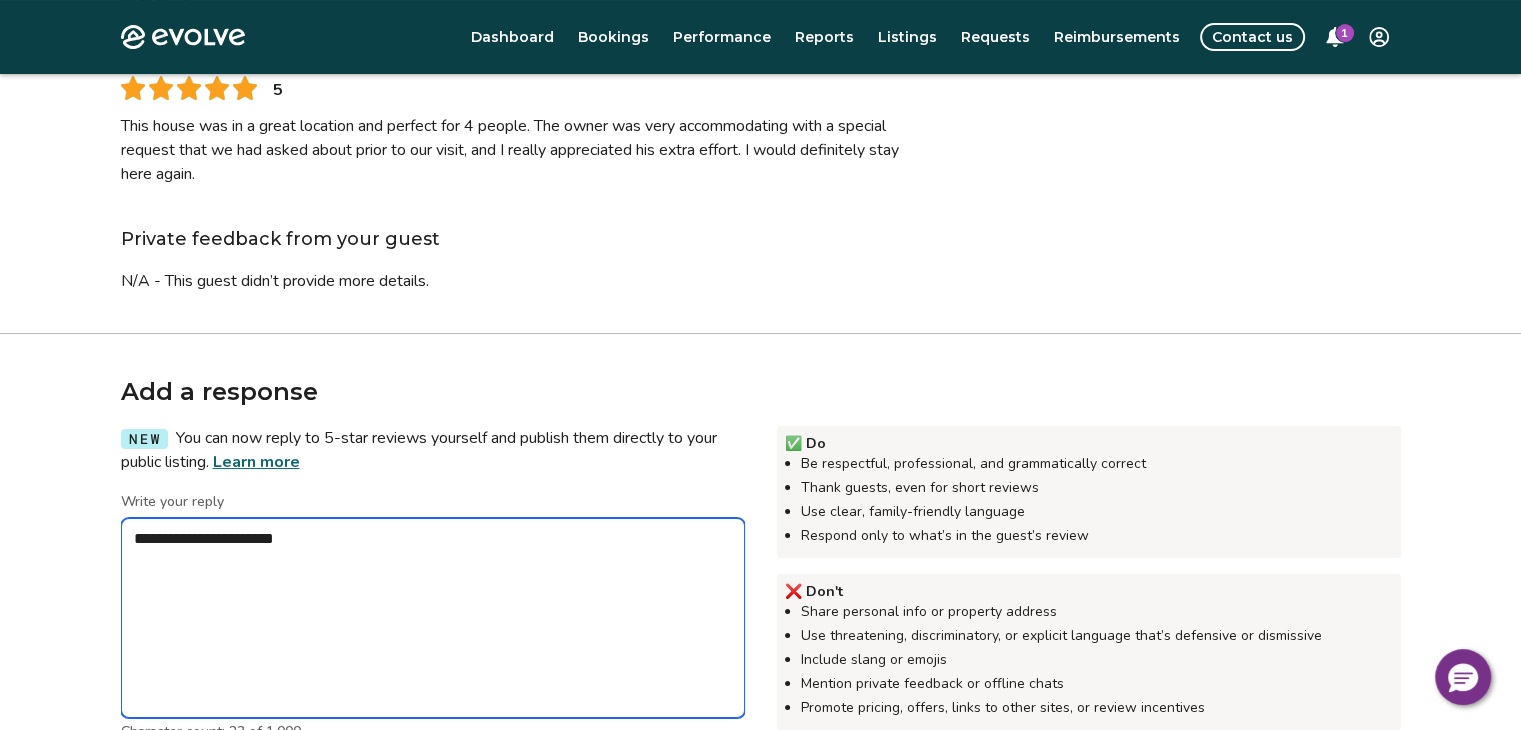 type on "*" 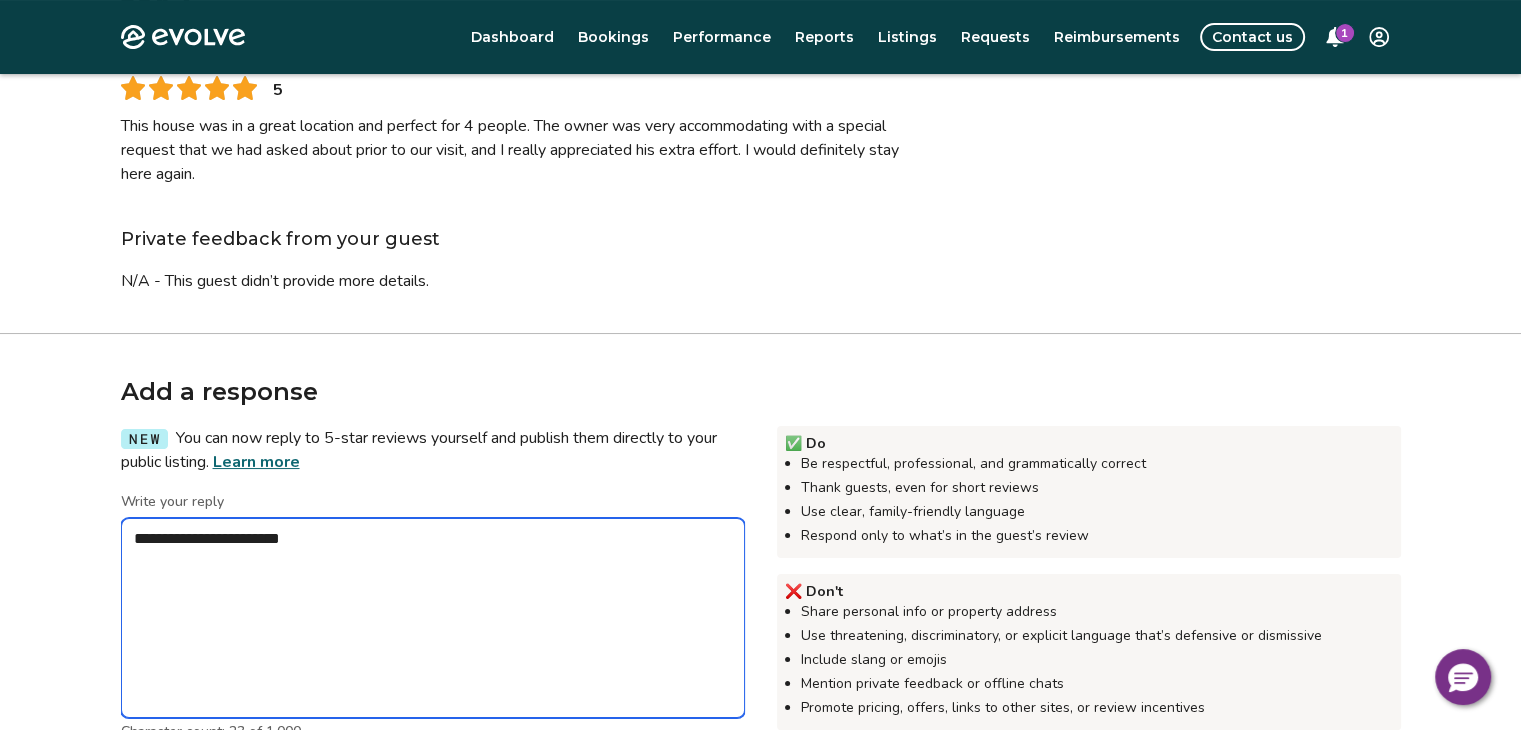 type on "*" 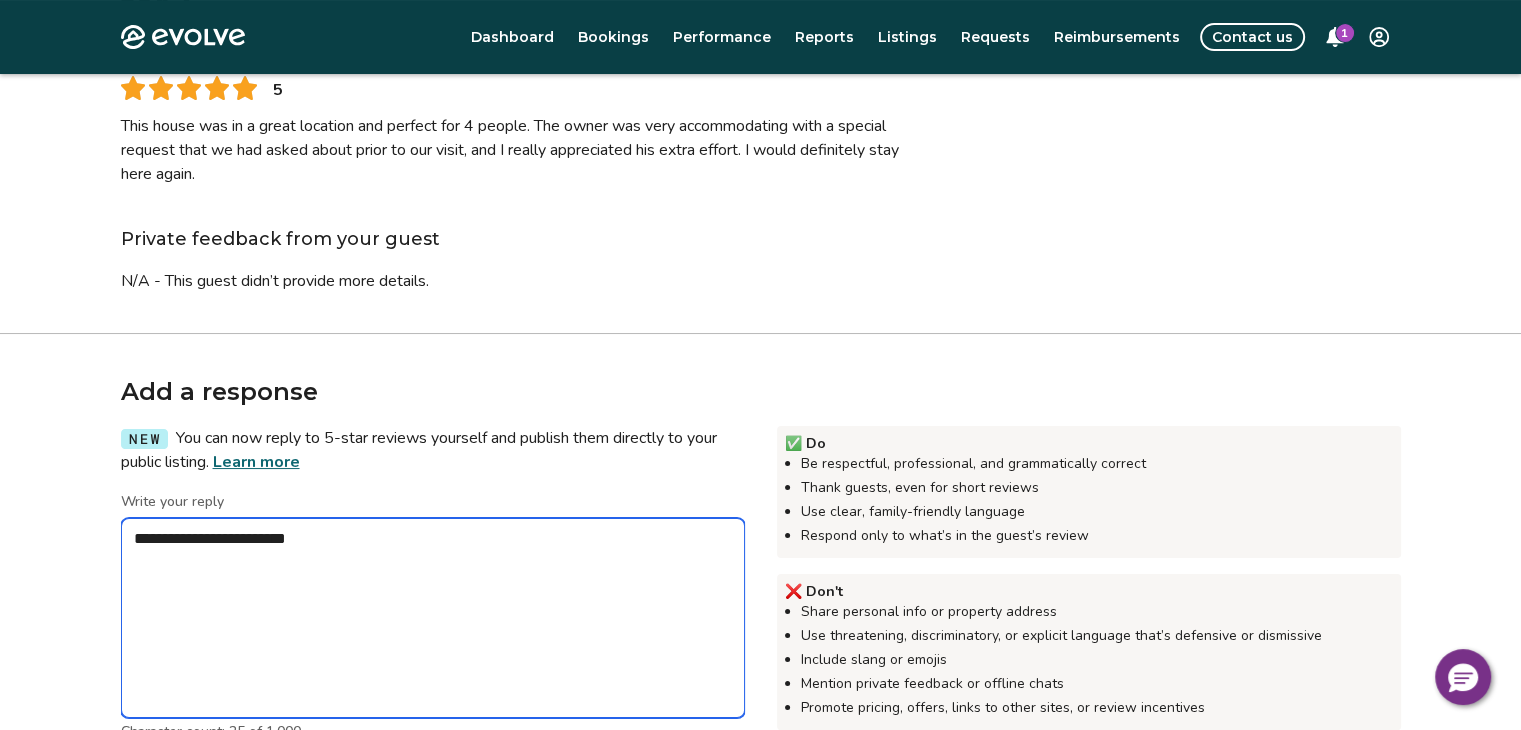type on "*" 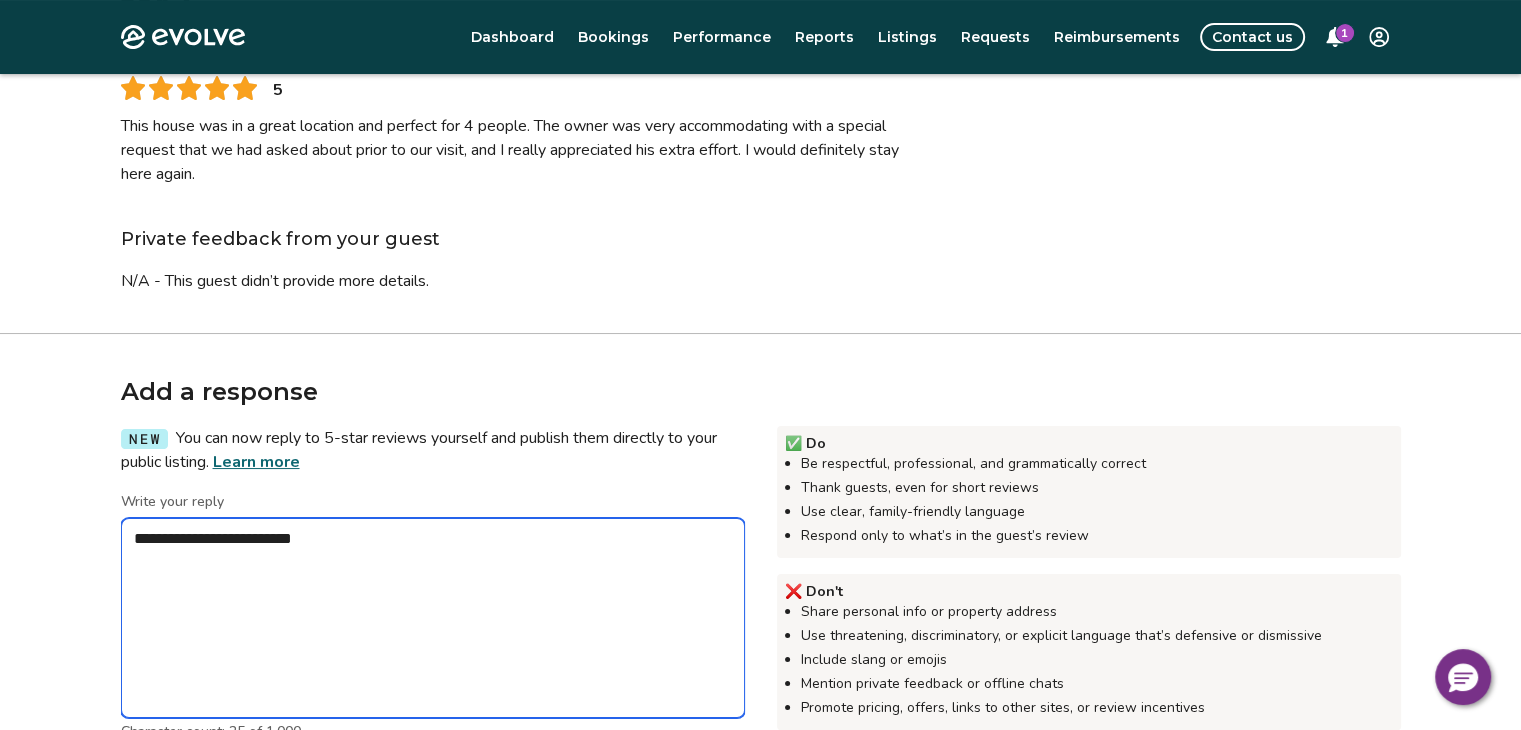 type on "*" 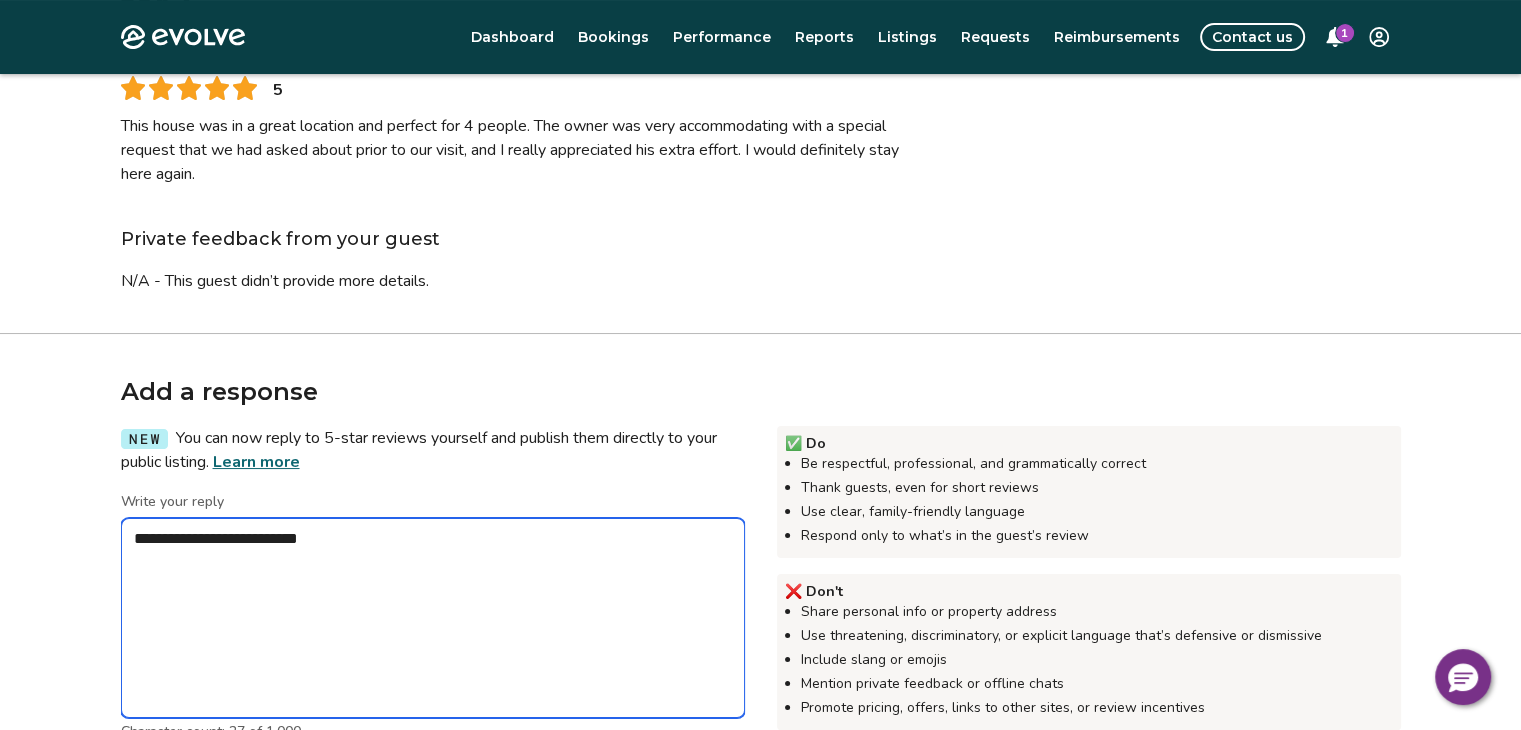 type on "*" 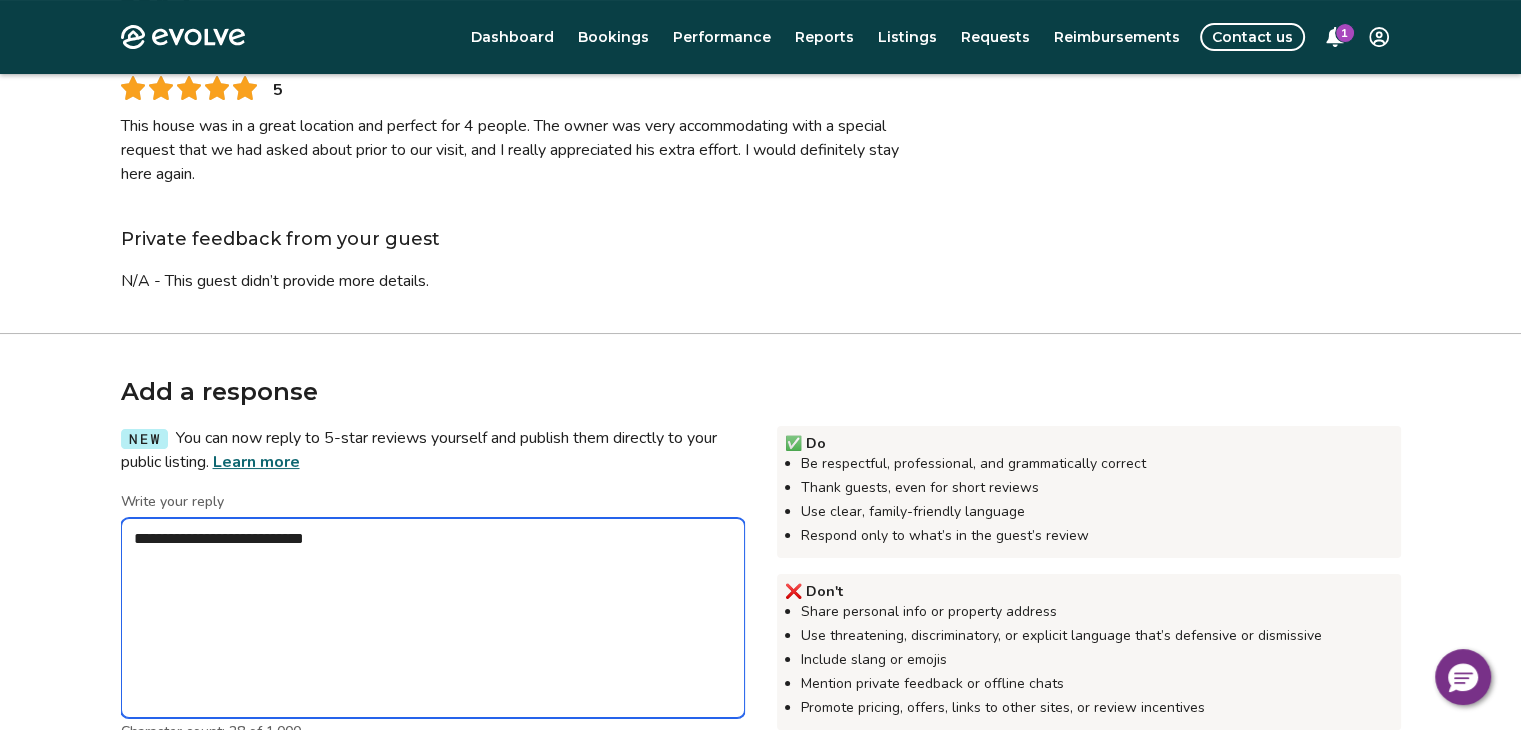type on "*" 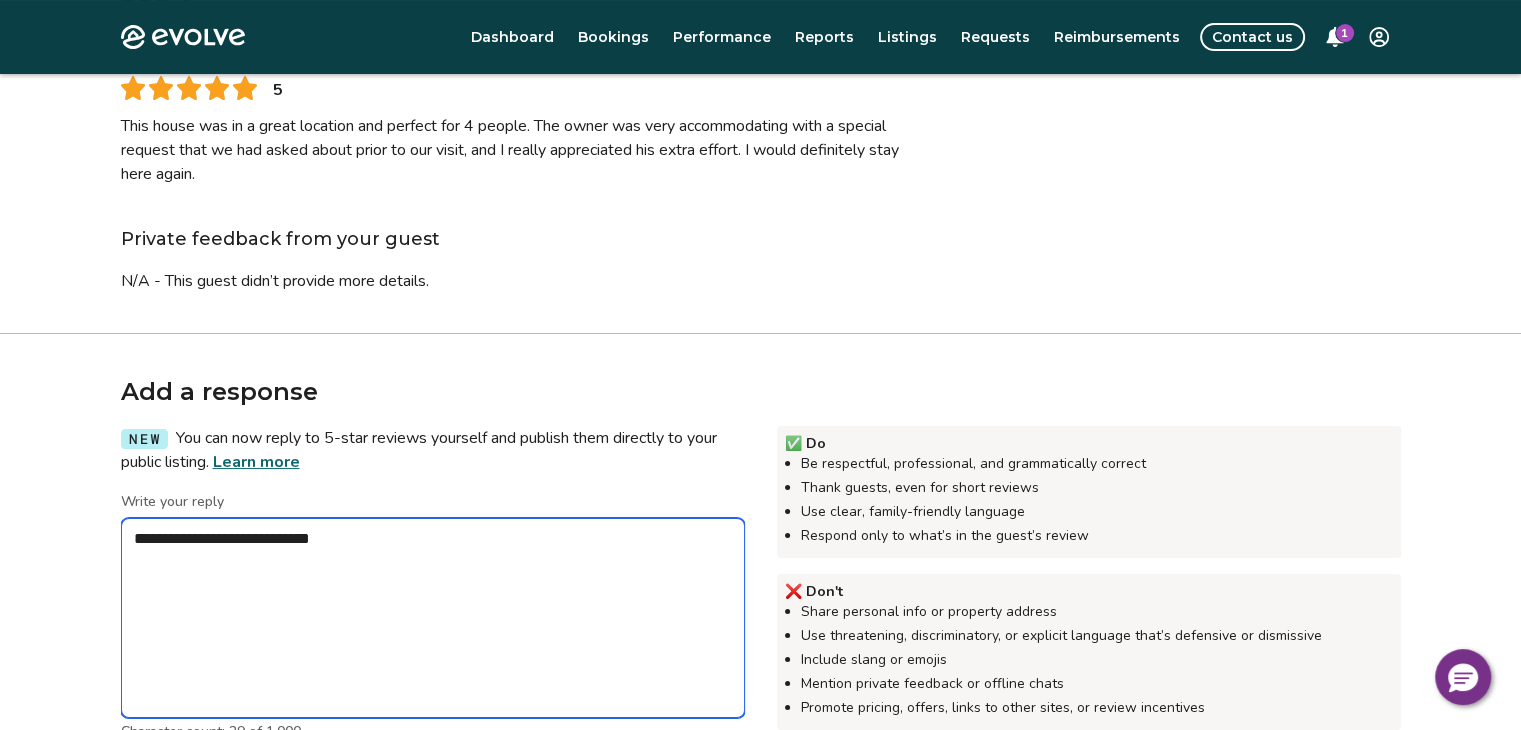 type on "*" 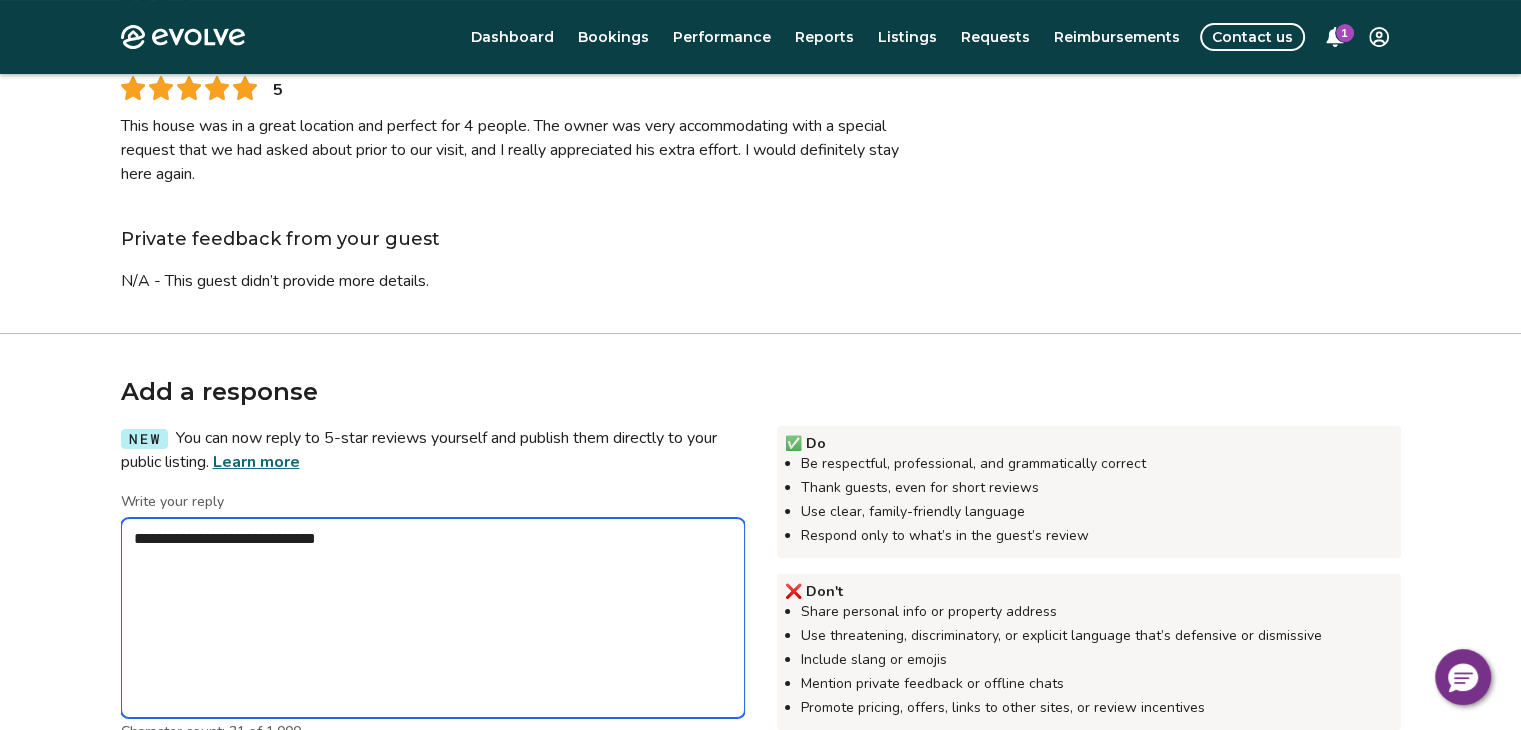 type on "*" 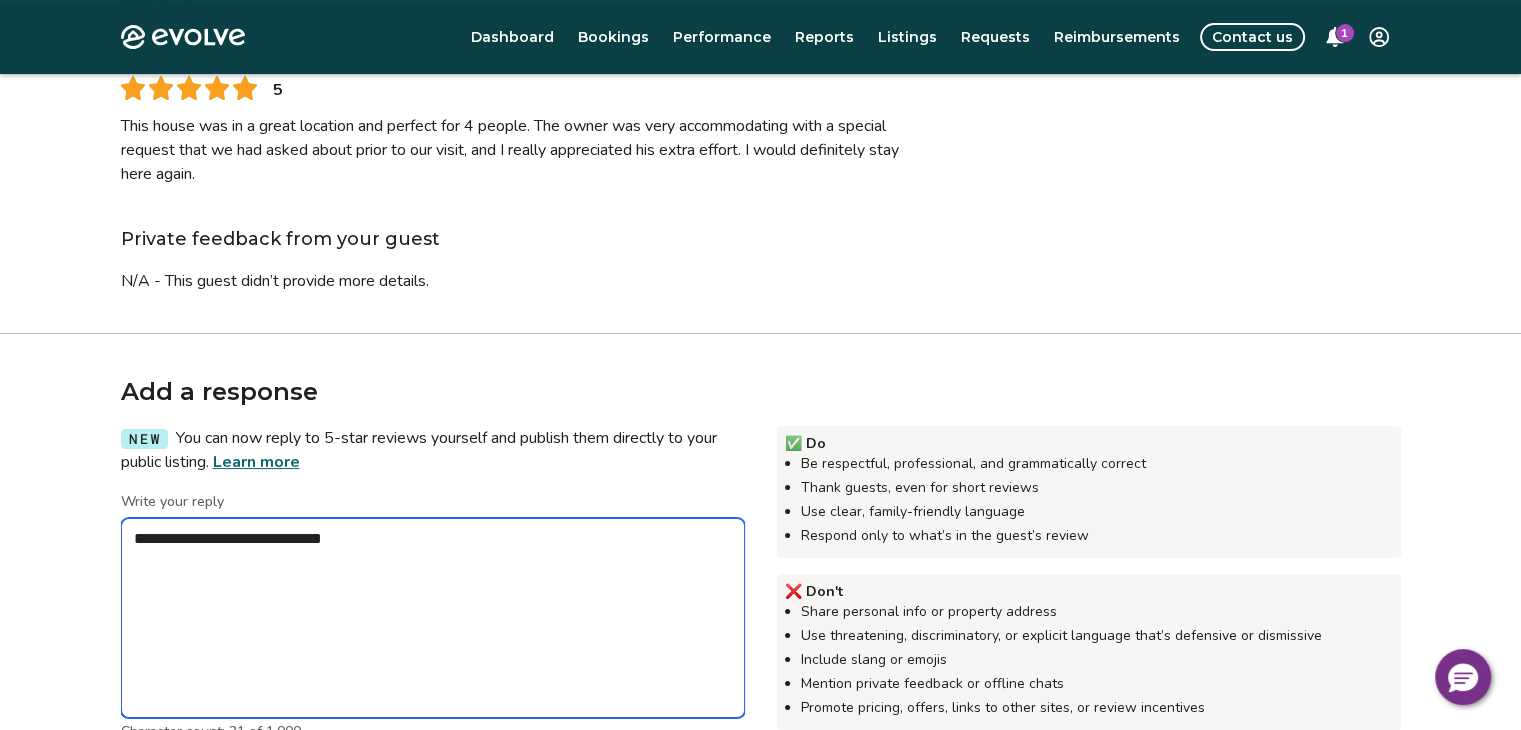 type on "*" 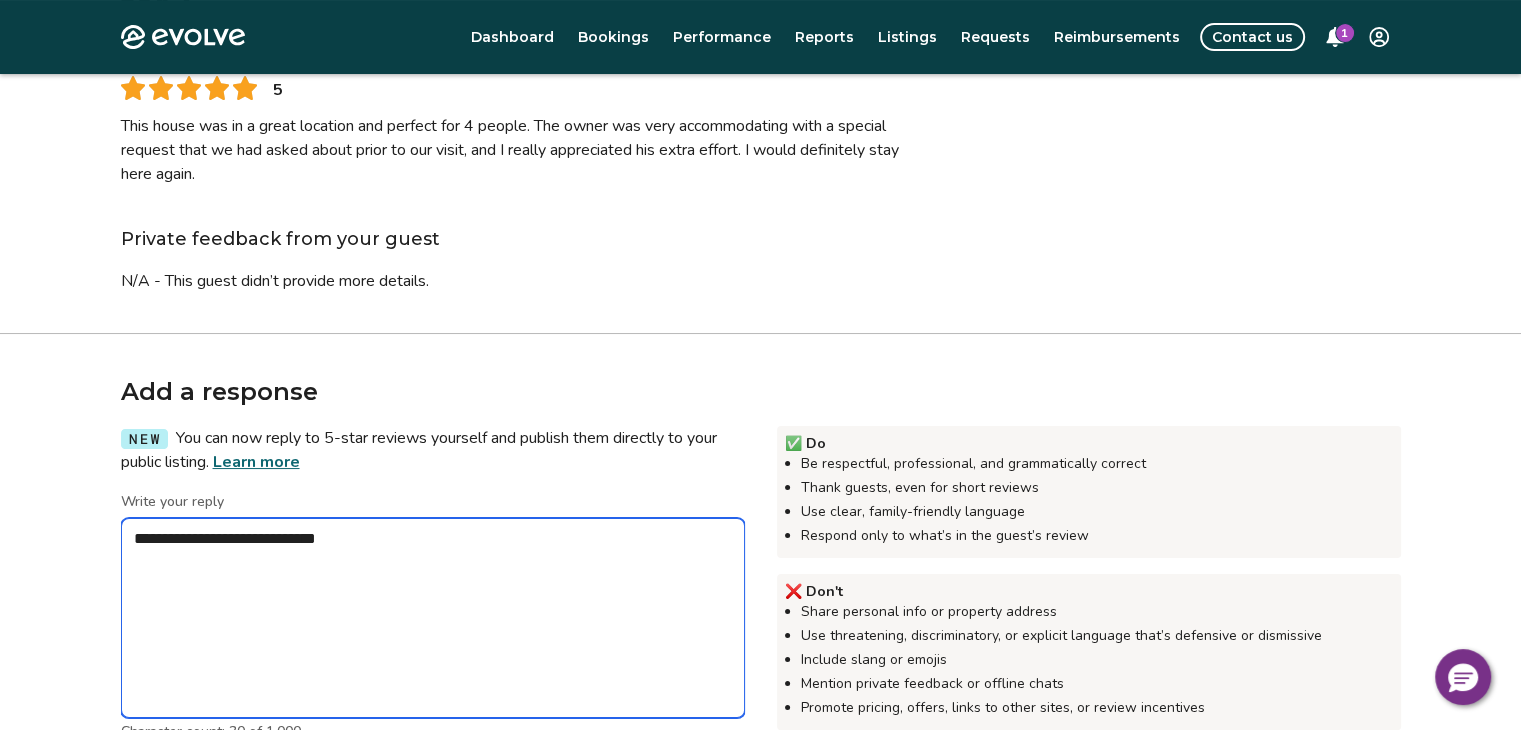 type on "*" 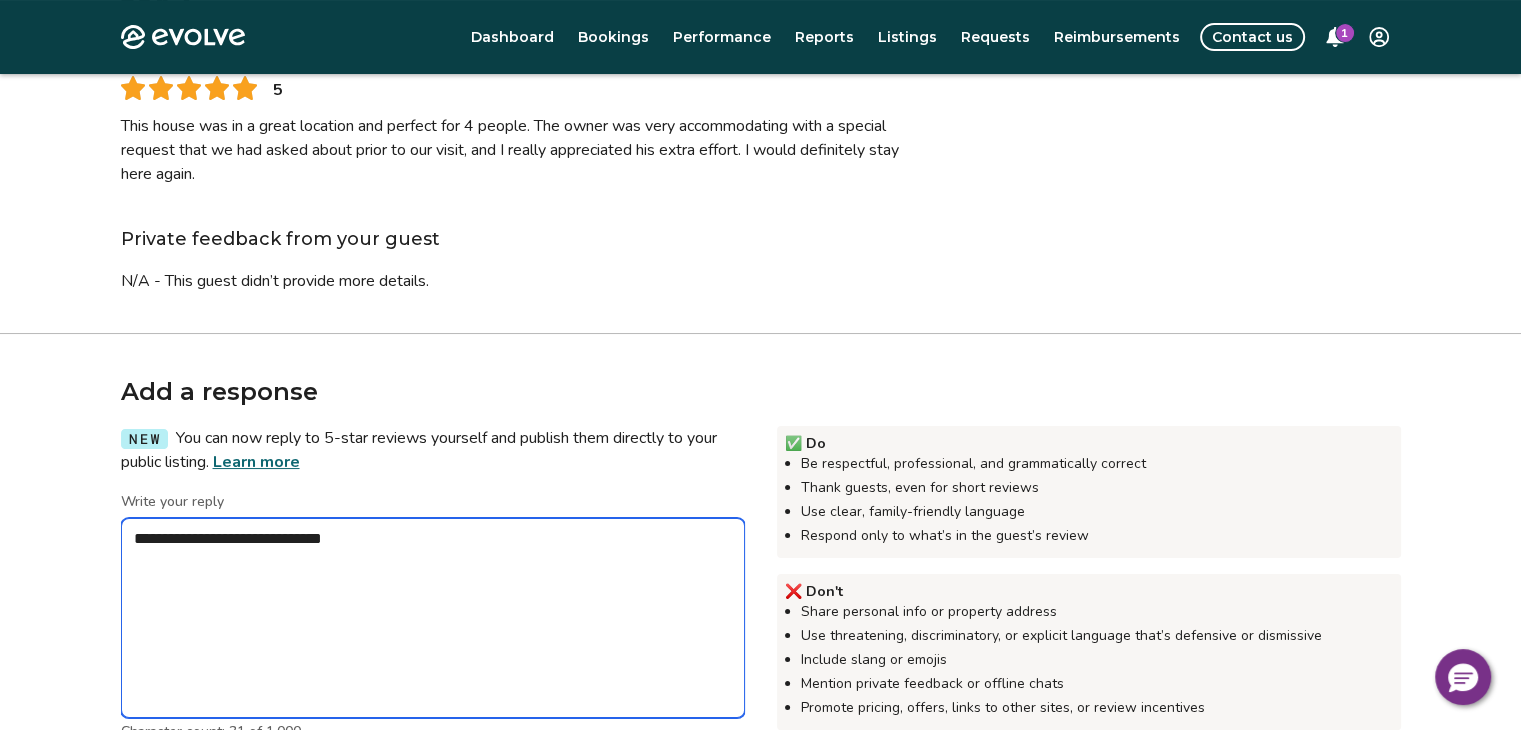 type on "*" 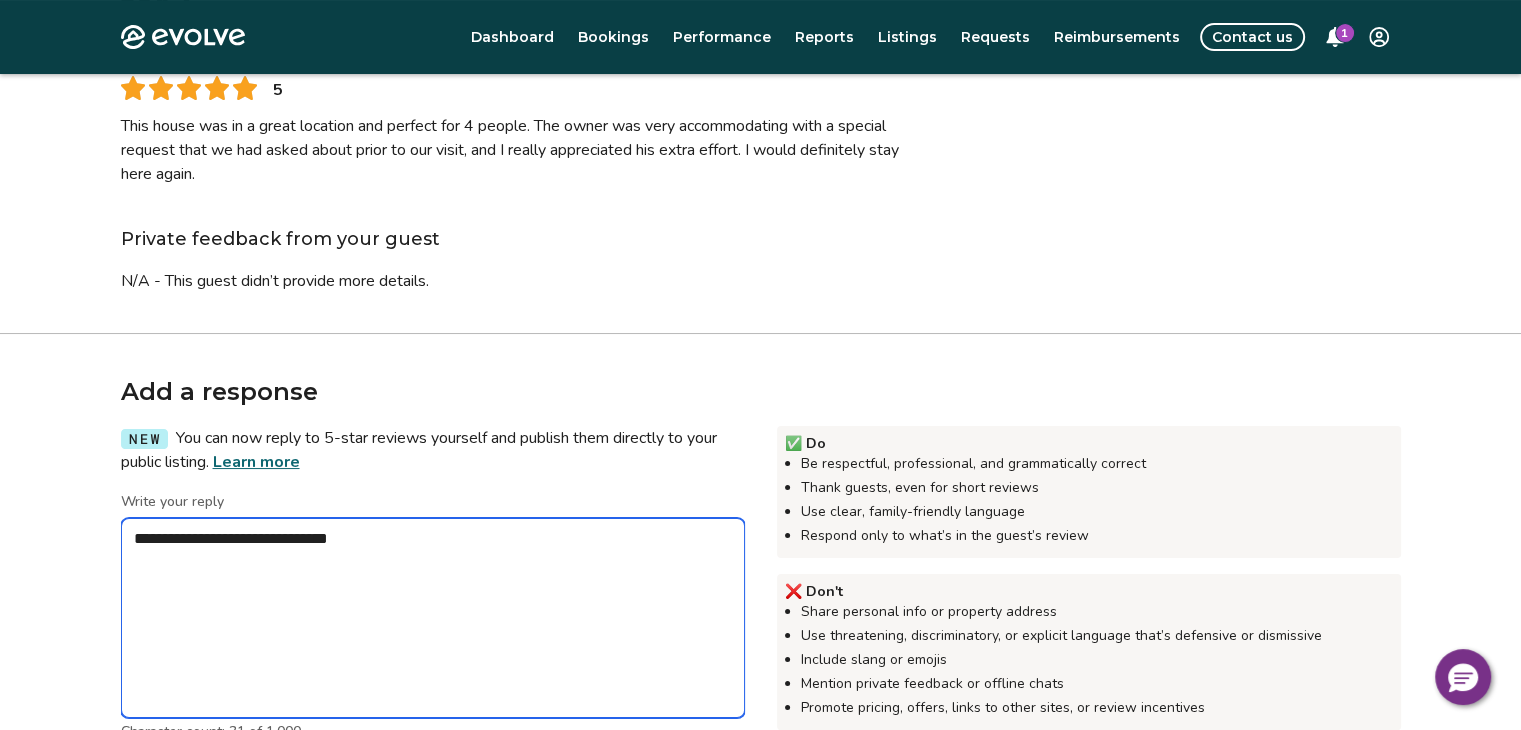 type on "*" 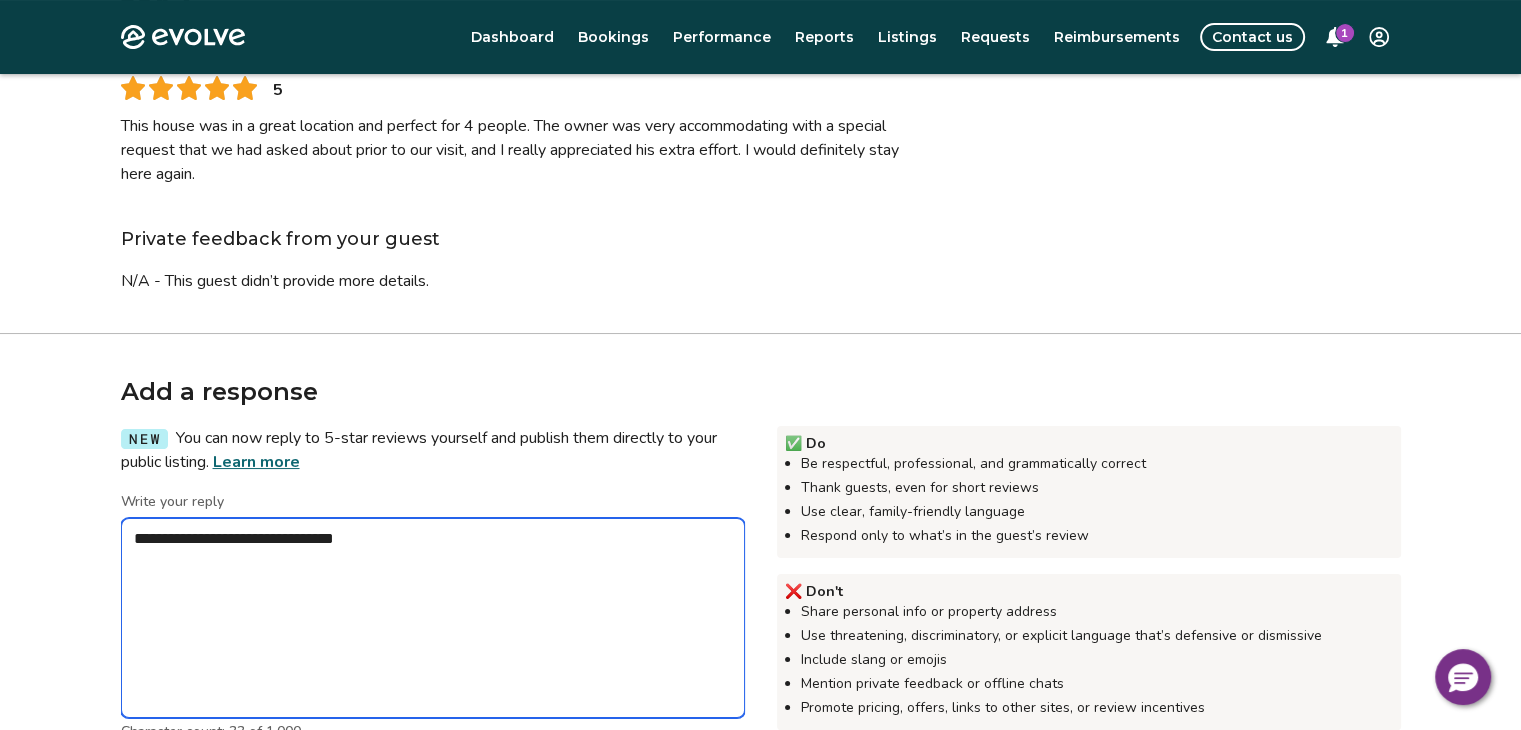 type on "*" 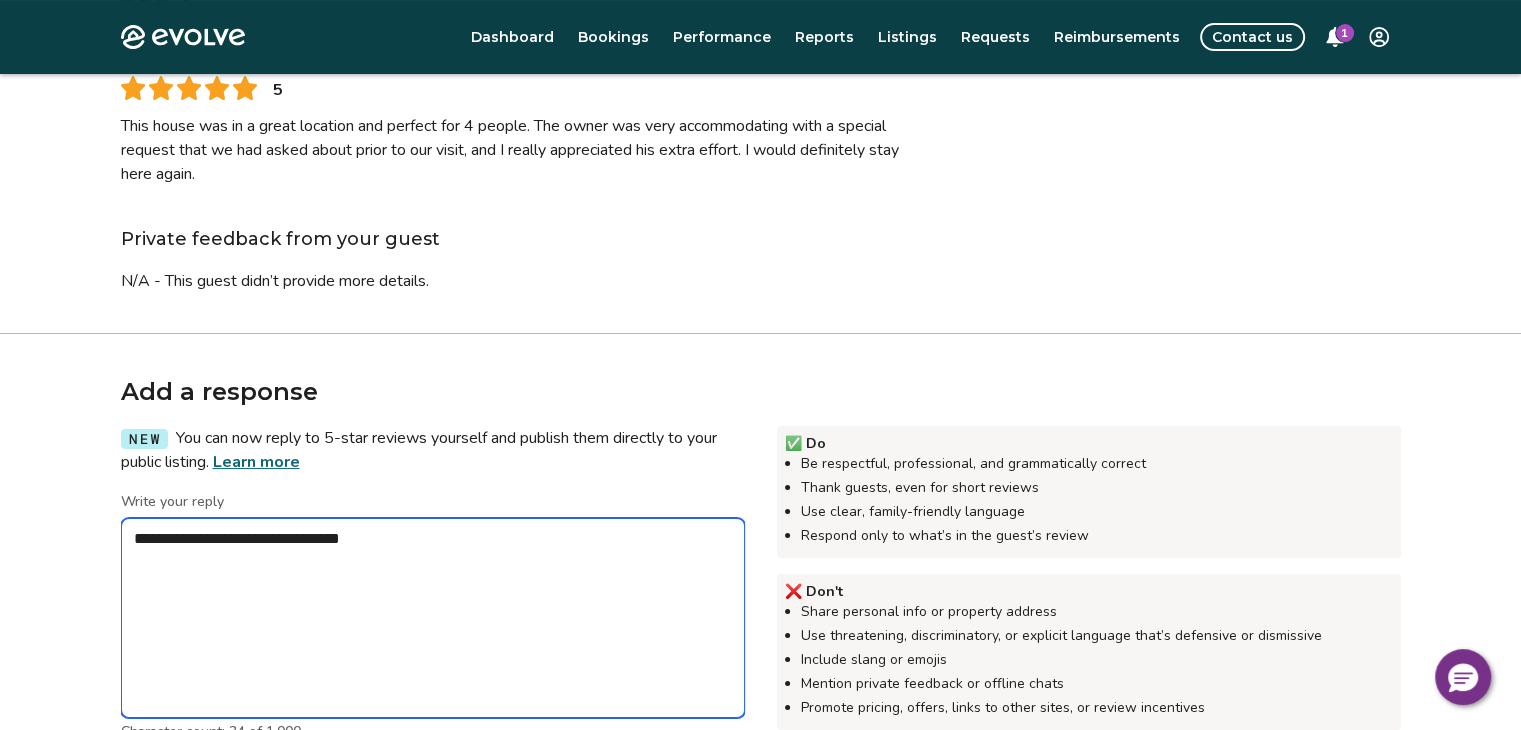 type on "*" 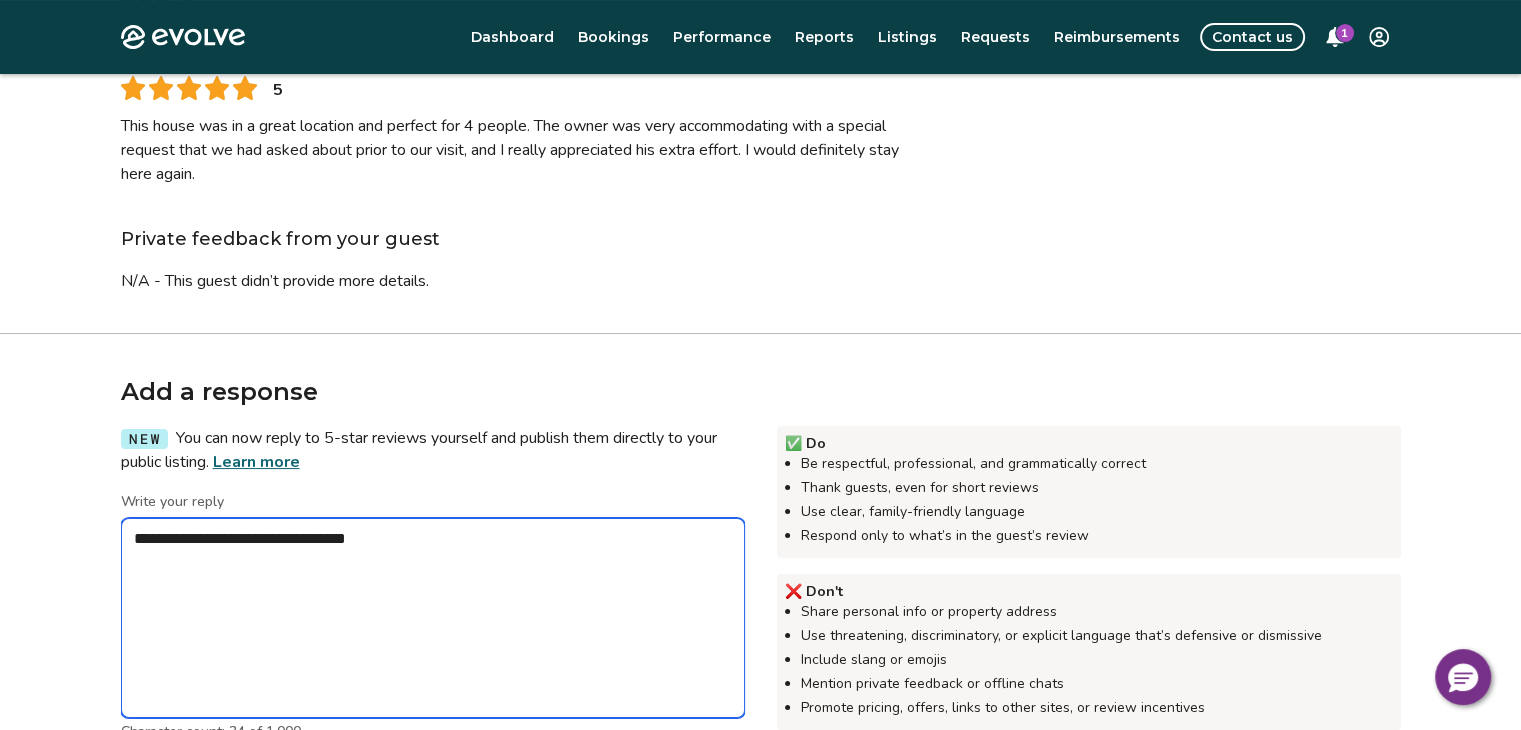 type on "*" 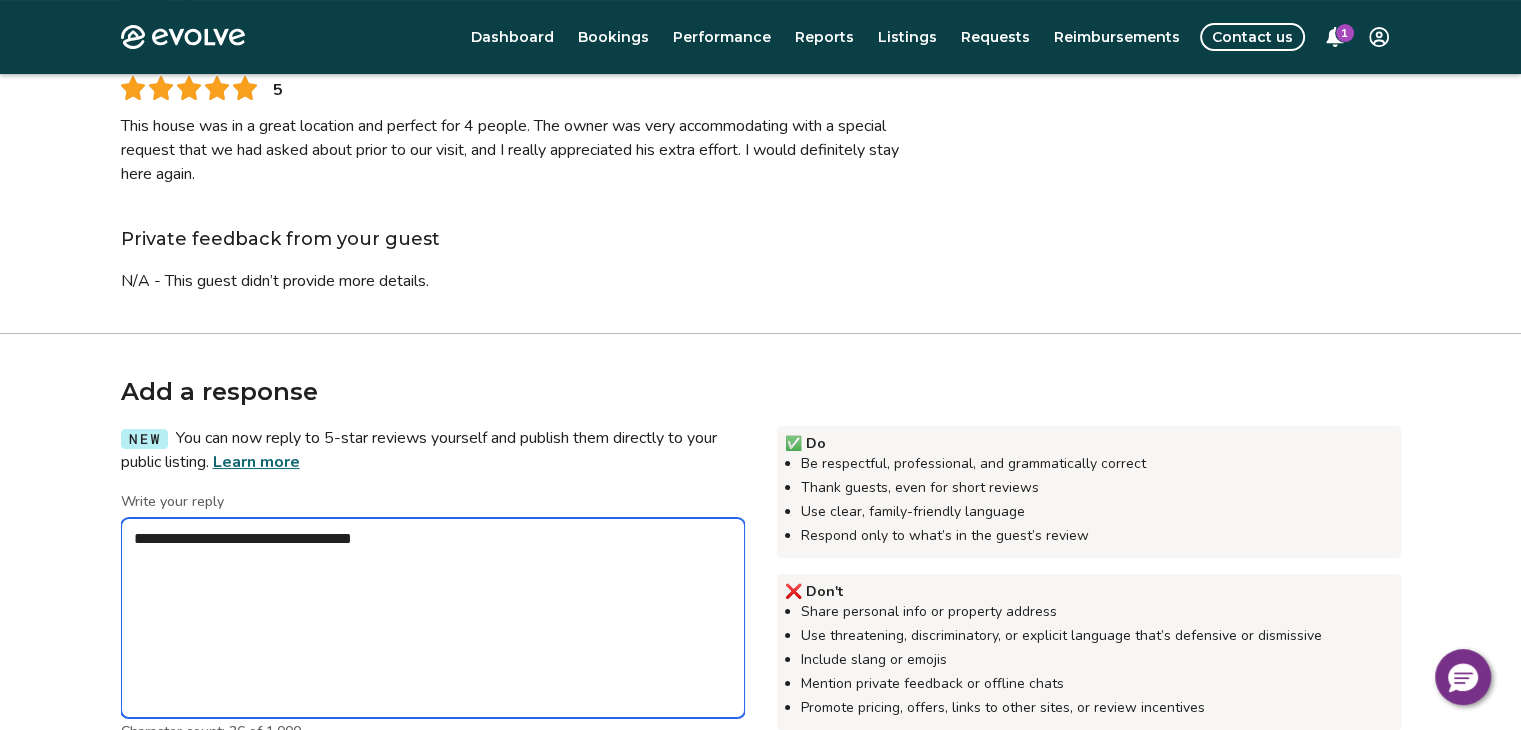 type on "*" 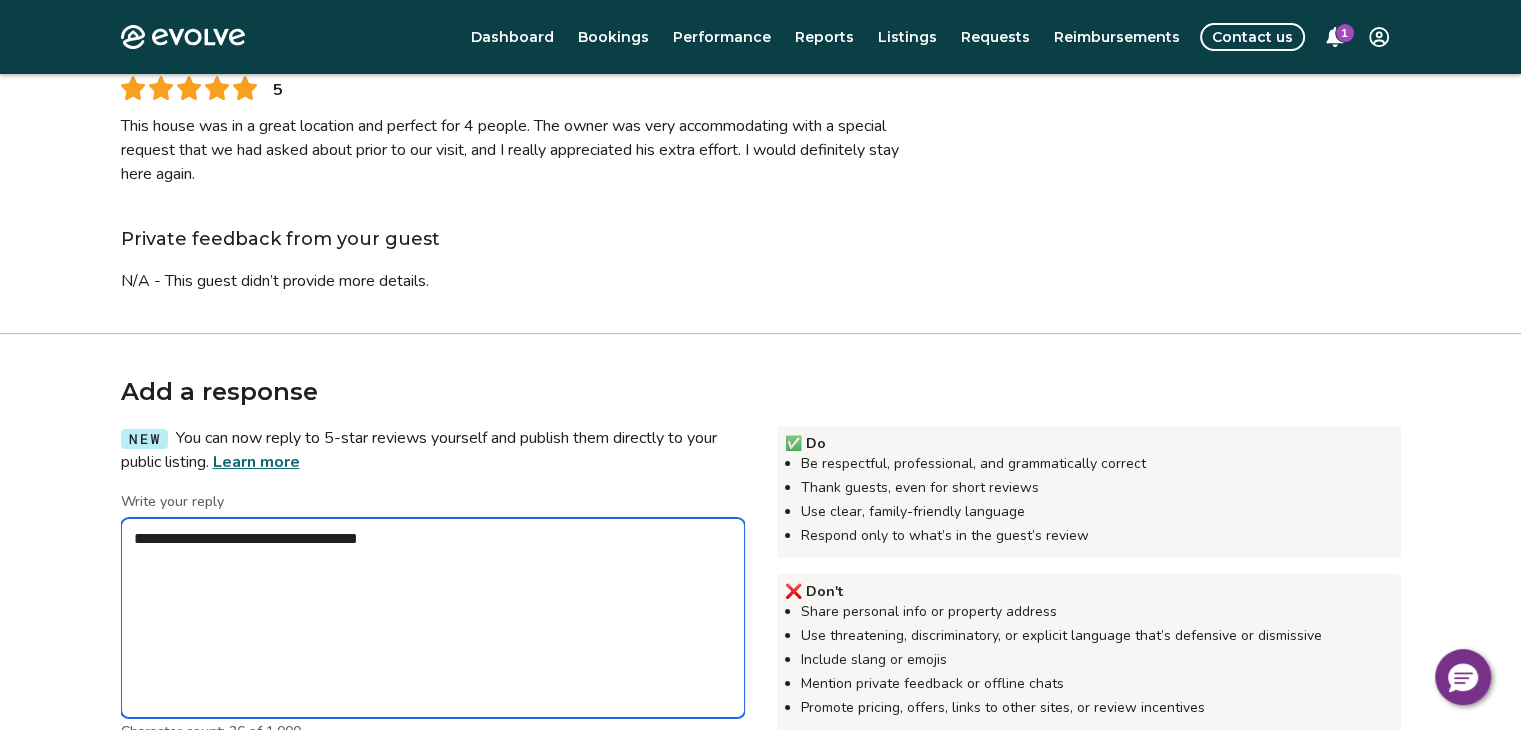 type on "*" 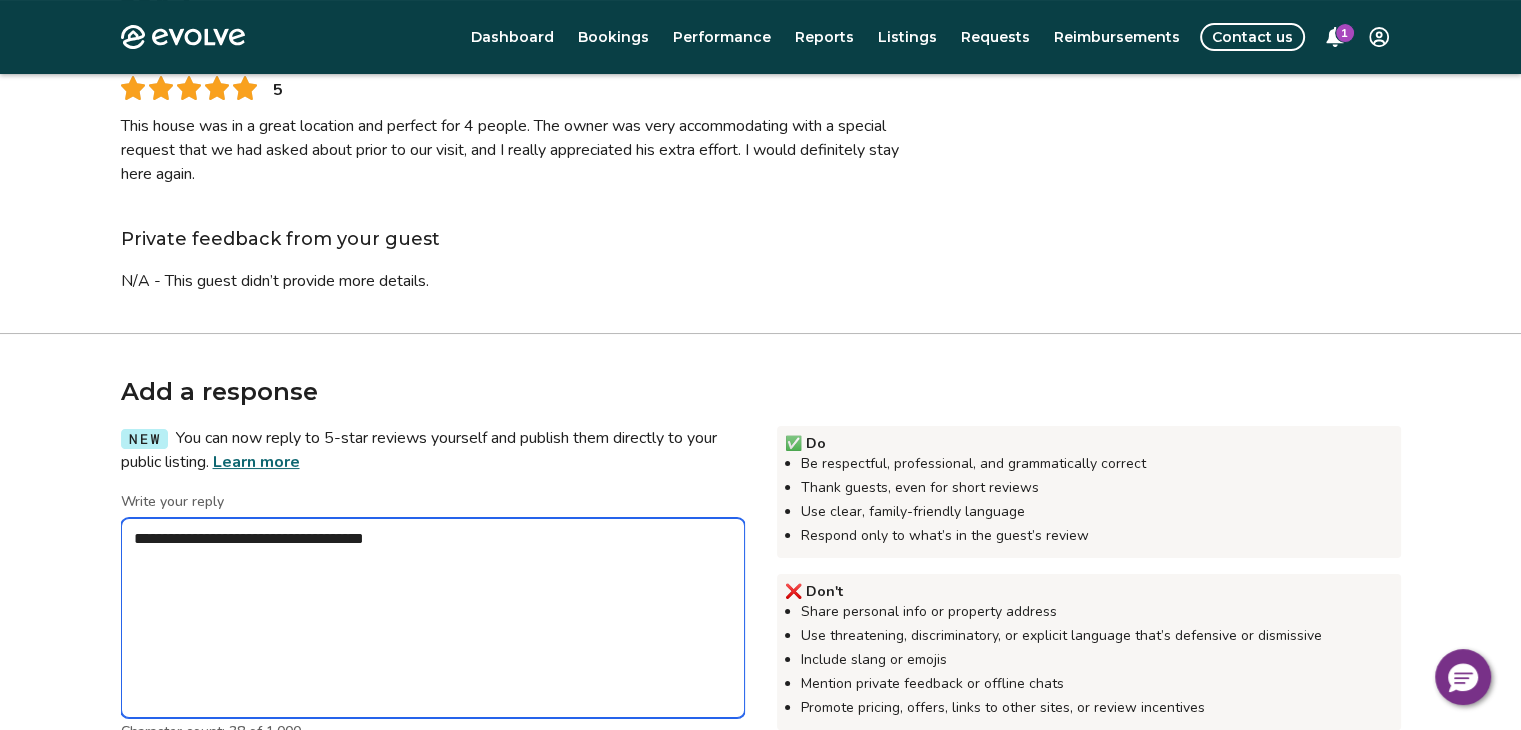 type on "*" 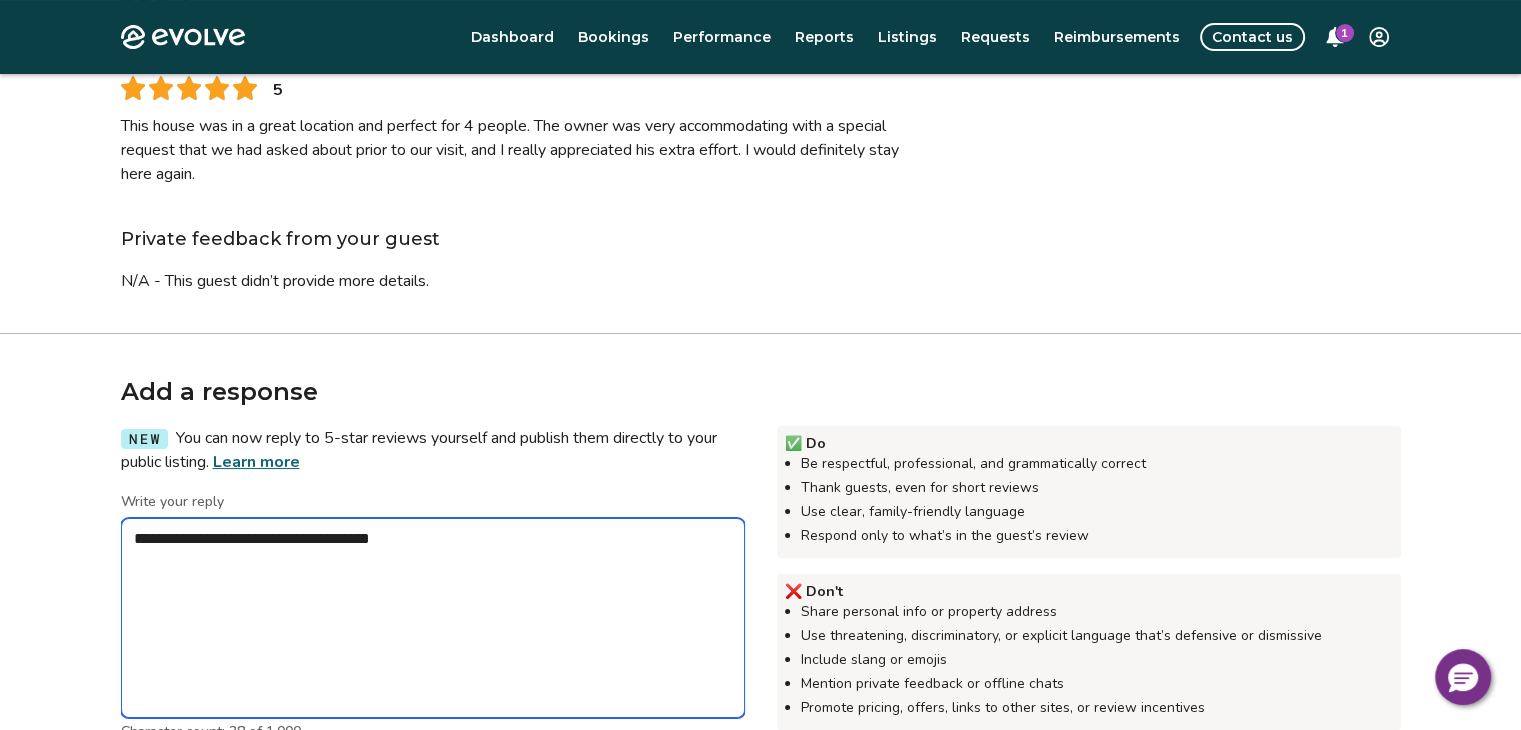 type on "*" 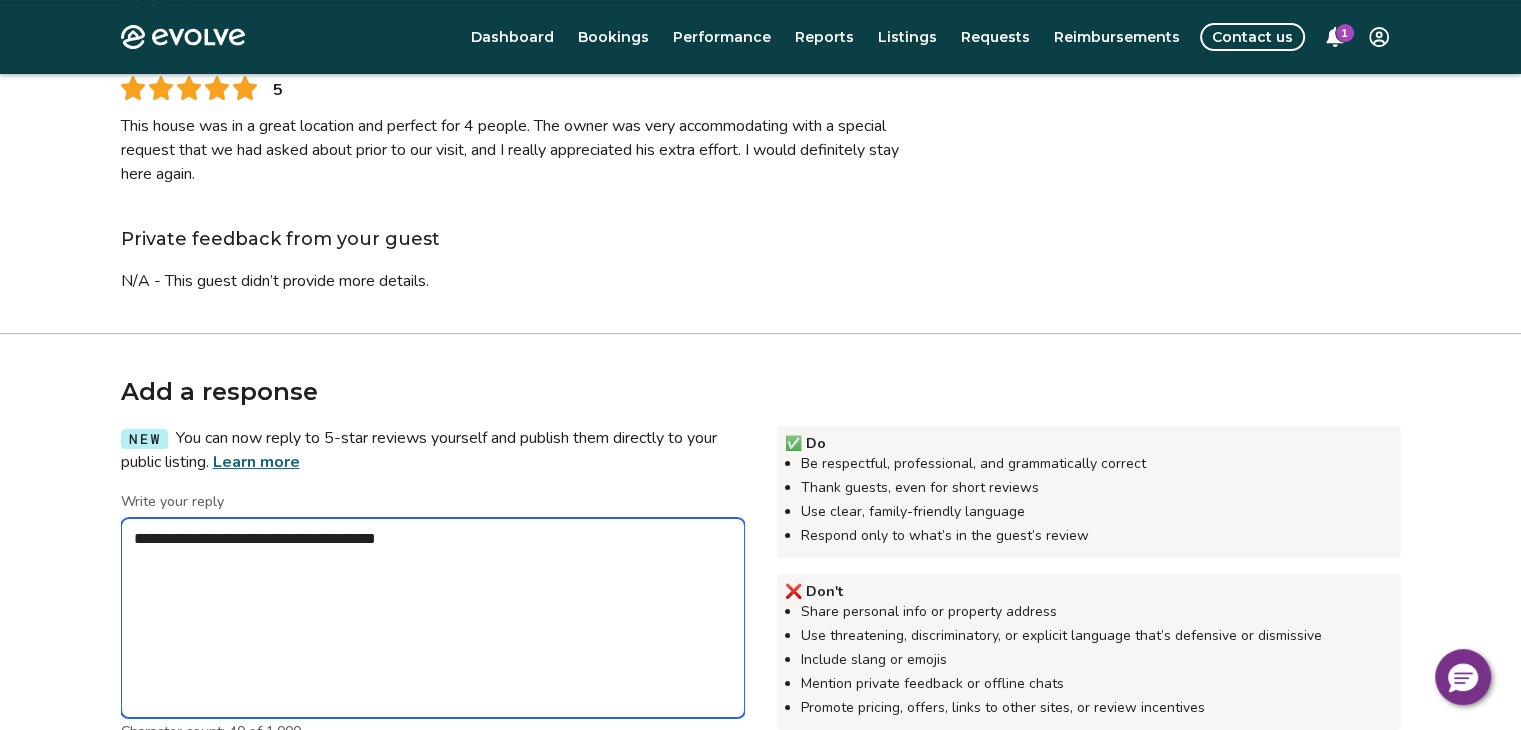 type on "*" 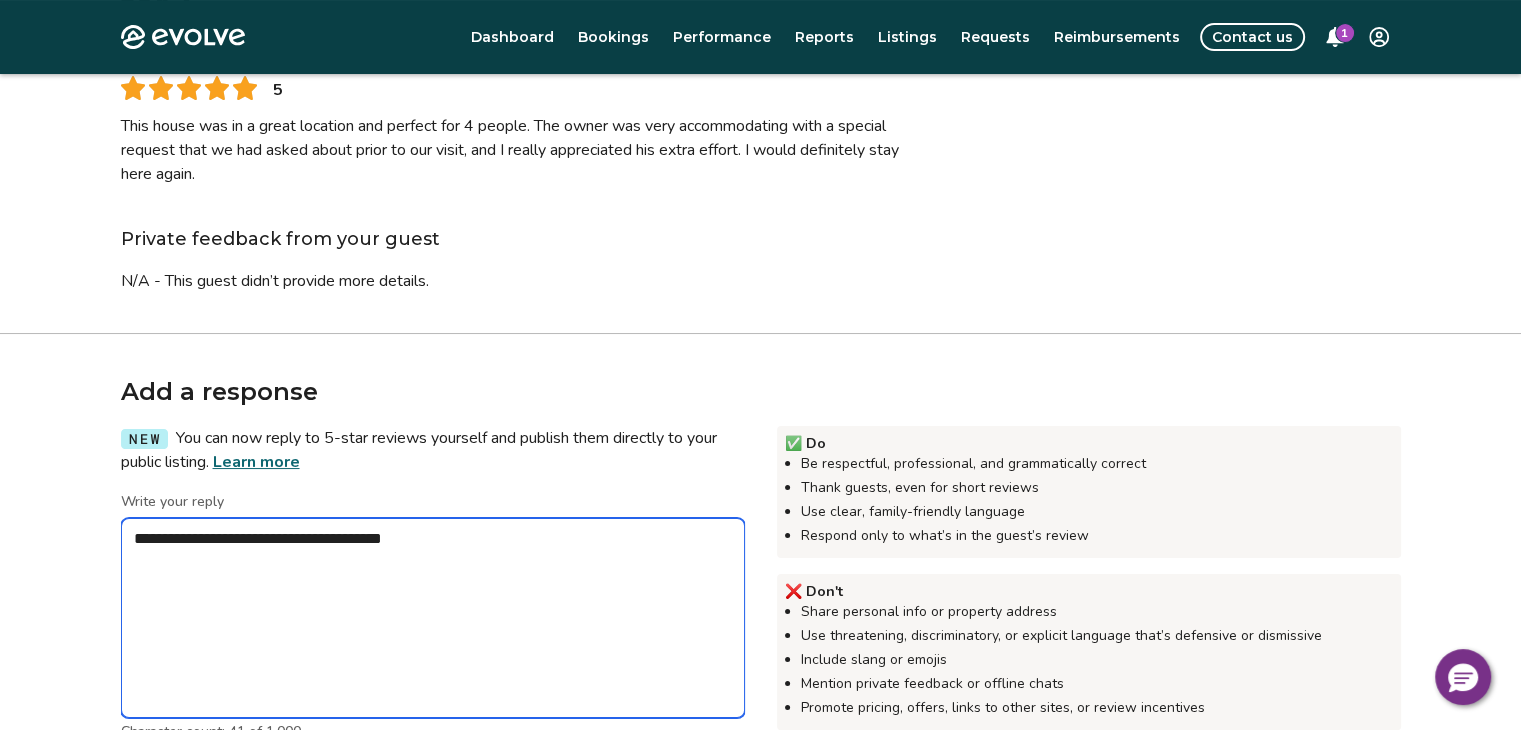 type on "*" 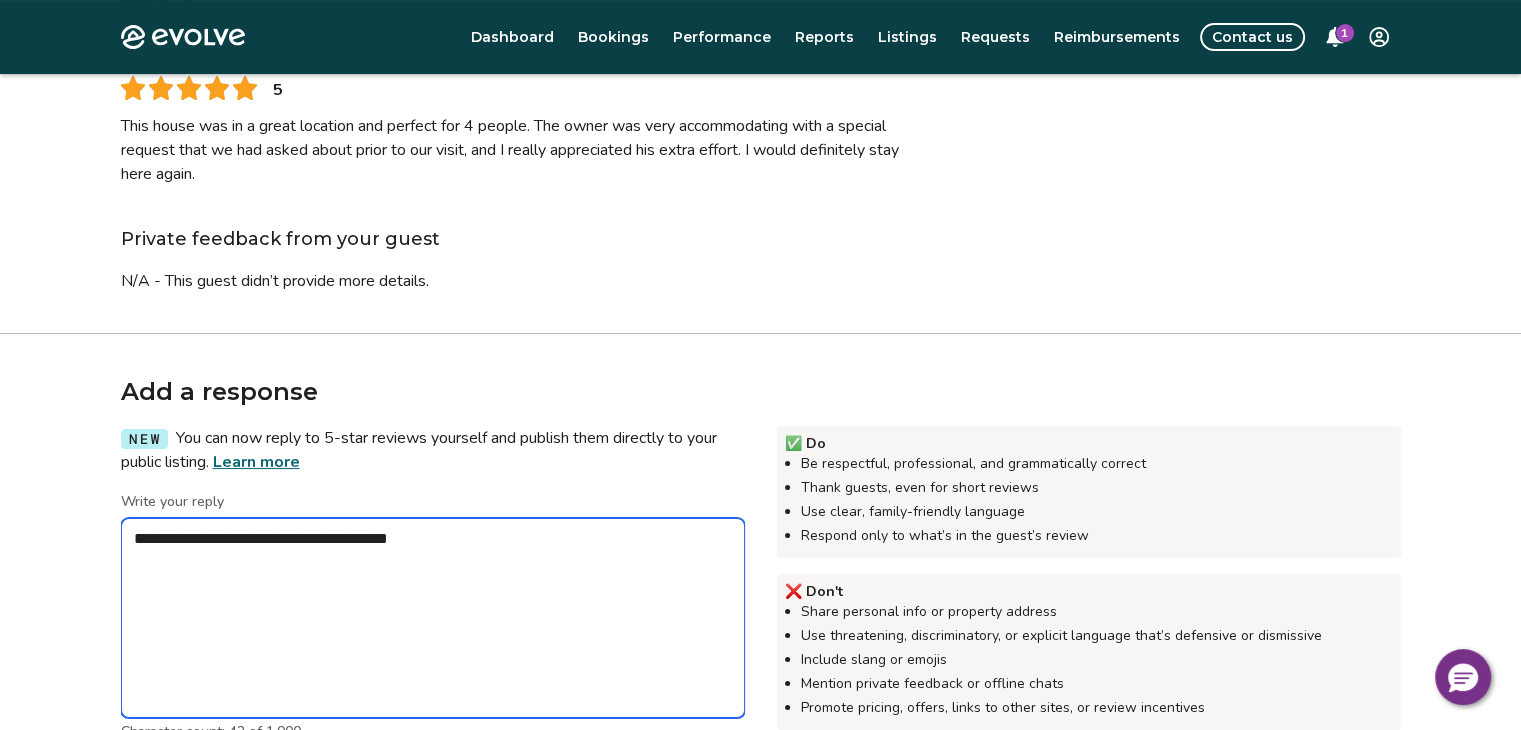 type on "*" 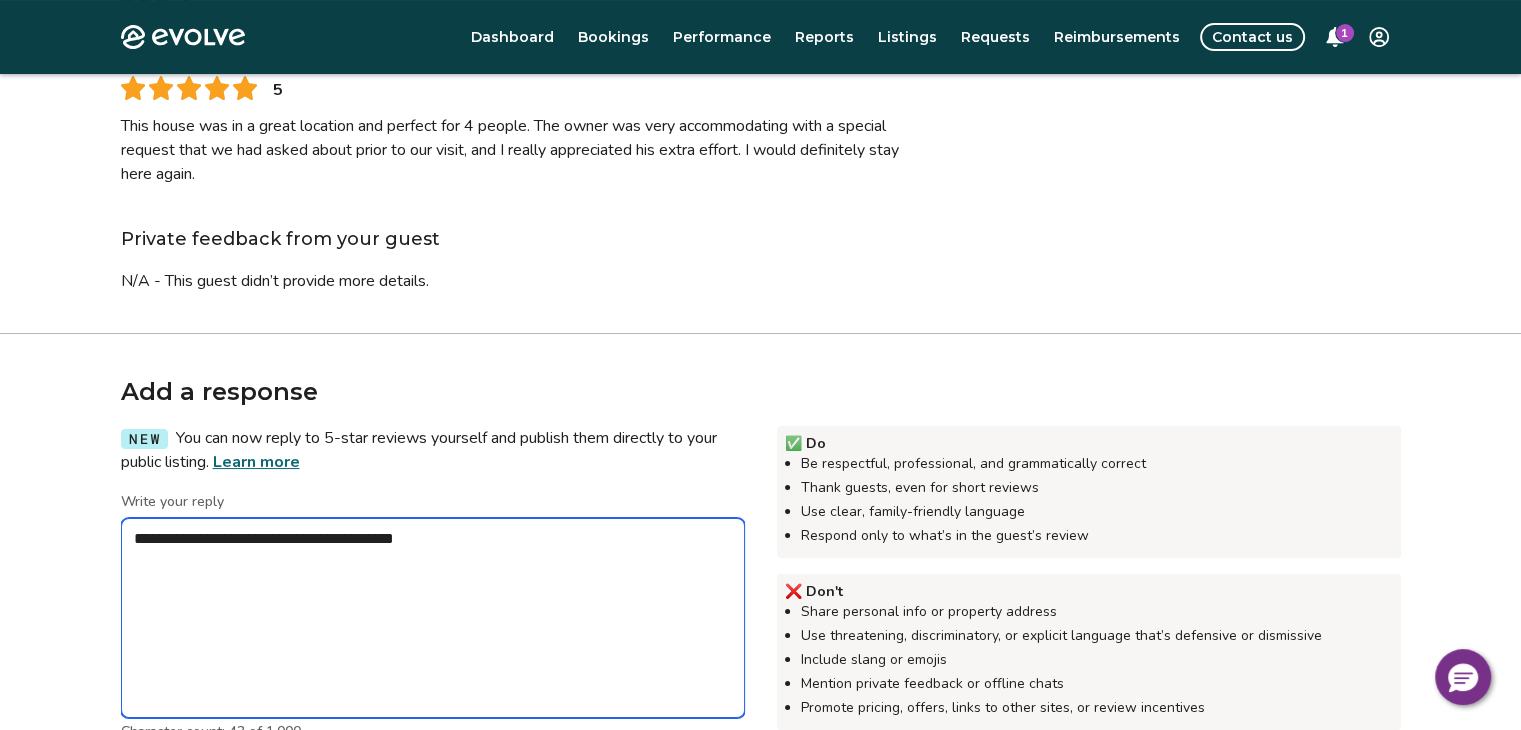 type on "*" 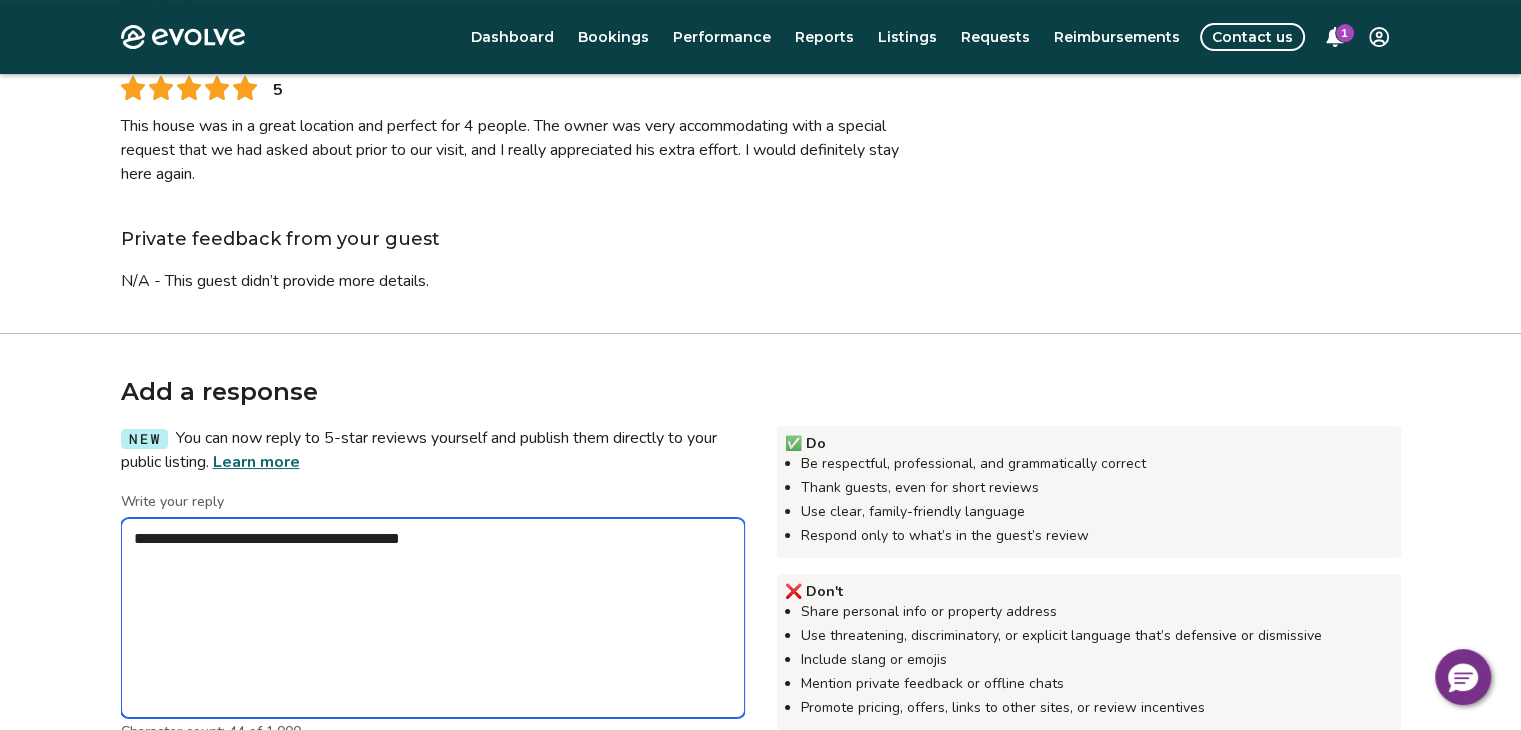 type on "*" 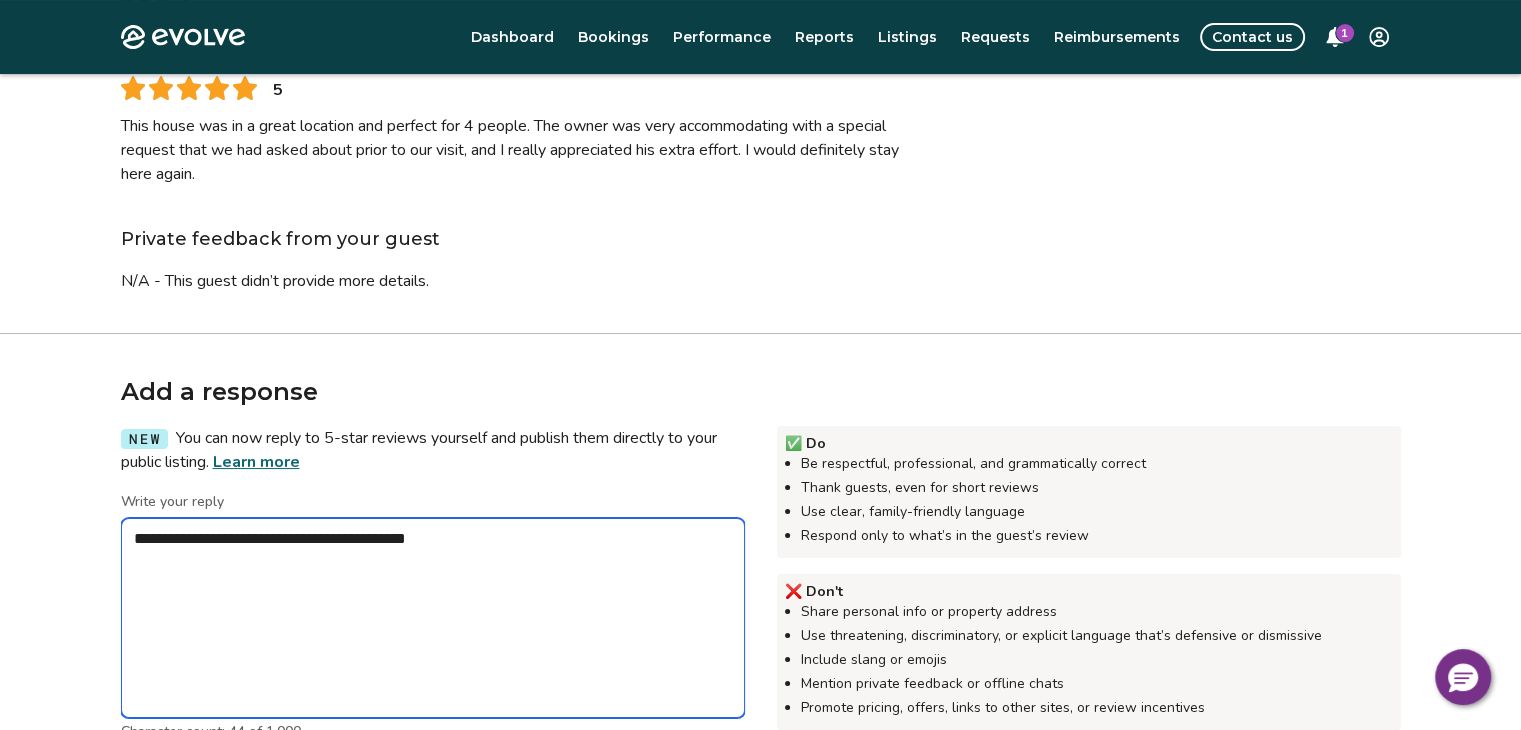 type on "*" 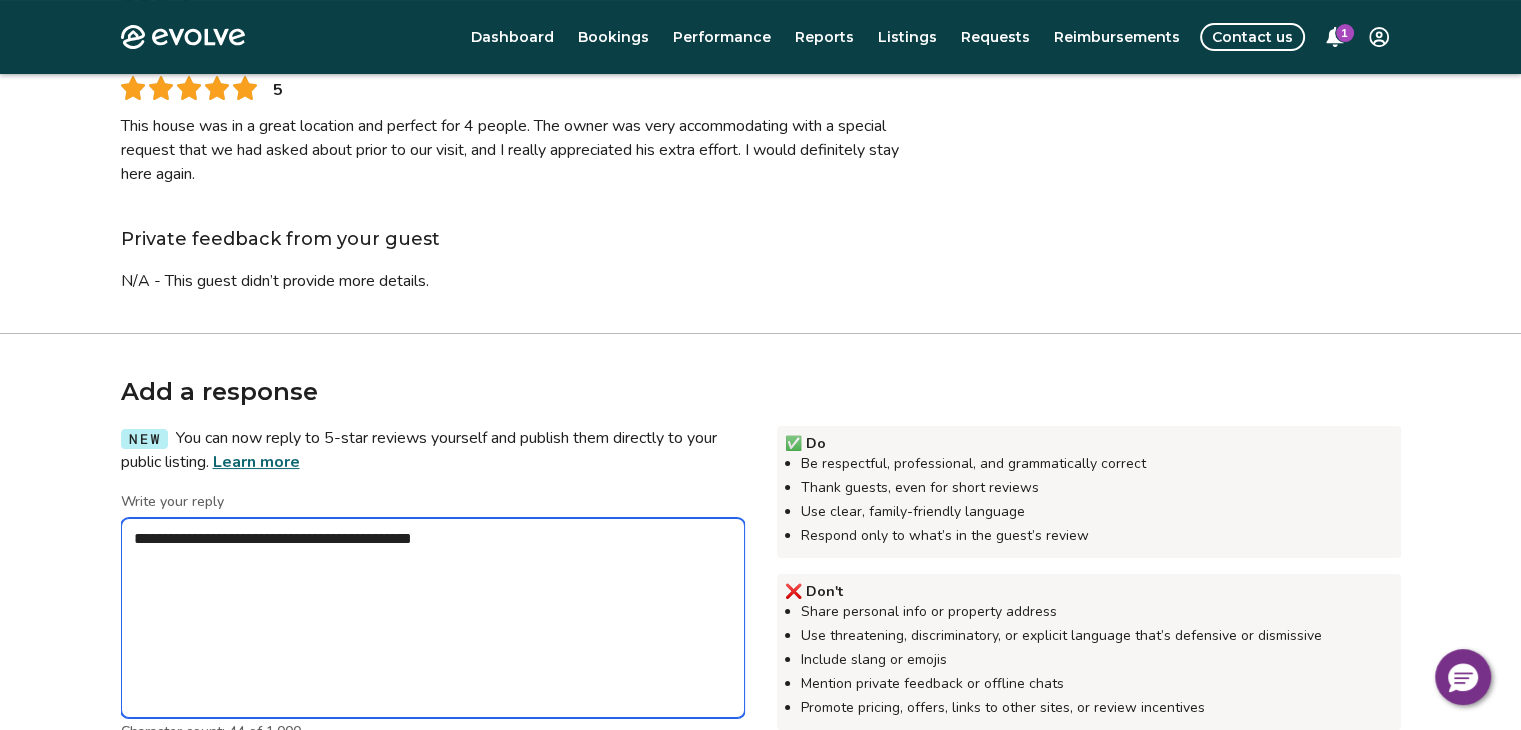 type on "*" 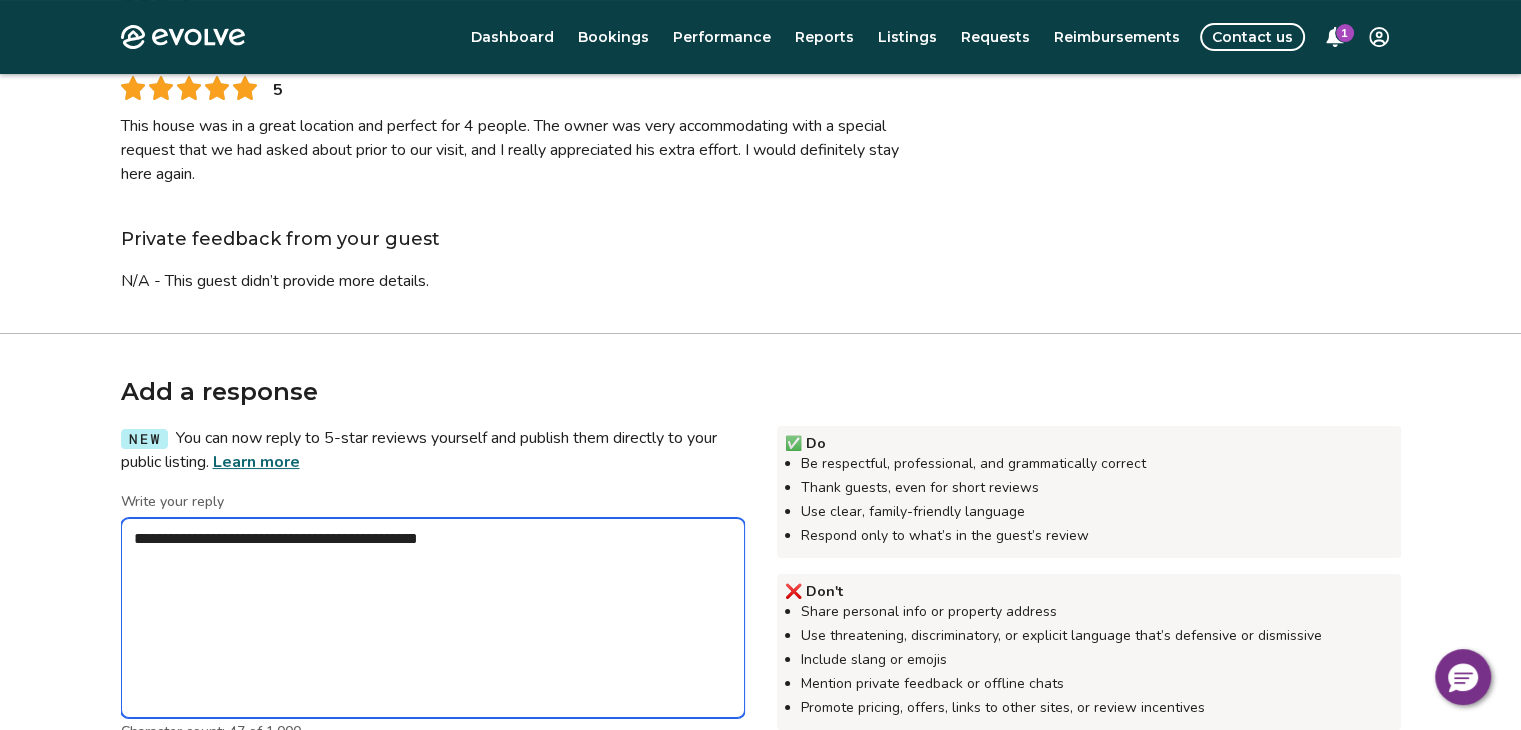 type on "*" 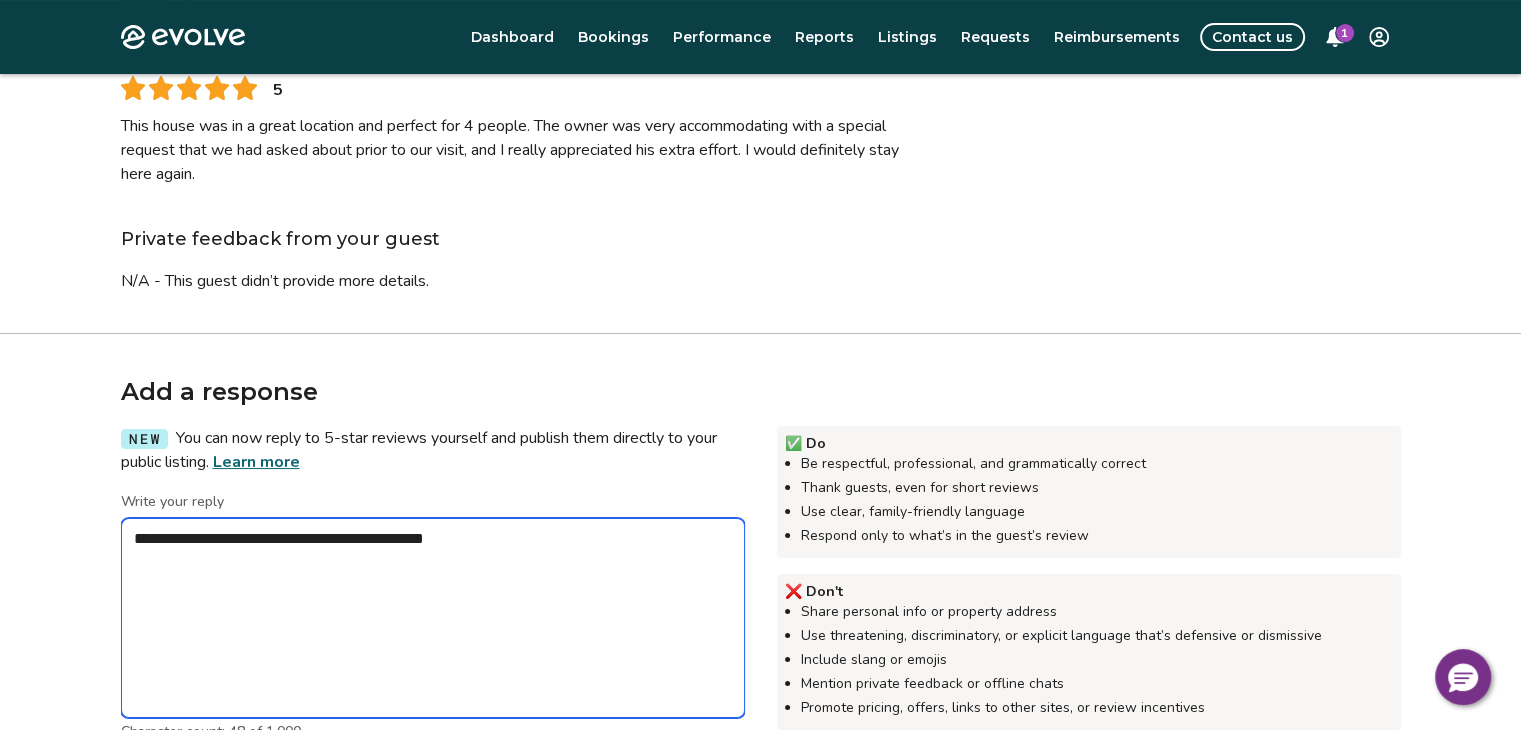 type on "*" 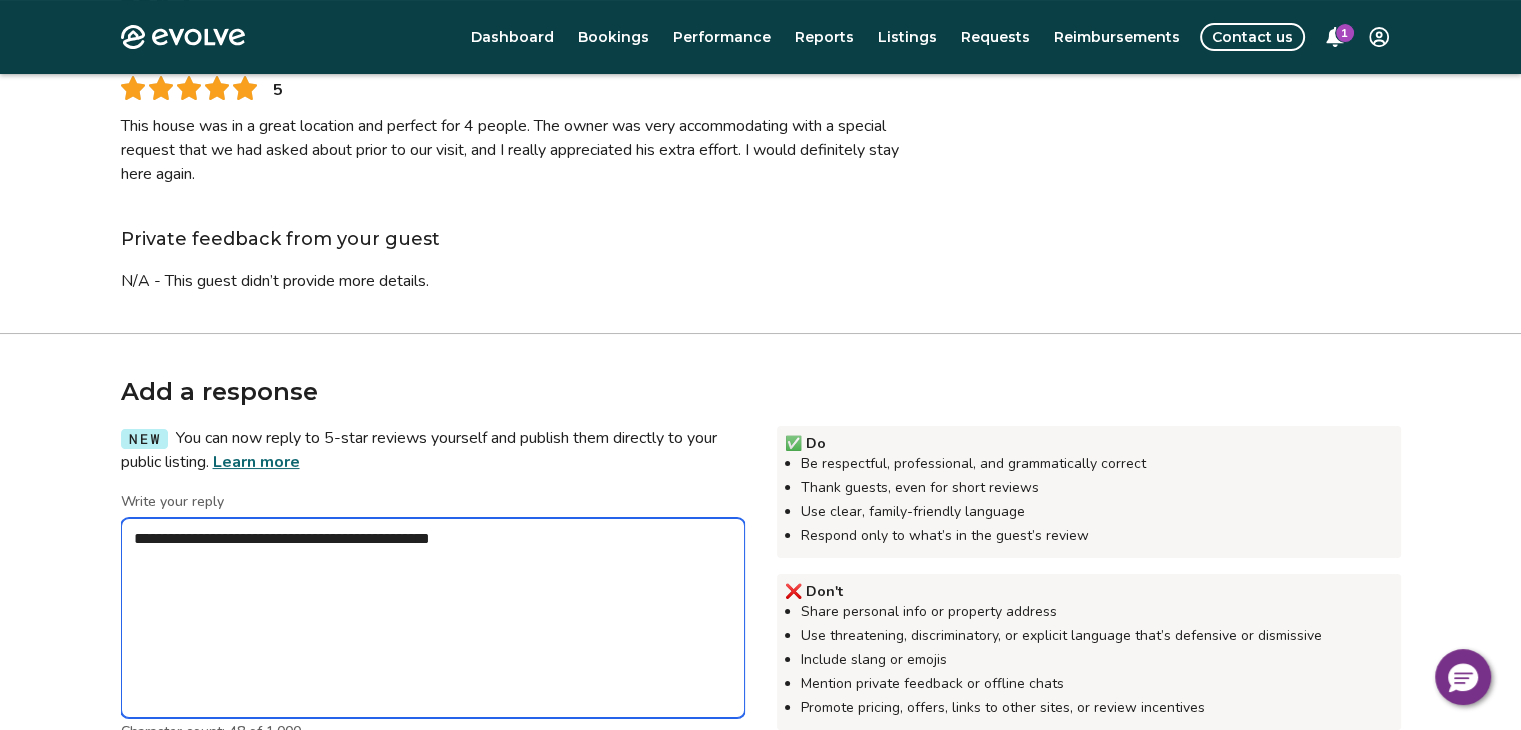 type on "*" 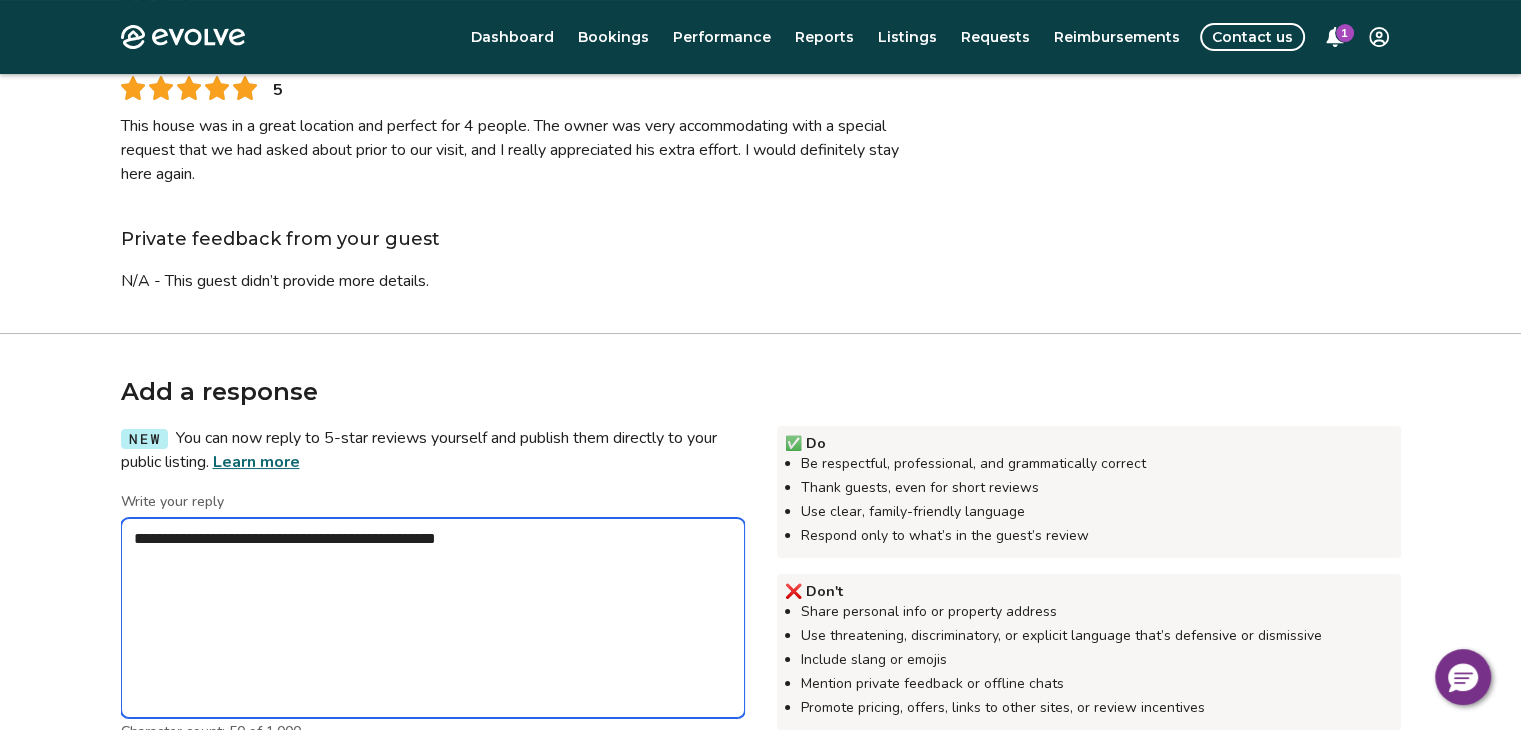 type on "*" 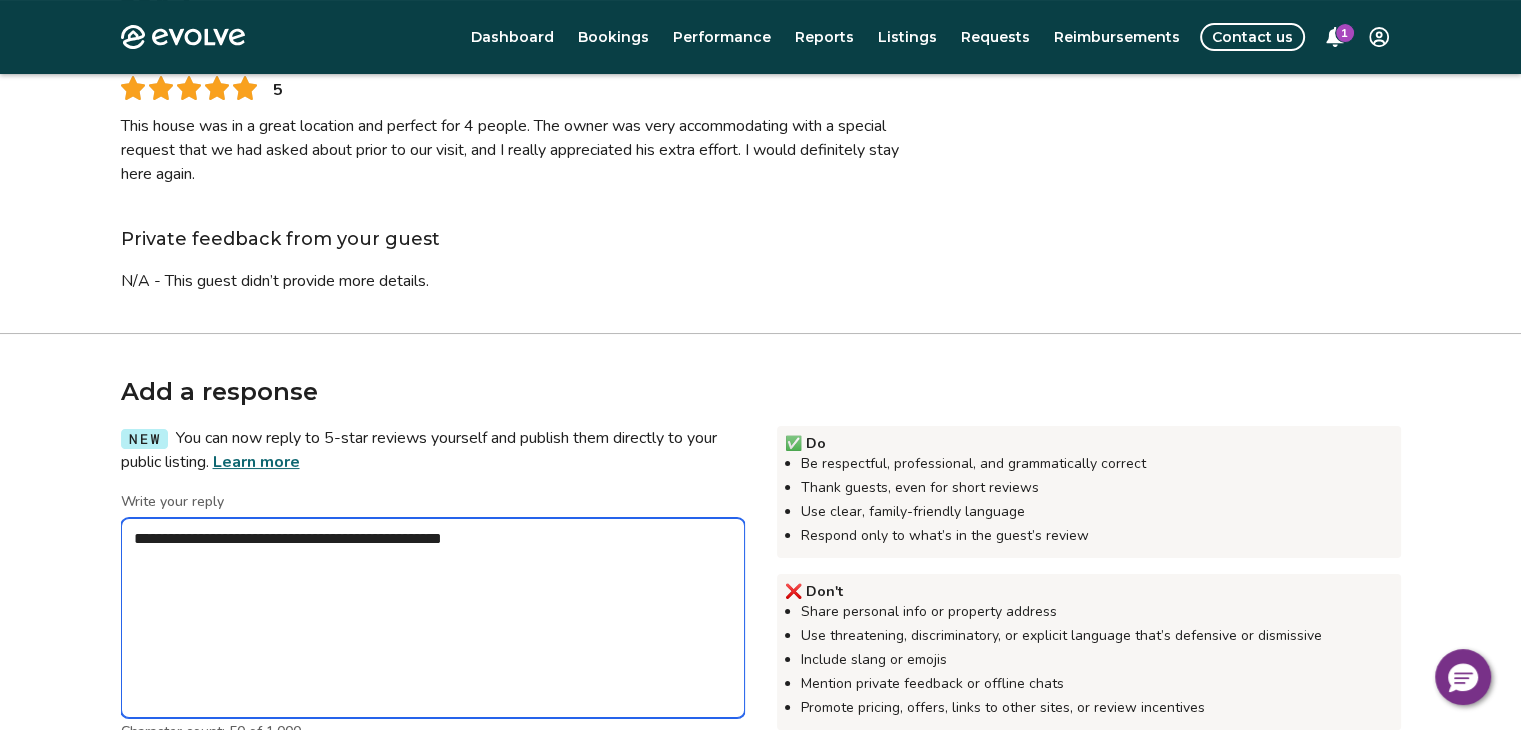 type on "*" 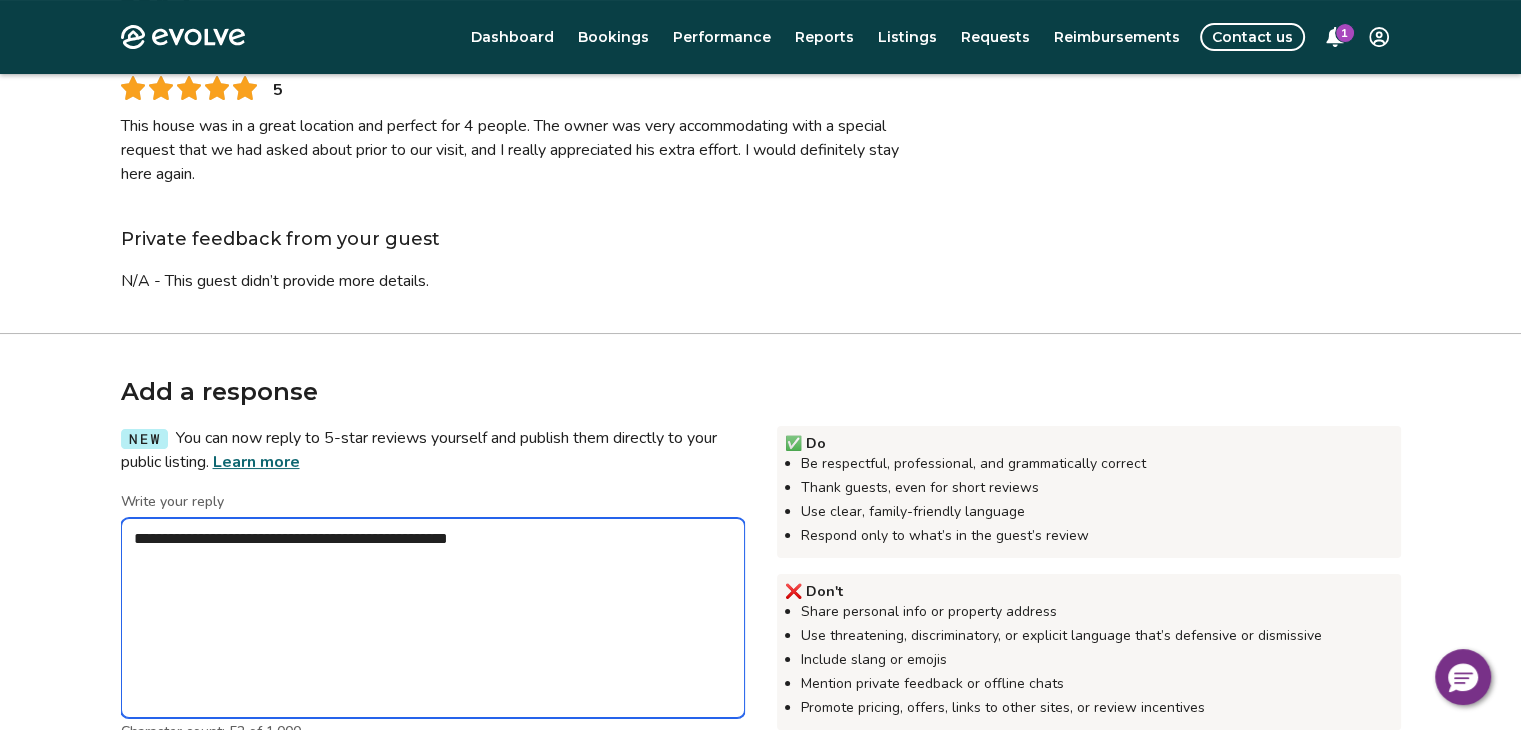 type on "*" 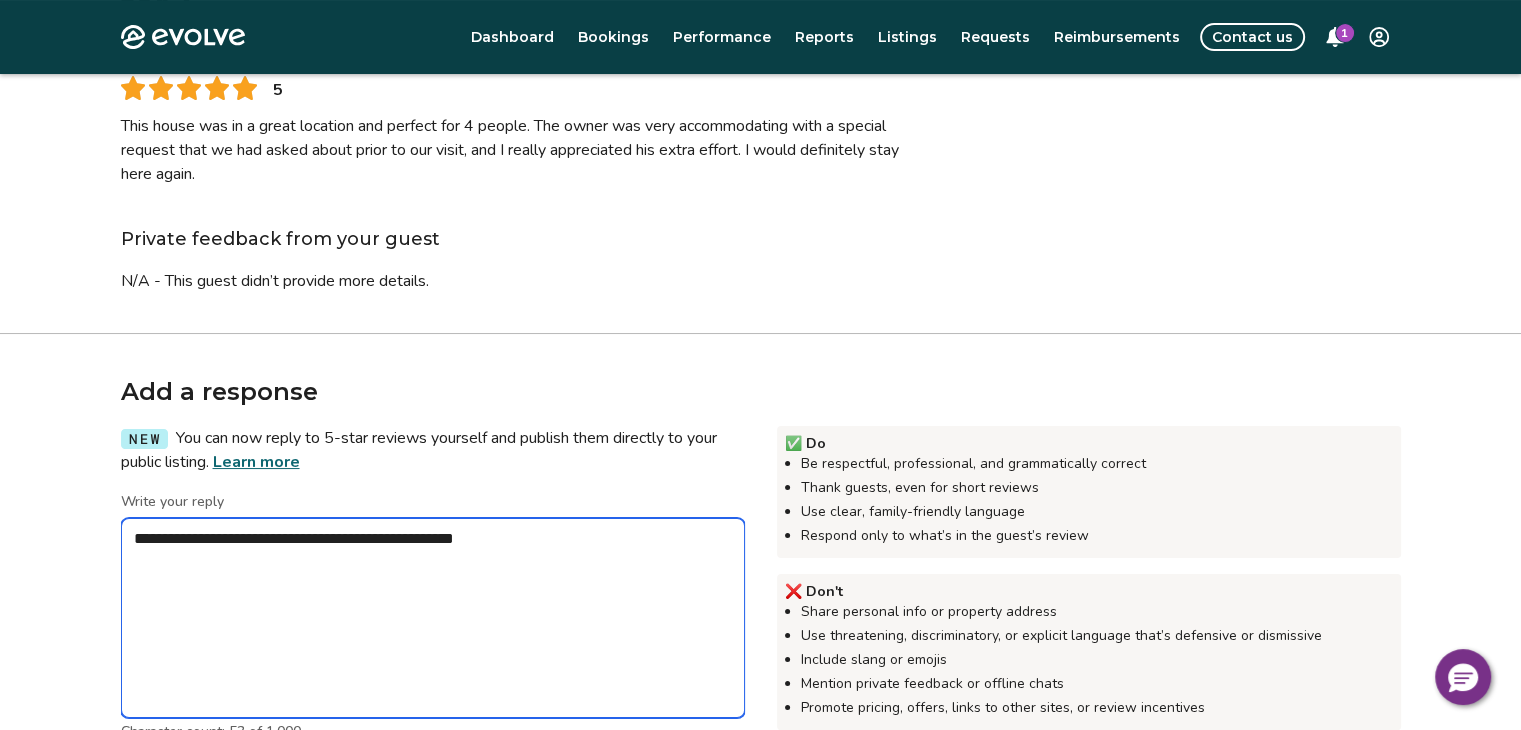 type on "*" 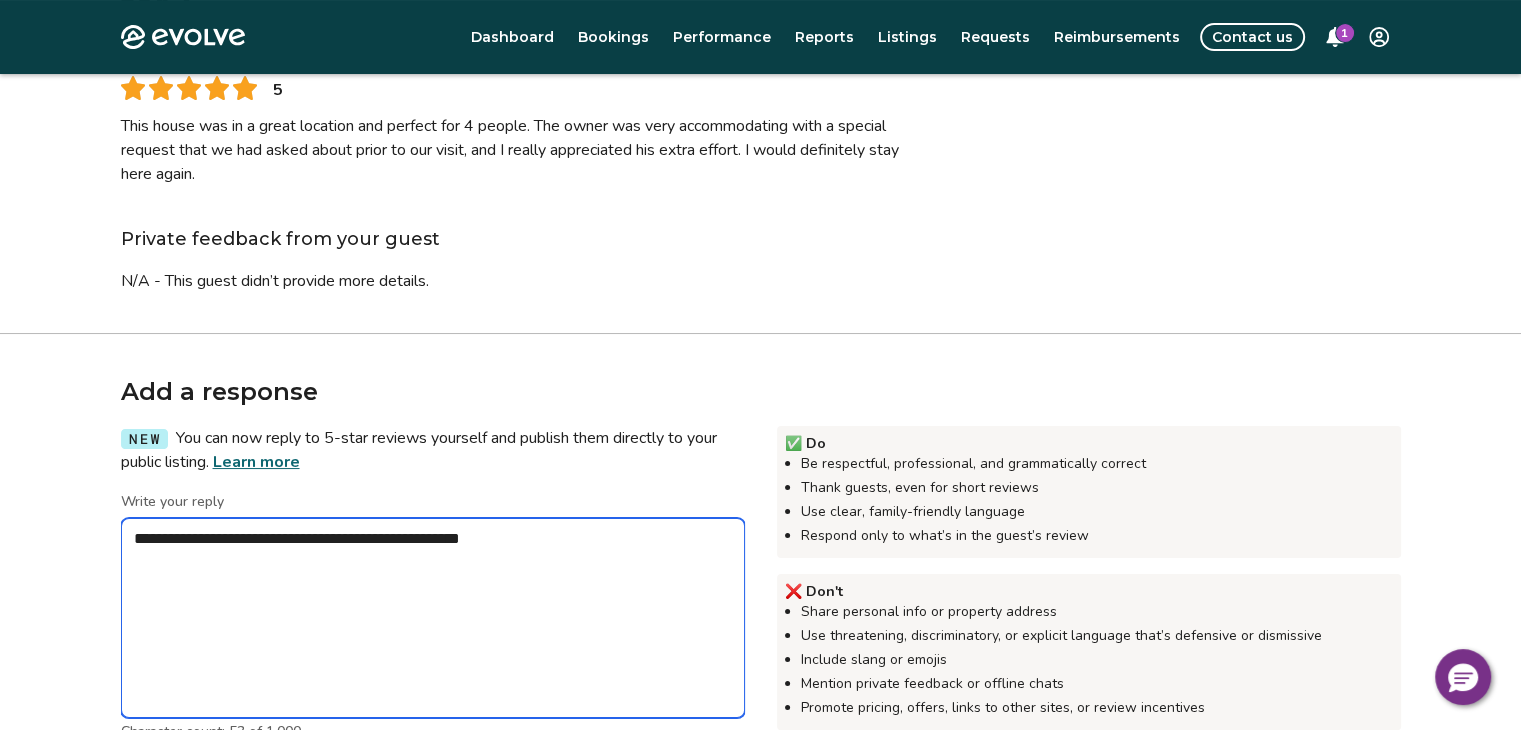 type on "*" 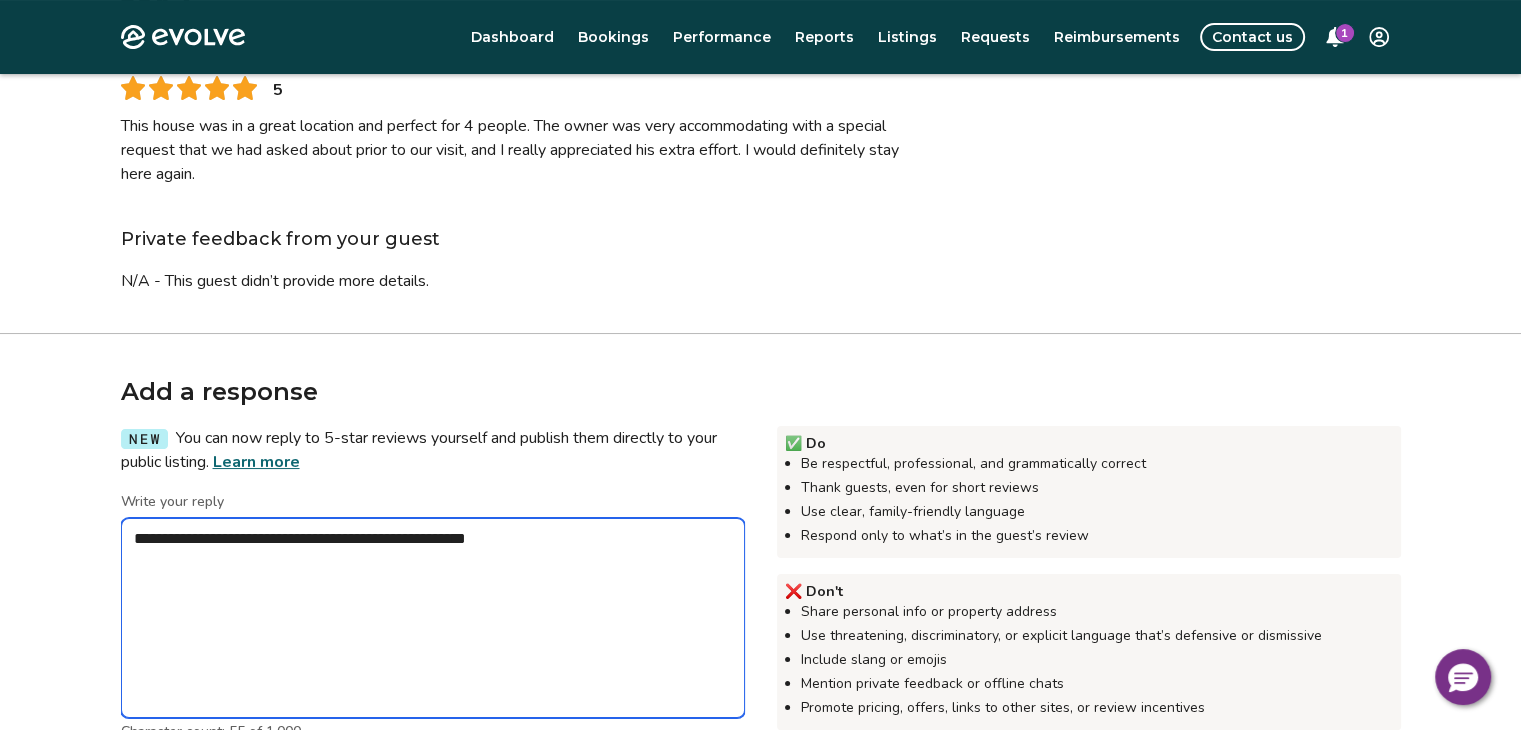 type on "*" 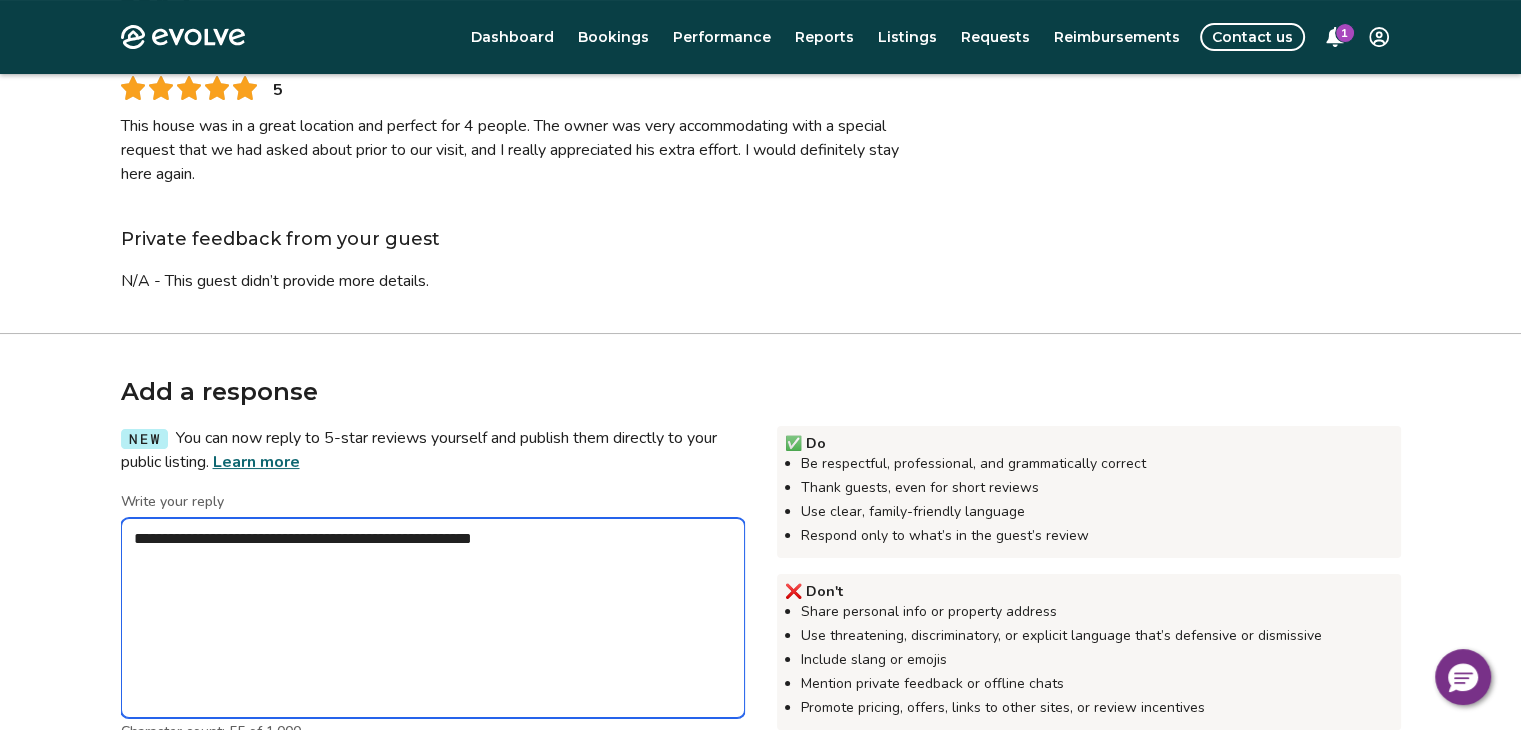 type on "*" 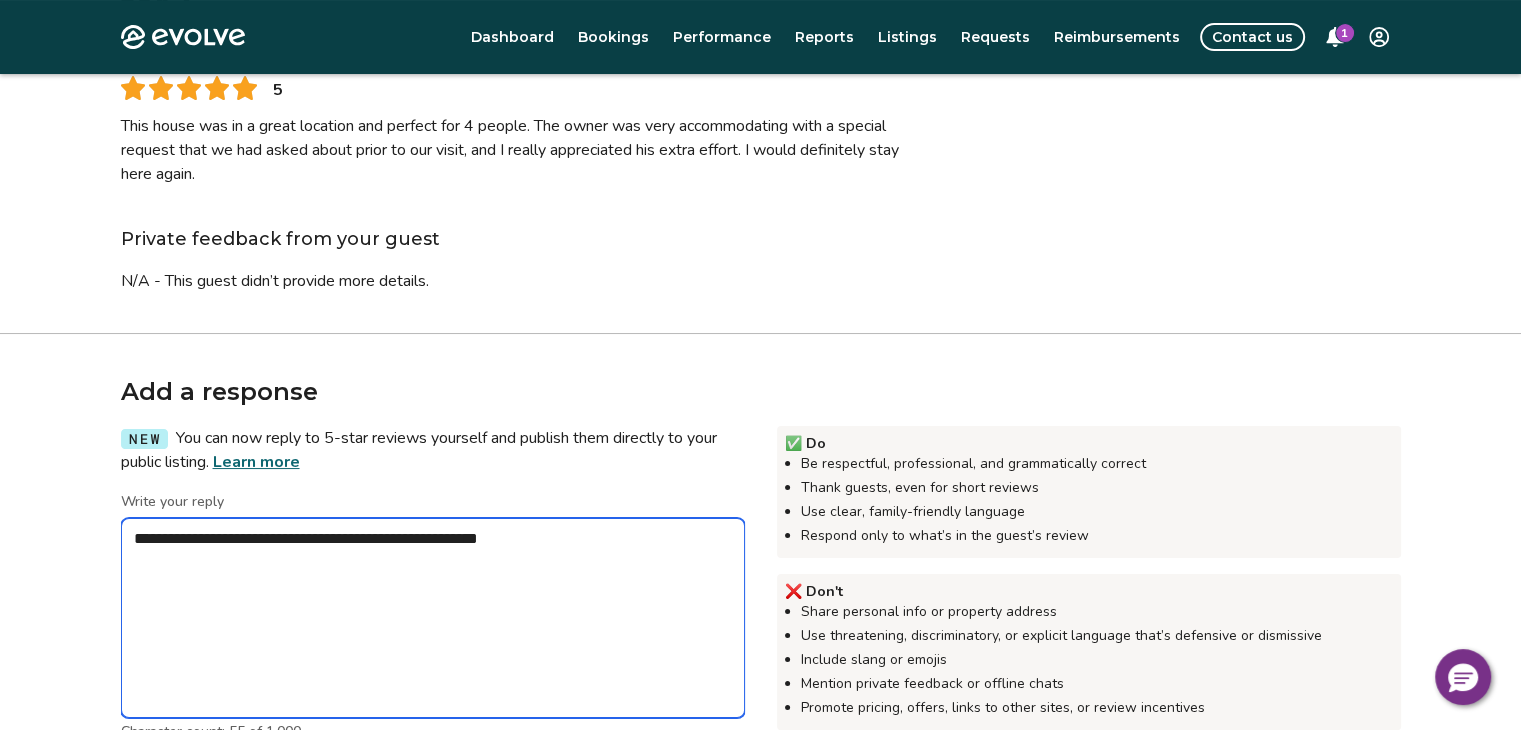 type on "*" 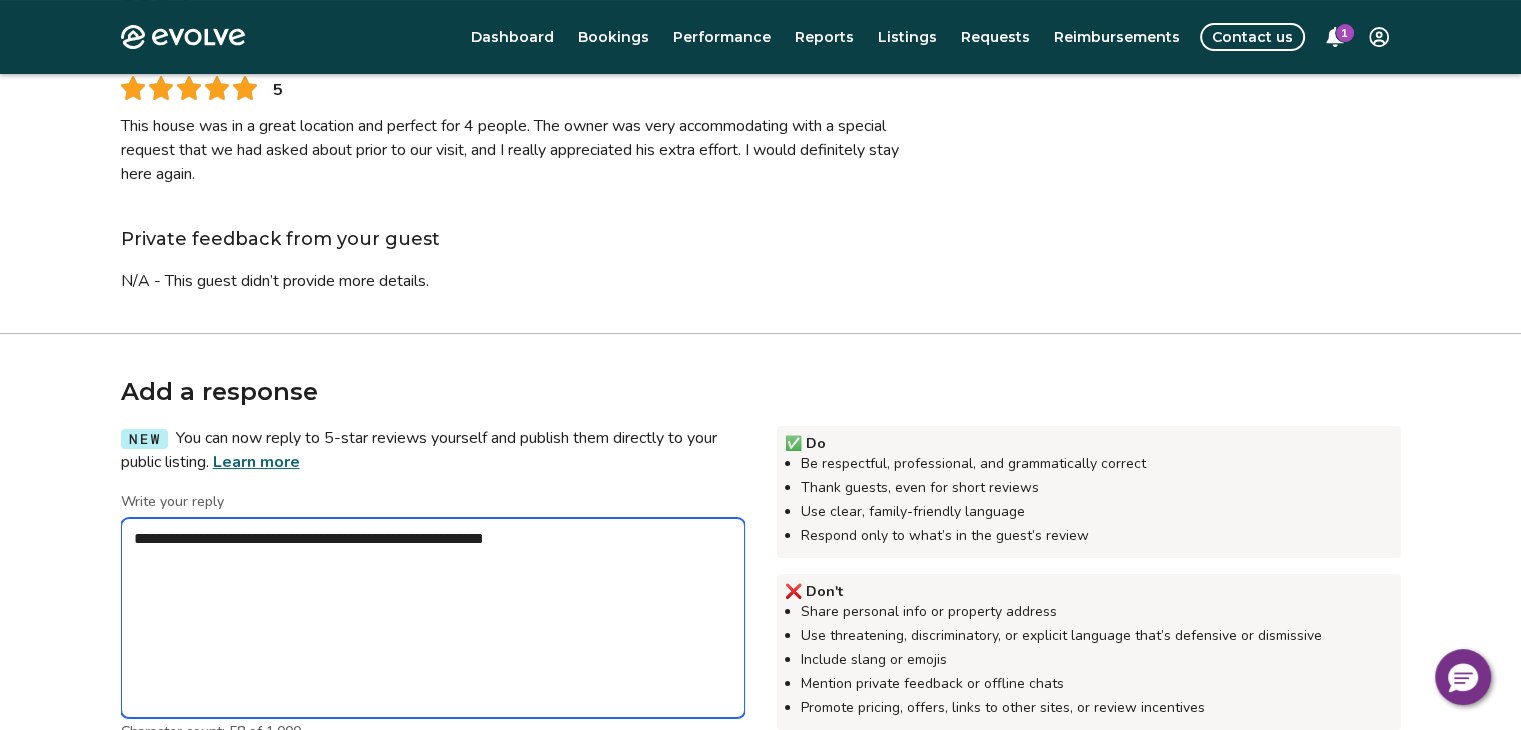 type on "*" 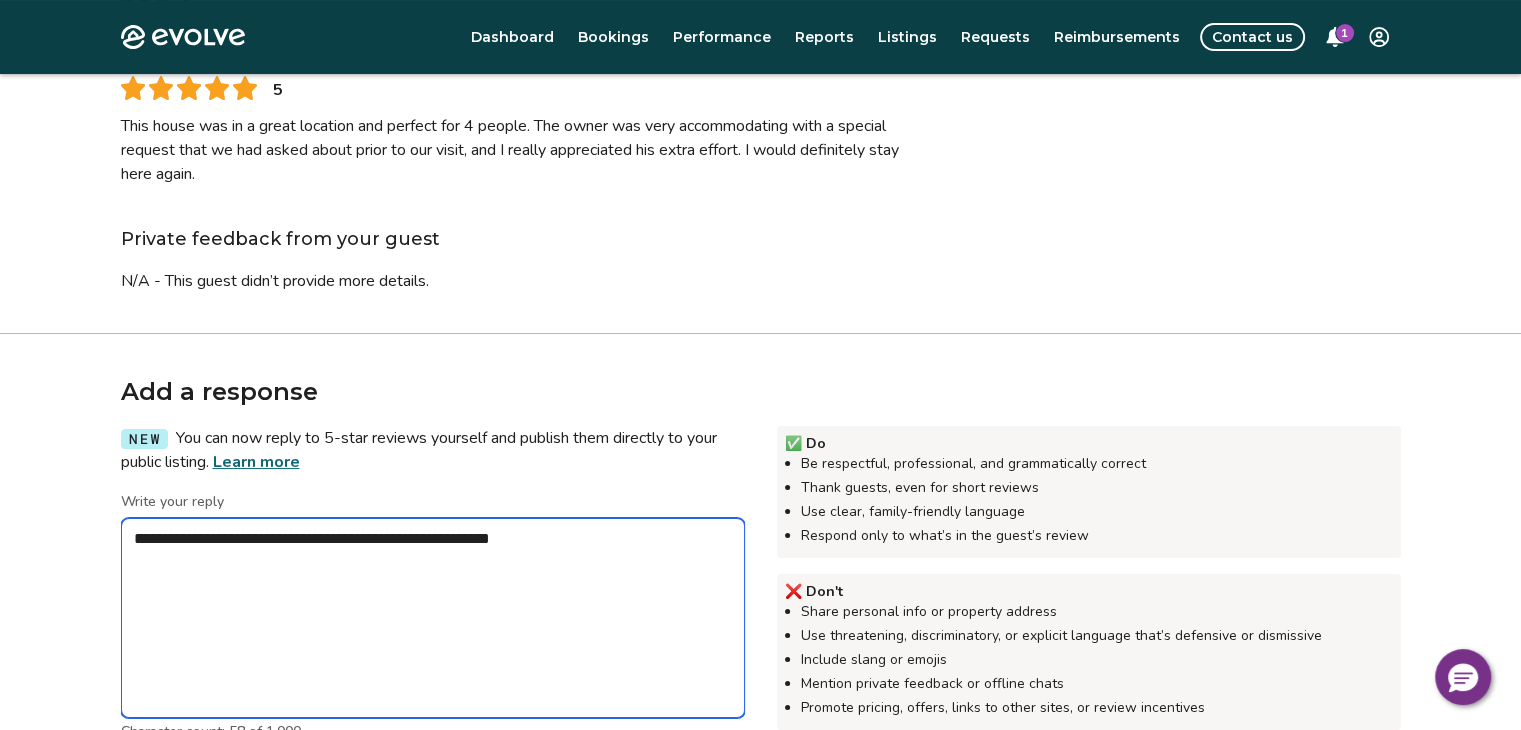 type on "*" 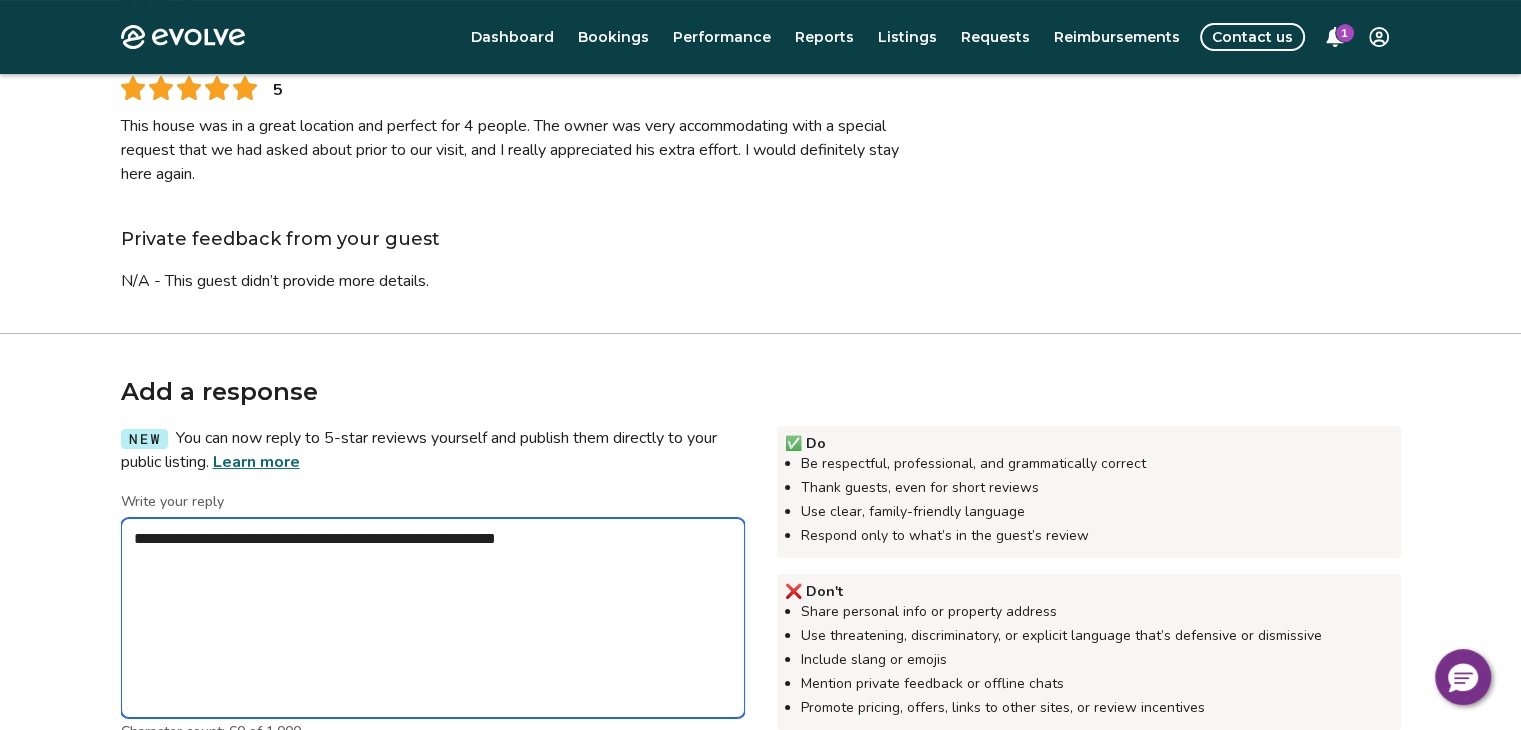 type on "*" 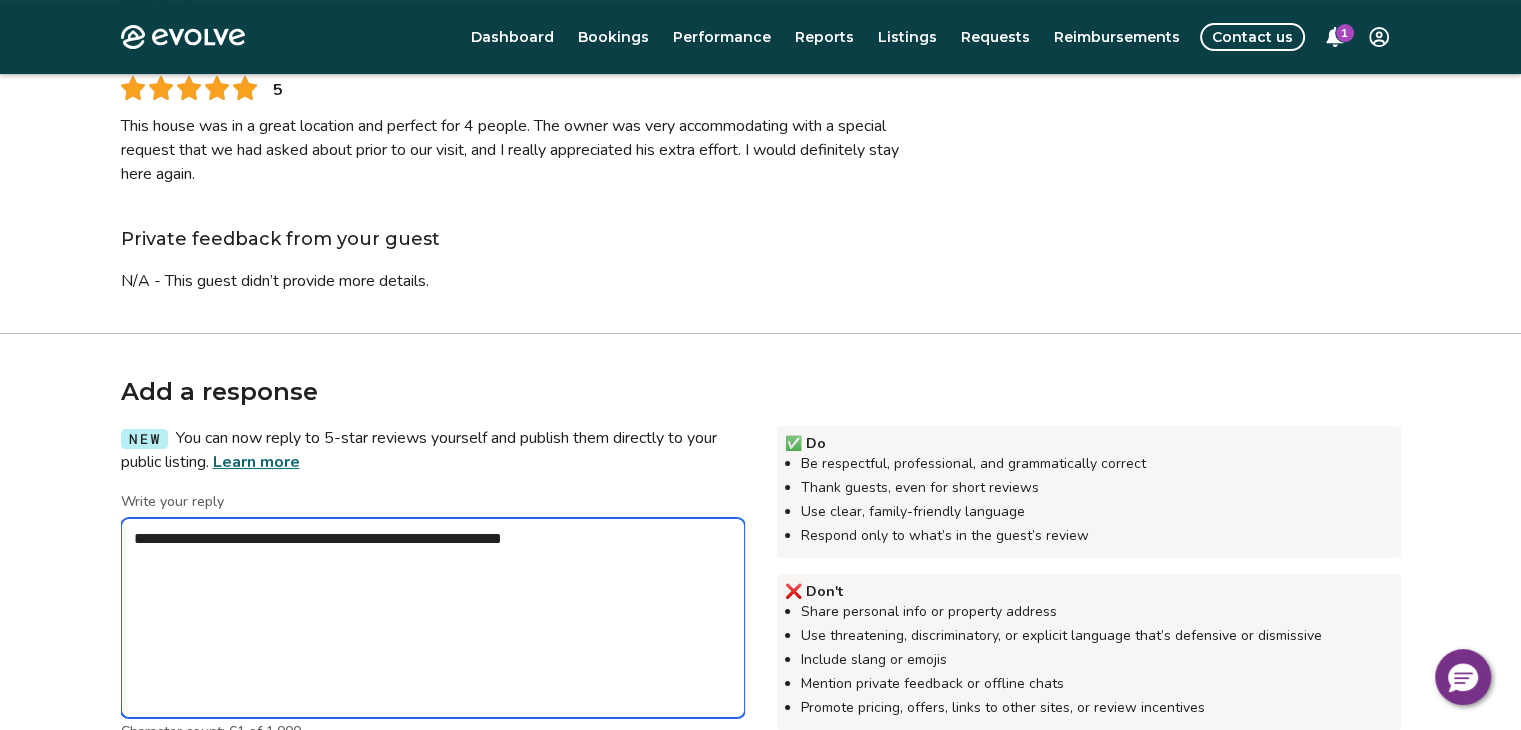 type on "*" 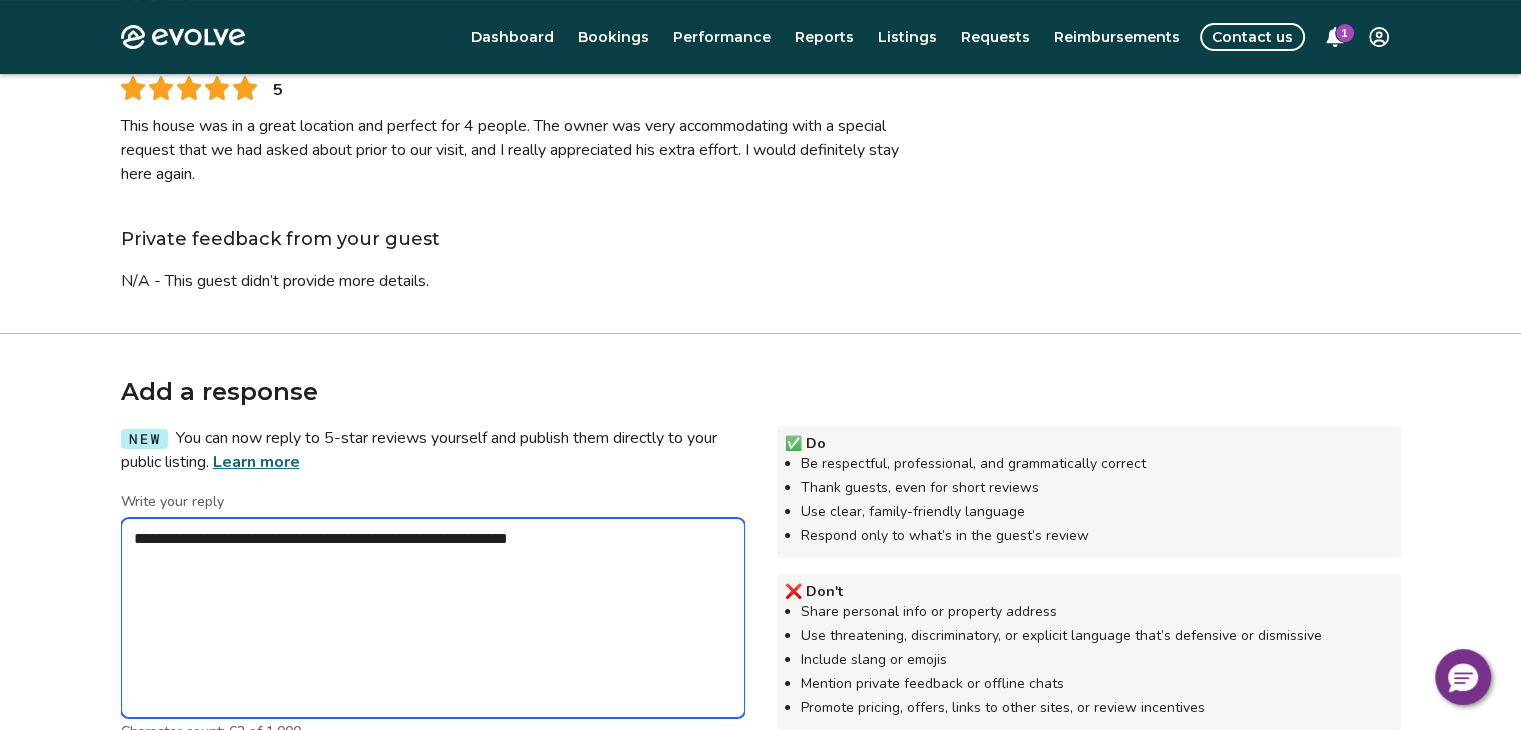 type on "*" 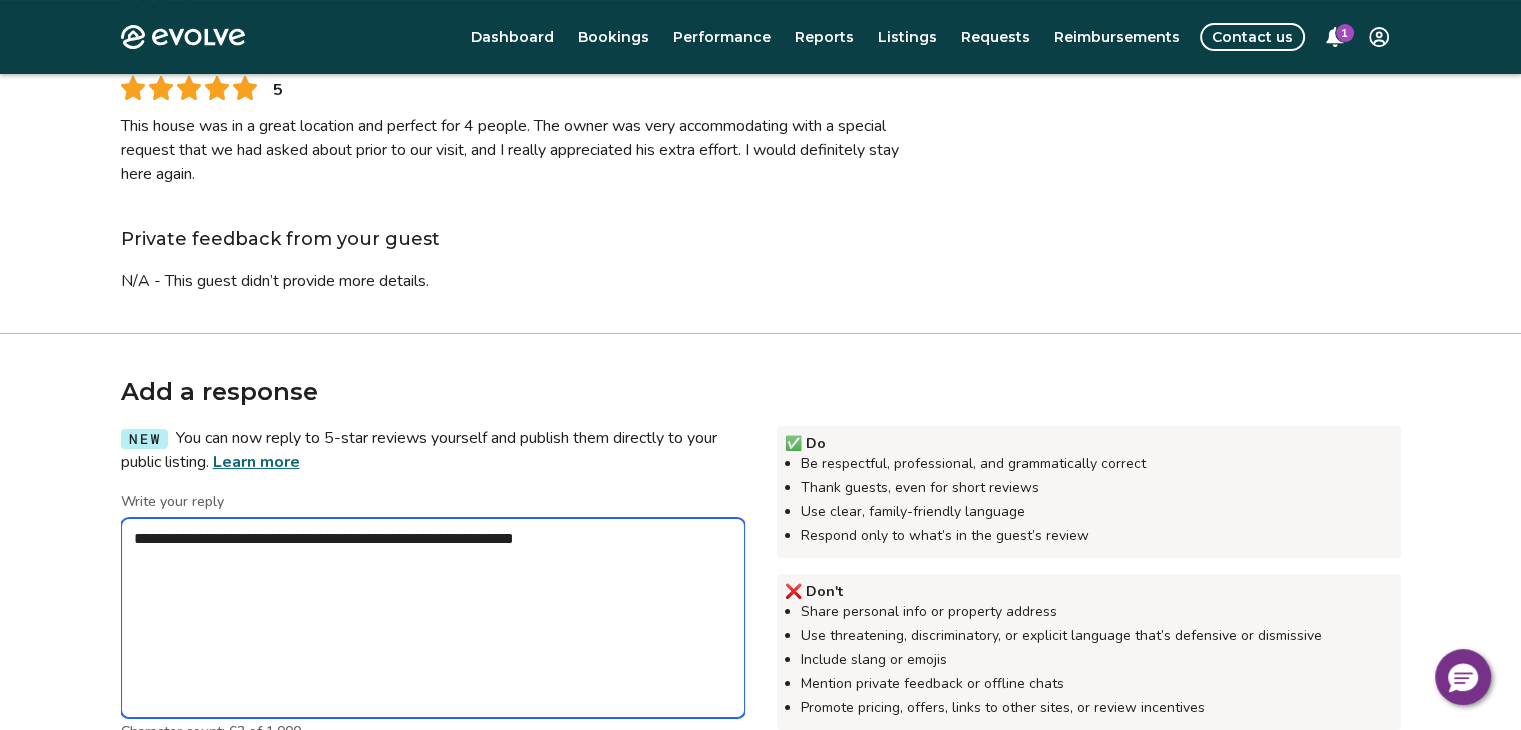 type on "*" 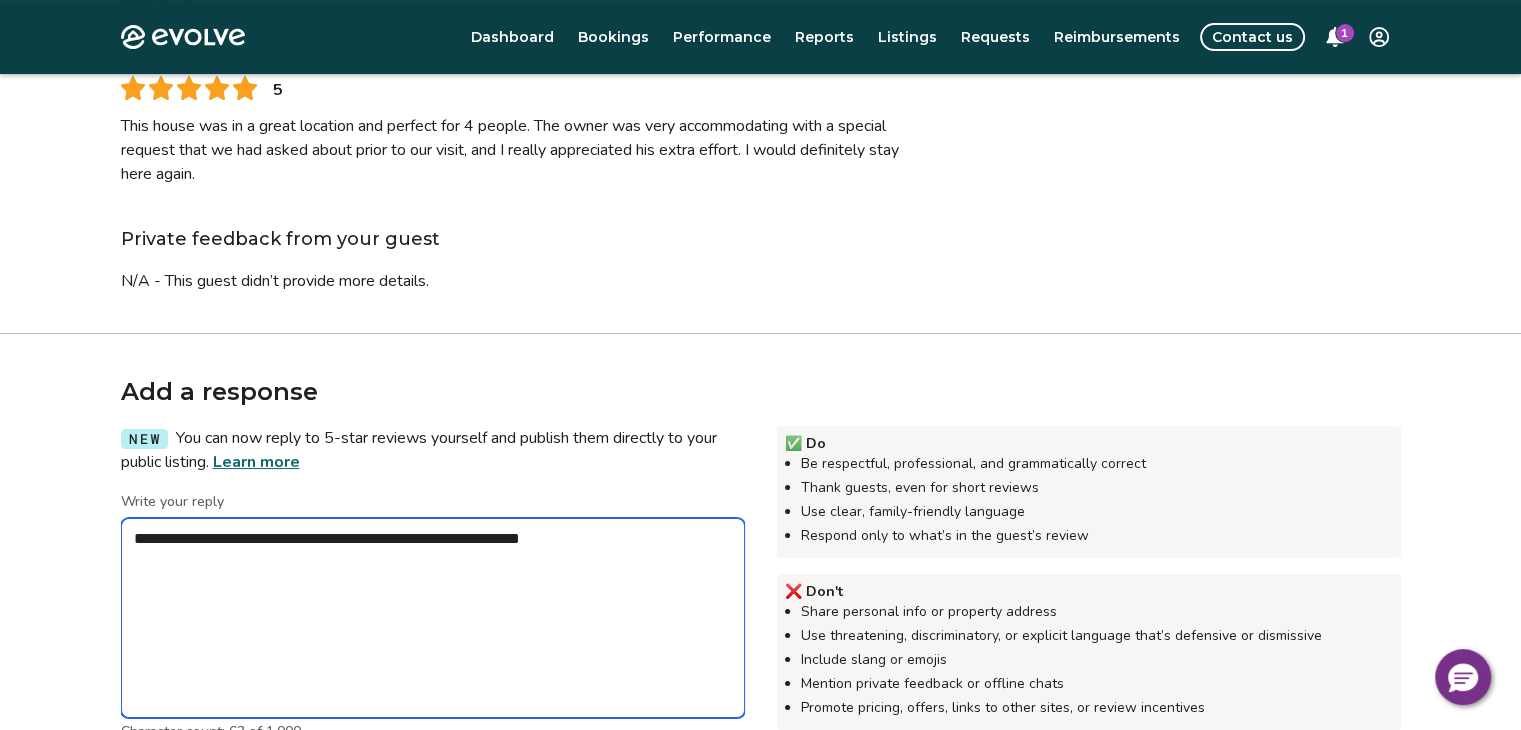 type on "*" 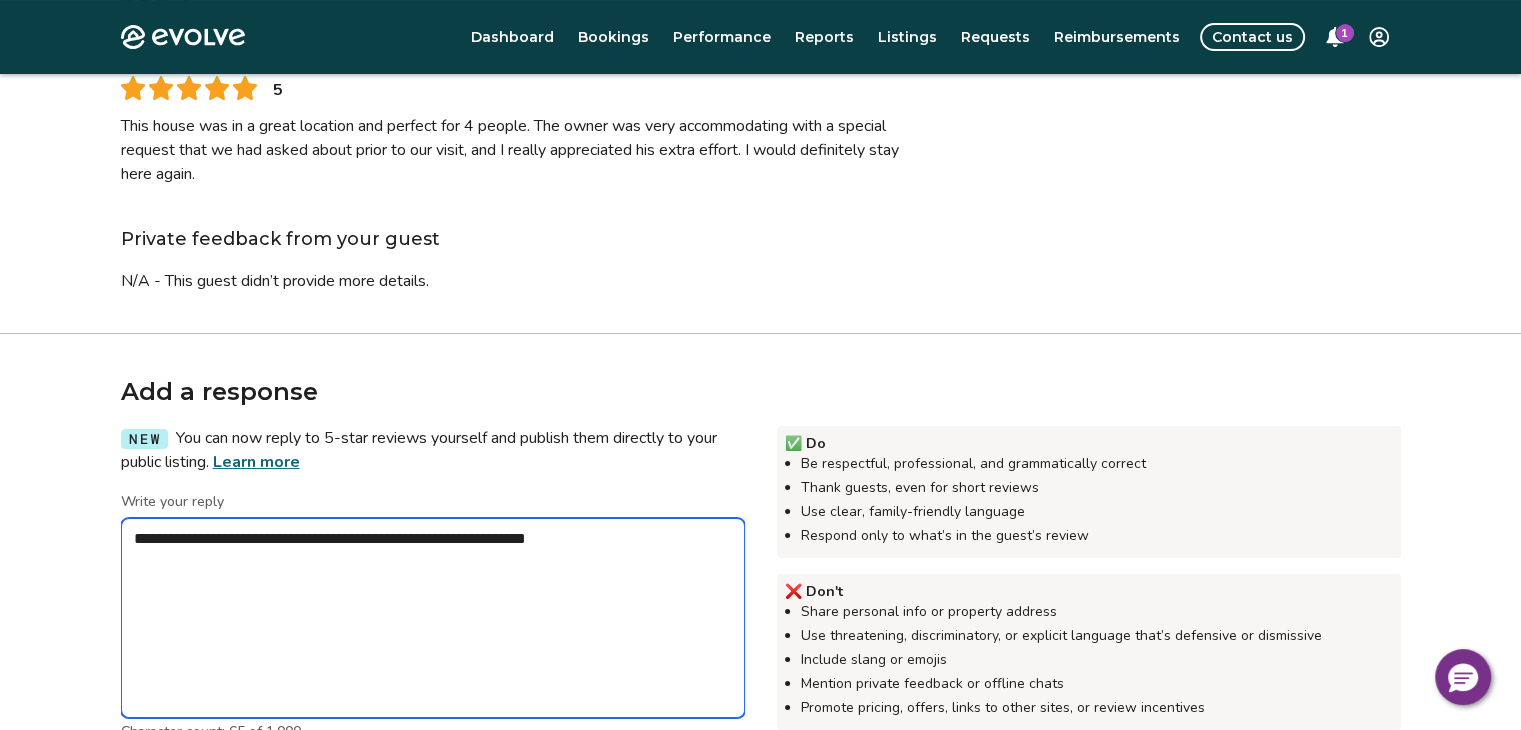 type on "*" 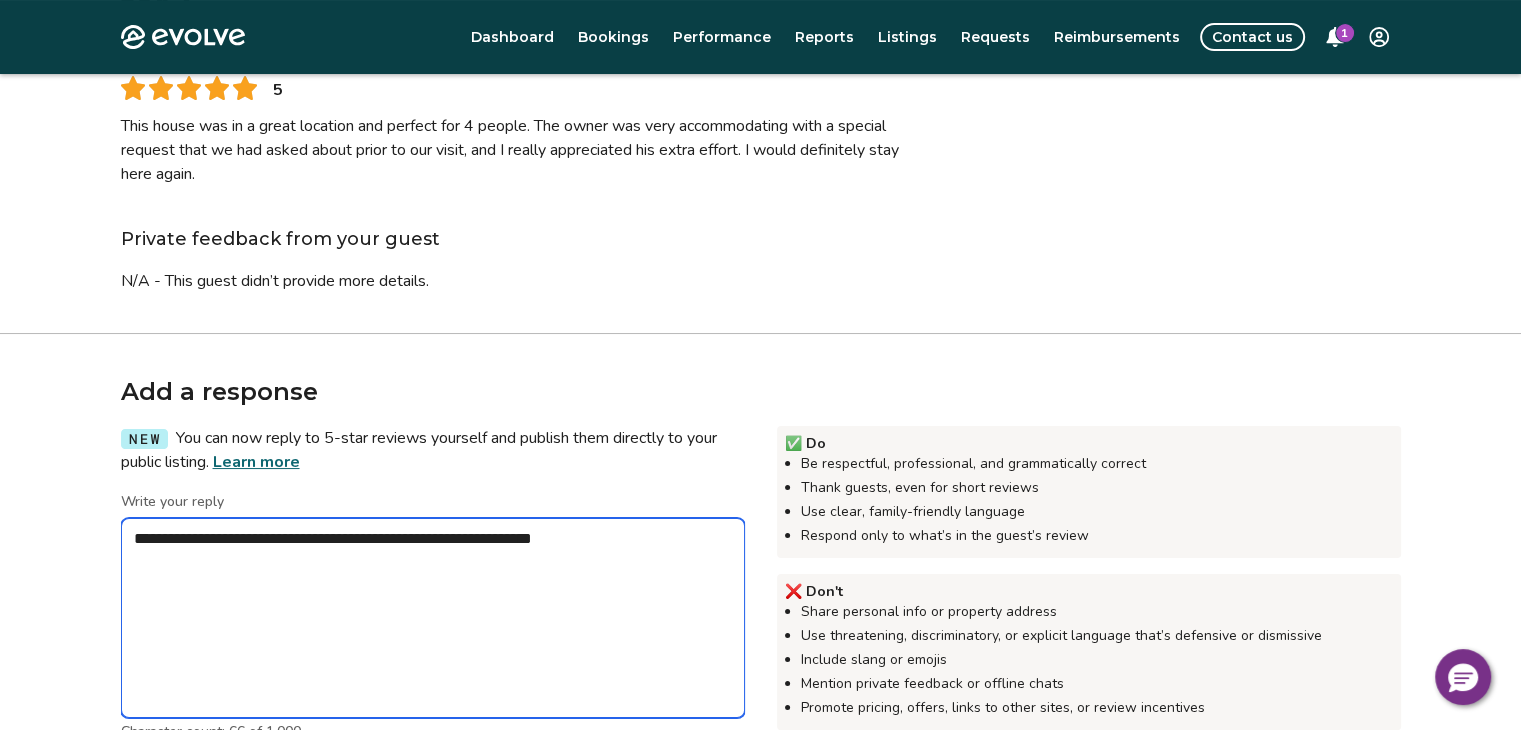type on "*" 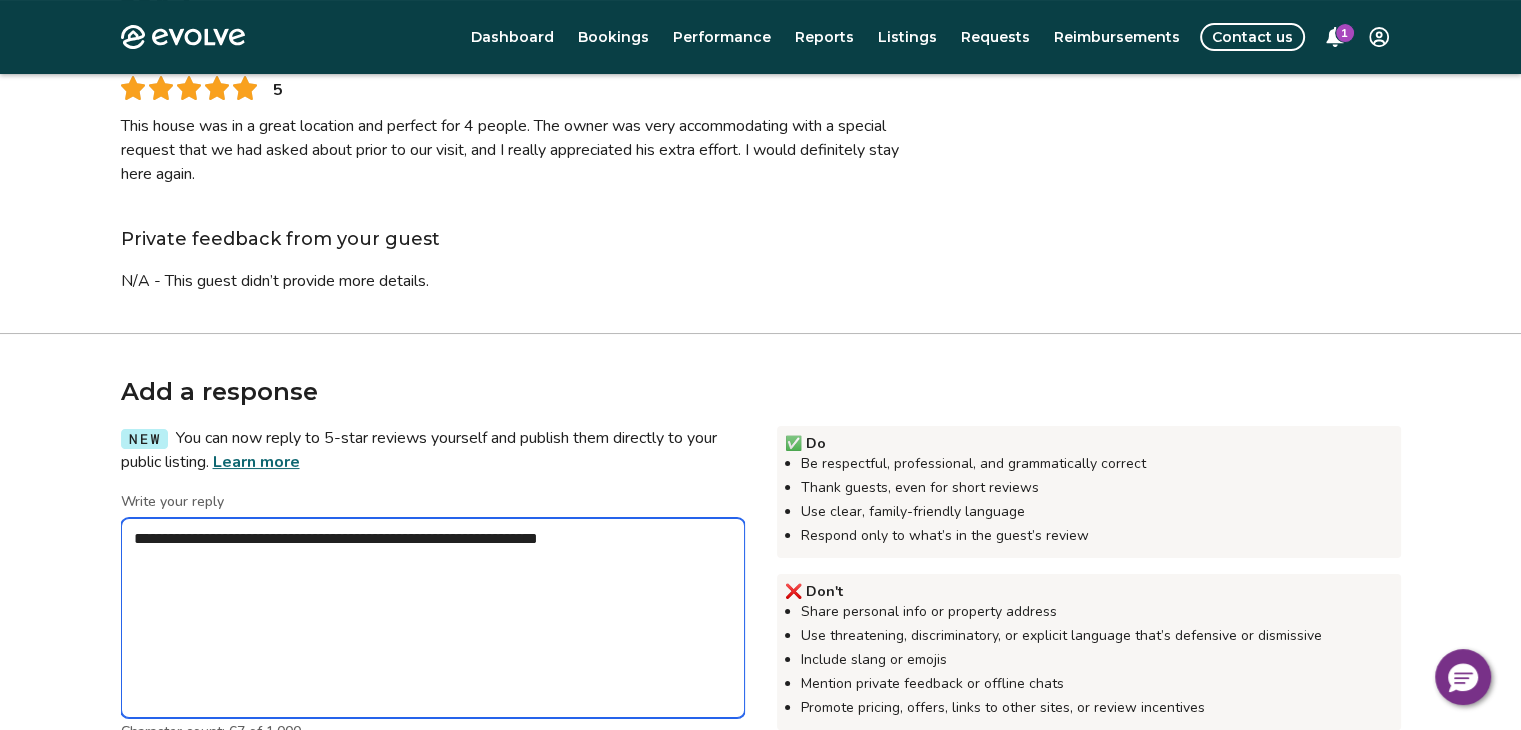 type on "*" 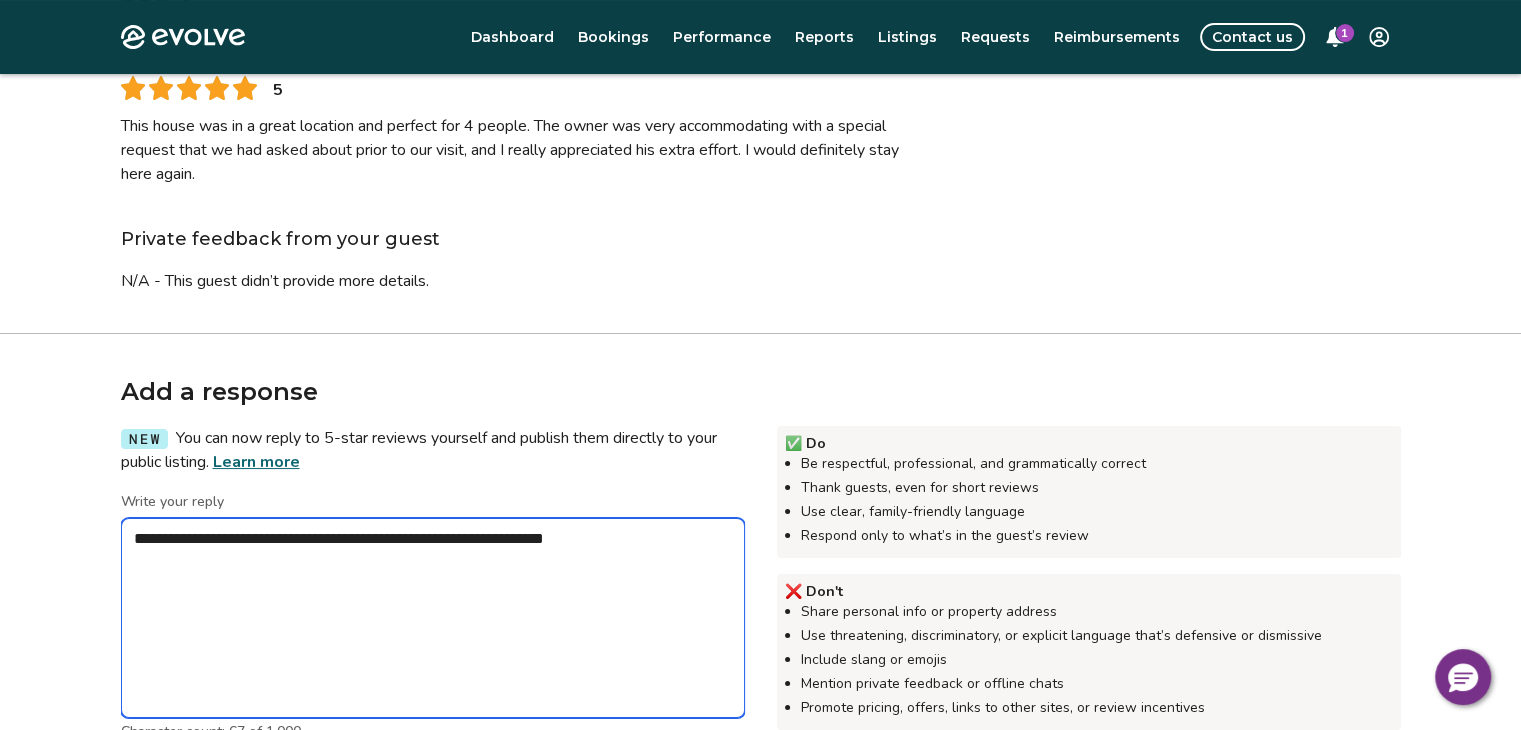 type on "*" 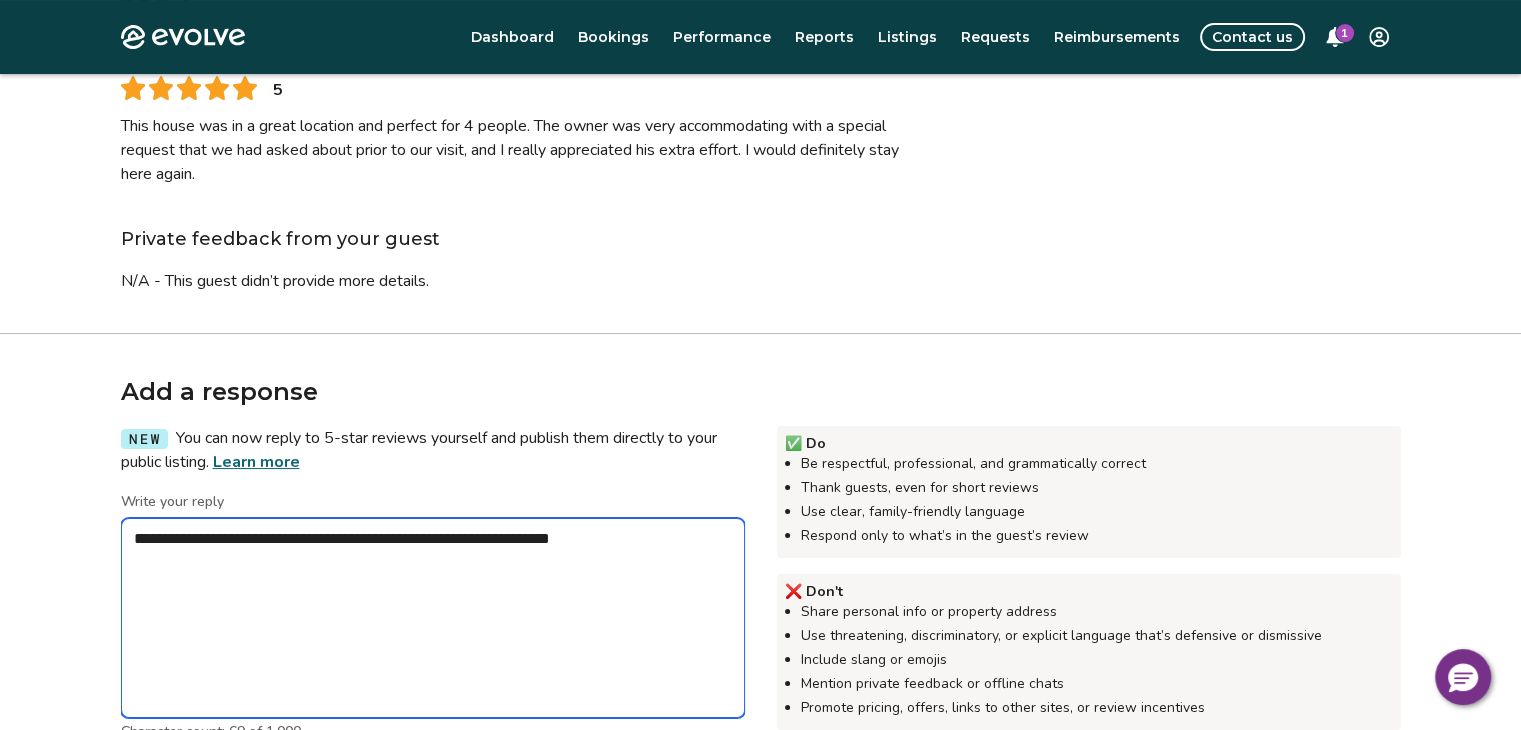 type on "*" 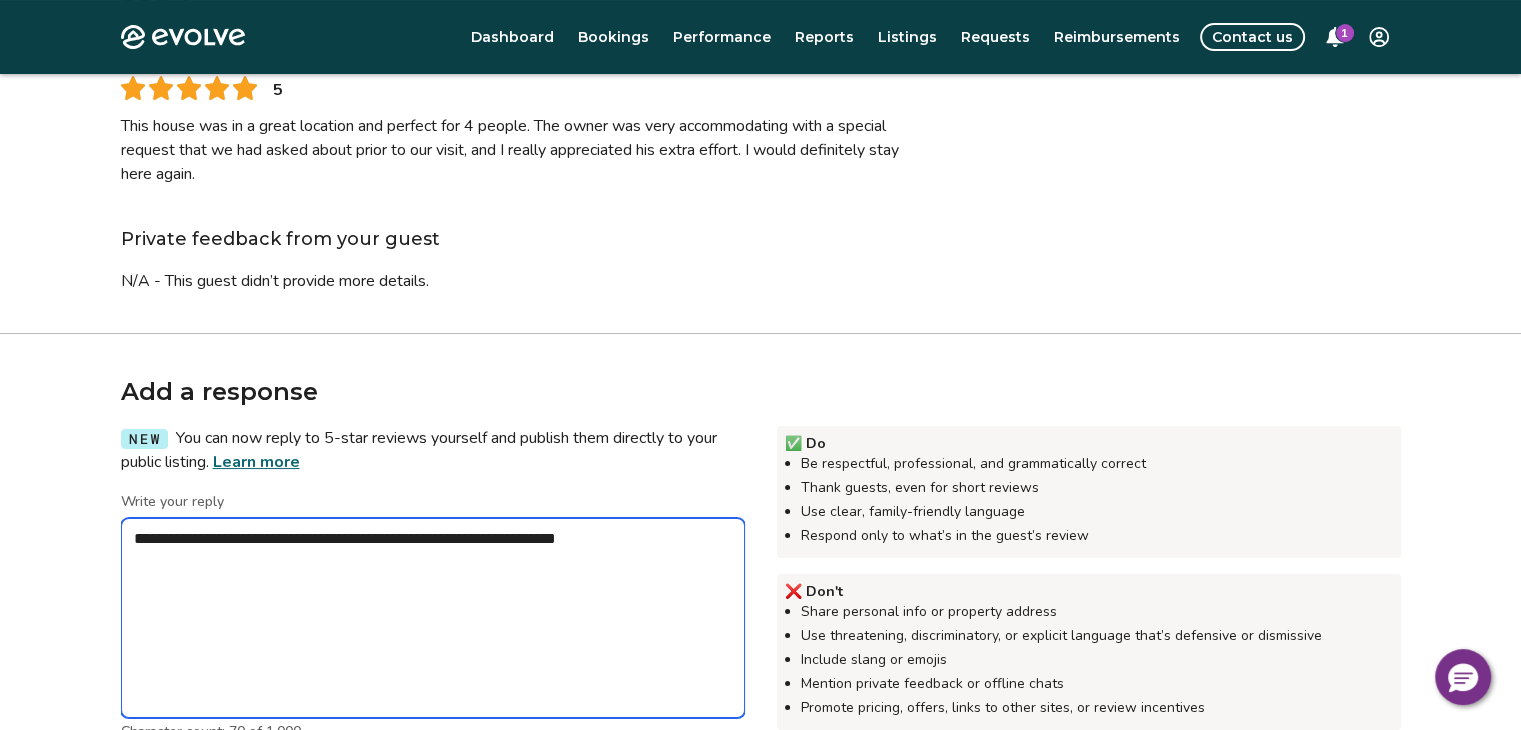 type on "*" 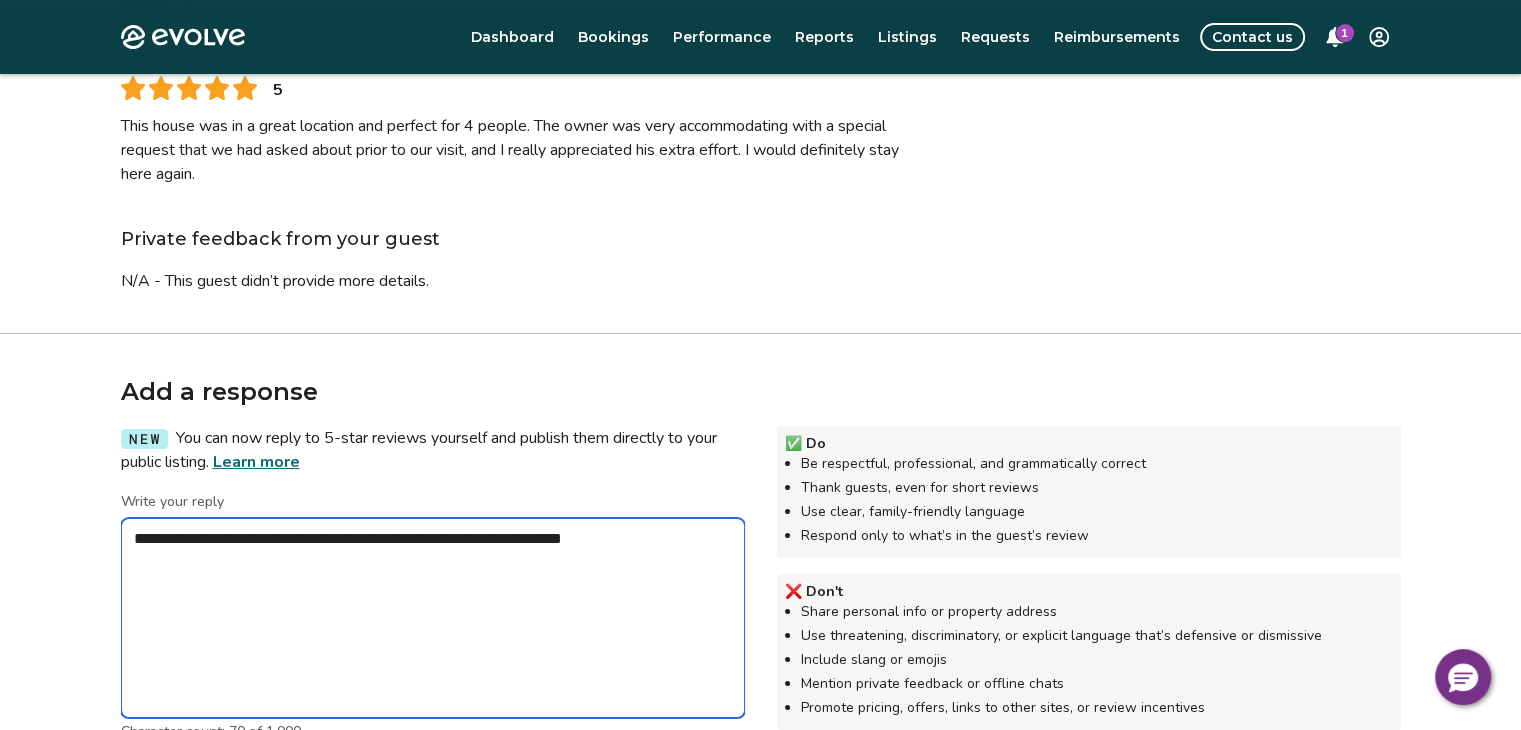 type on "*" 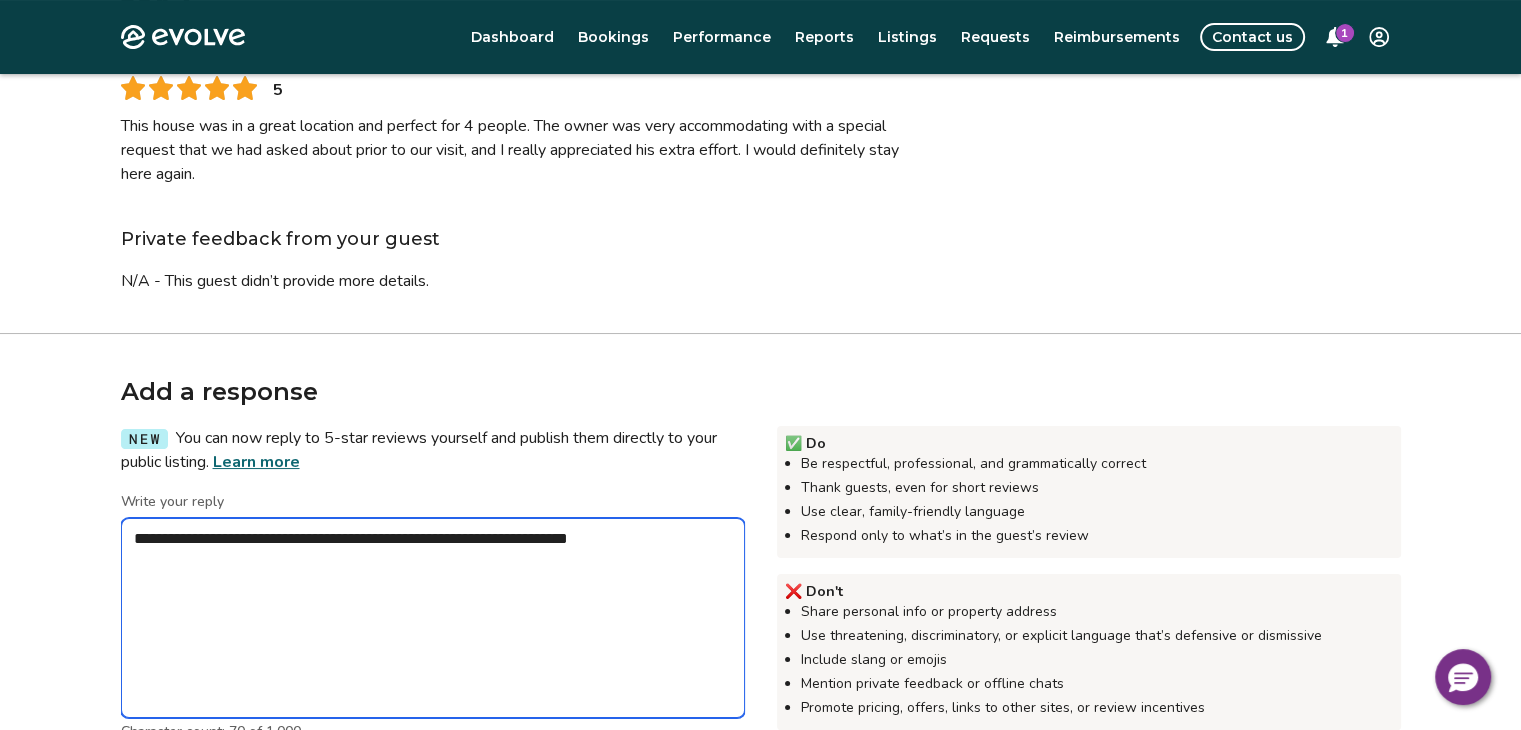 type on "*" 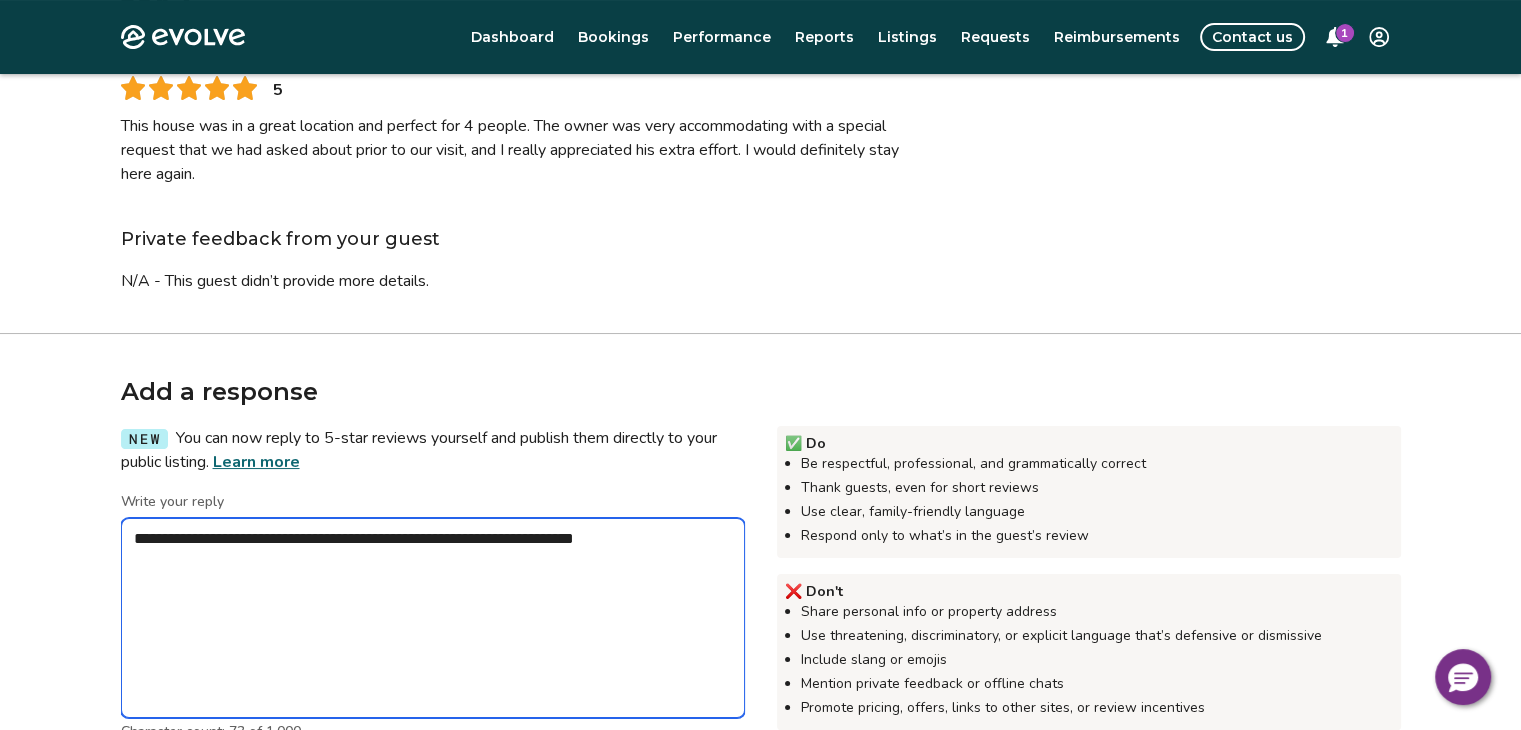 type on "*" 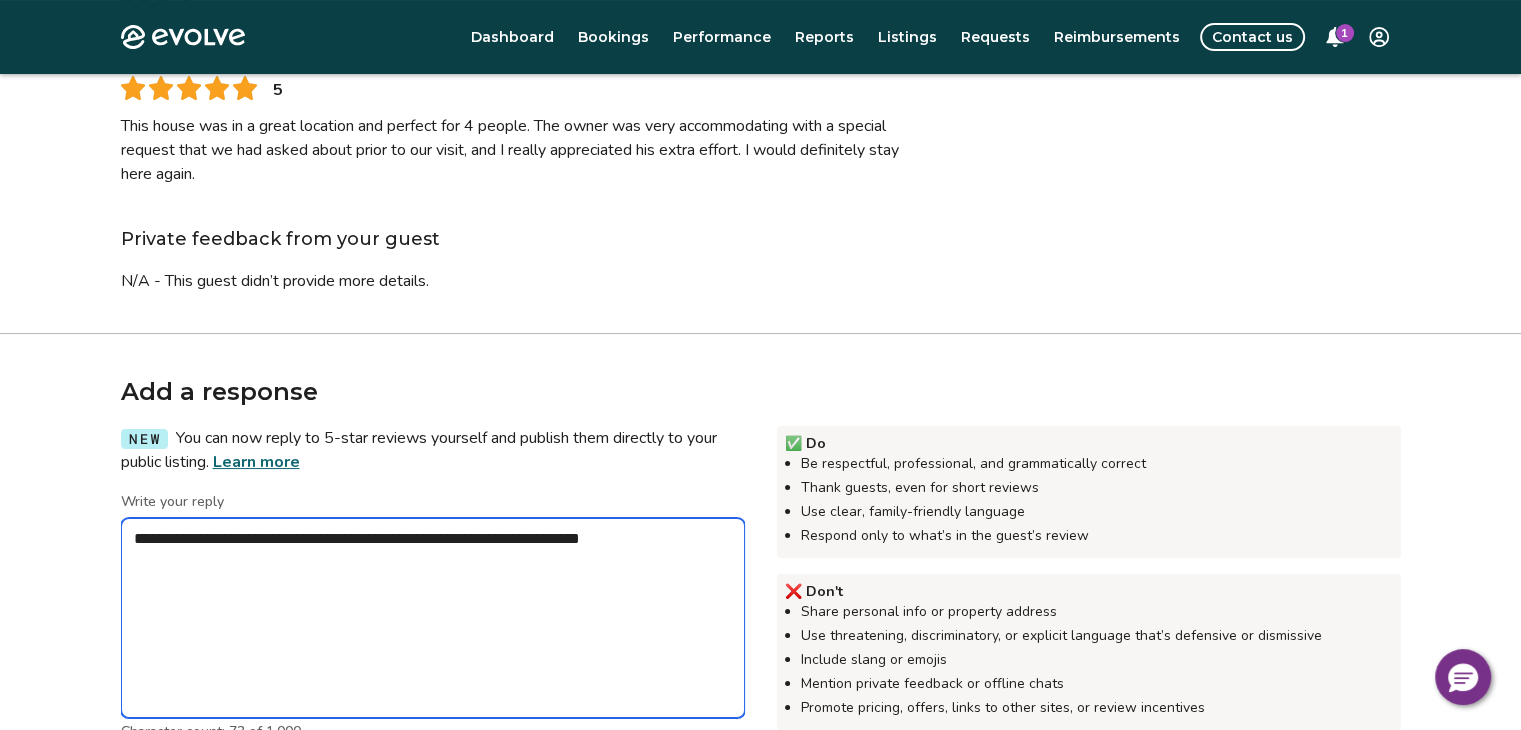 type on "*" 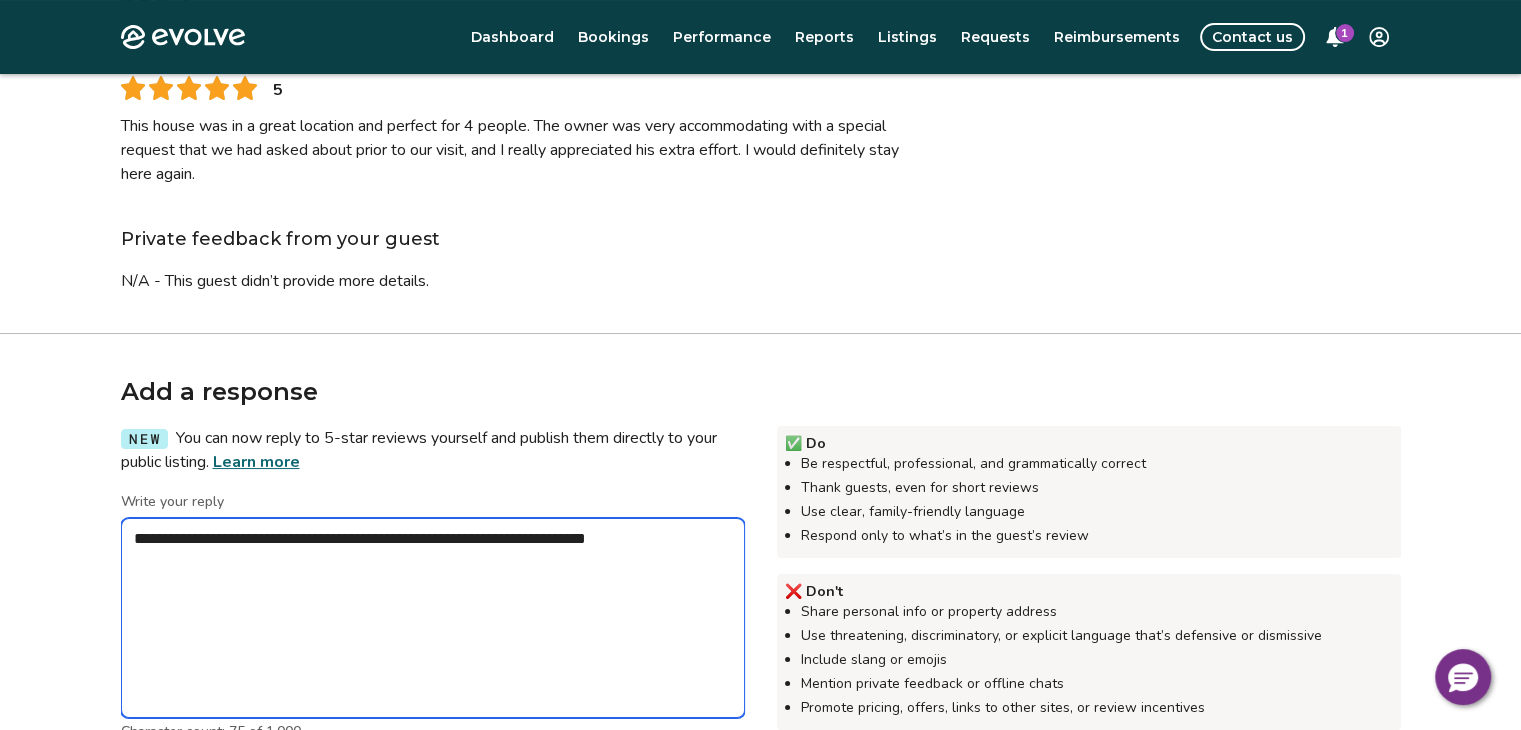 type on "*" 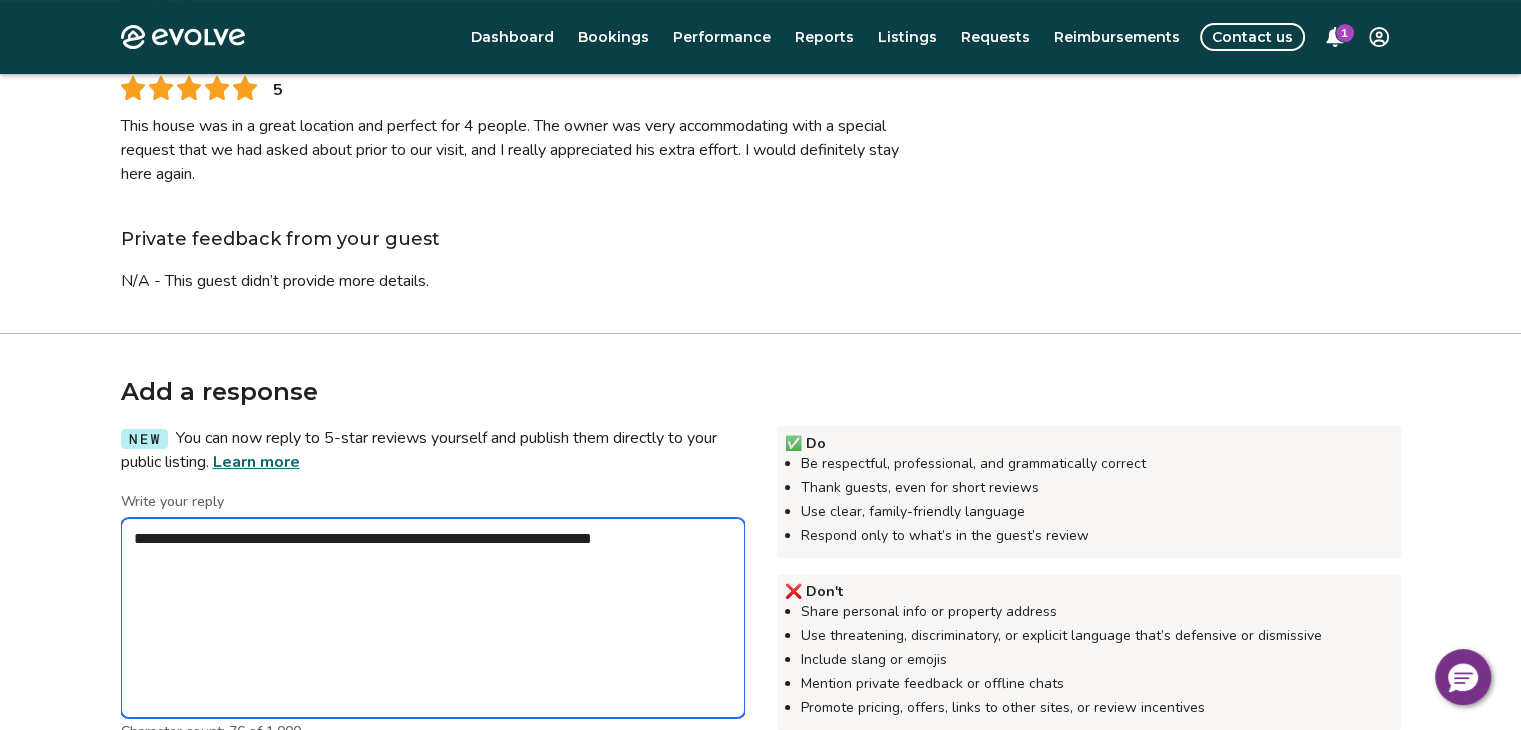 type on "*" 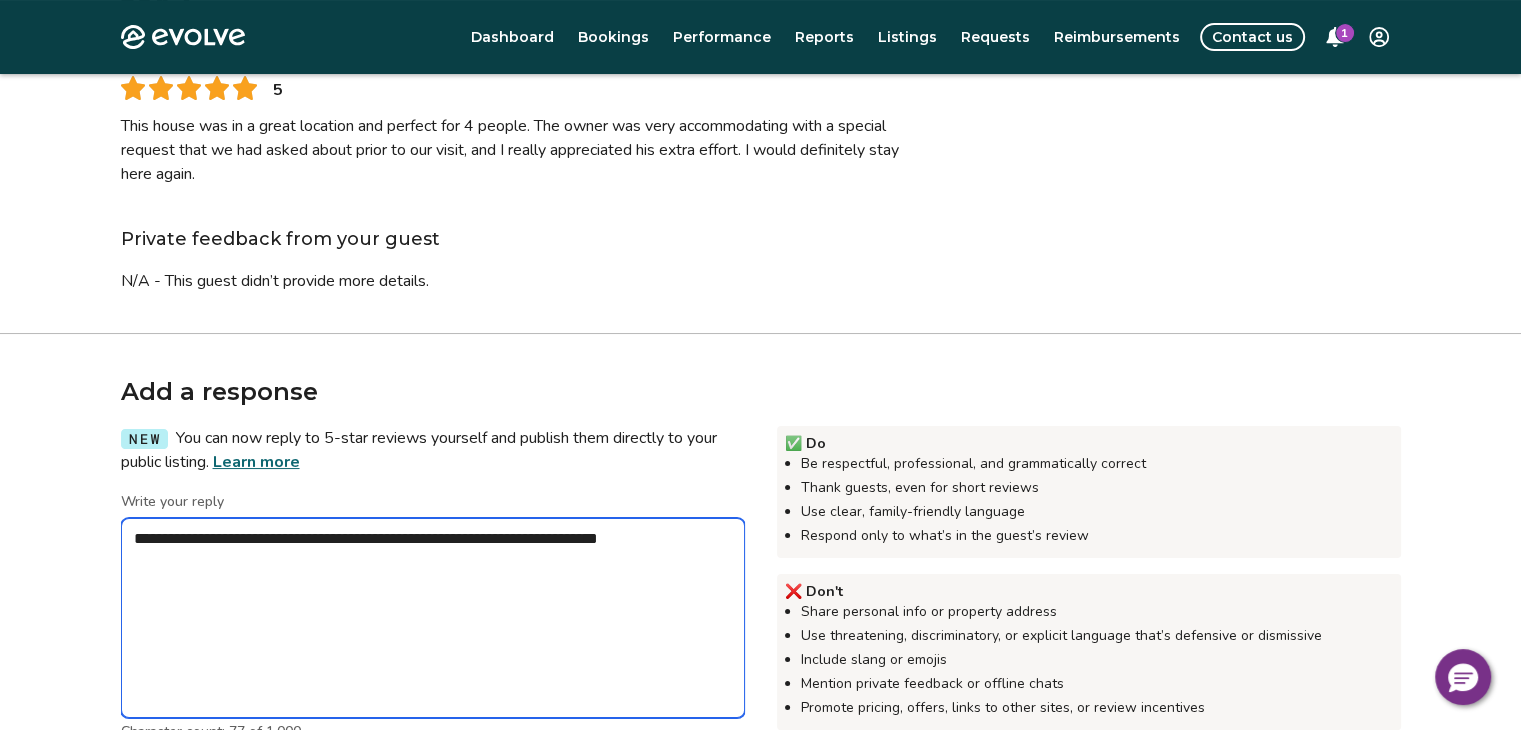 type on "*" 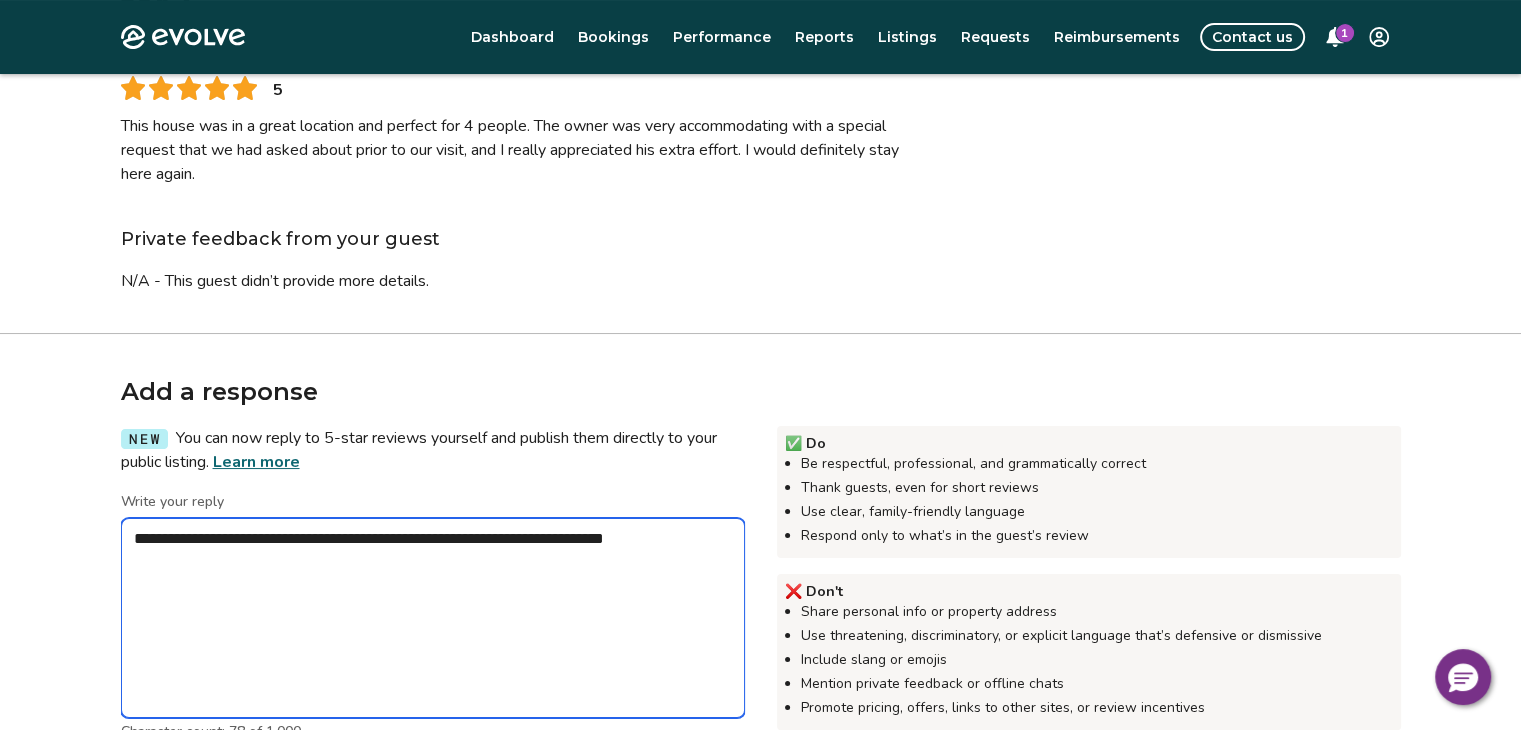 type on "*" 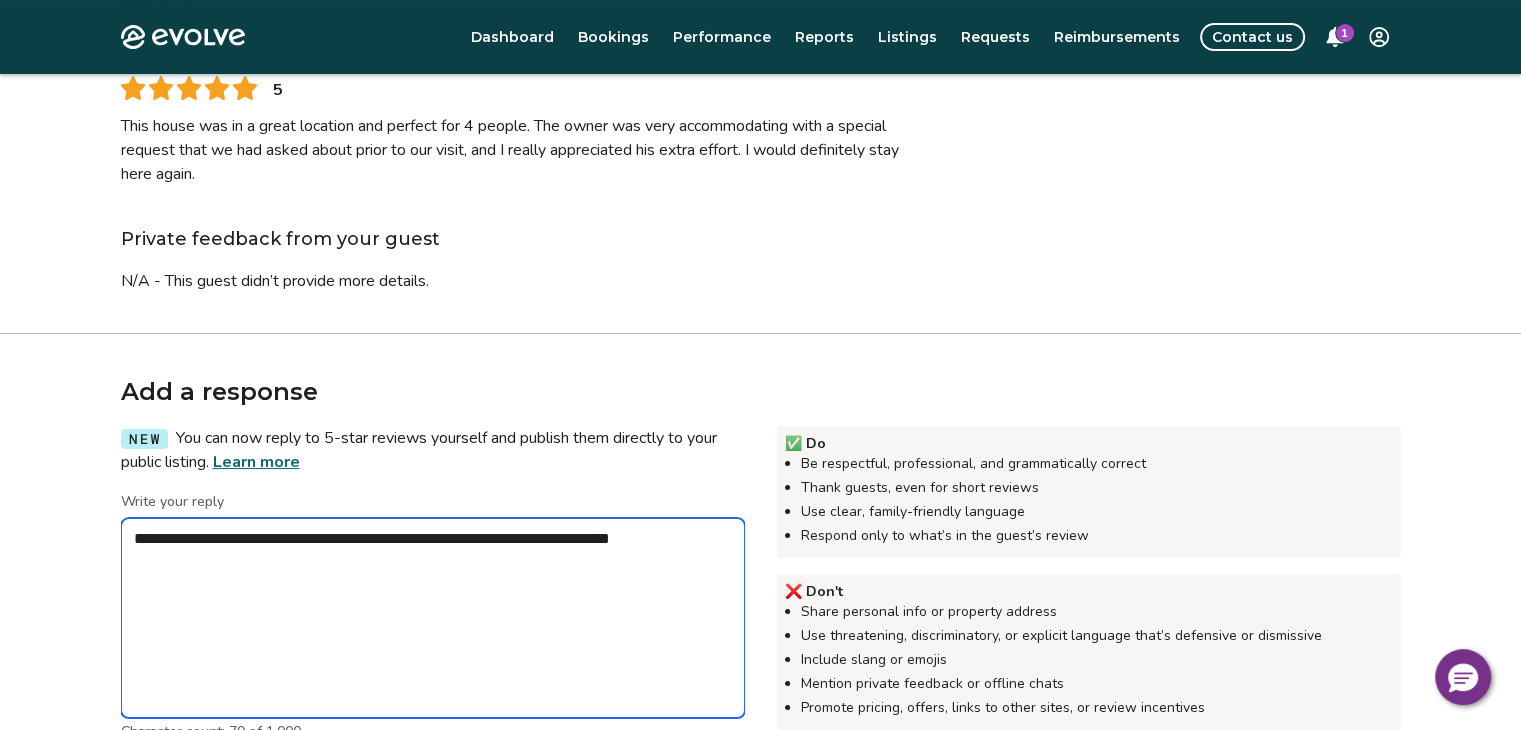 type on "*" 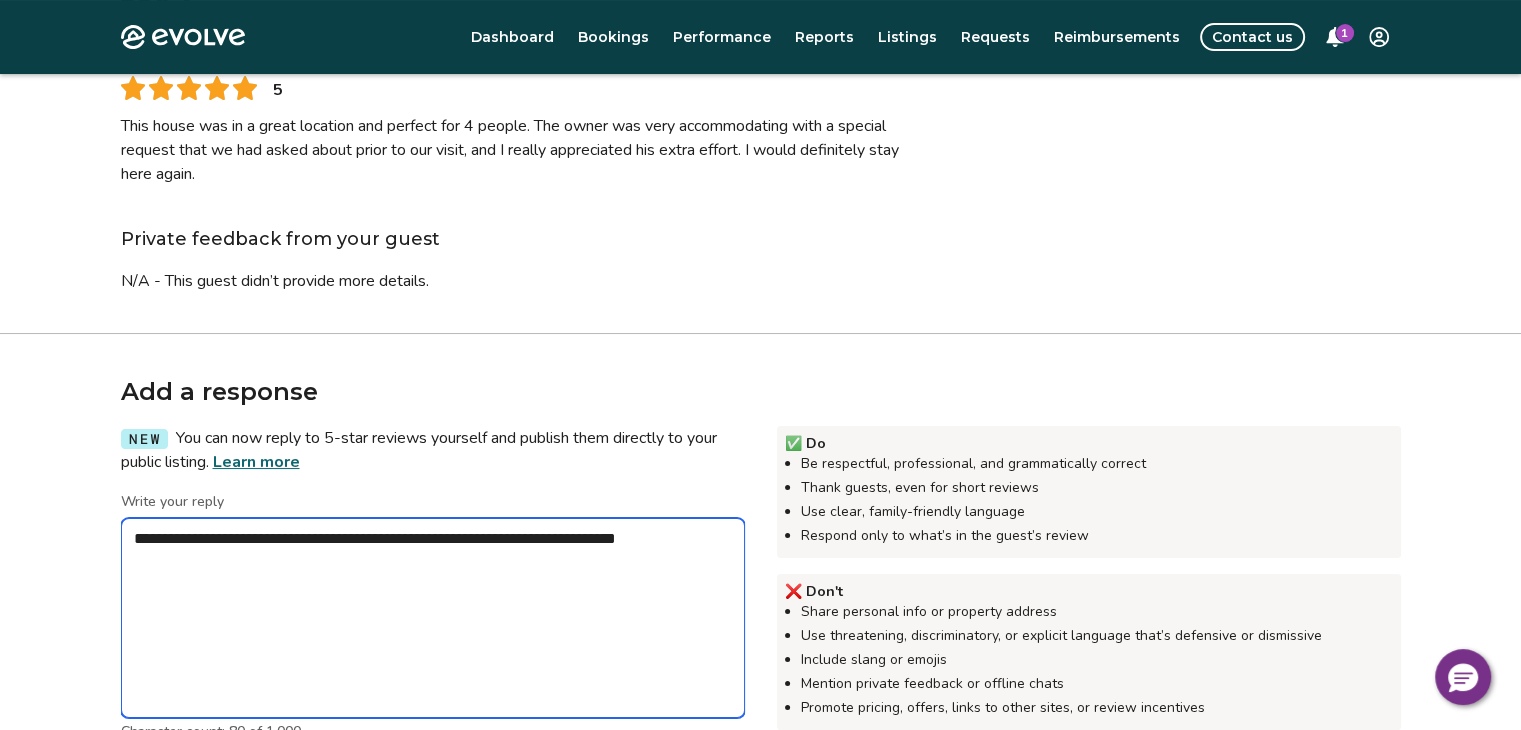 type on "*" 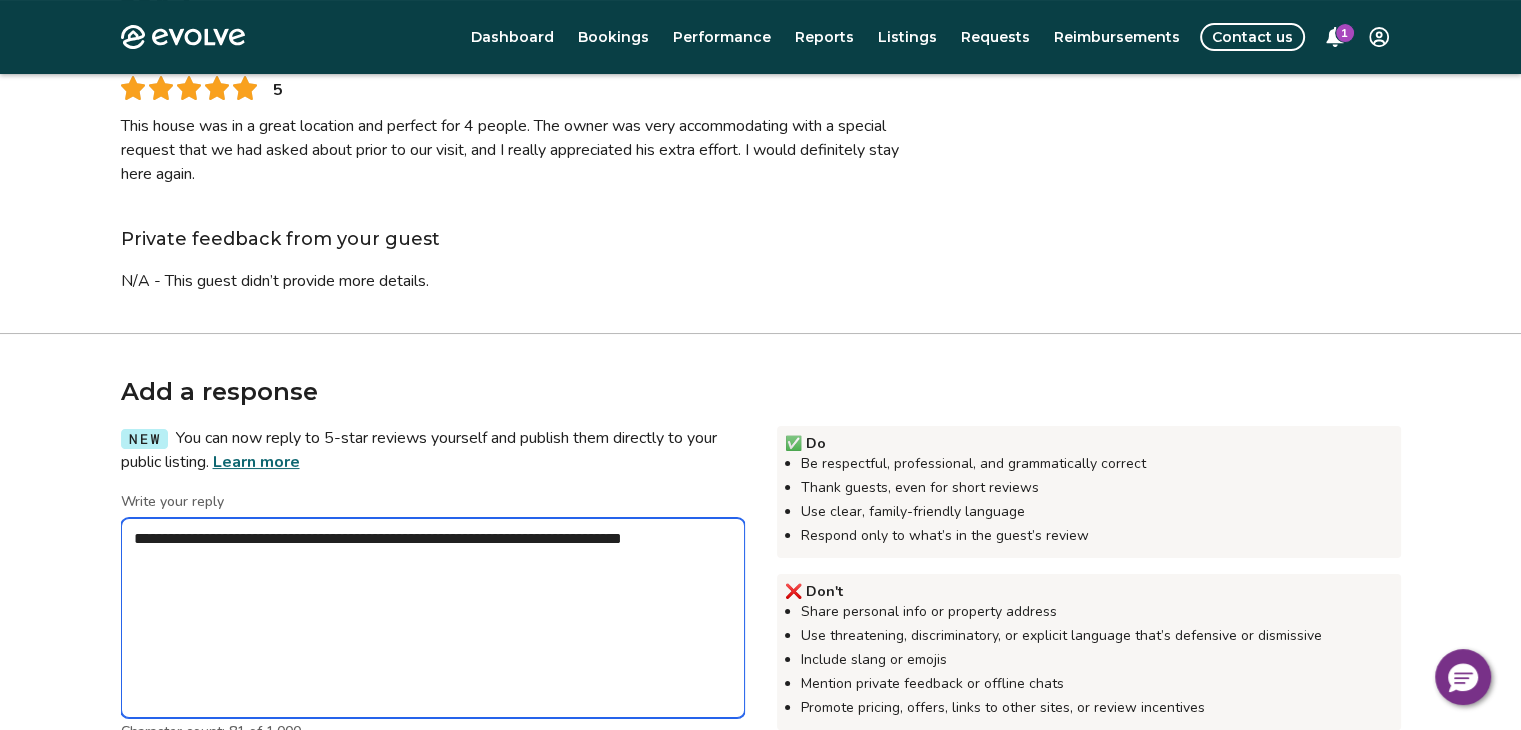 type on "*" 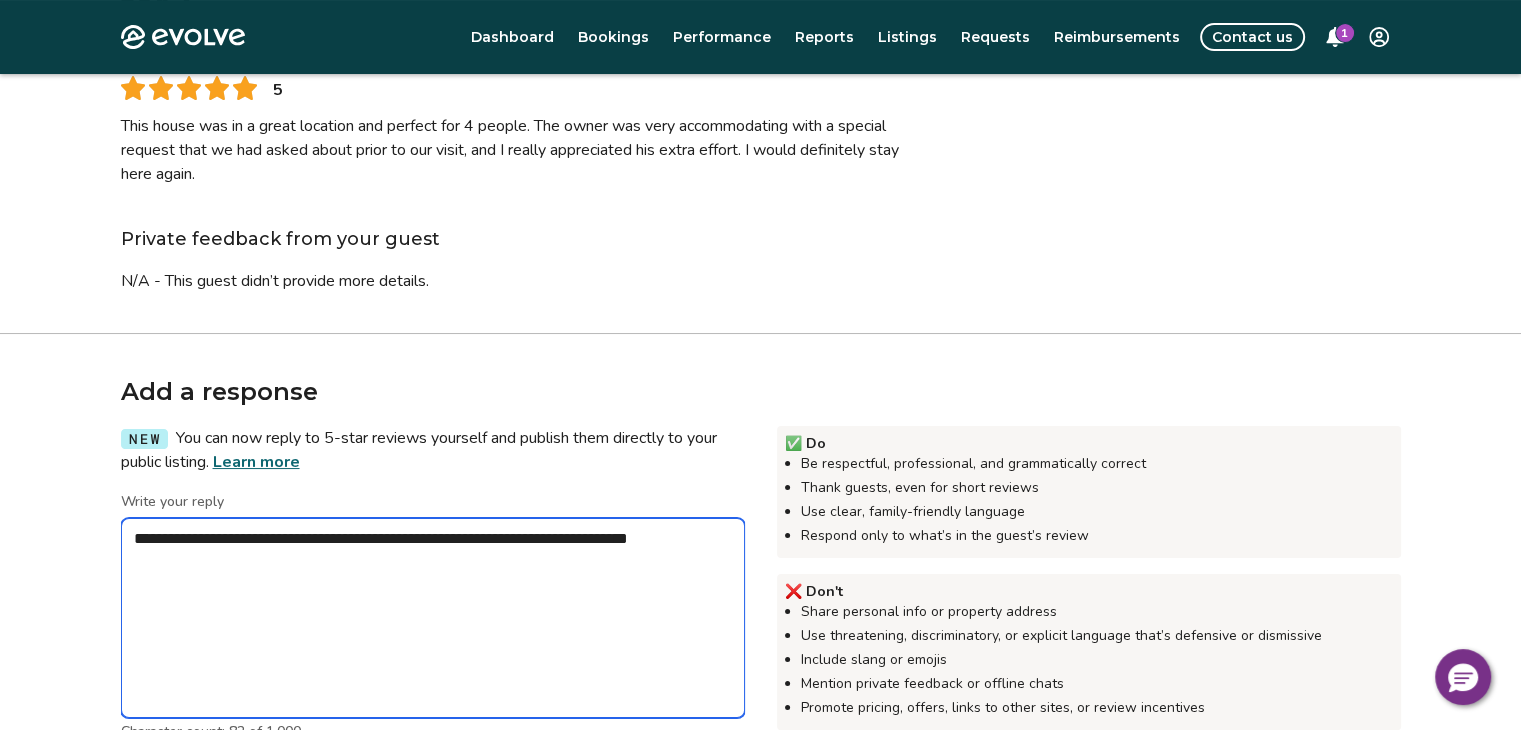 type on "*" 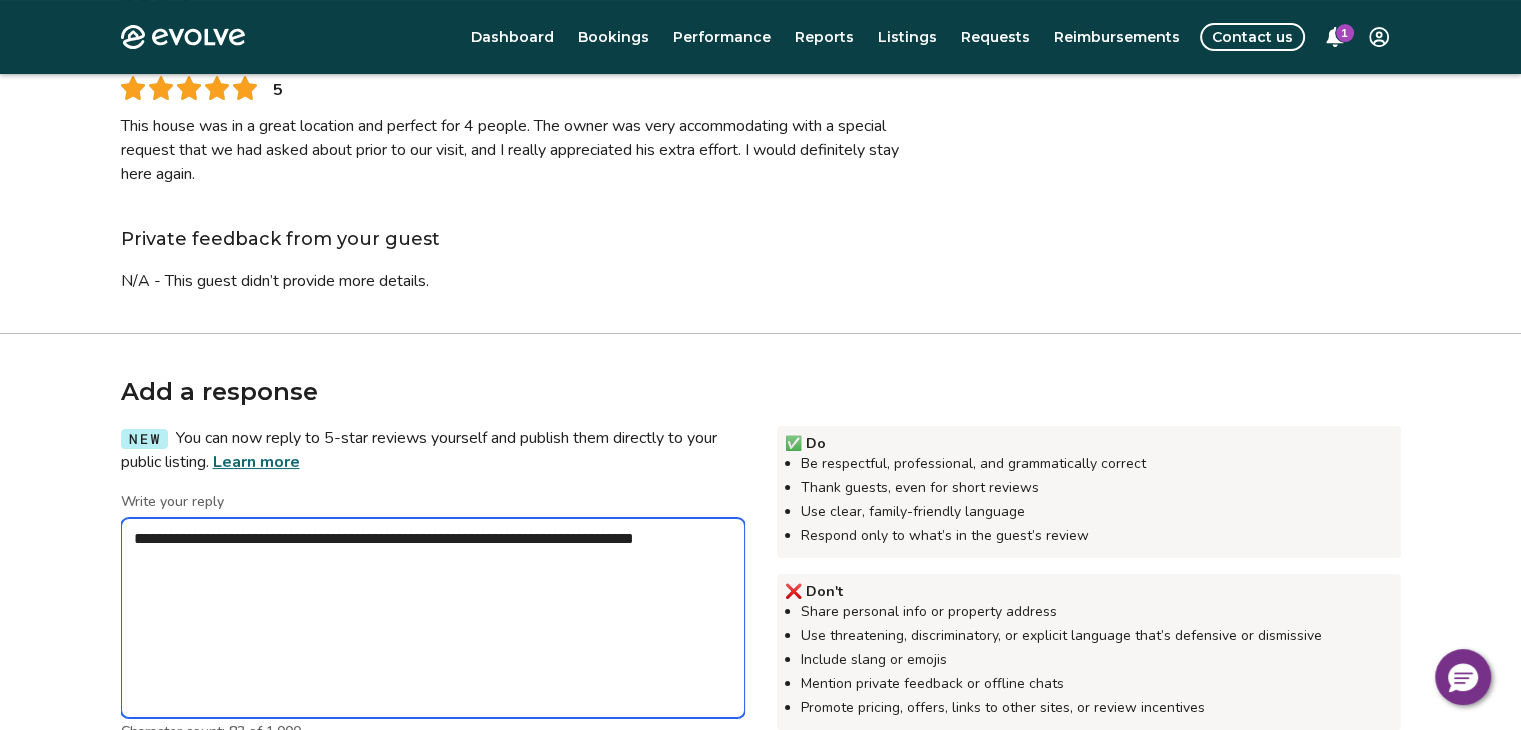 type on "*" 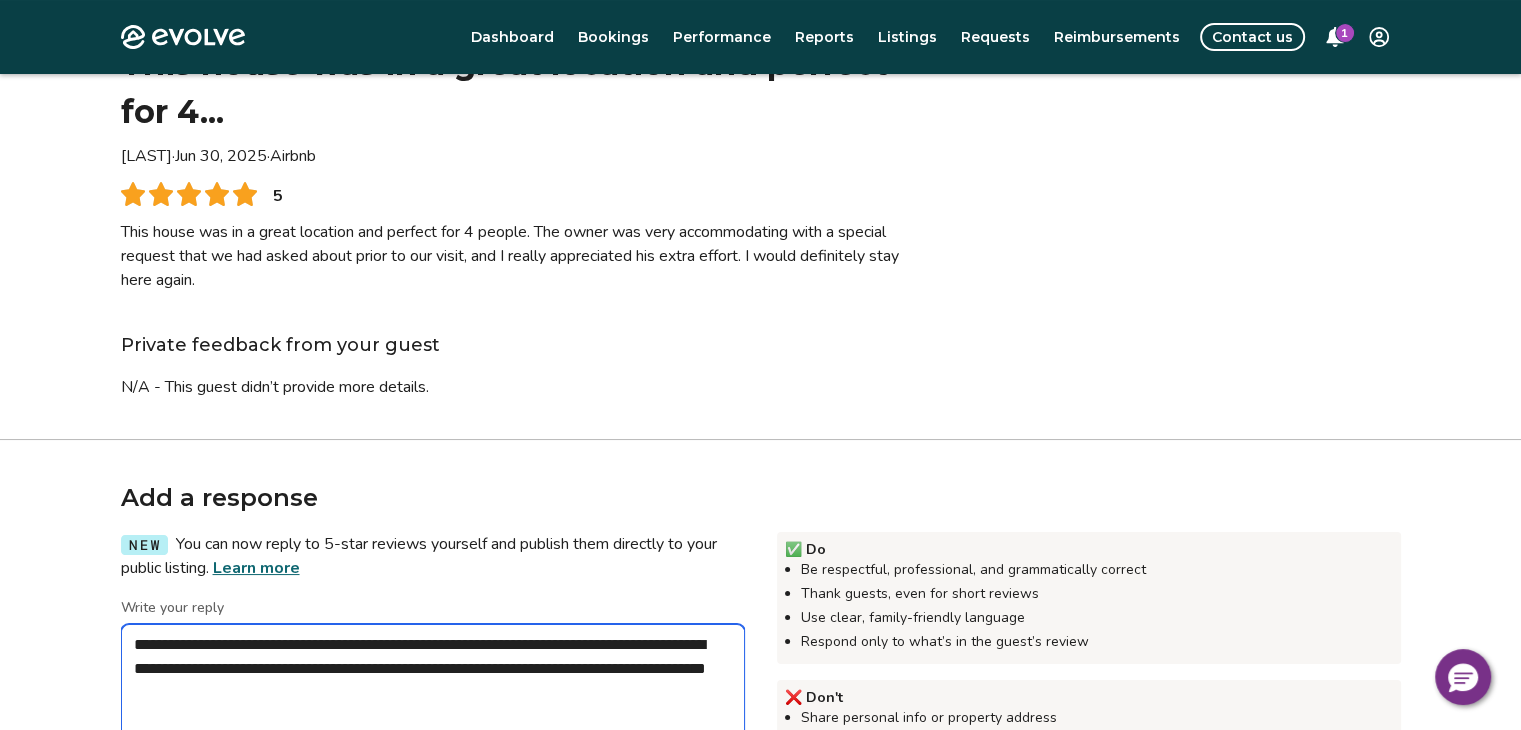 scroll, scrollTop: 120, scrollLeft: 0, axis: vertical 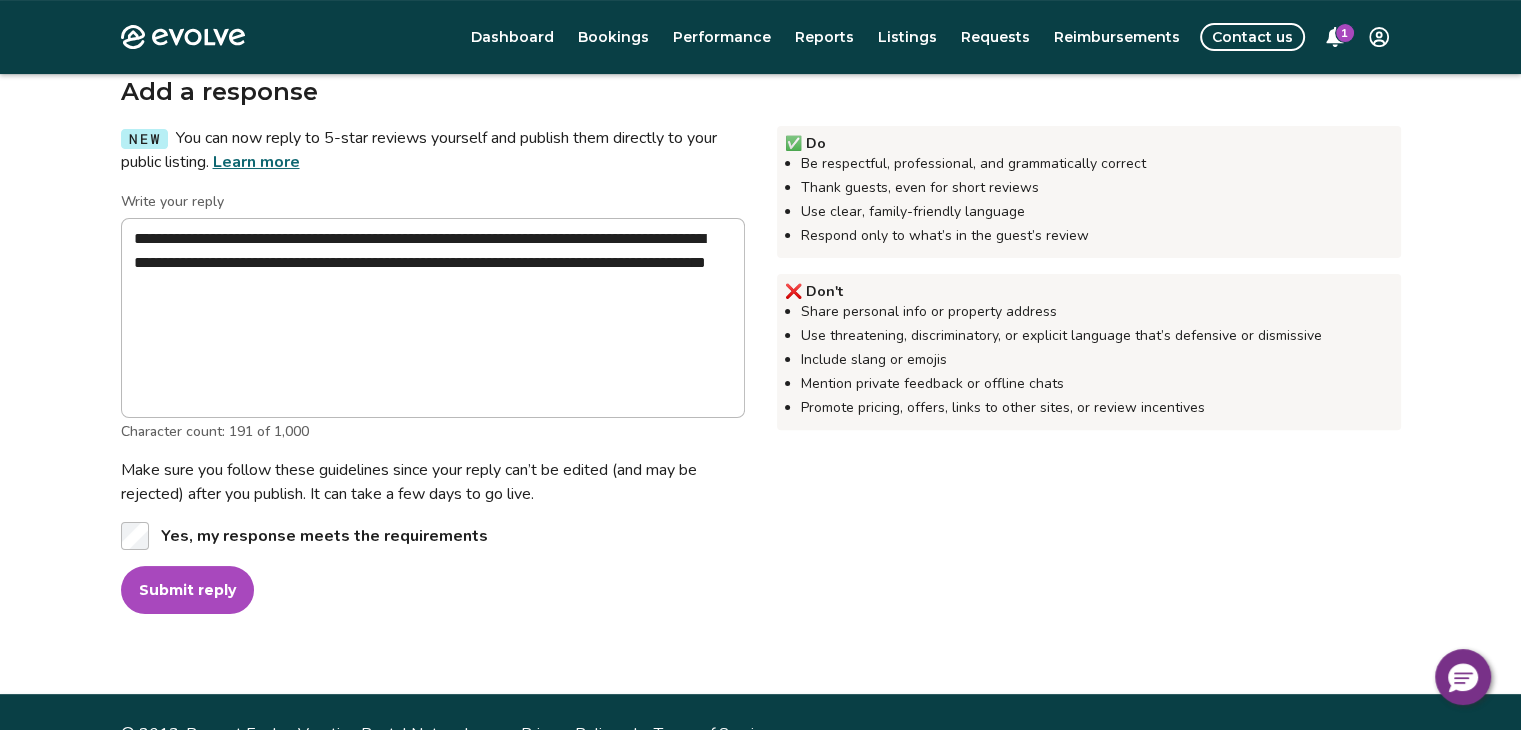 click on "Submit reply" at bounding box center [187, 590] 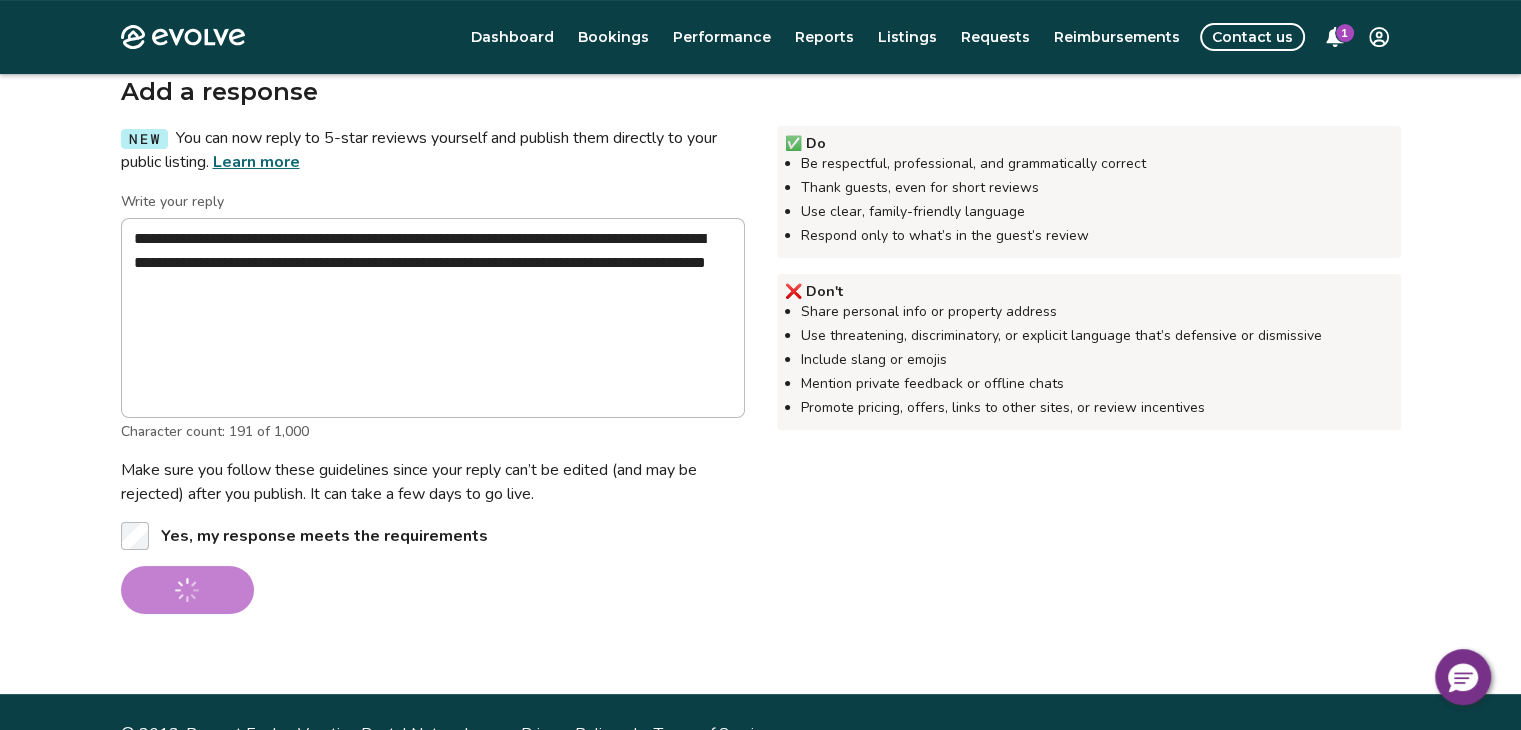 scroll, scrollTop: 41, scrollLeft: 0, axis: vertical 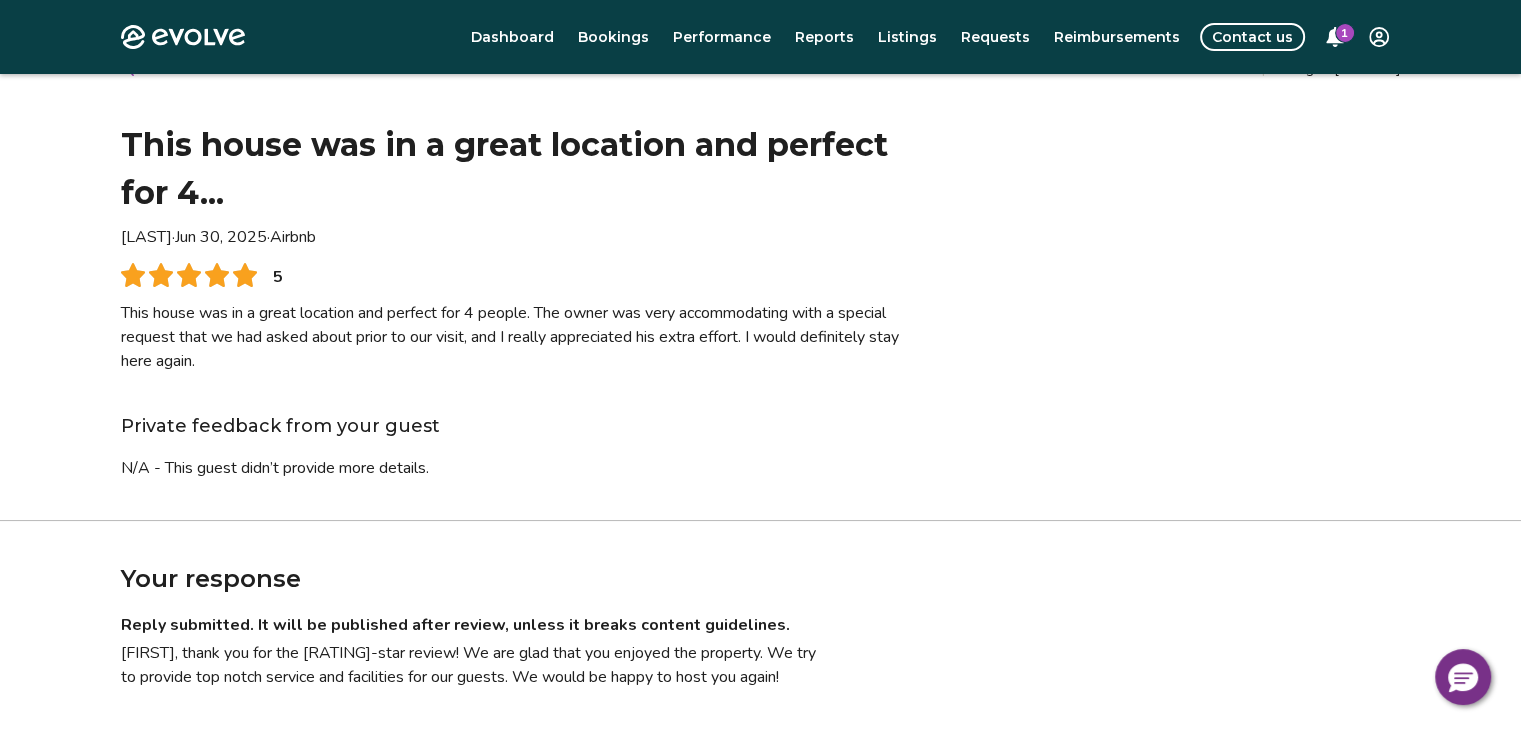 click on "1" at bounding box center [1345, 33] 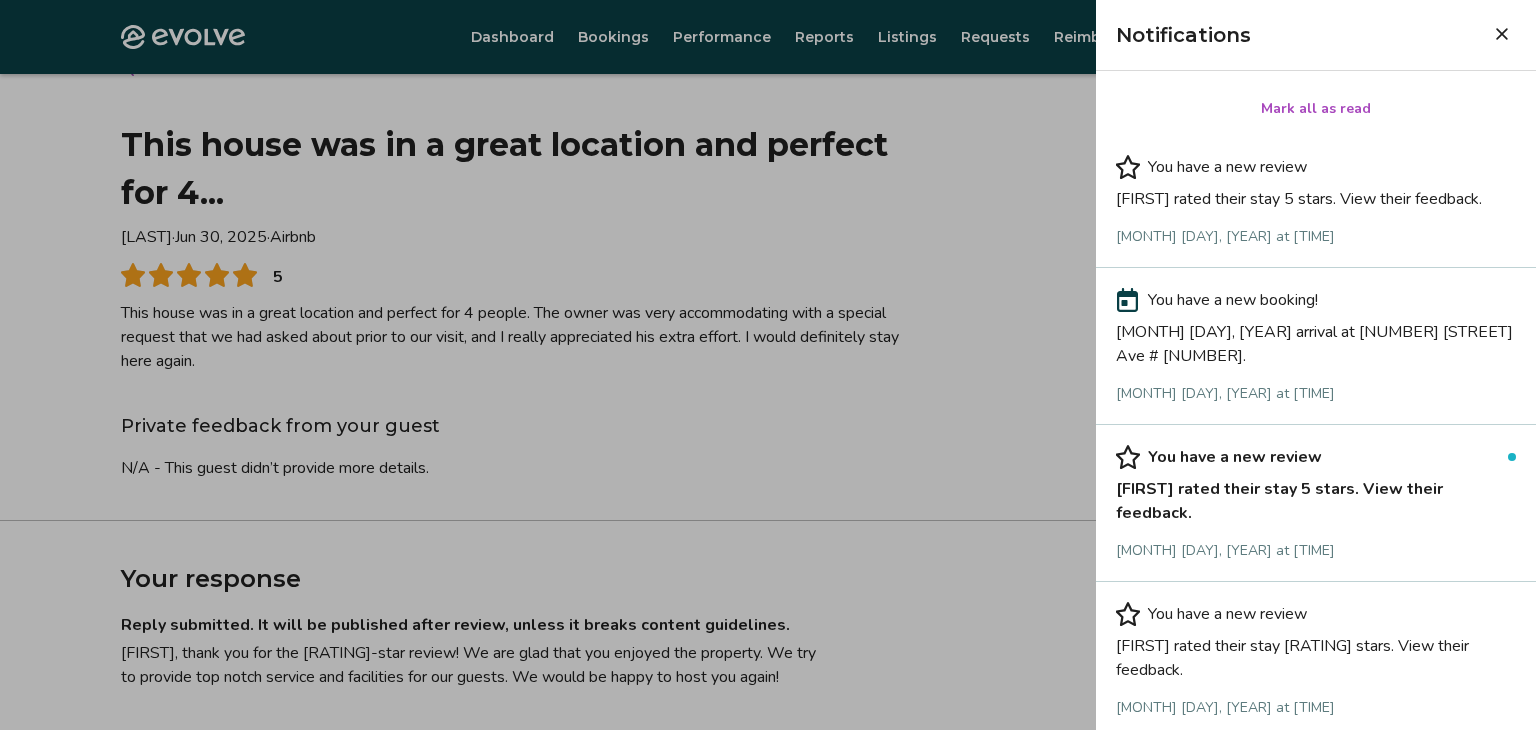 click on "[FIRST] rated their stay 5 stars. View their feedback." at bounding box center [1316, 497] 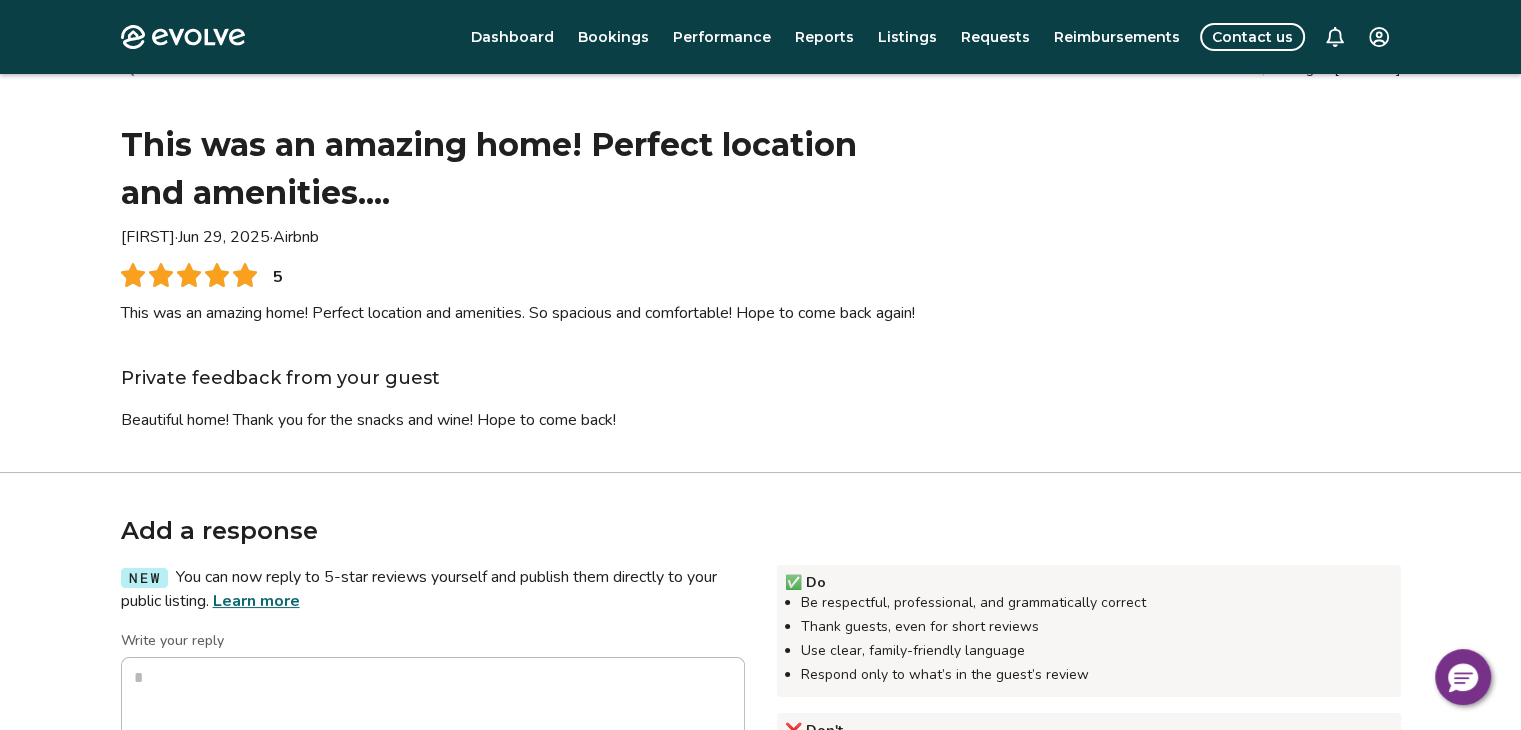 drag, startPoint x: 1227, startPoint y: 457, endPoint x: 1227, endPoint y: 433, distance: 24 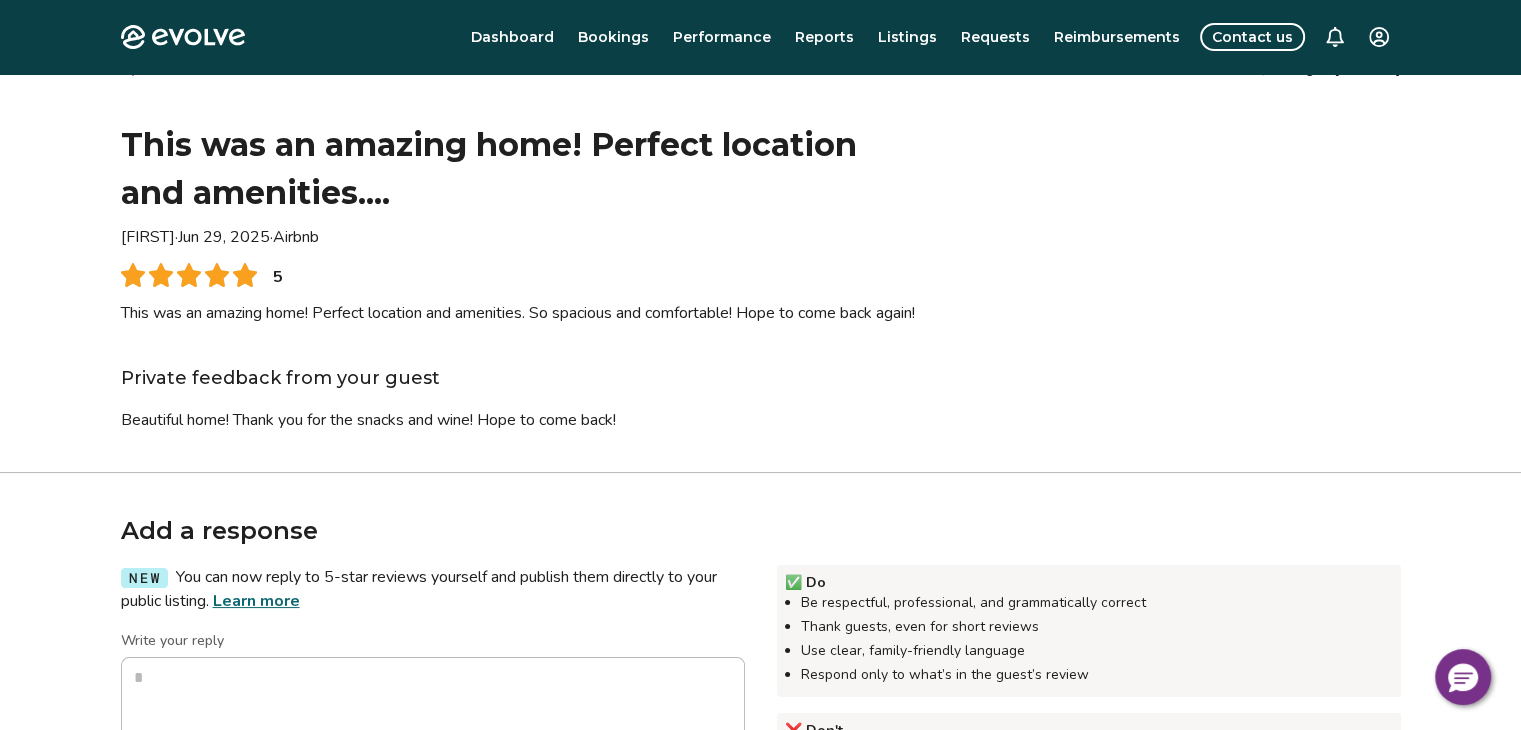 scroll, scrollTop: 0, scrollLeft: 0, axis: both 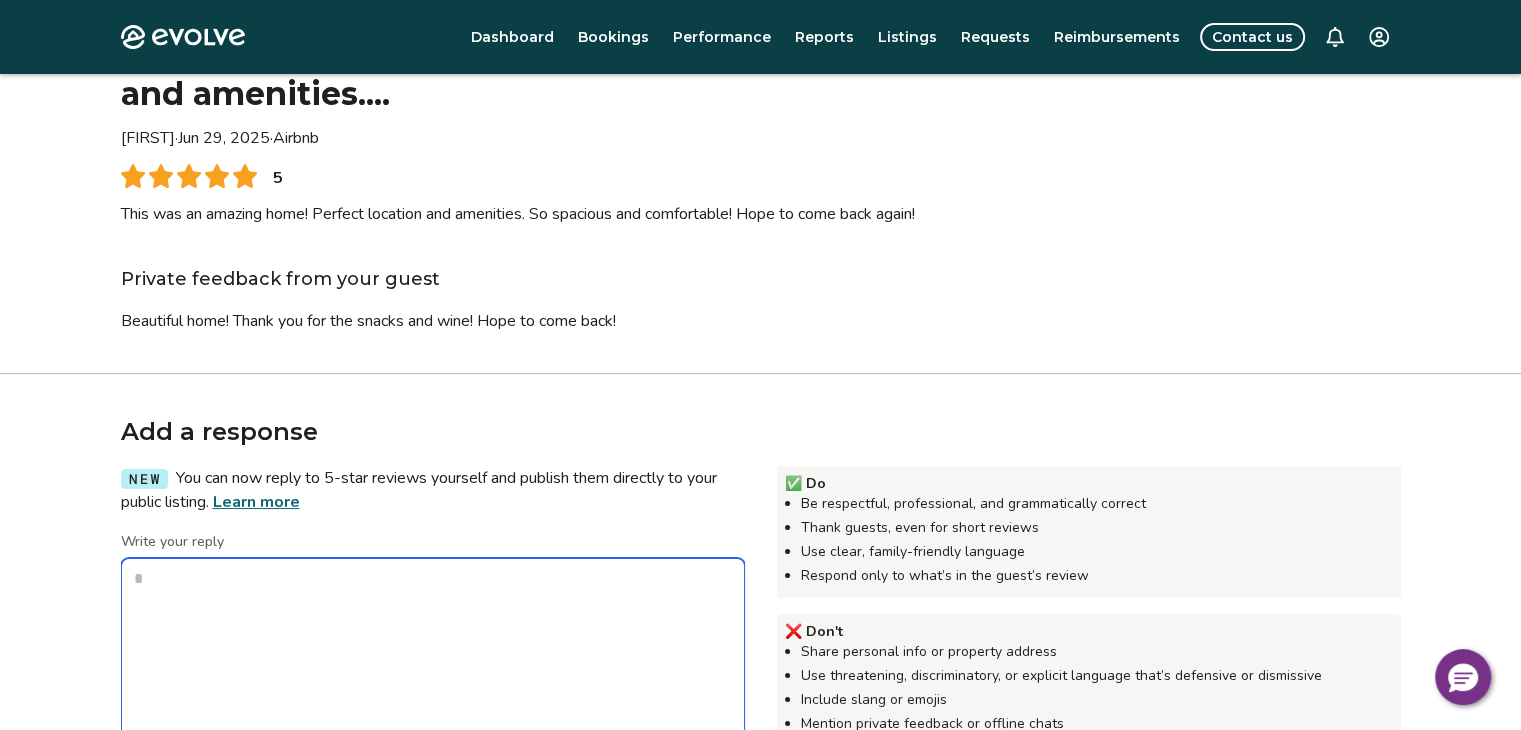 click on "Write your reply" at bounding box center (433, 658) 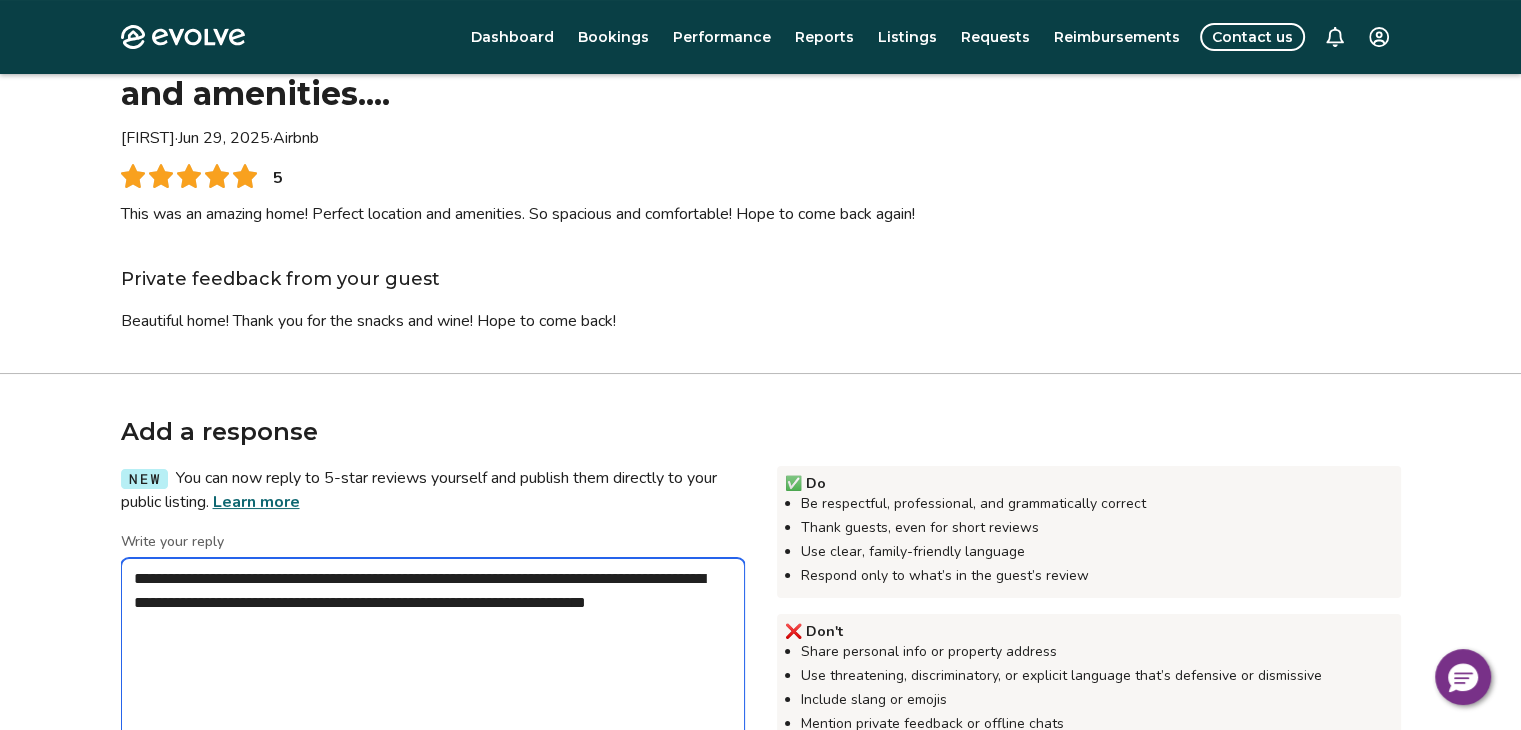 click on "**********" at bounding box center [433, 658] 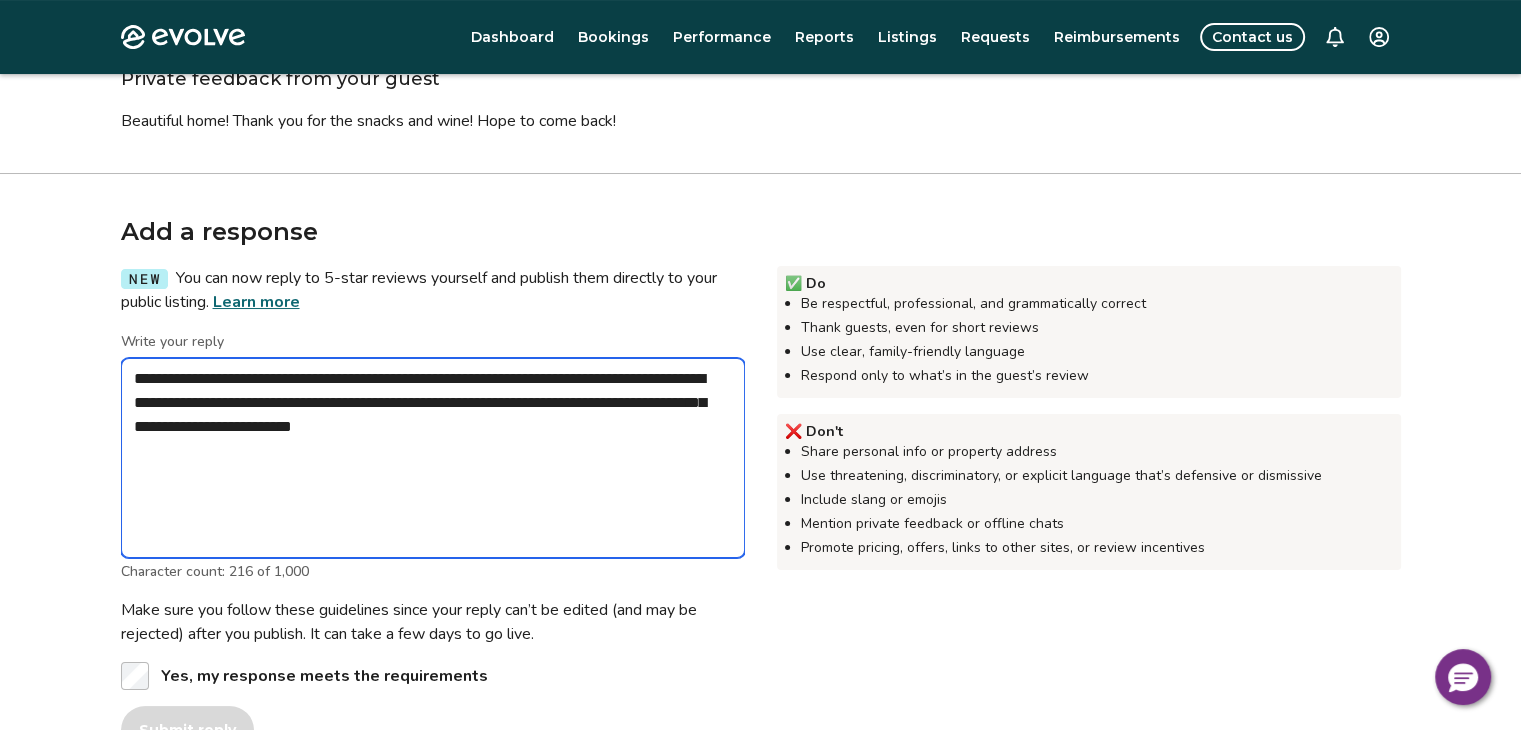scroll, scrollTop: 368, scrollLeft: 0, axis: vertical 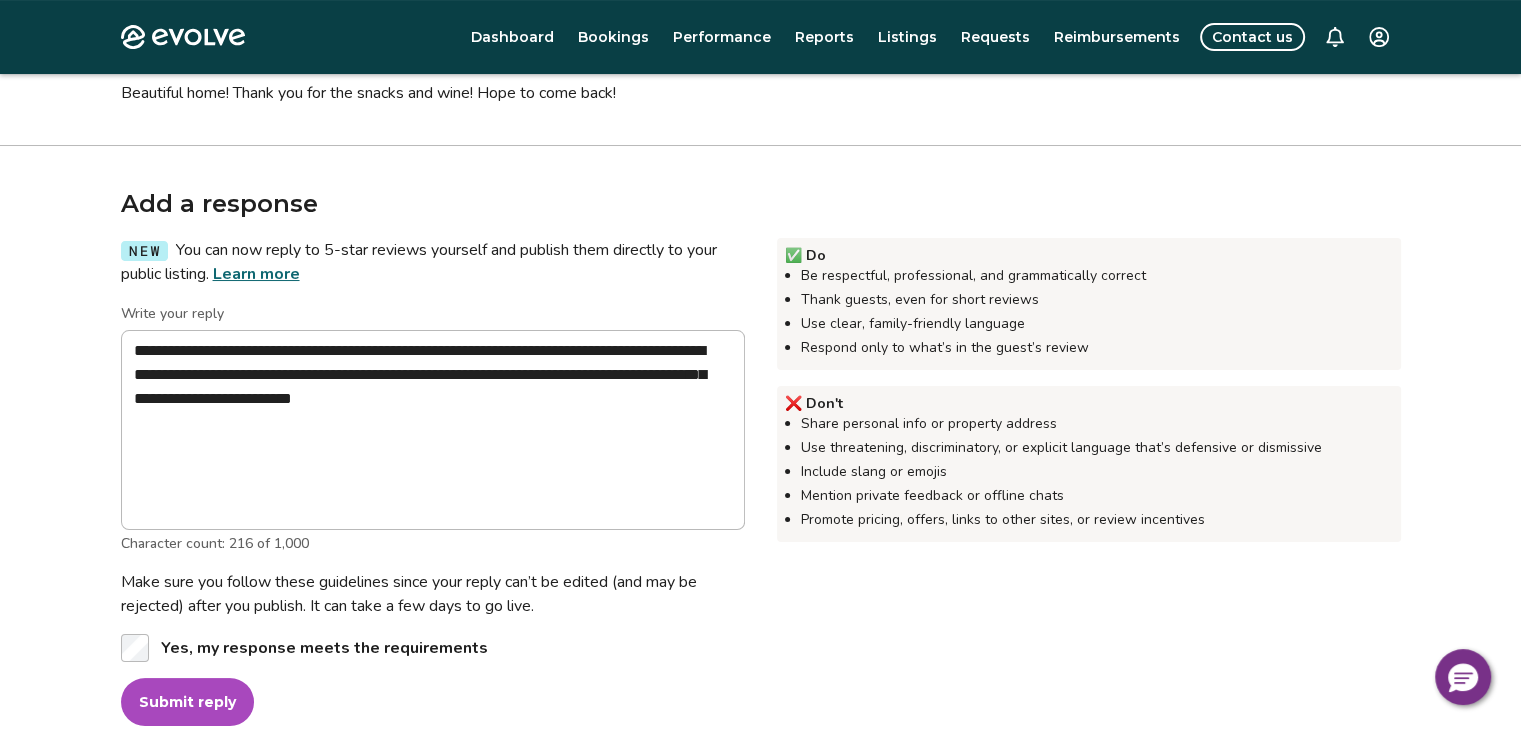 click on "Submit reply" at bounding box center (187, 702) 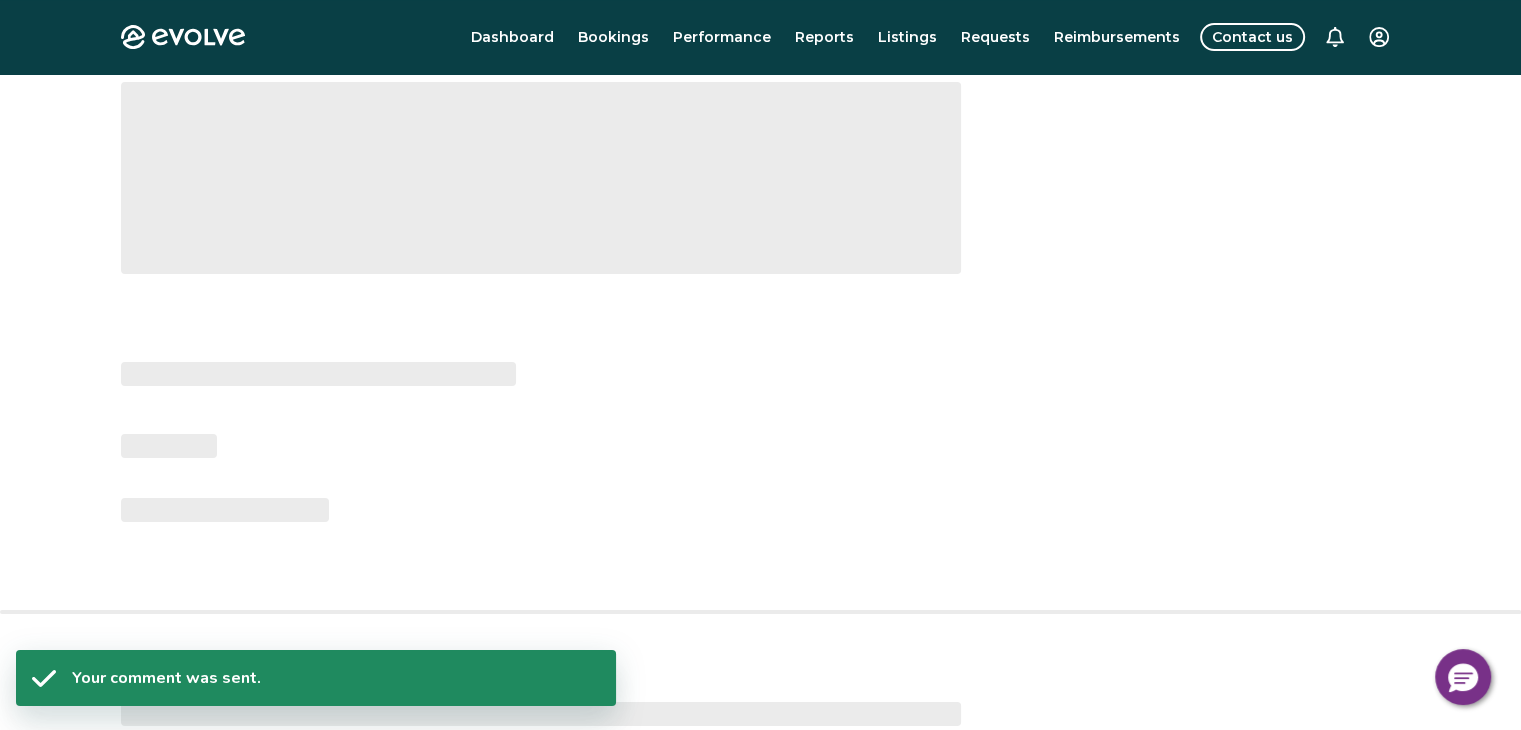 scroll, scrollTop: 0, scrollLeft: 0, axis: both 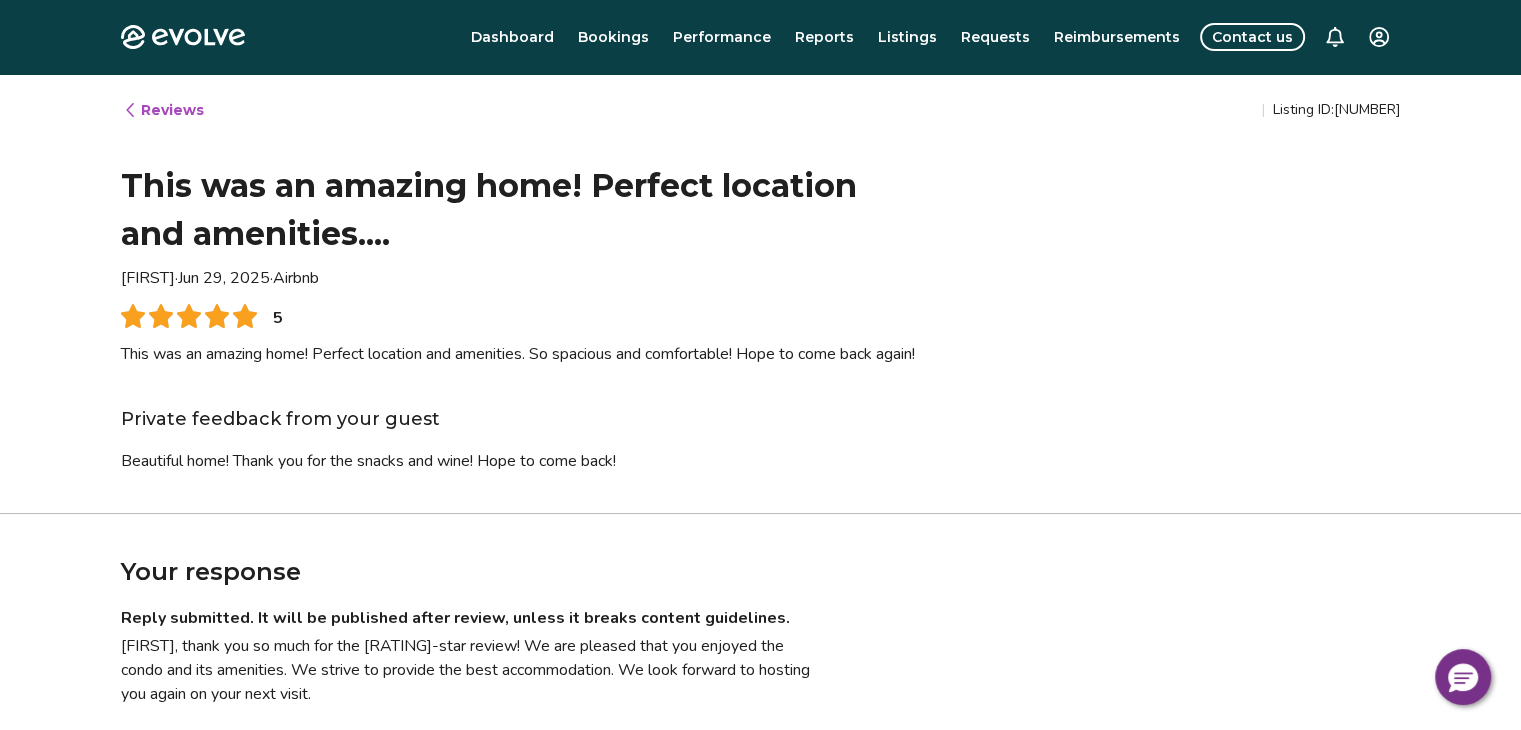 click 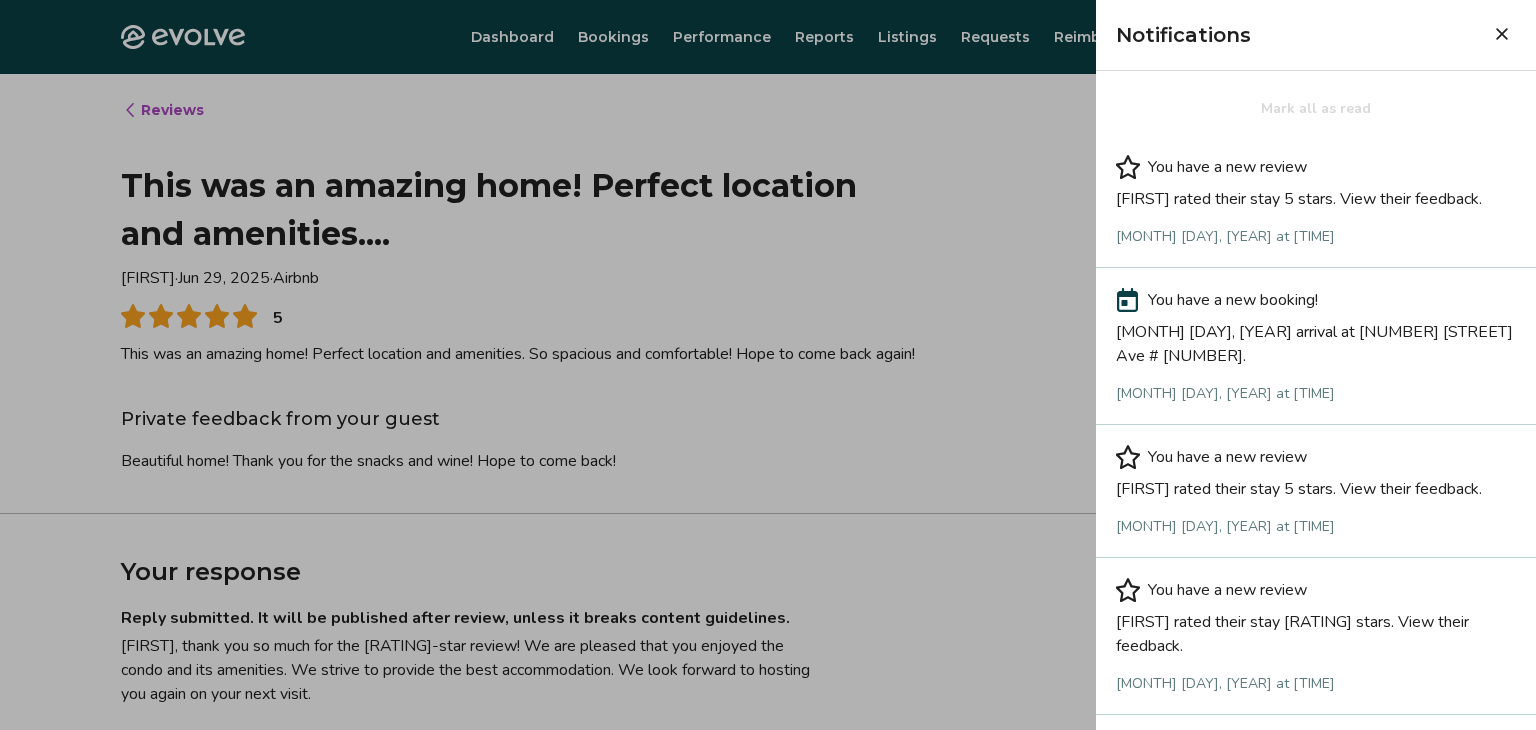 click on "[FIRST] rated their stay 5 stars. View their feedback." at bounding box center [1316, 195] 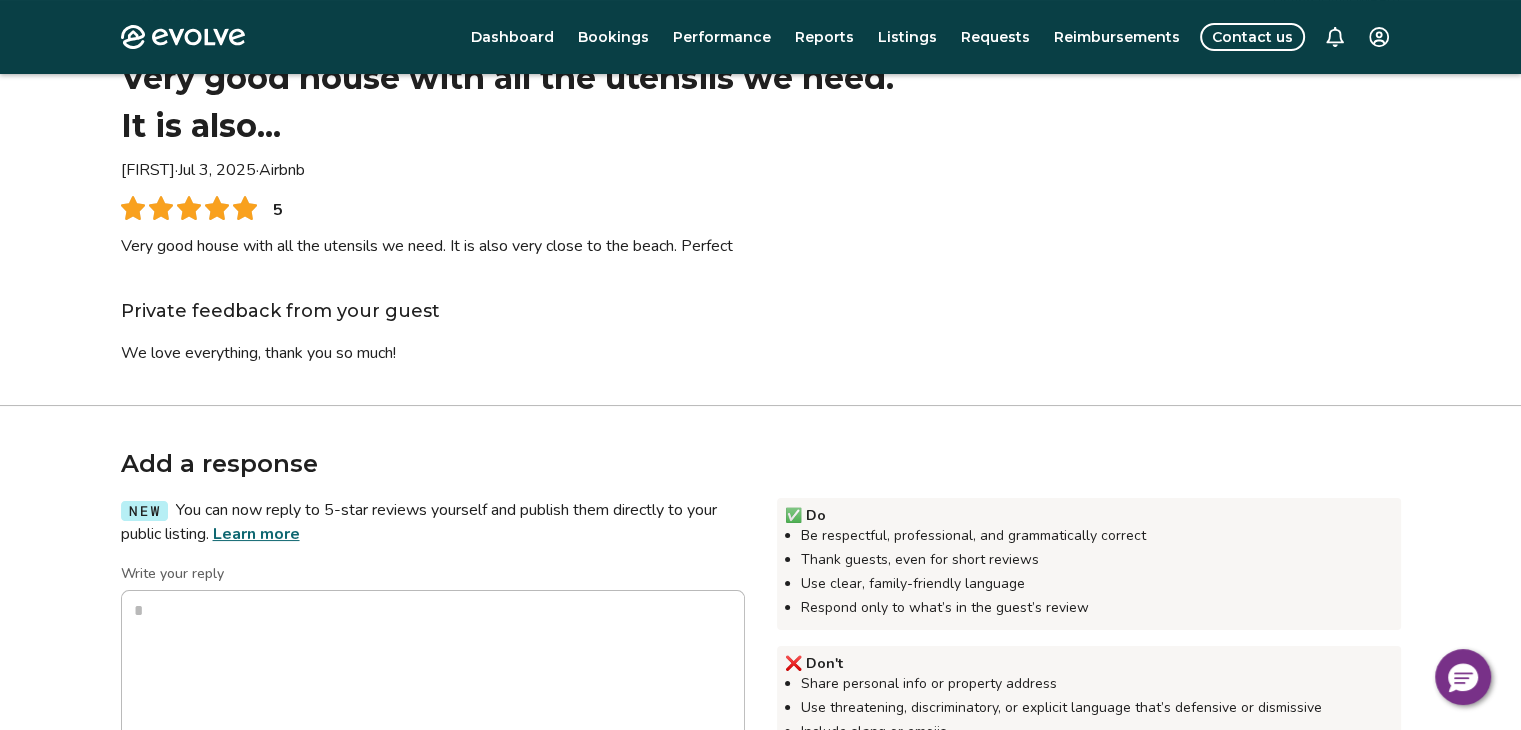 scroll, scrollTop: 122, scrollLeft: 0, axis: vertical 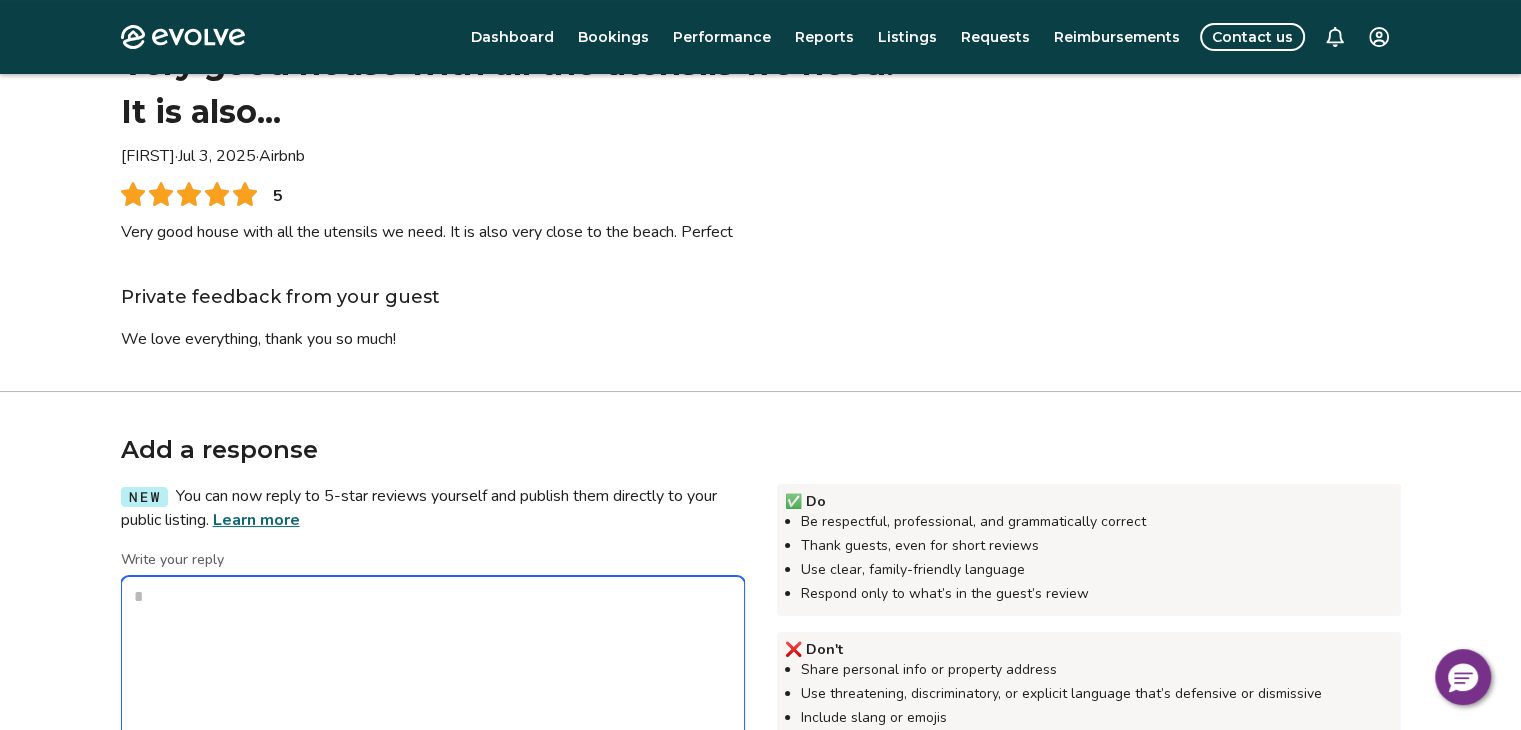 click on "Write your reply" at bounding box center [433, 676] 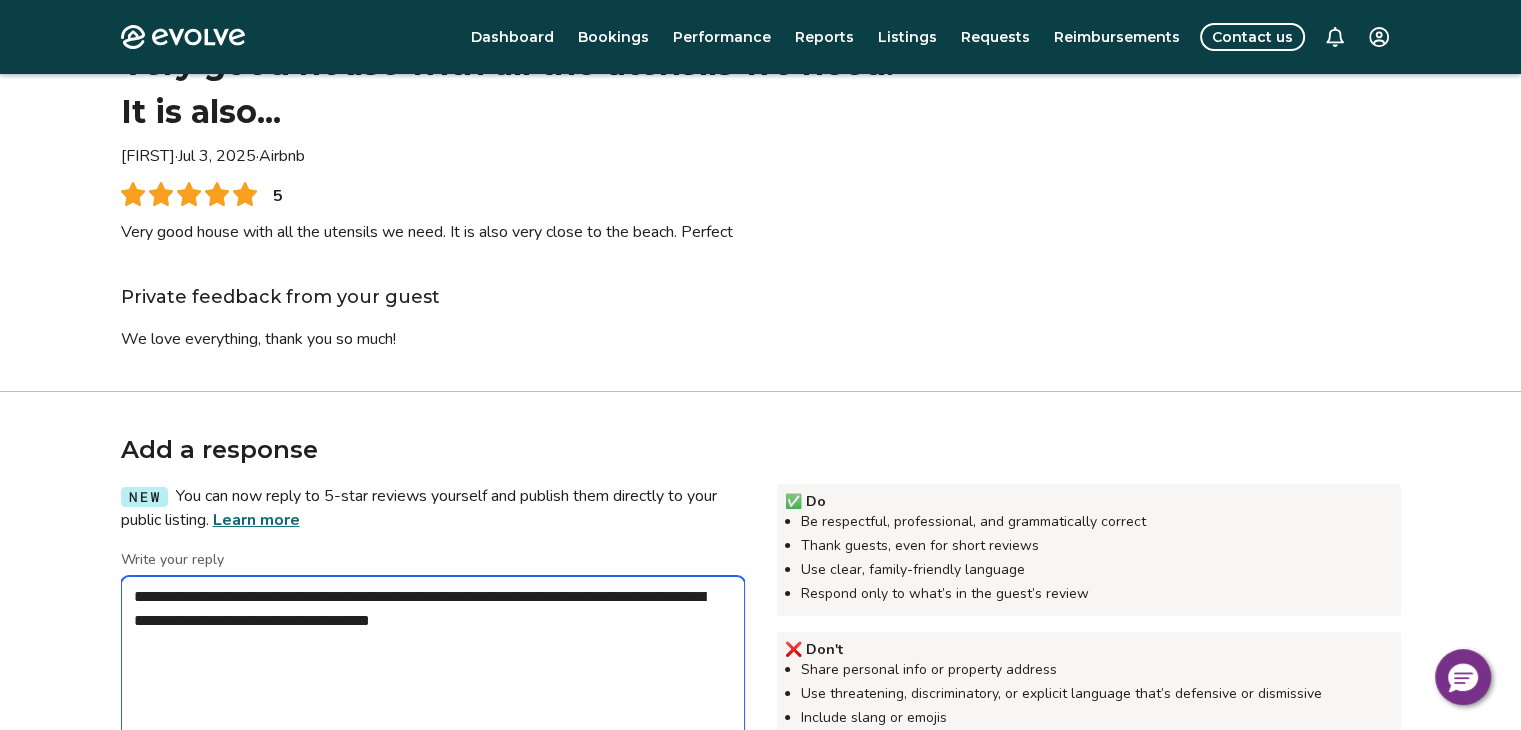 click on "**********" at bounding box center [433, 676] 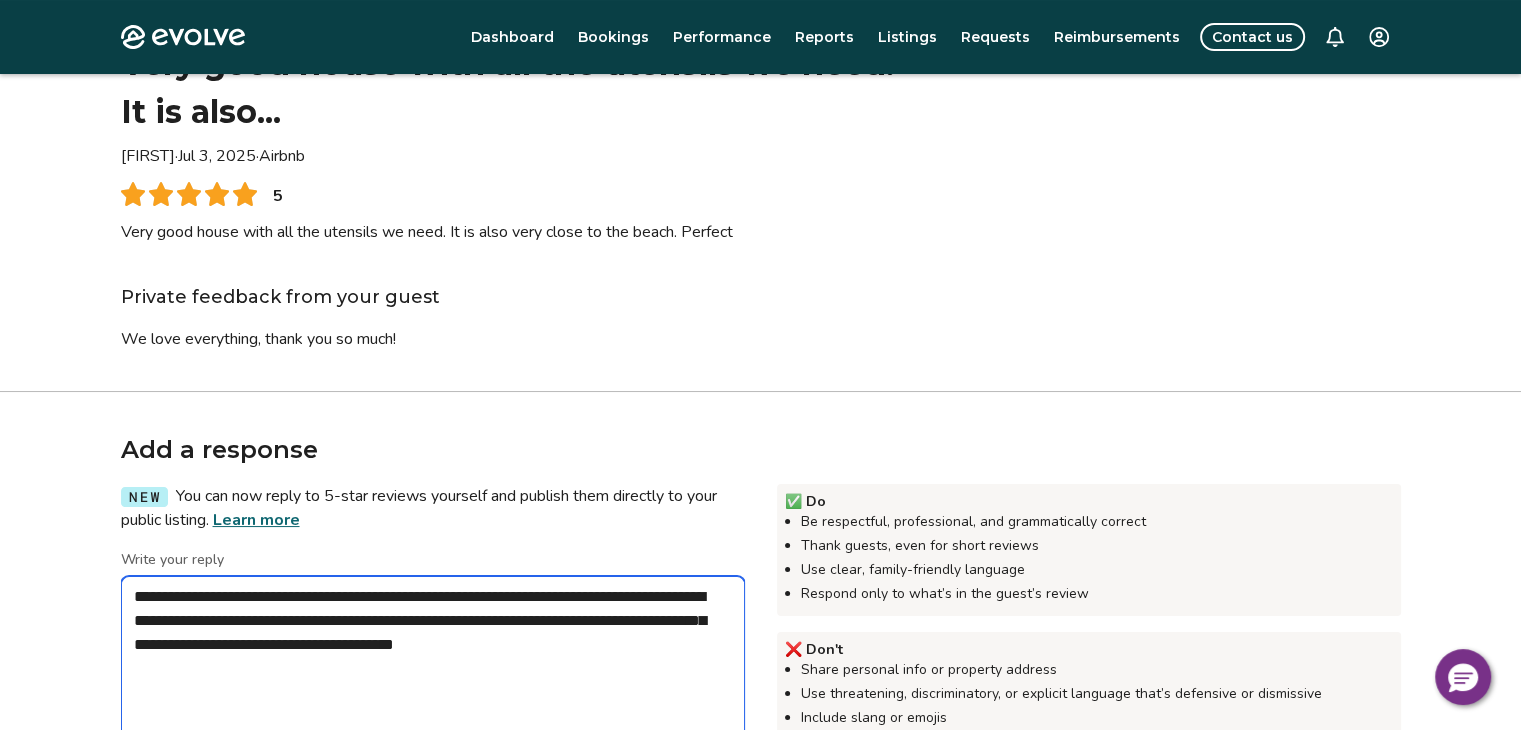 click on "**********" at bounding box center (433, 676) 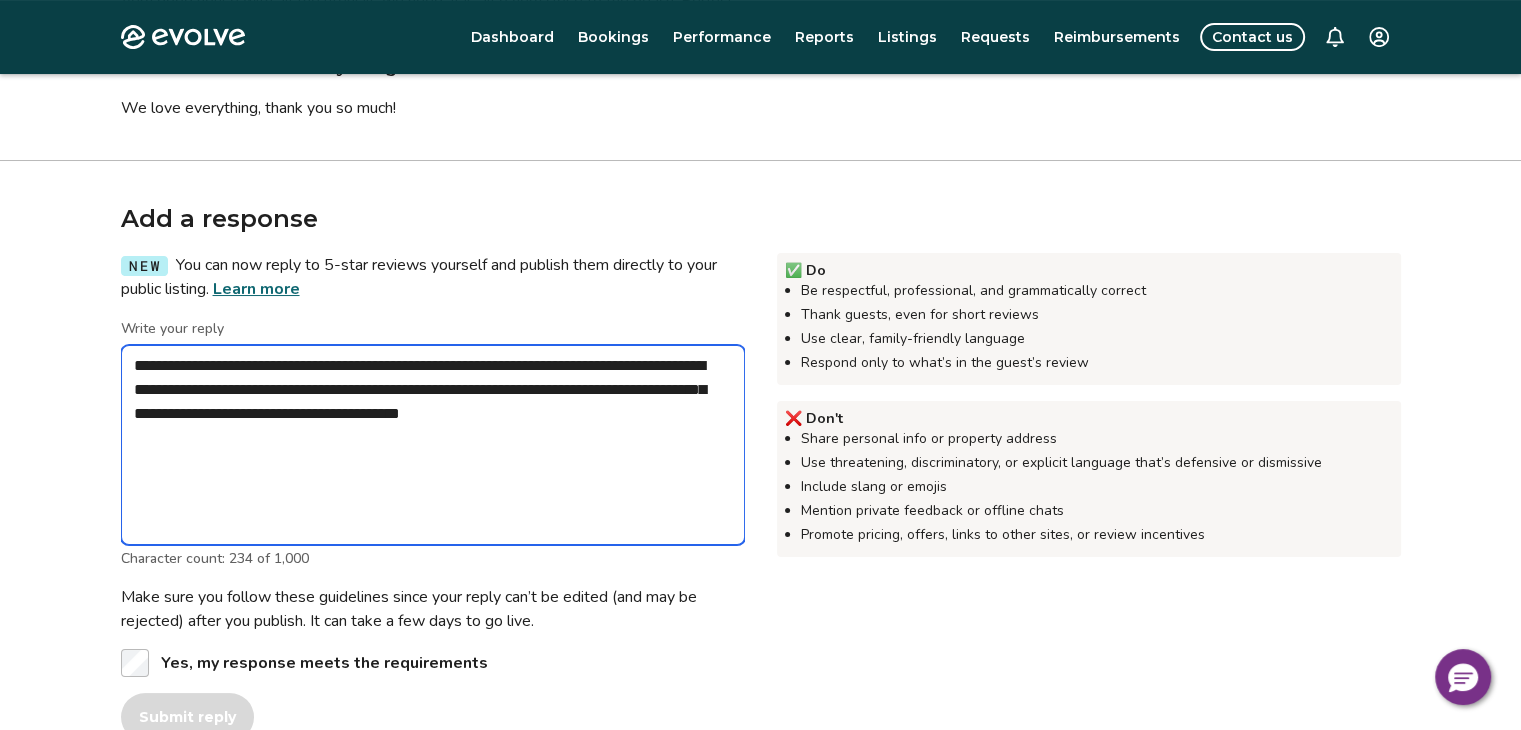 scroll, scrollTop: 357, scrollLeft: 0, axis: vertical 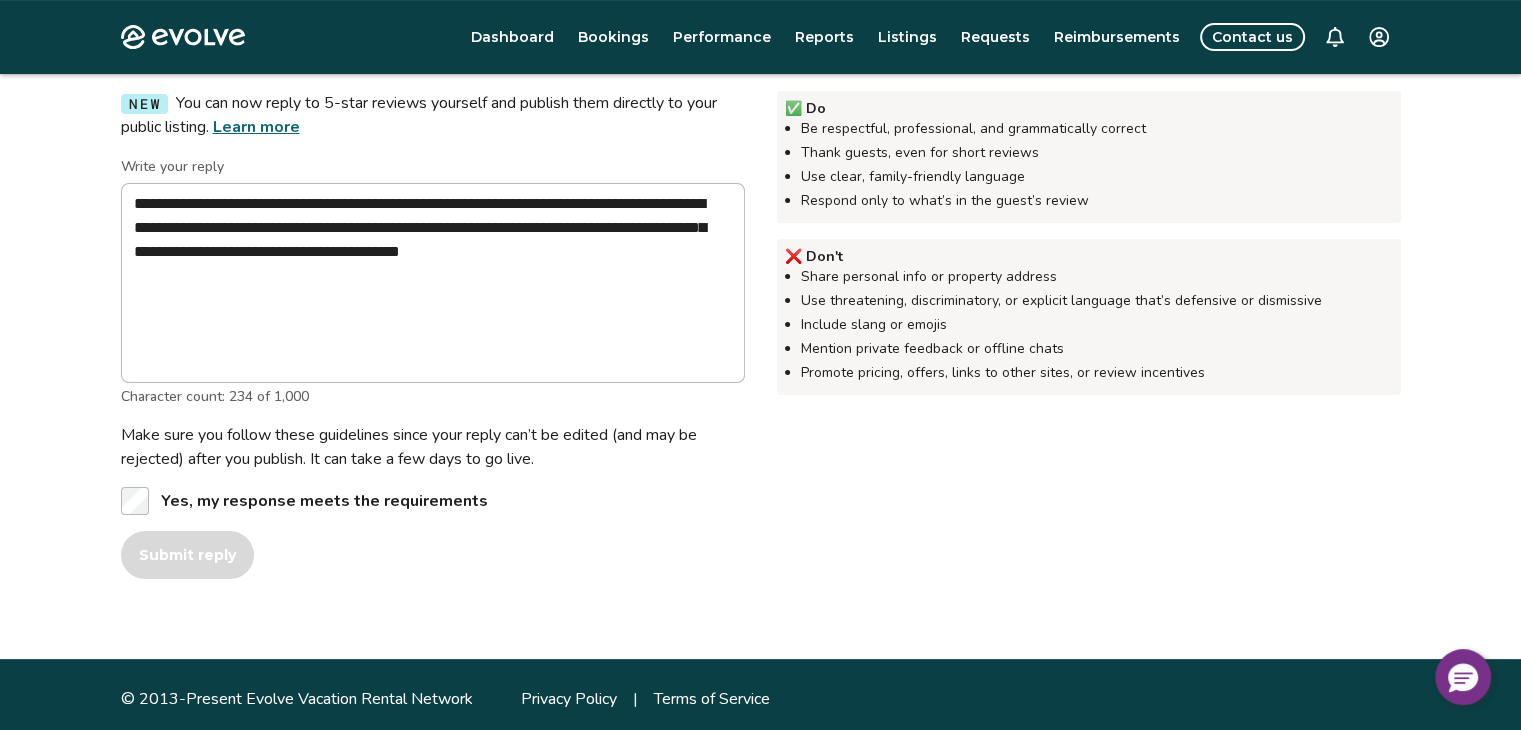 click on "**********" at bounding box center [760, 329] 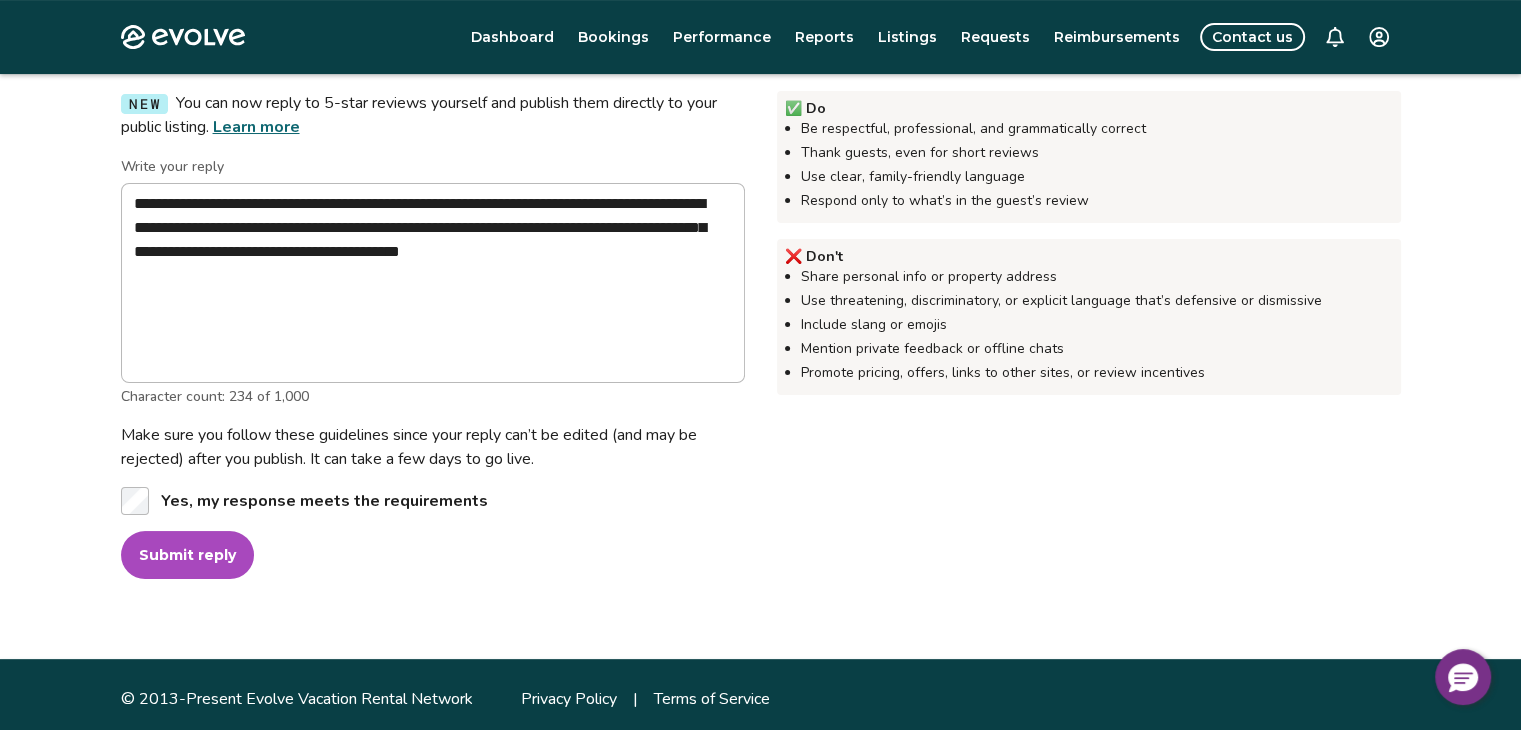 click on "Submit reply" at bounding box center [187, 555] 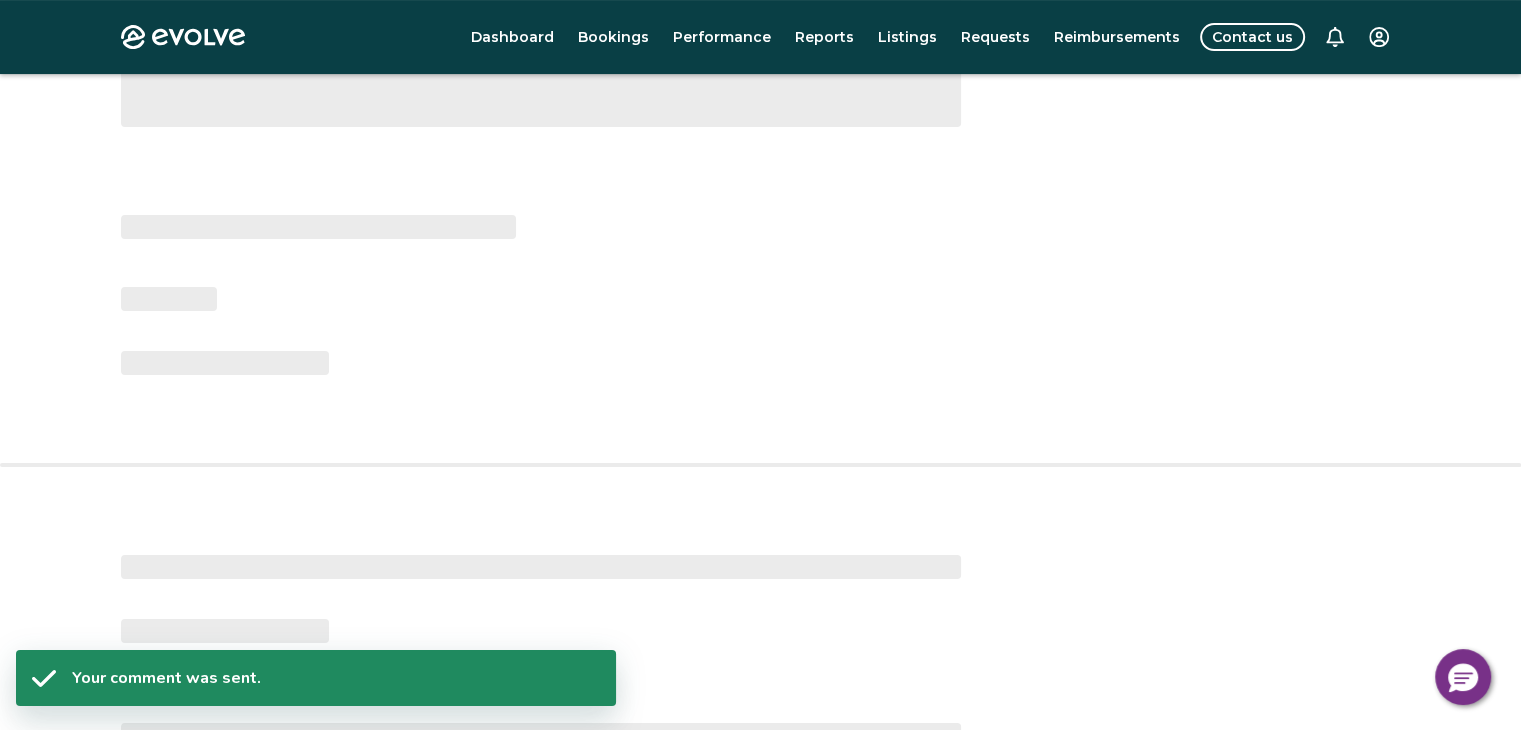 scroll, scrollTop: 76, scrollLeft: 0, axis: vertical 